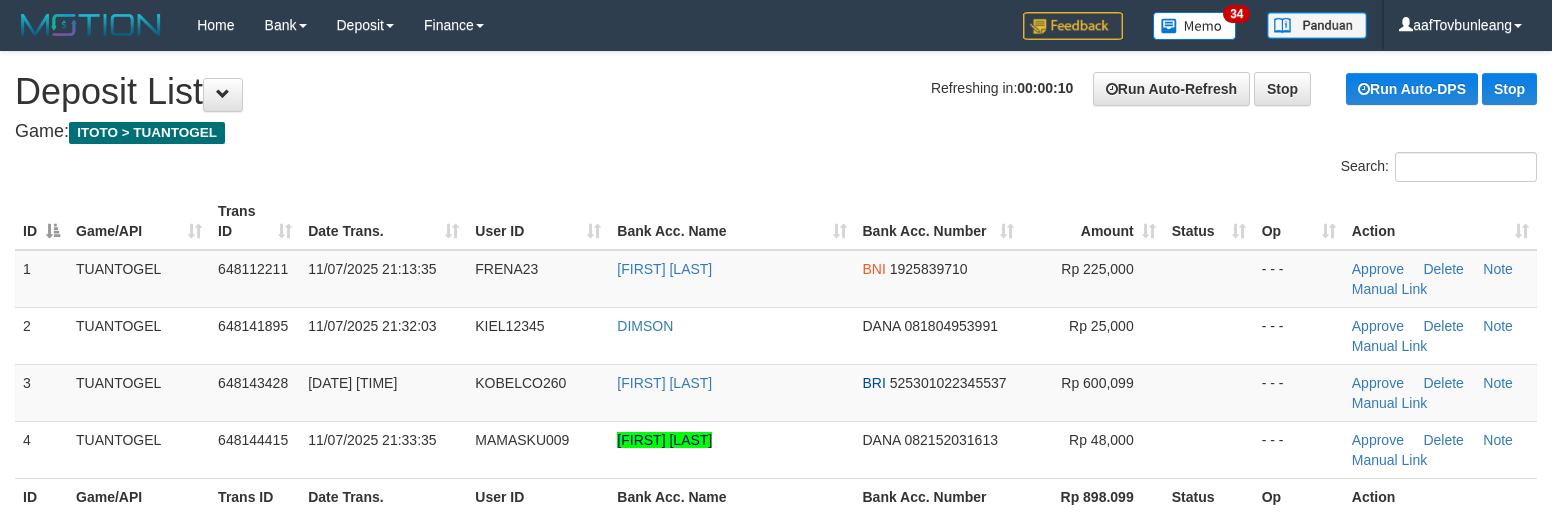 scroll, scrollTop: 0, scrollLeft: 0, axis: both 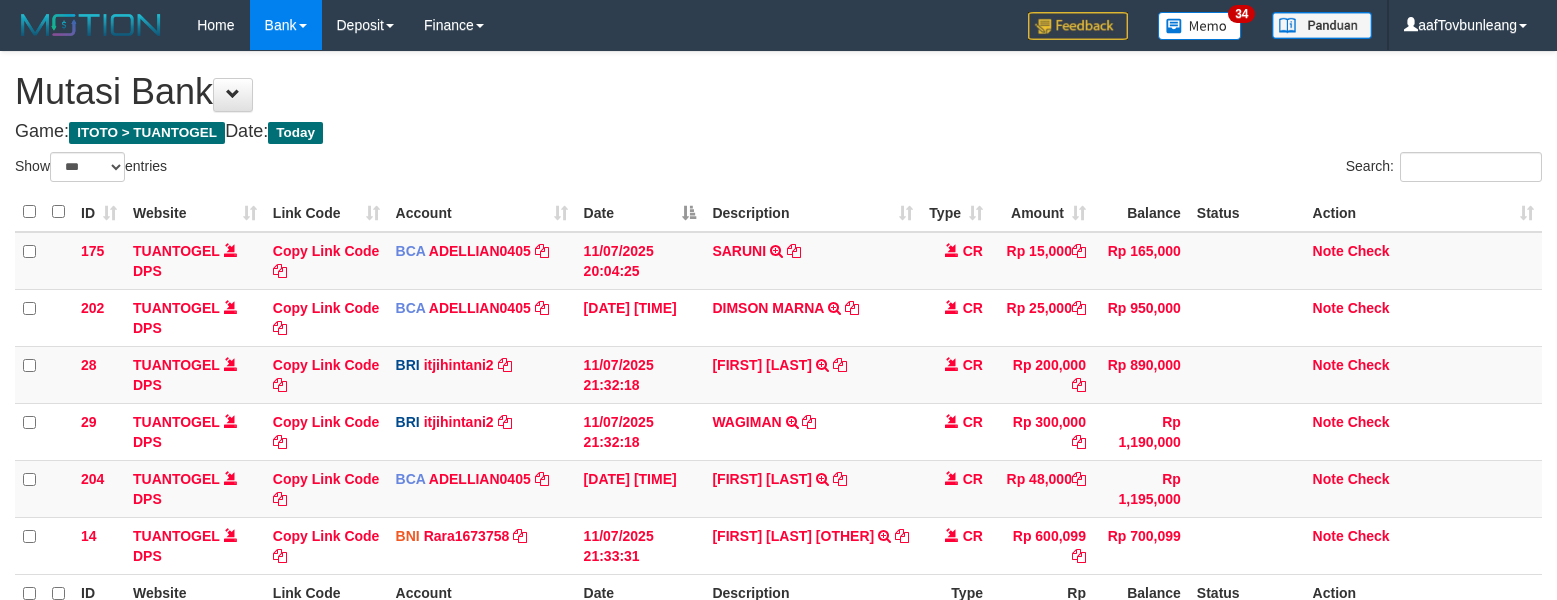 select on "***" 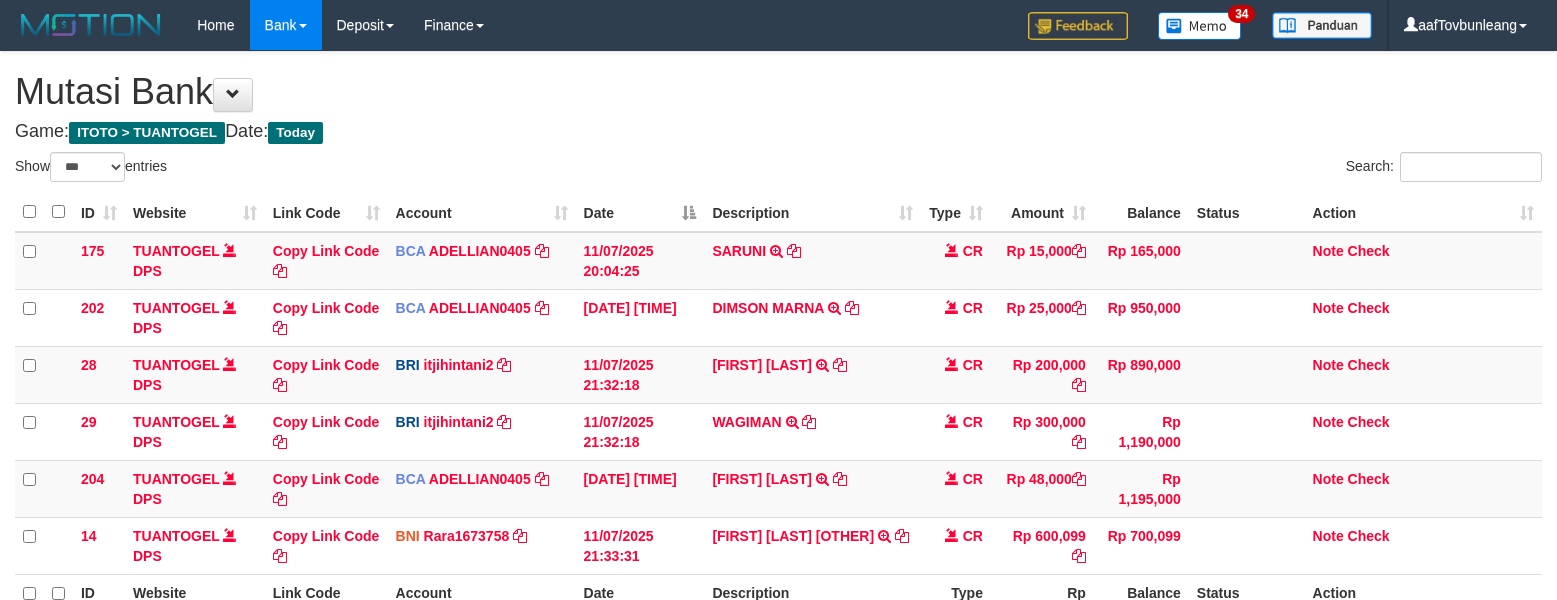 scroll, scrollTop: 0, scrollLeft: 0, axis: both 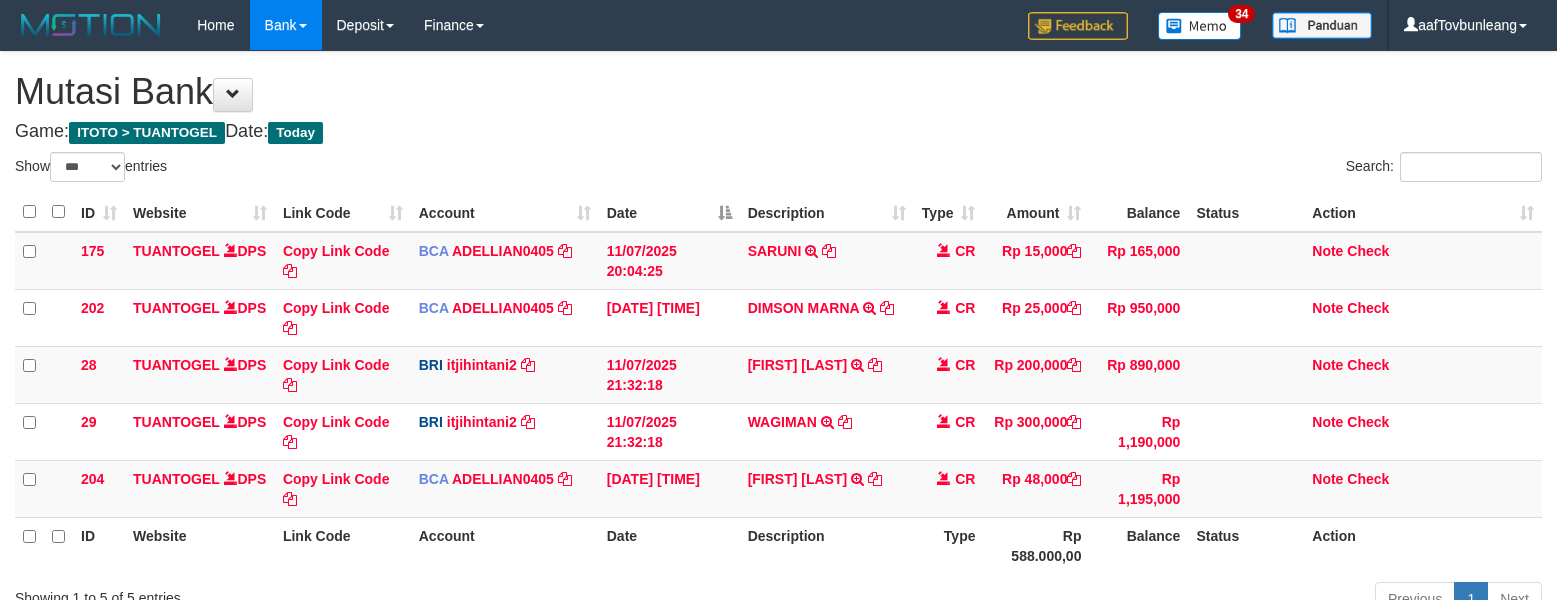 select on "***" 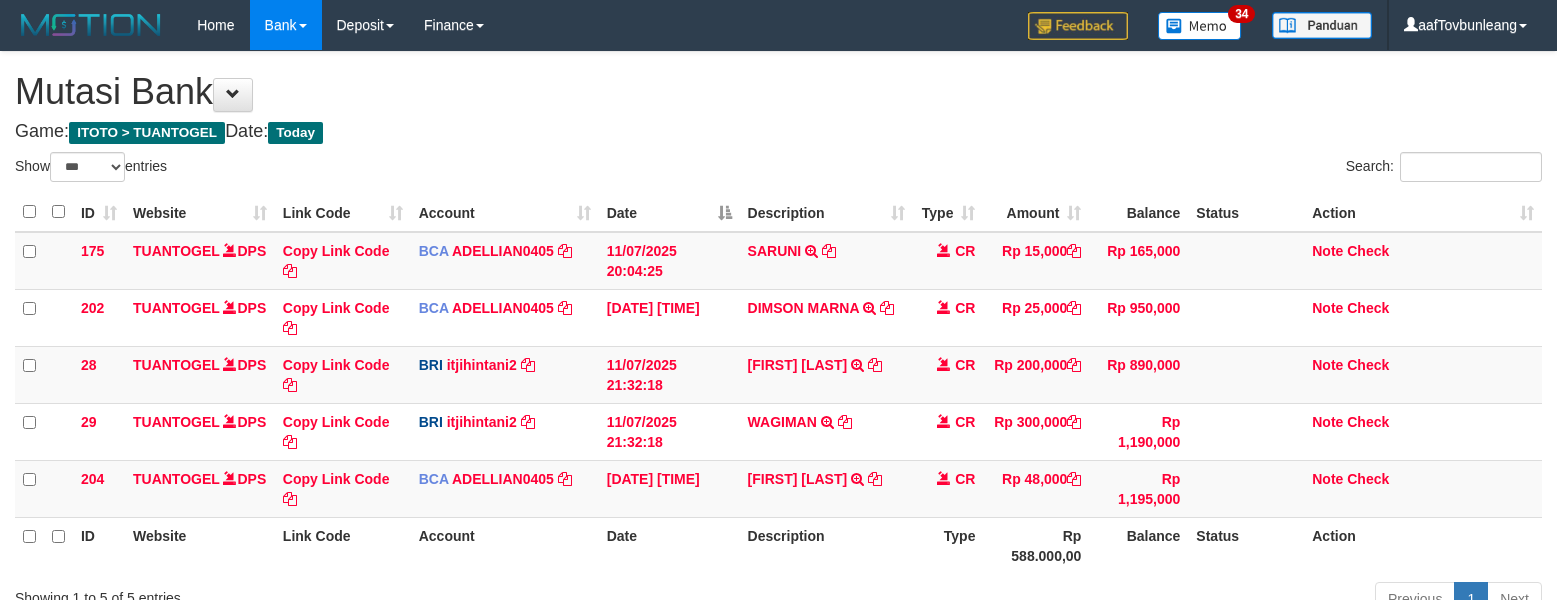 scroll, scrollTop: 0, scrollLeft: 0, axis: both 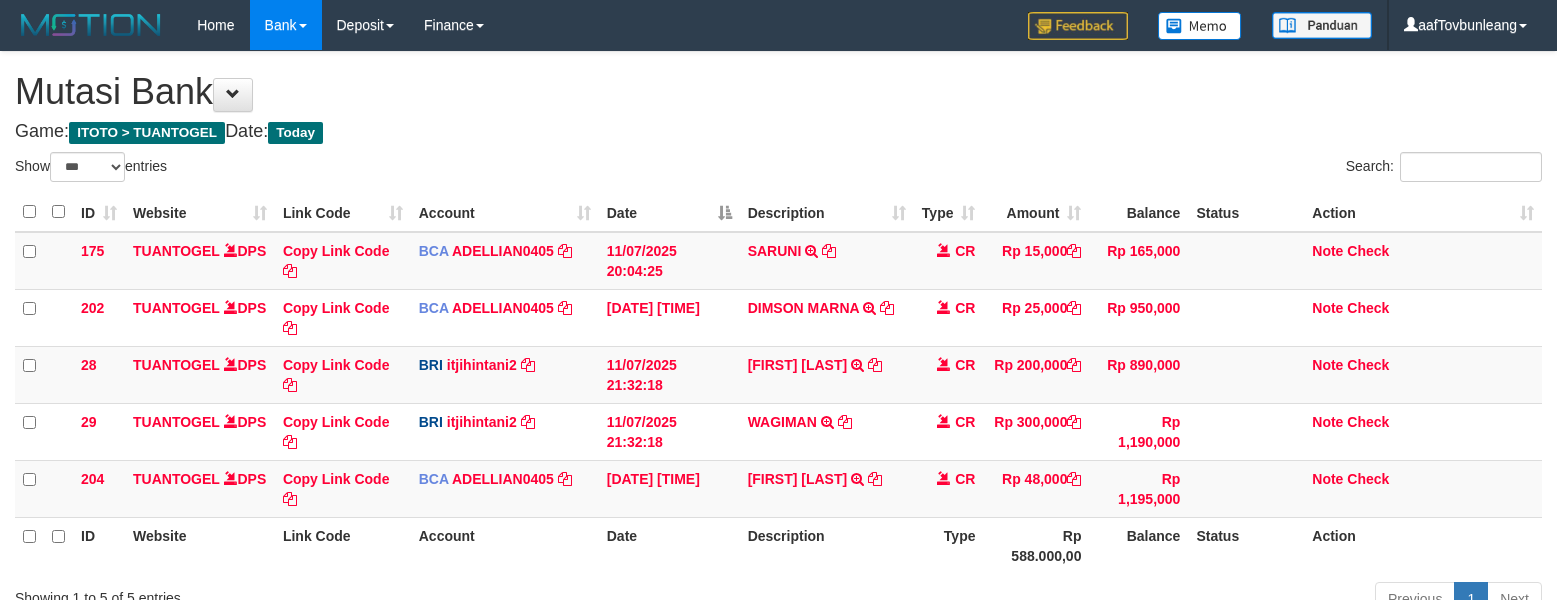 select on "***" 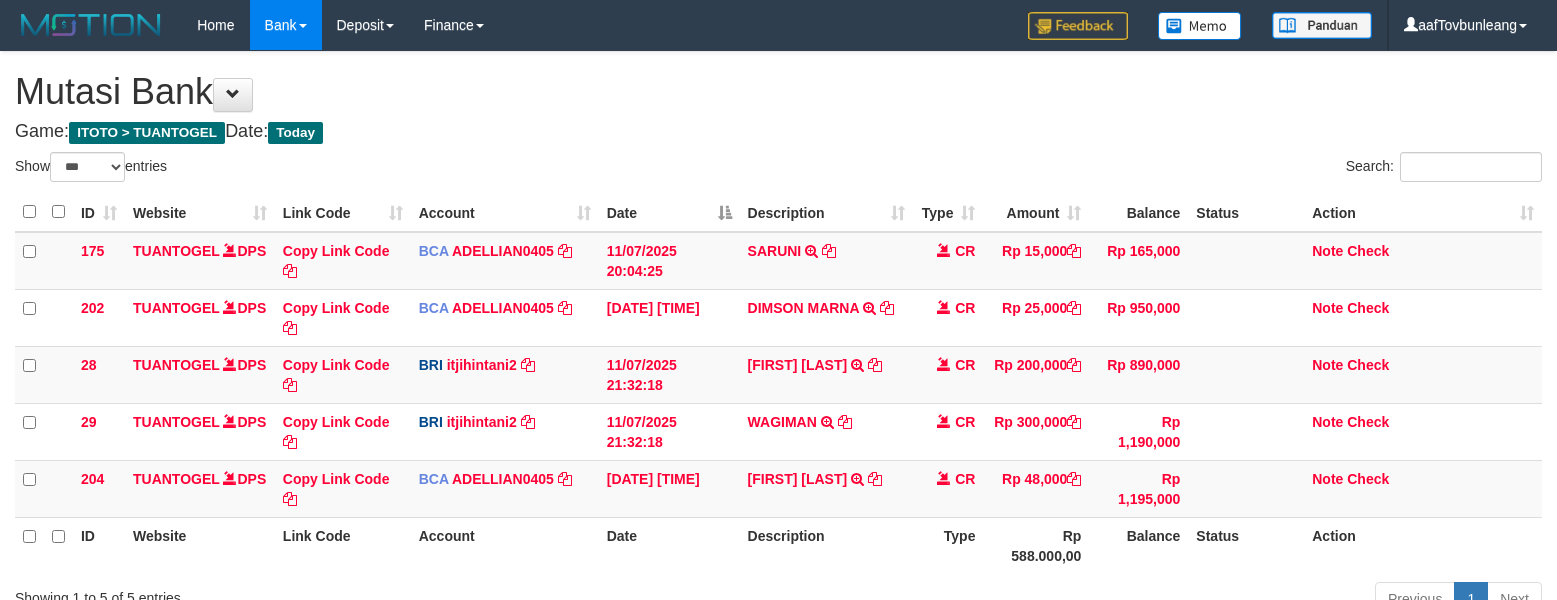 scroll, scrollTop: 0, scrollLeft: 0, axis: both 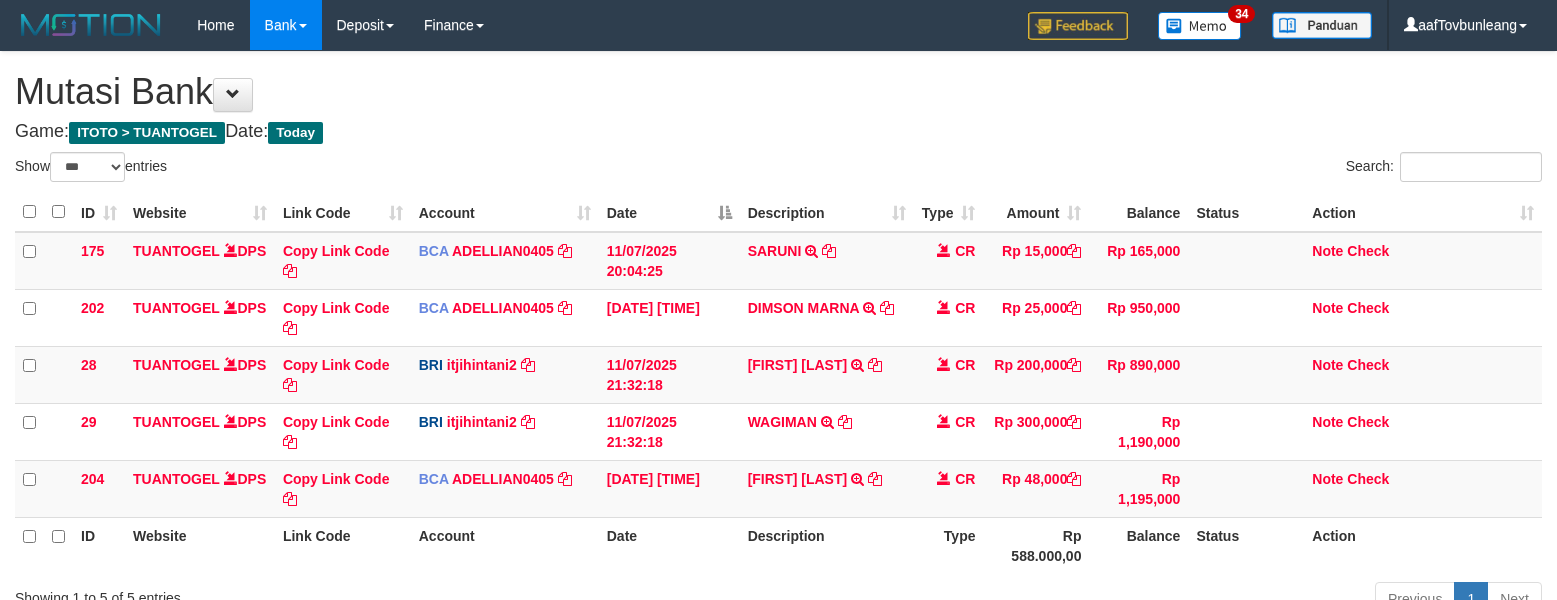 select on "***" 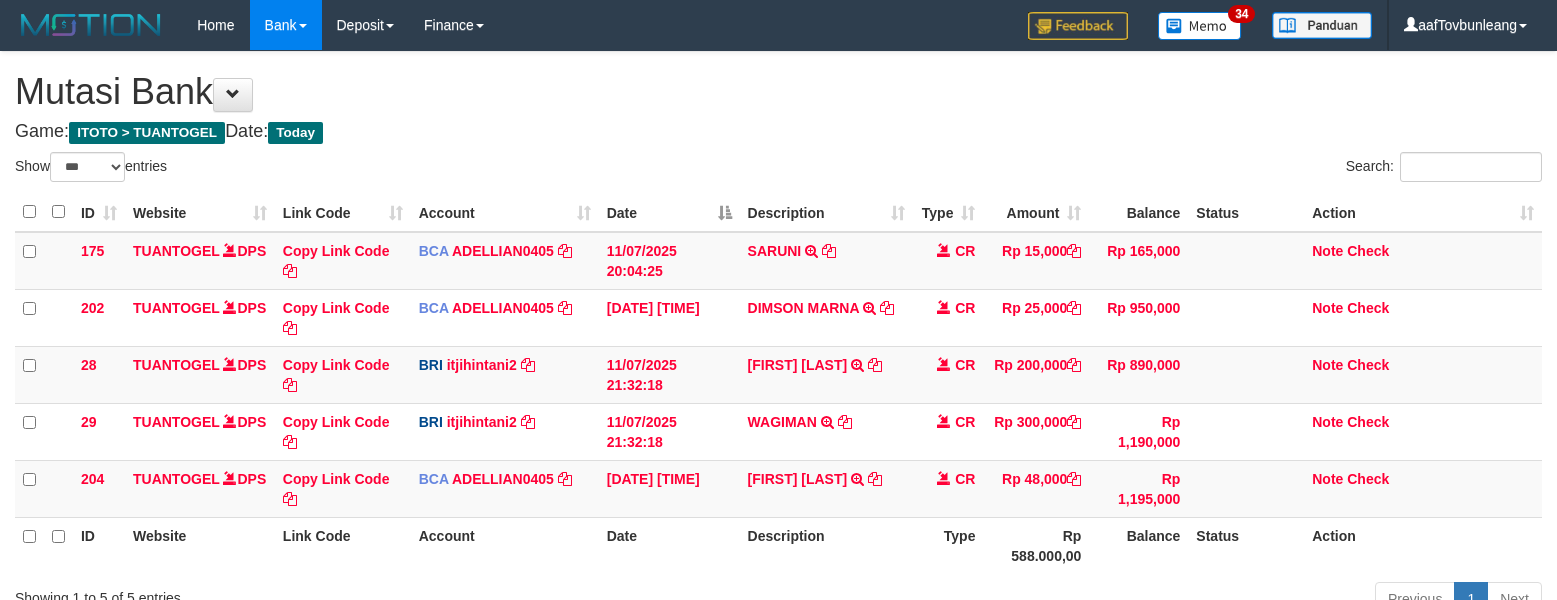 scroll, scrollTop: 0, scrollLeft: 0, axis: both 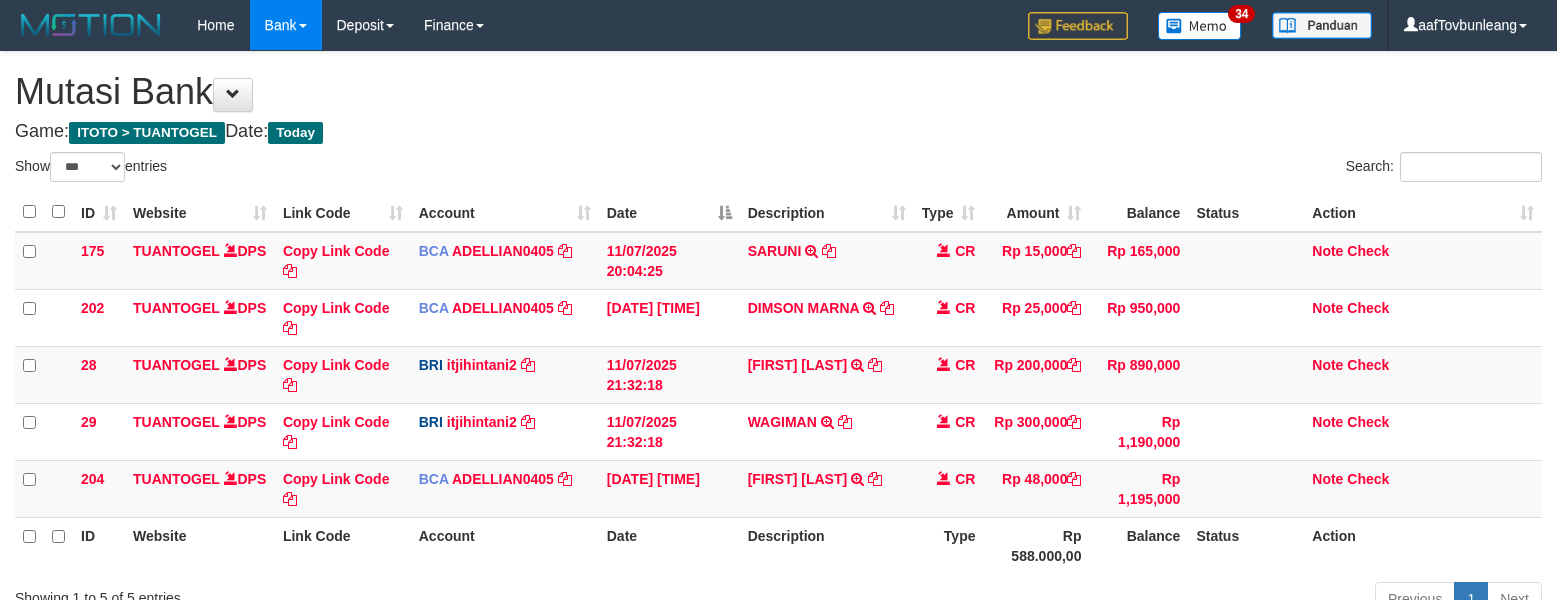 select on "***" 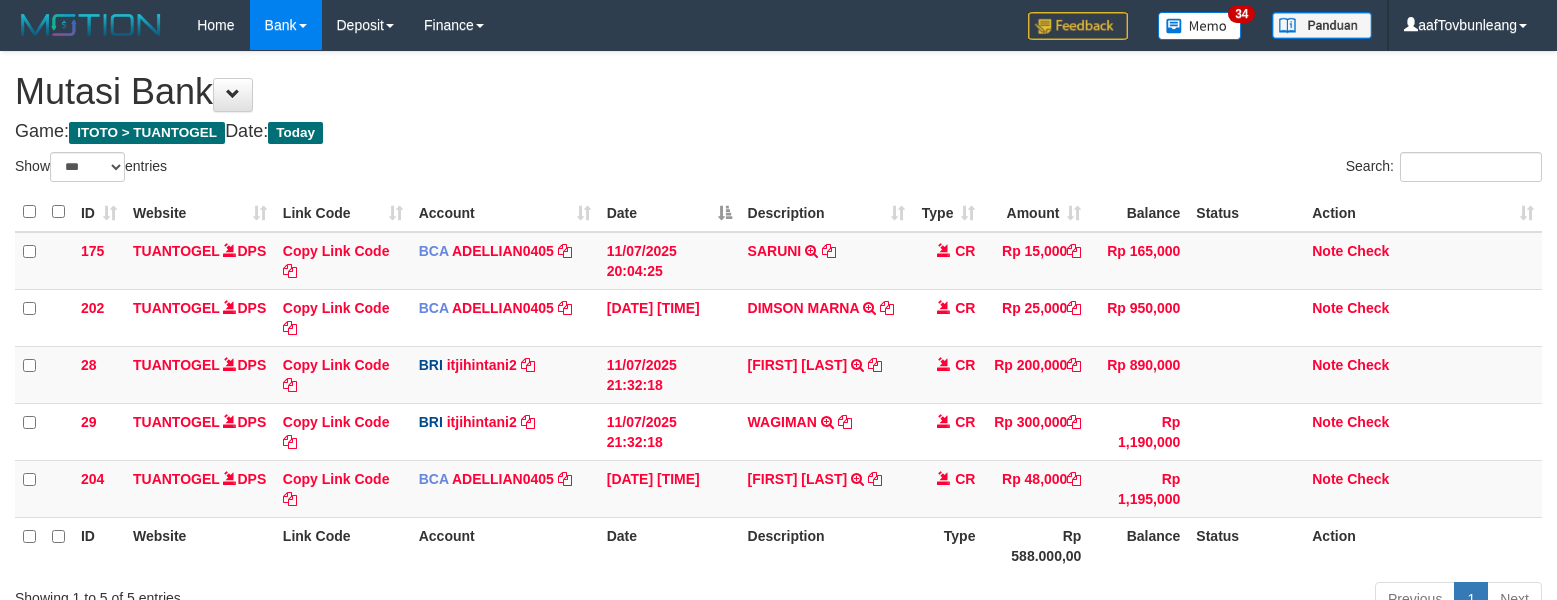scroll, scrollTop: 0, scrollLeft: 0, axis: both 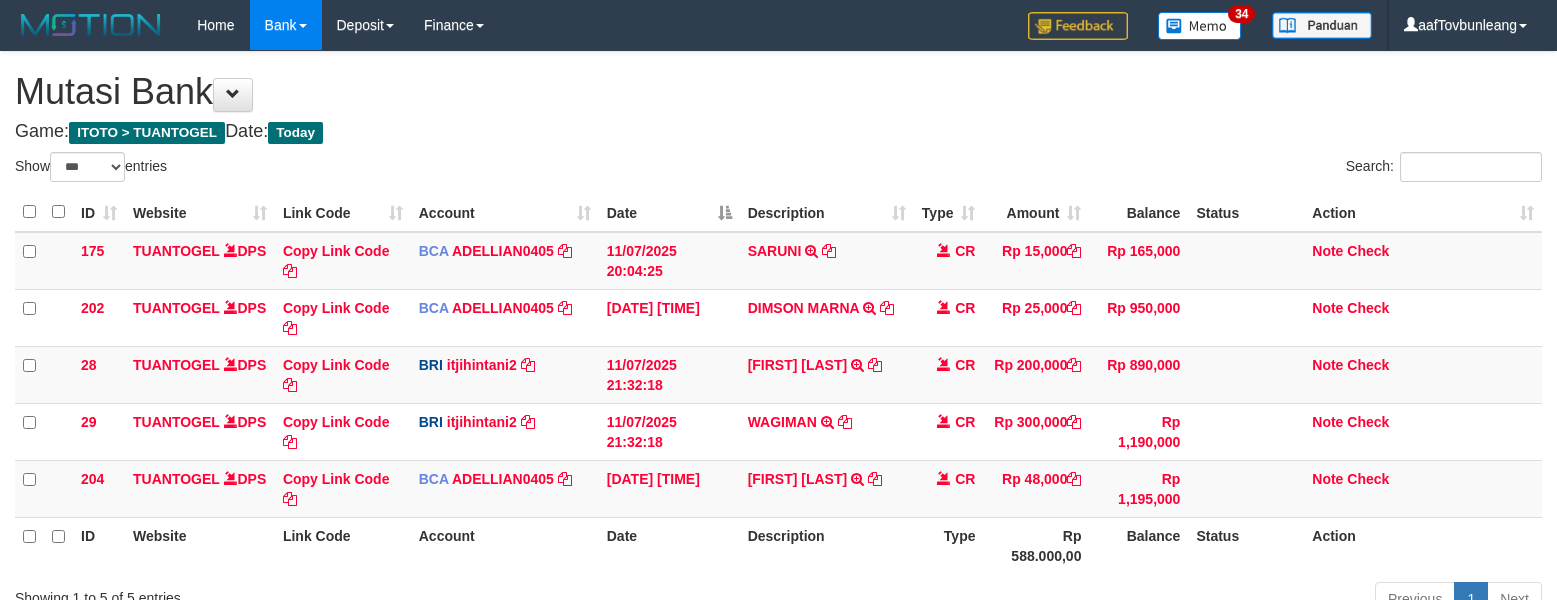 select on "***" 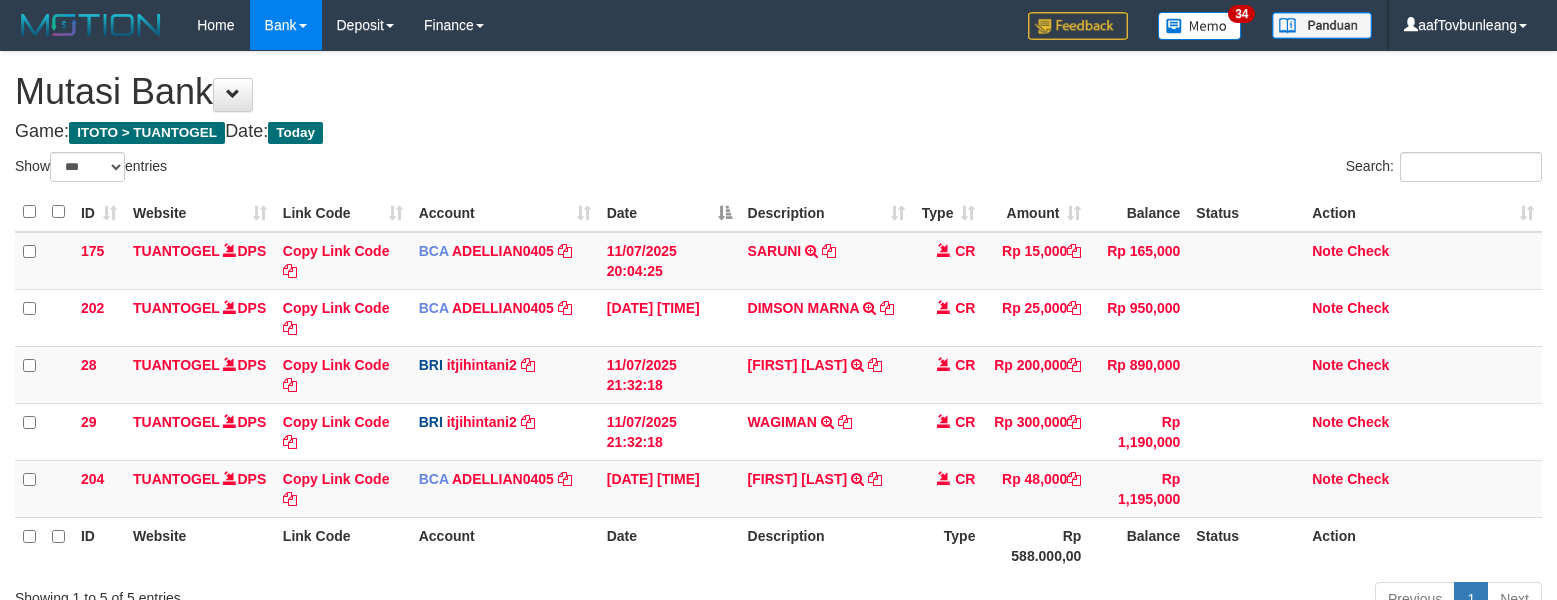scroll, scrollTop: 0, scrollLeft: 0, axis: both 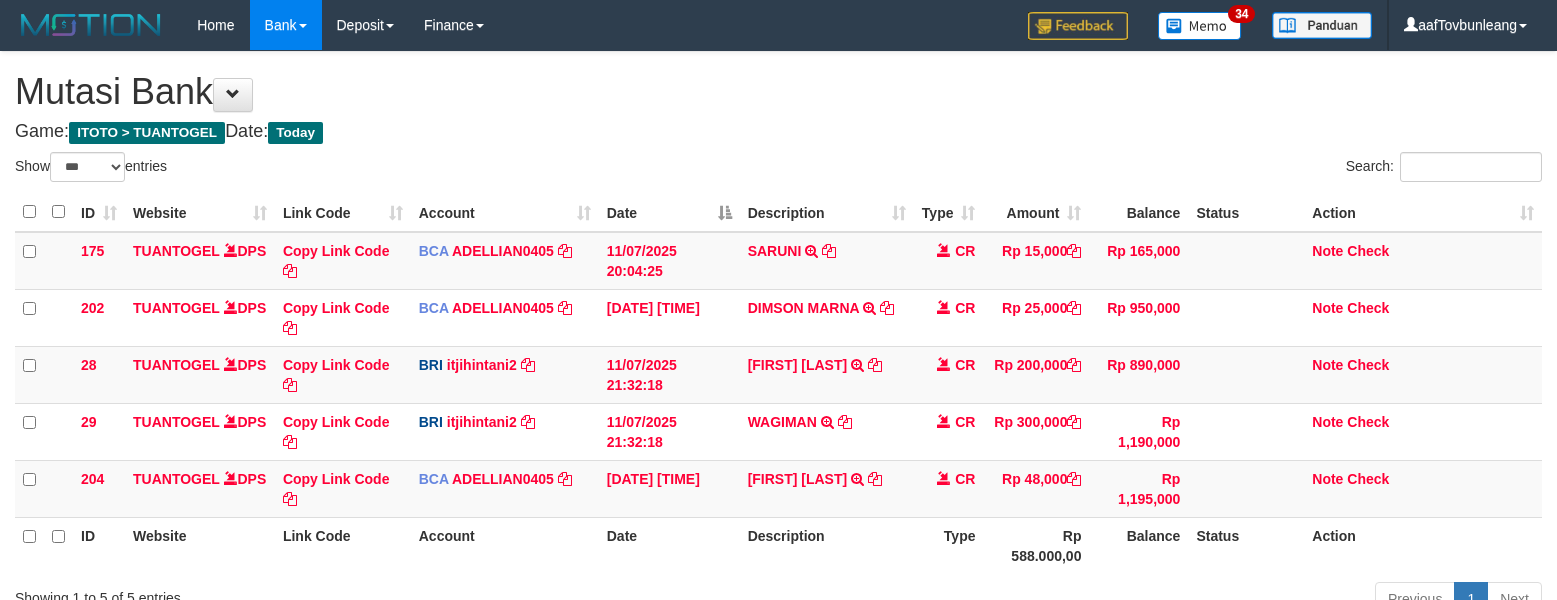 select on "***" 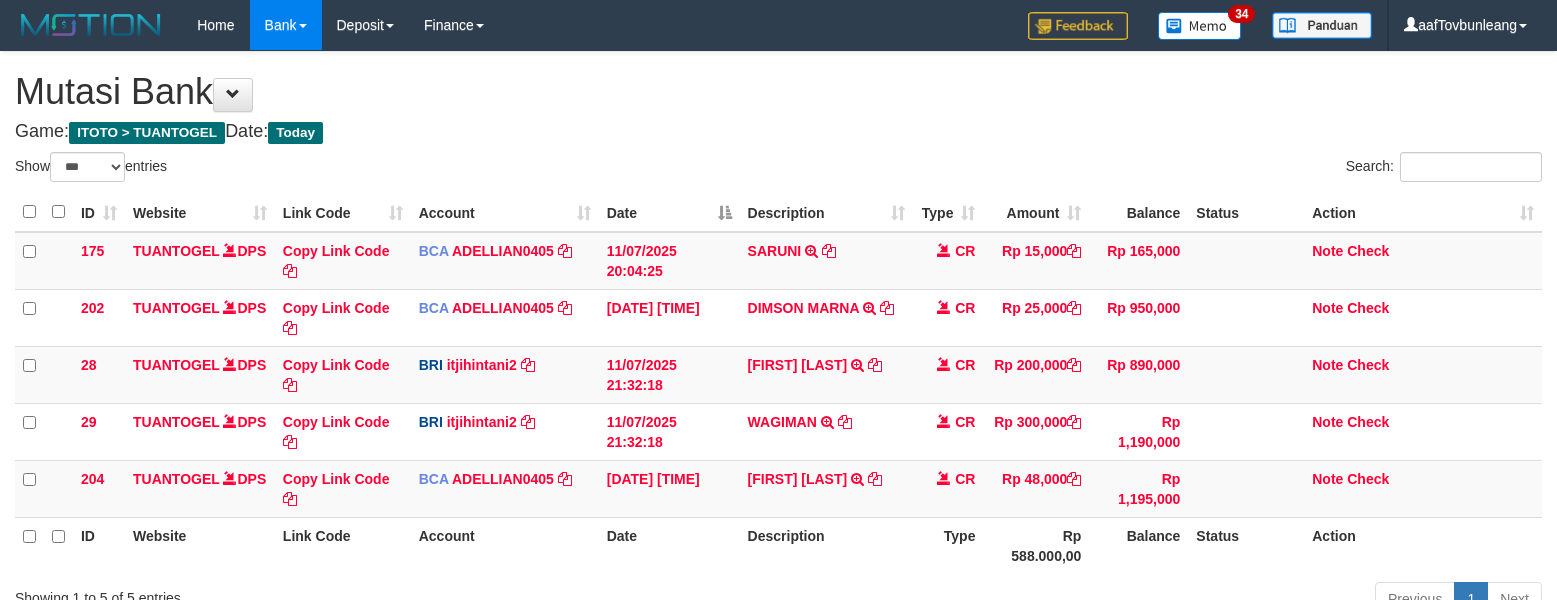 scroll, scrollTop: 0, scrollLeft: 0, axis: both 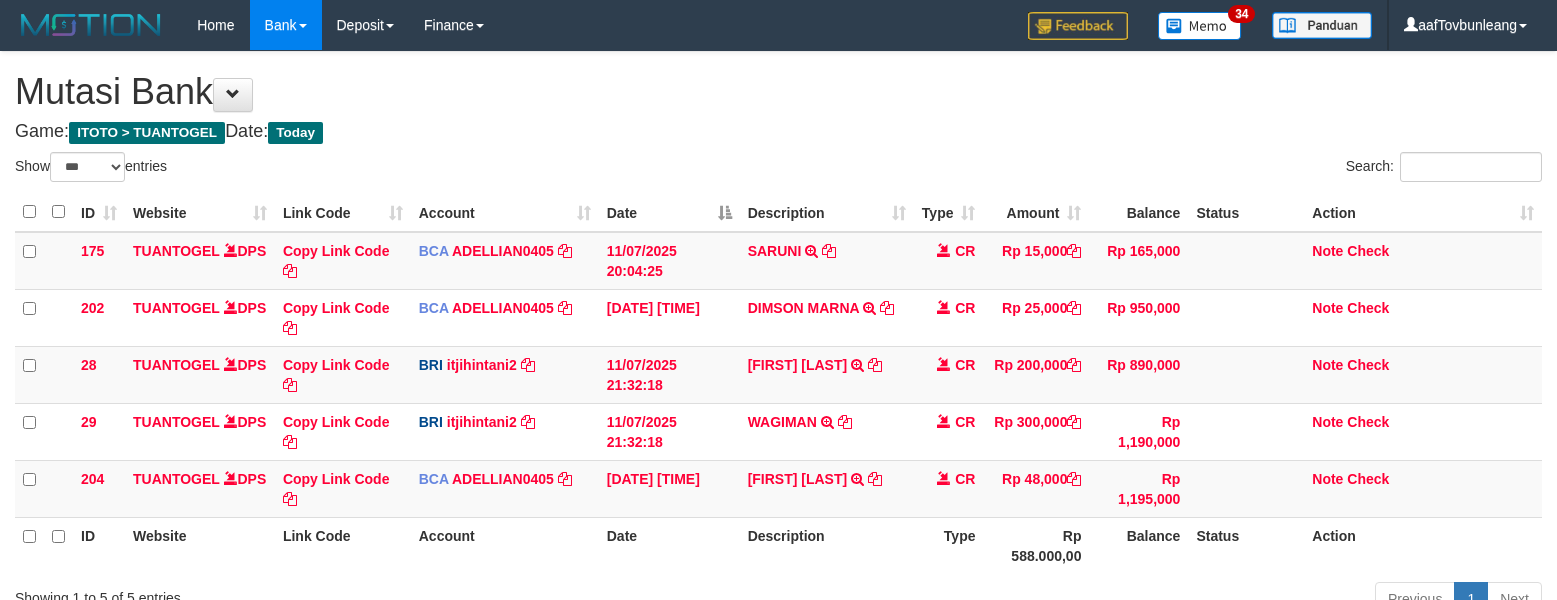 select on "***" 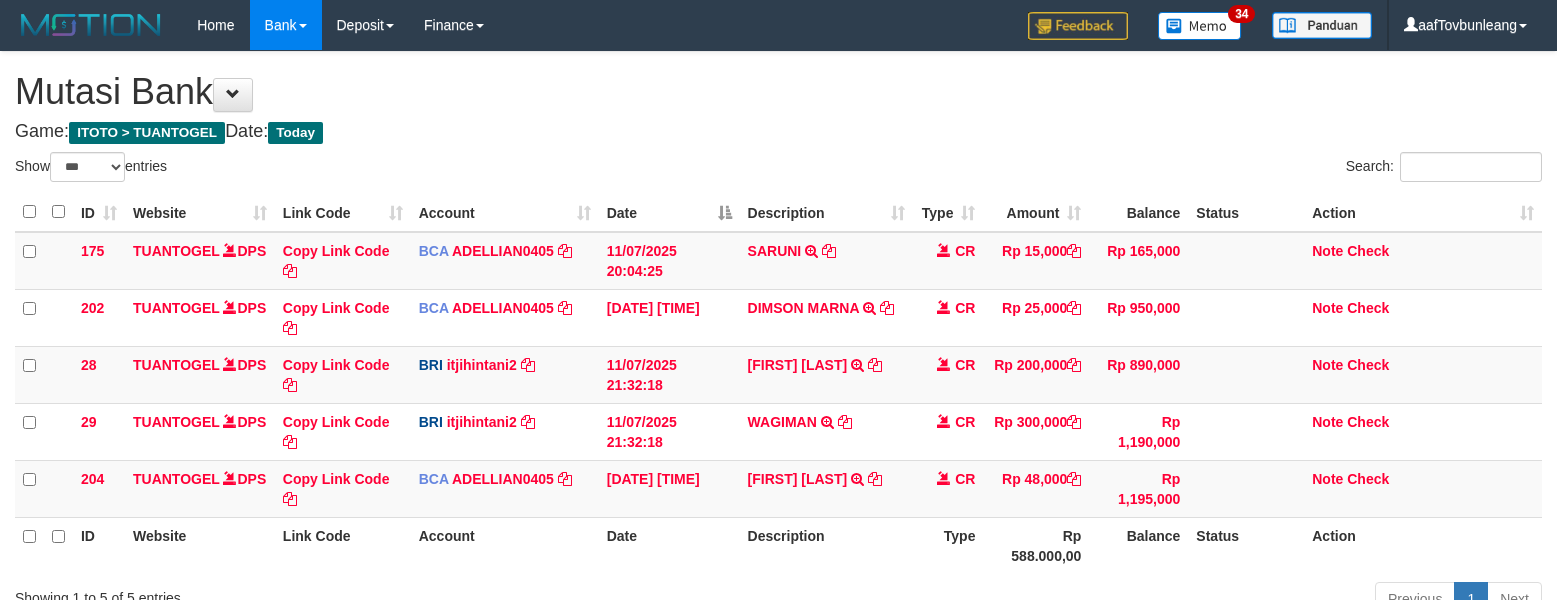 scroll, scrollTop: 0, scrollLeft: 0, axis: both 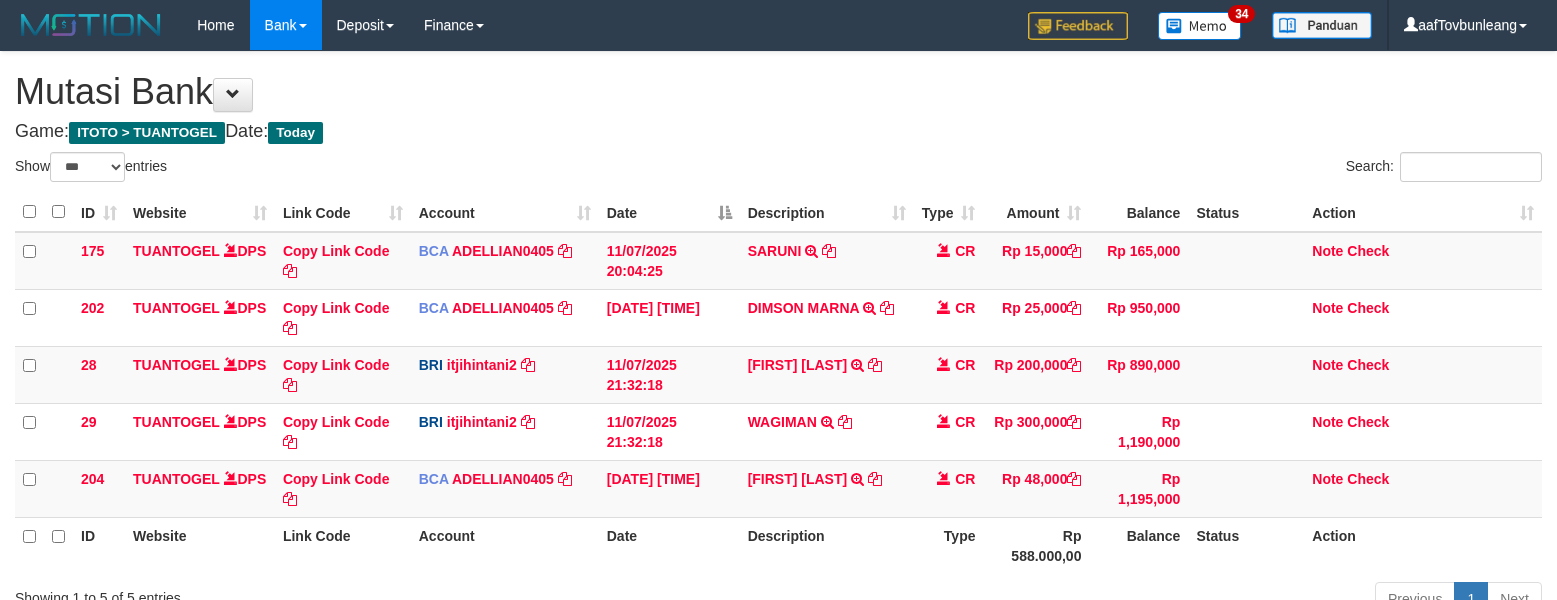 select on "***" 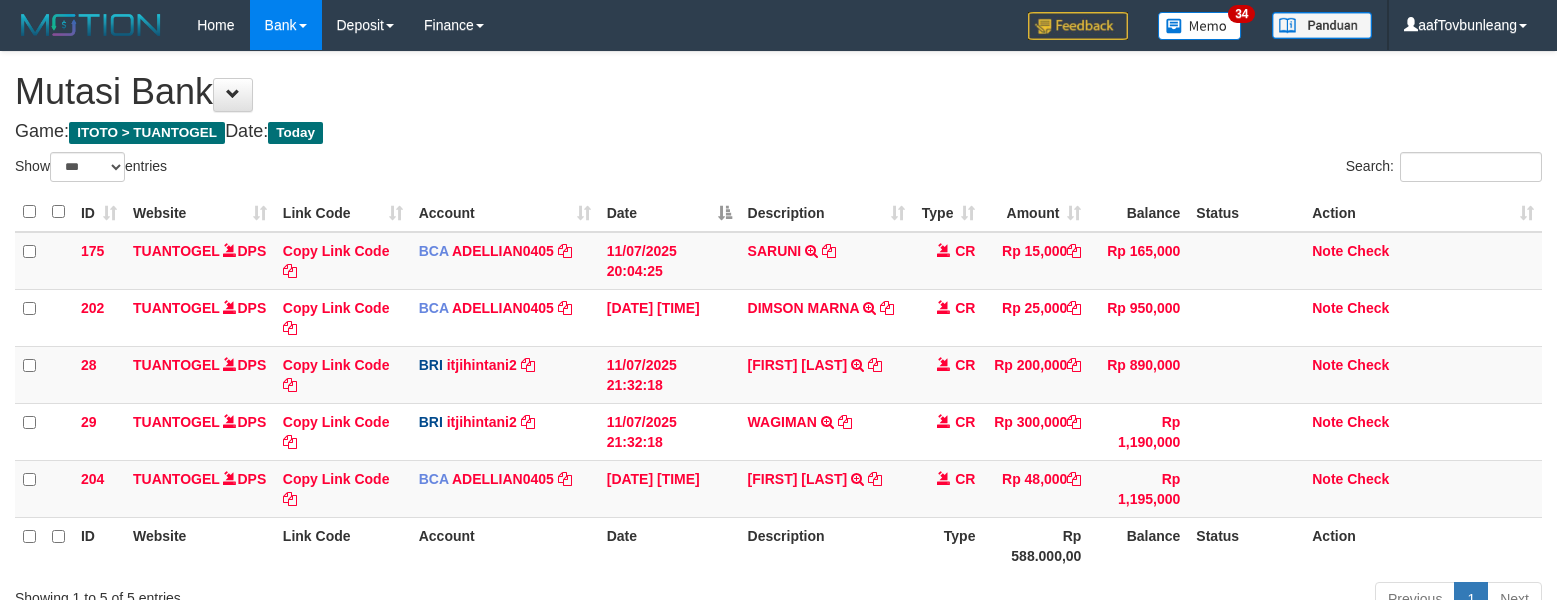 scroll, scrollTop: 0, scrollLeft: 0, axis: both 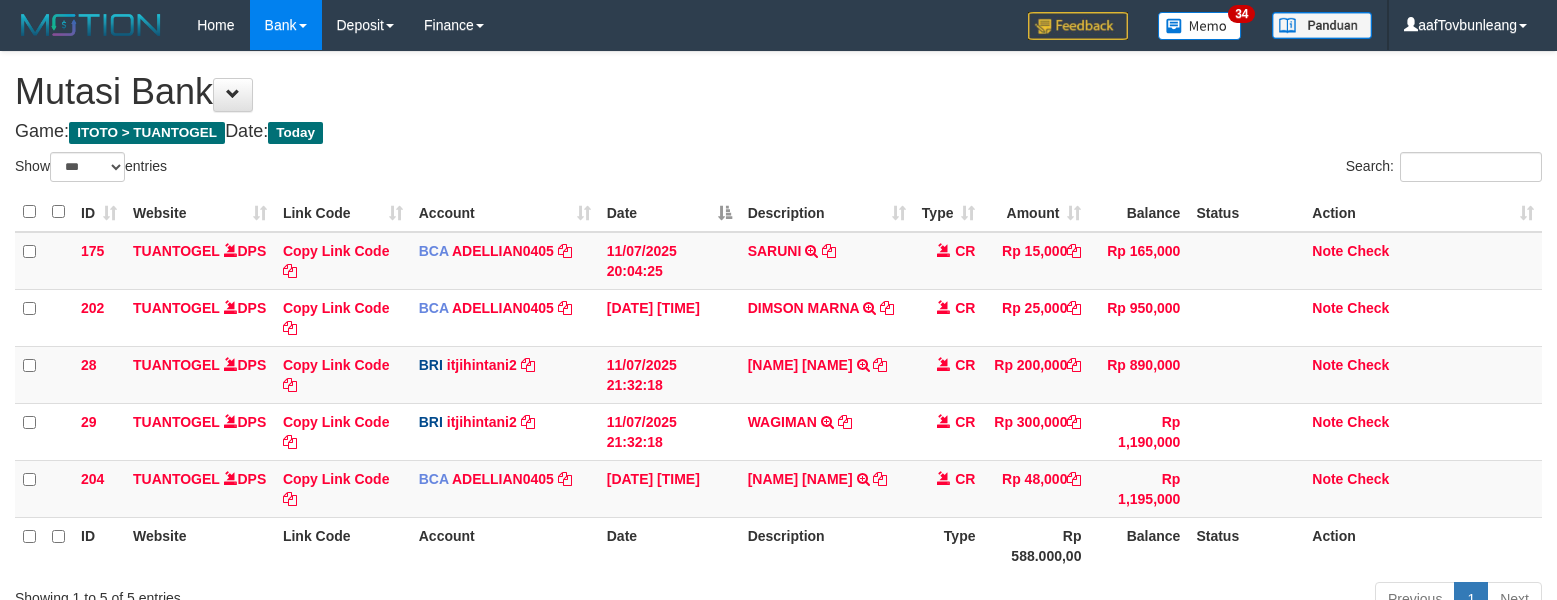 select on "***" 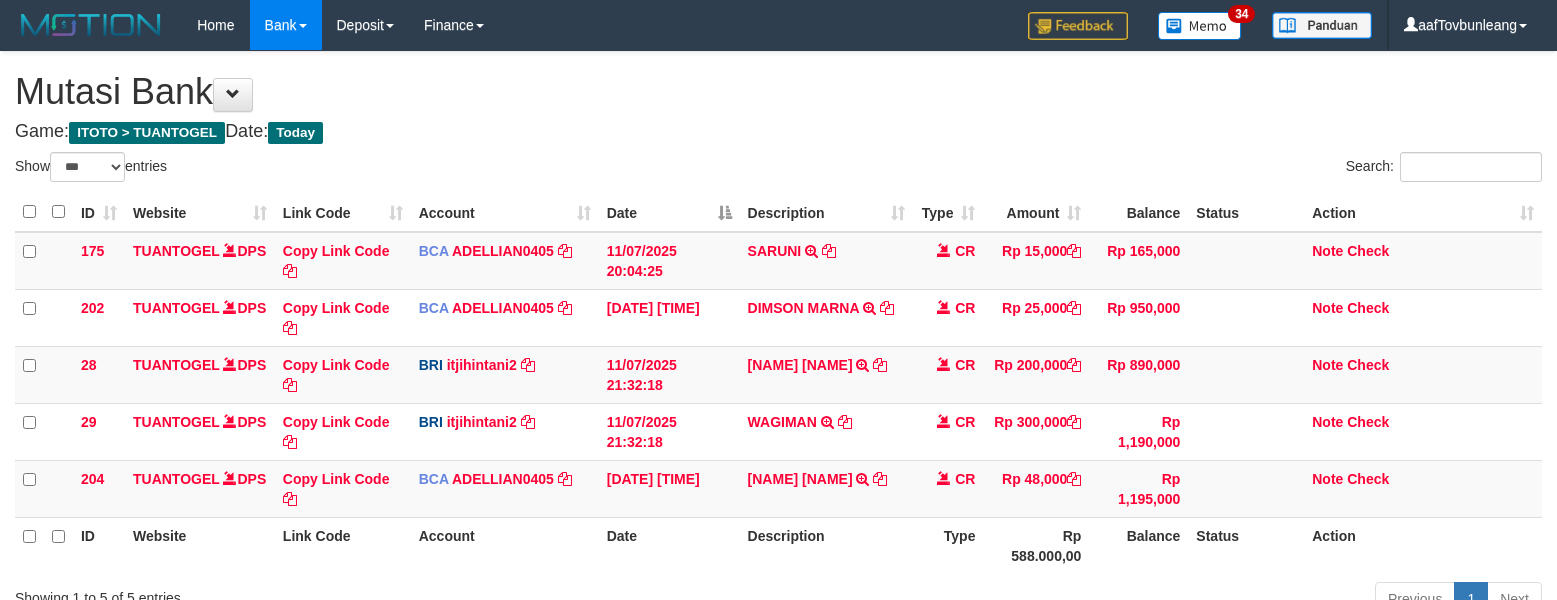 scroll, scrollTop: 0, scrollLeft: 0, axis: both 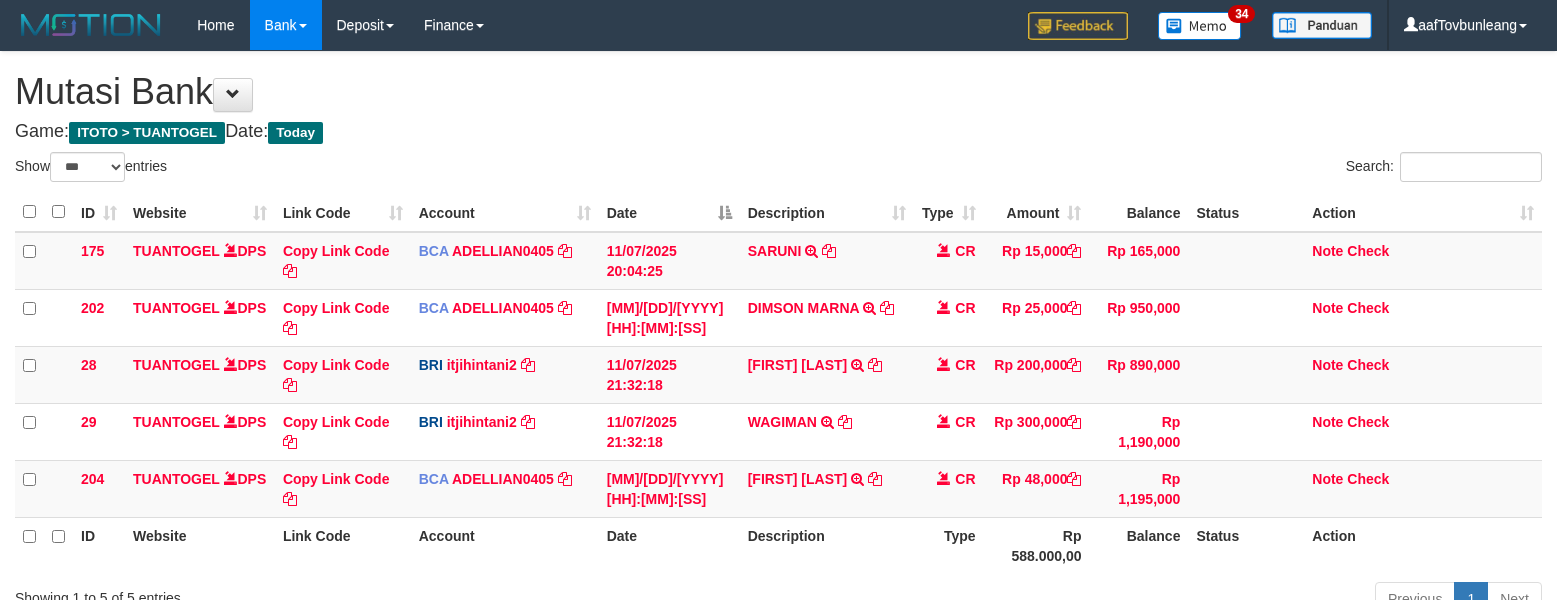 select on "***" 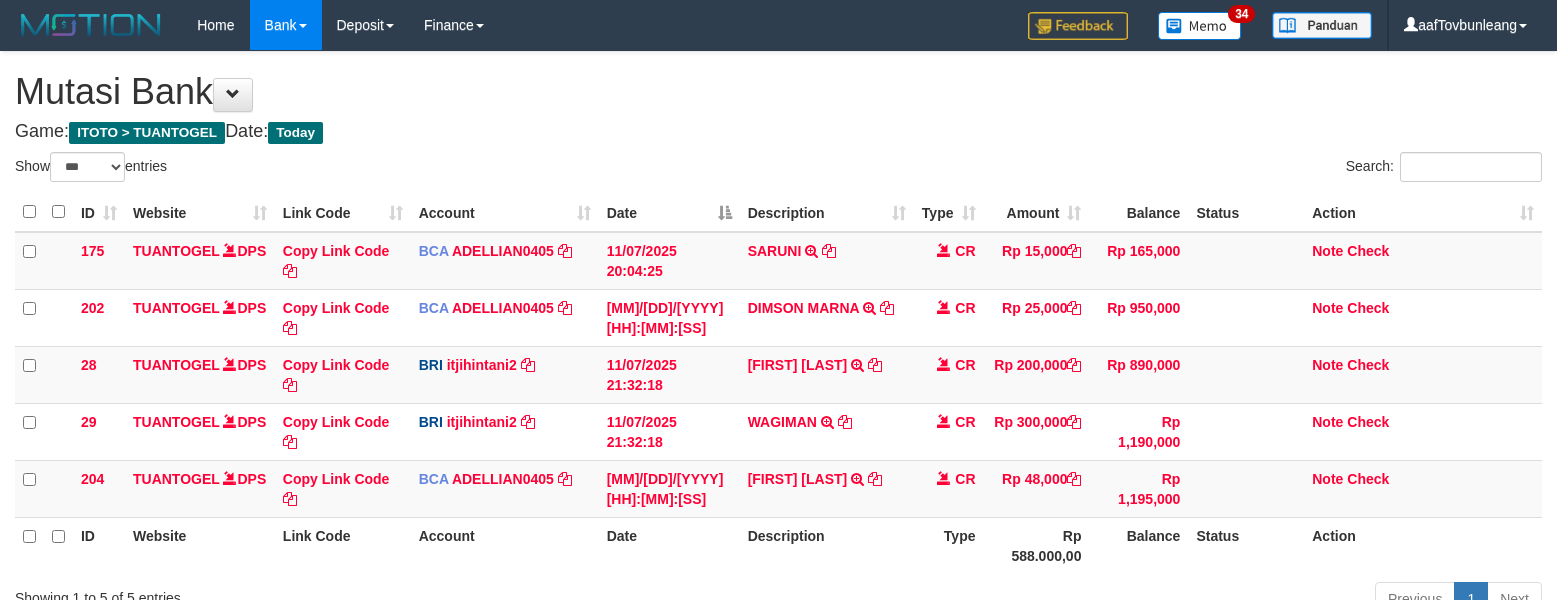 scroll, scrollTop: 0, scrollLeft: 0, axis: both 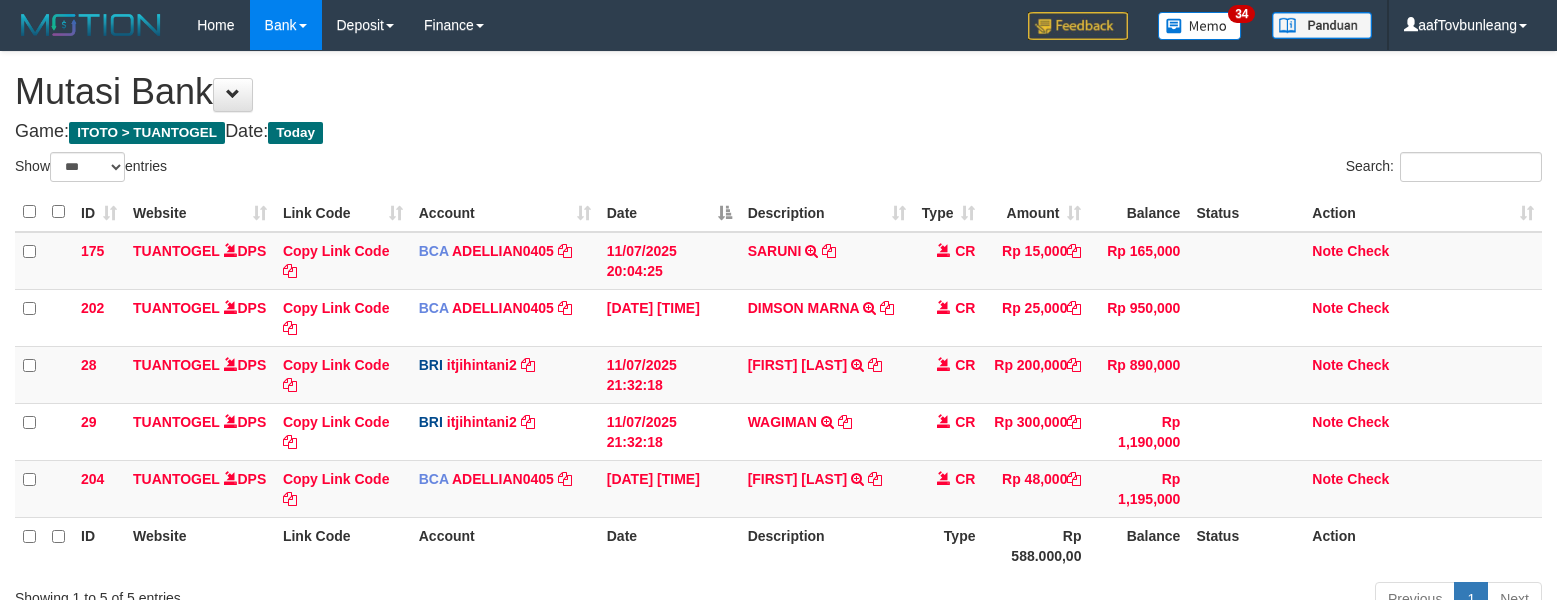 select on "***" 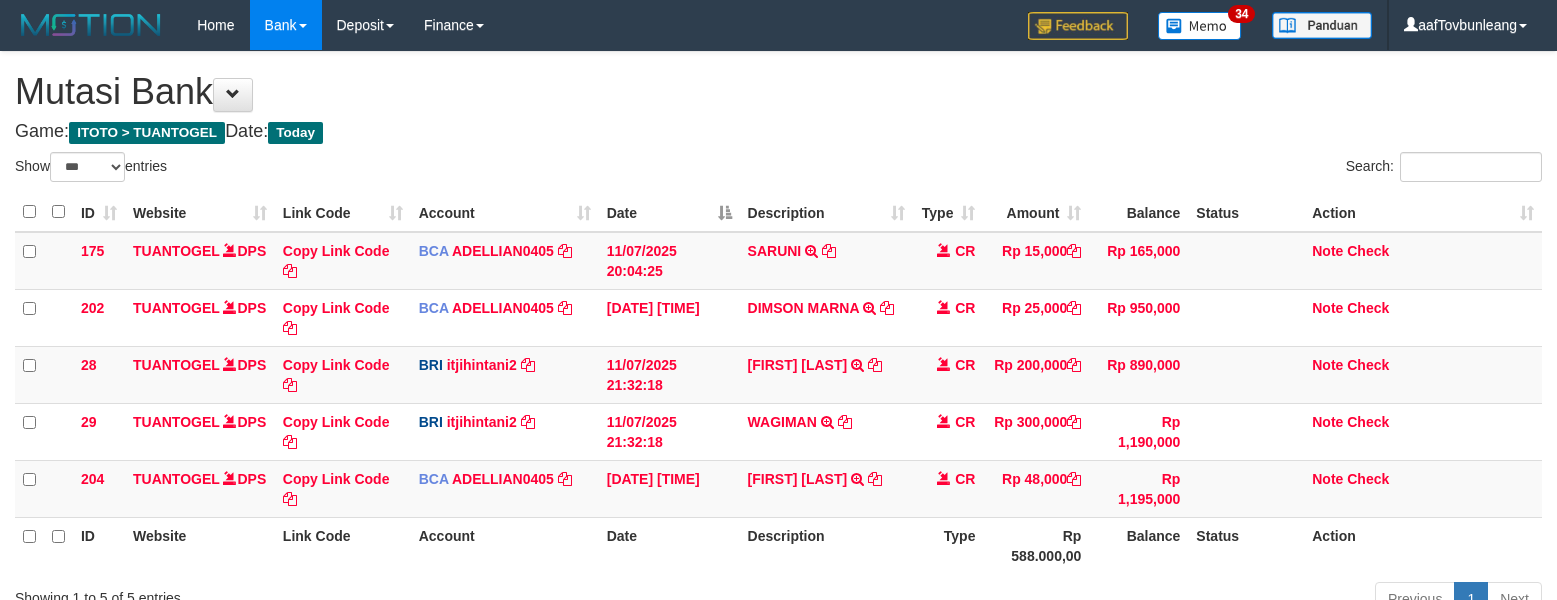 scroll, scrollTop: 0, scrollLeft: 0, axis: both 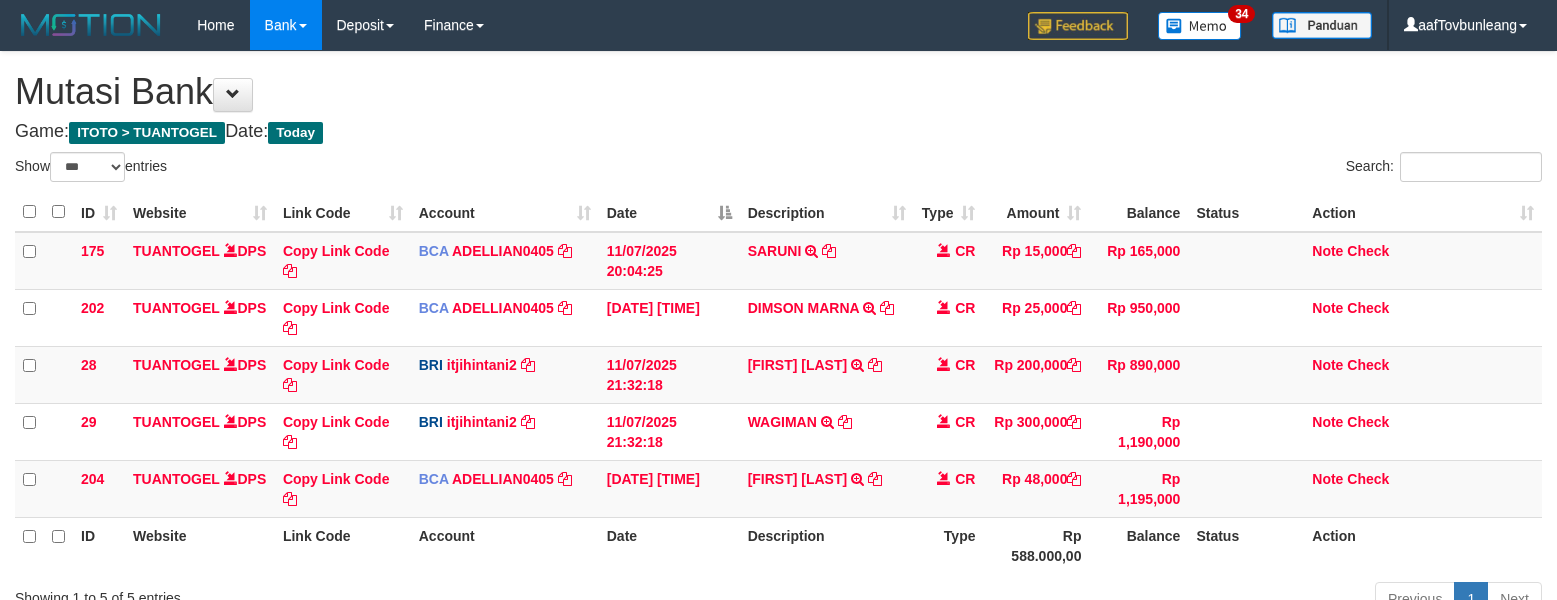 select on "***" 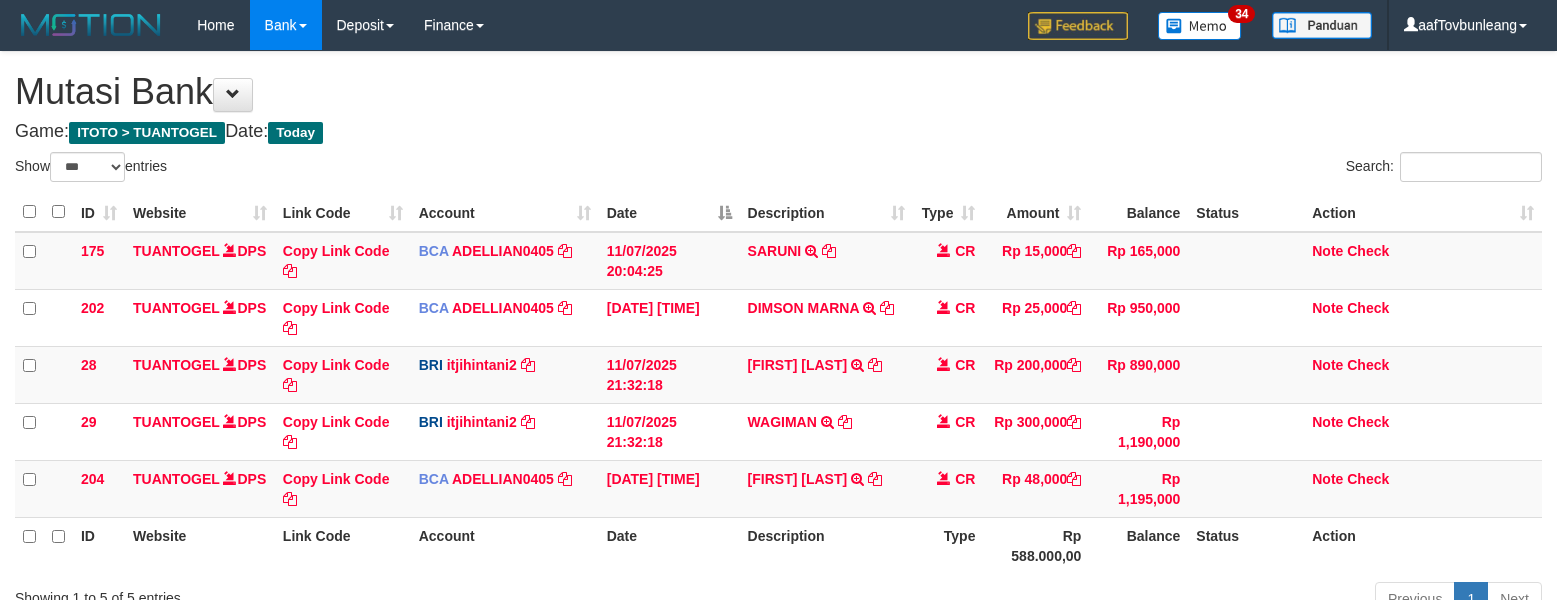 scroll, scrollTop: 0, scrollLeft: 0, axis: both 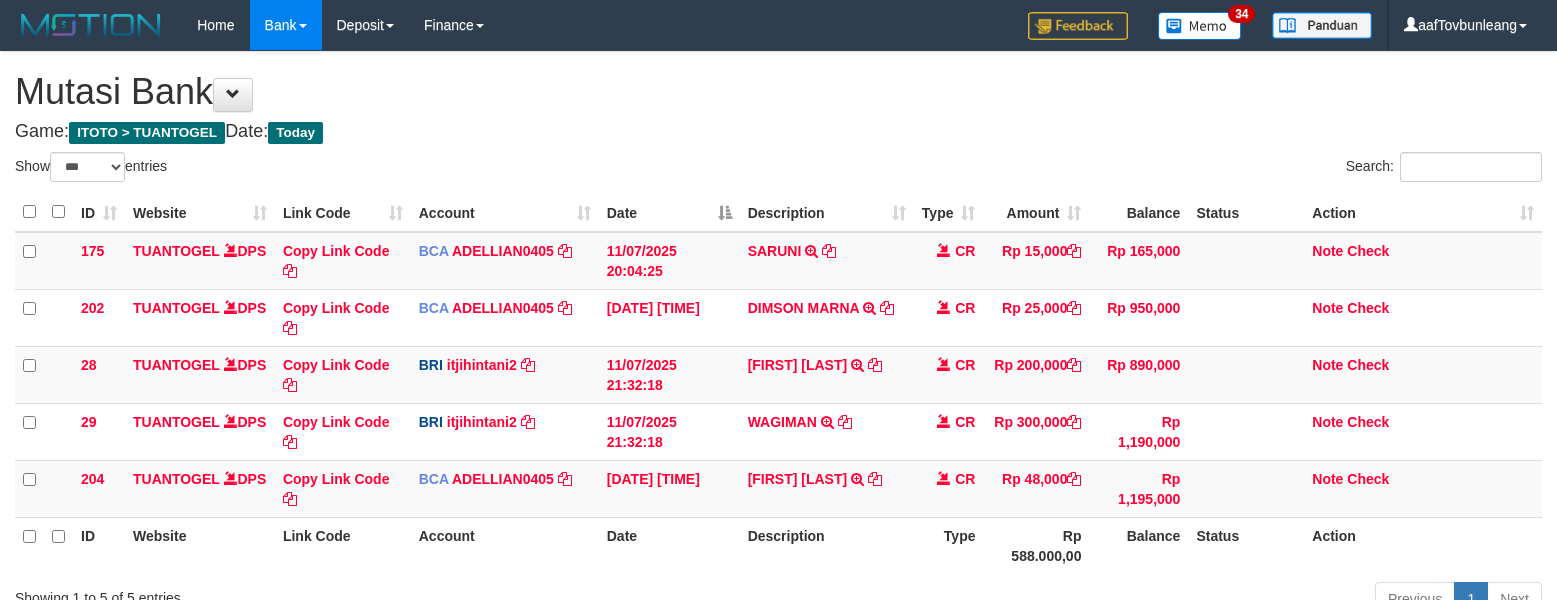 select on "***" 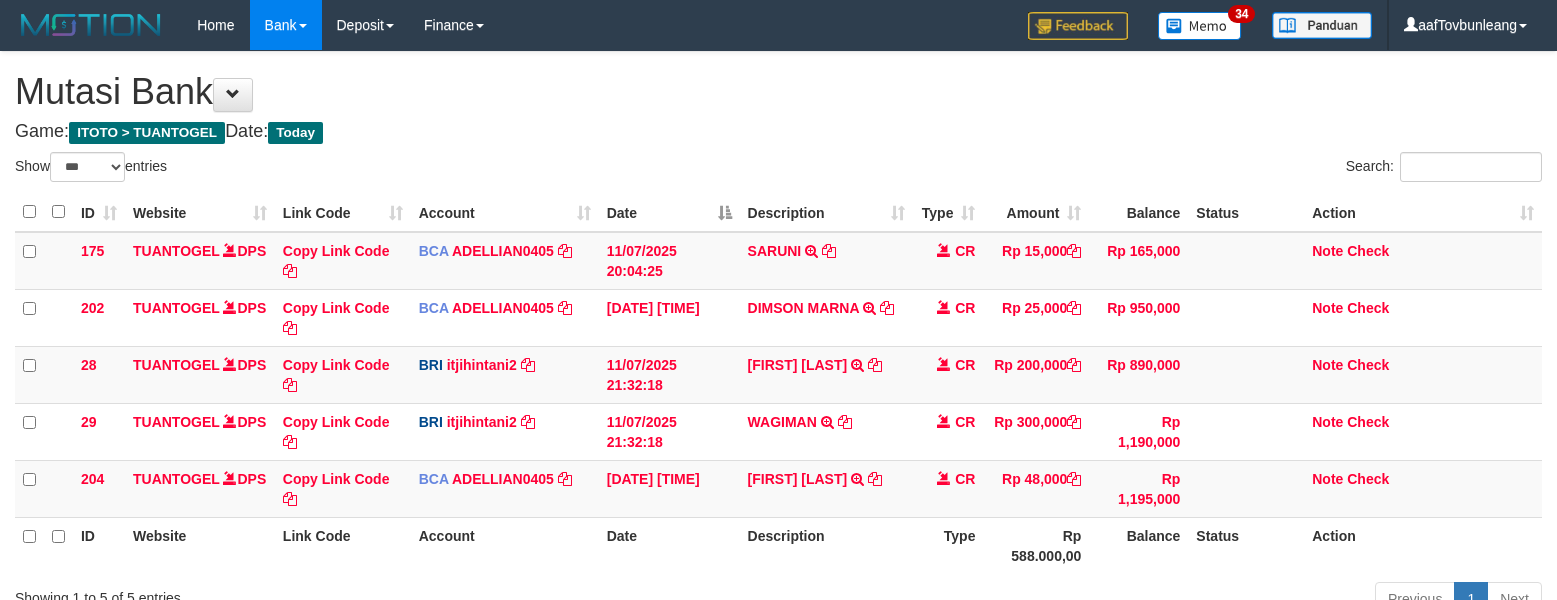 scroll, scrollTop: 0, scrollLeft: 0, axis: both 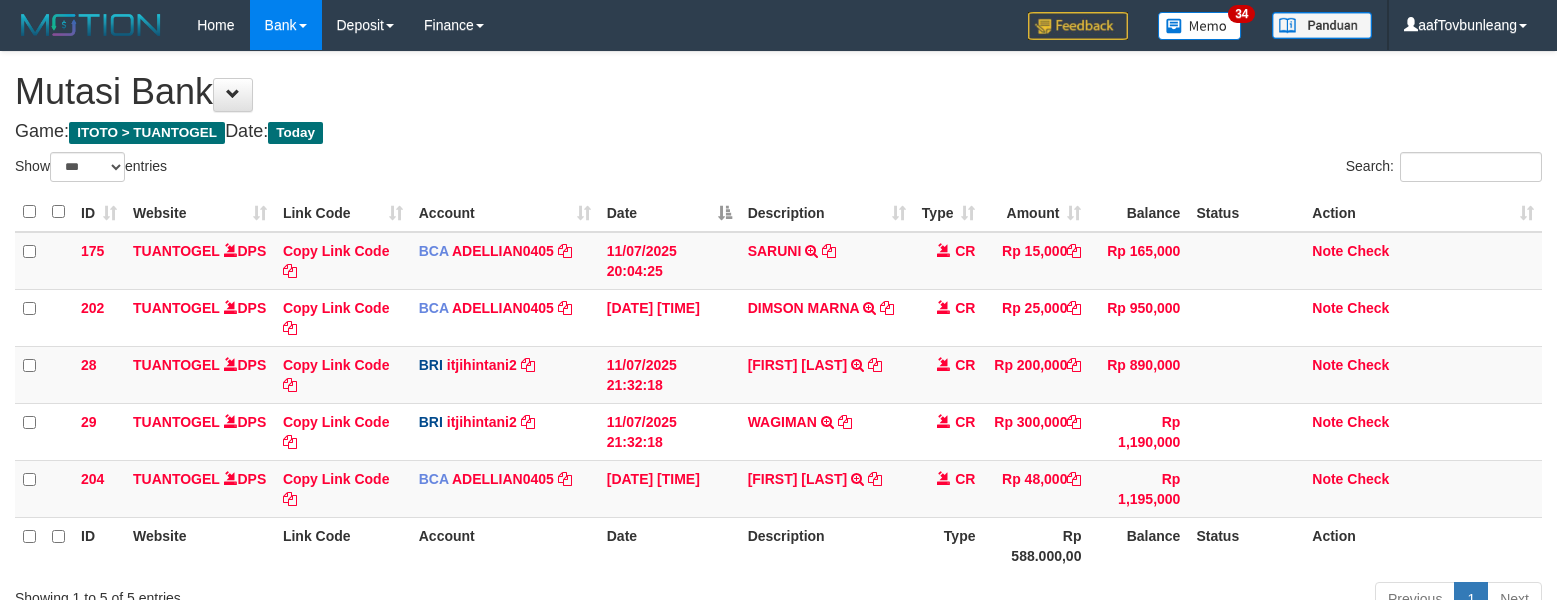 select on "***" 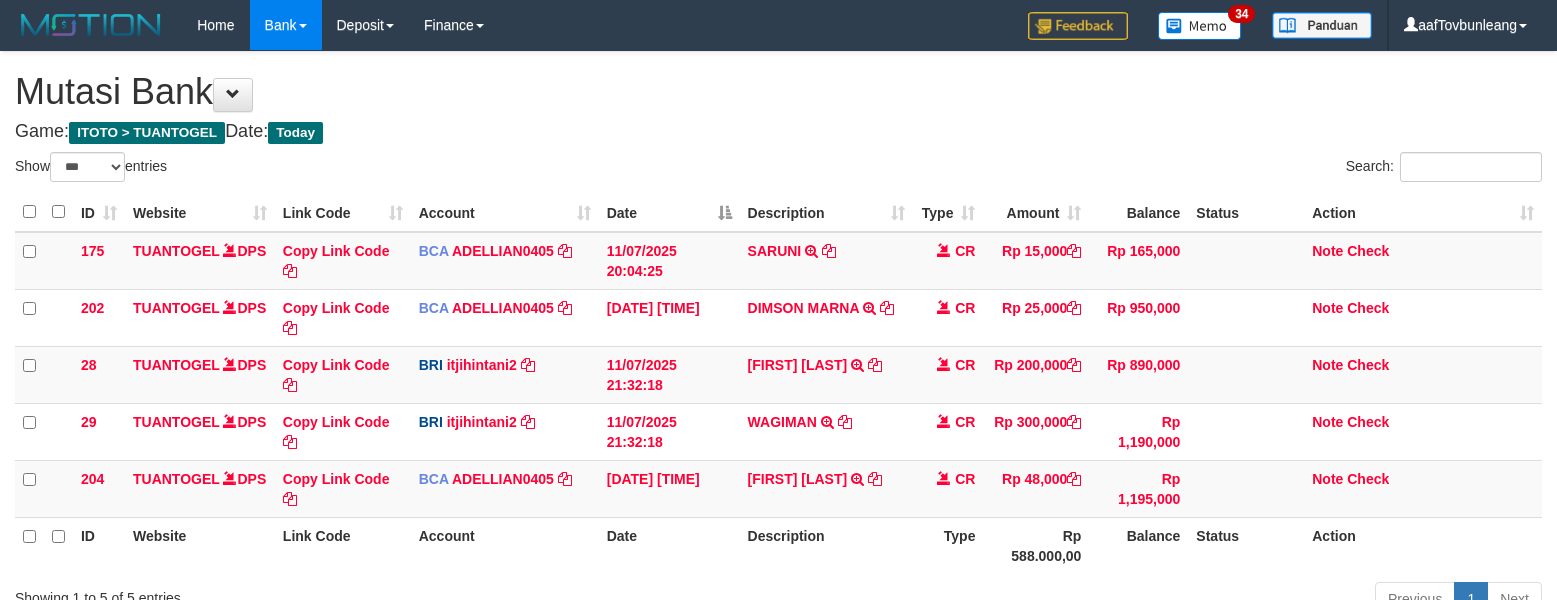 scroll, scrollTop: 0, scrollLeft: 0, axis: both 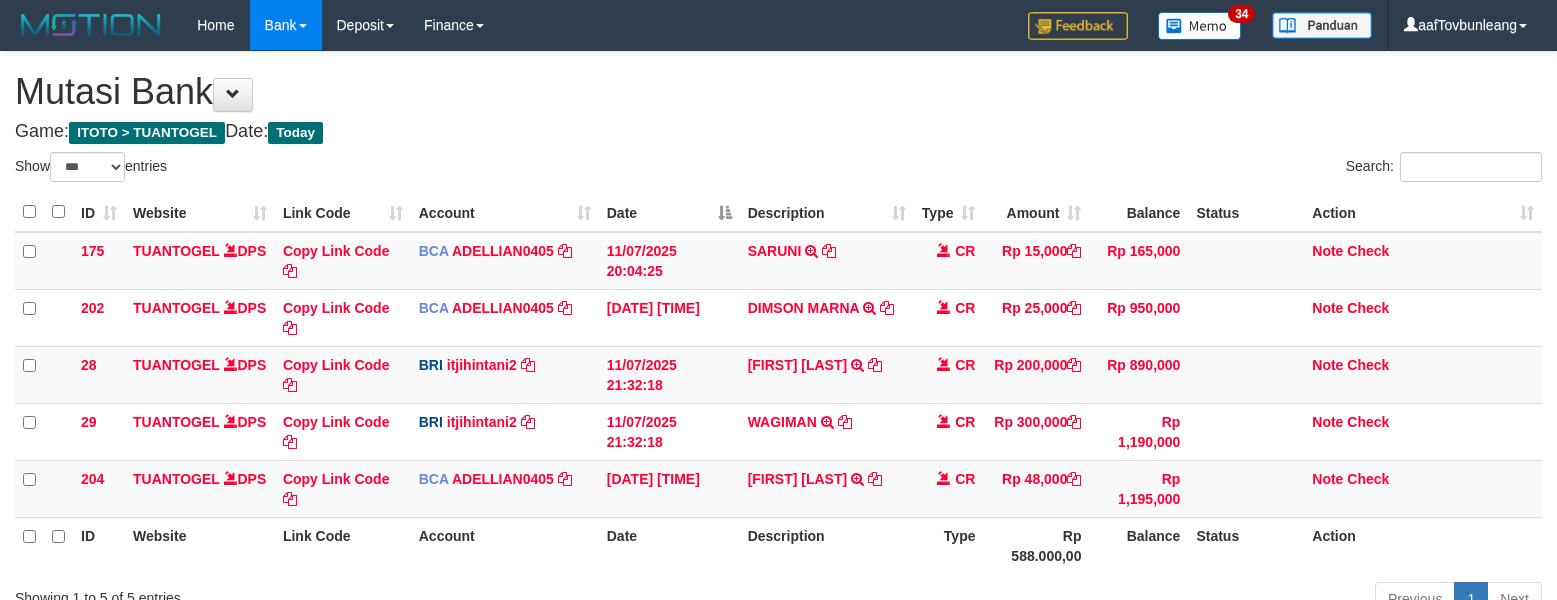 select on "***" 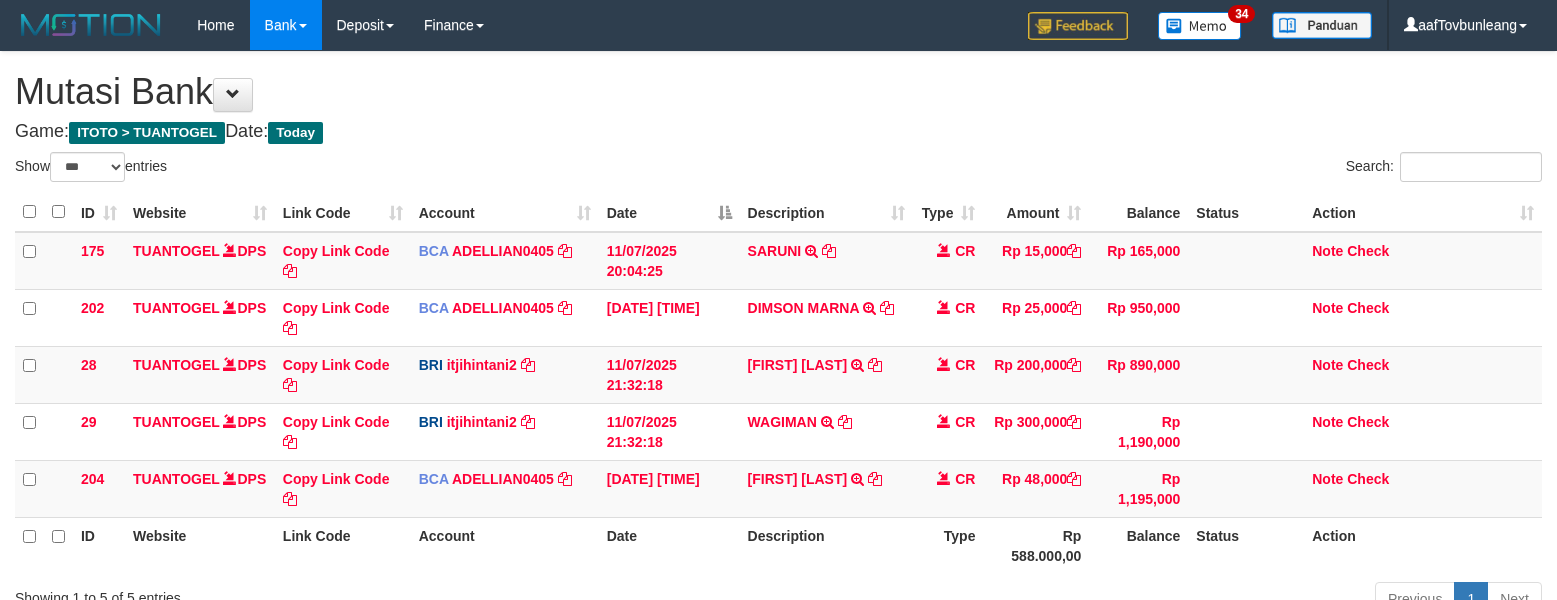 scroll, scrollTop: 0, scrollLeft: 0, axis: both 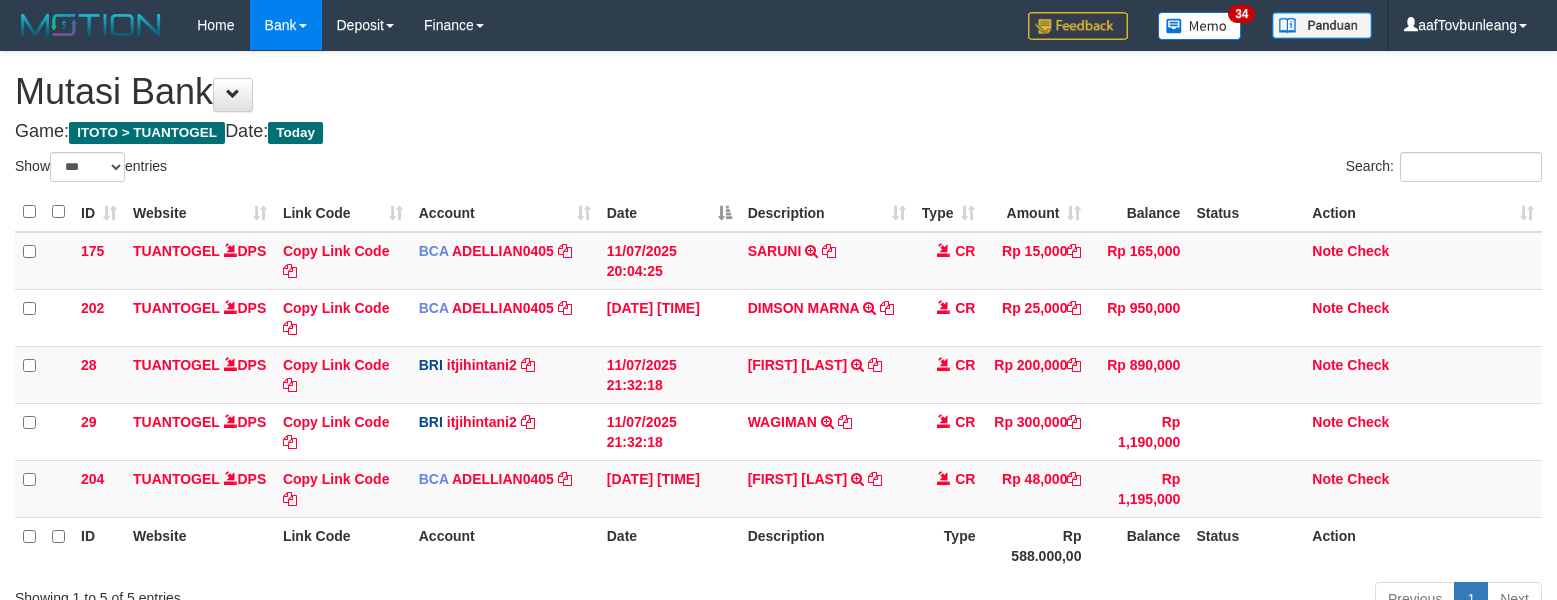 select on "***" 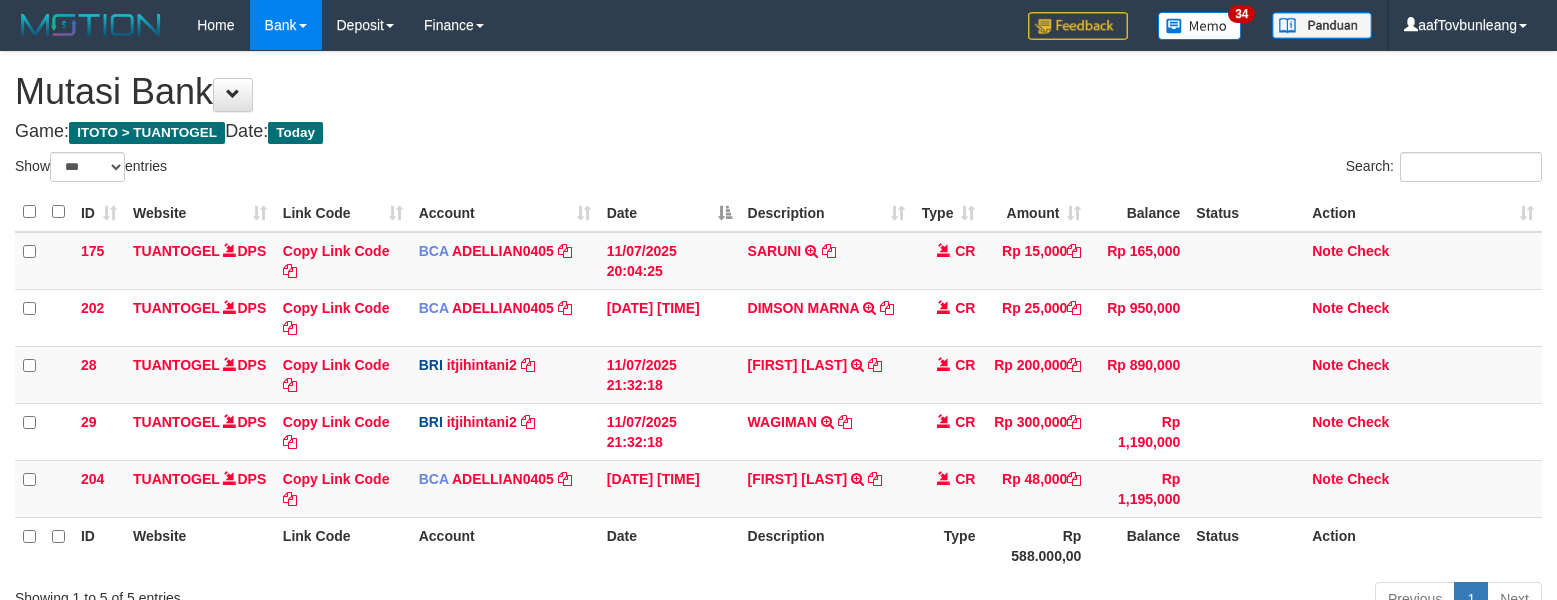 scroll, scrollTop: 0, scrollLeft: 0, axis: both 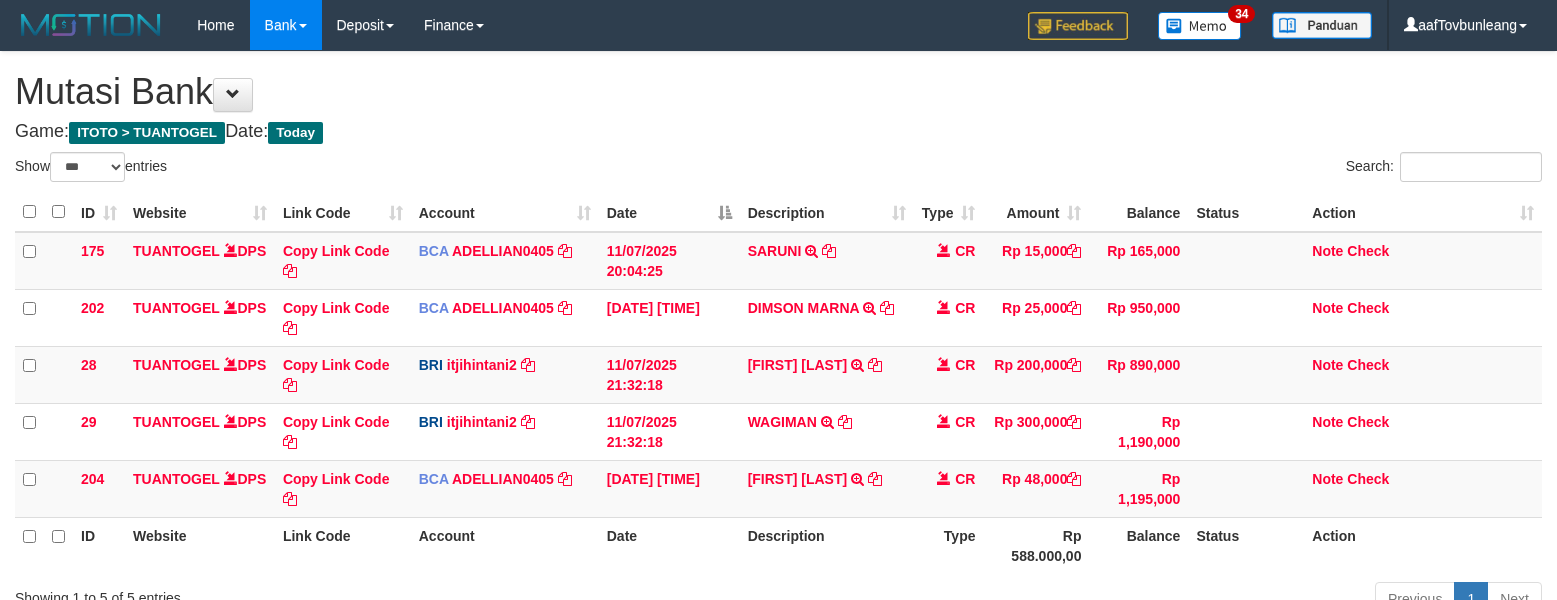 select on "***" 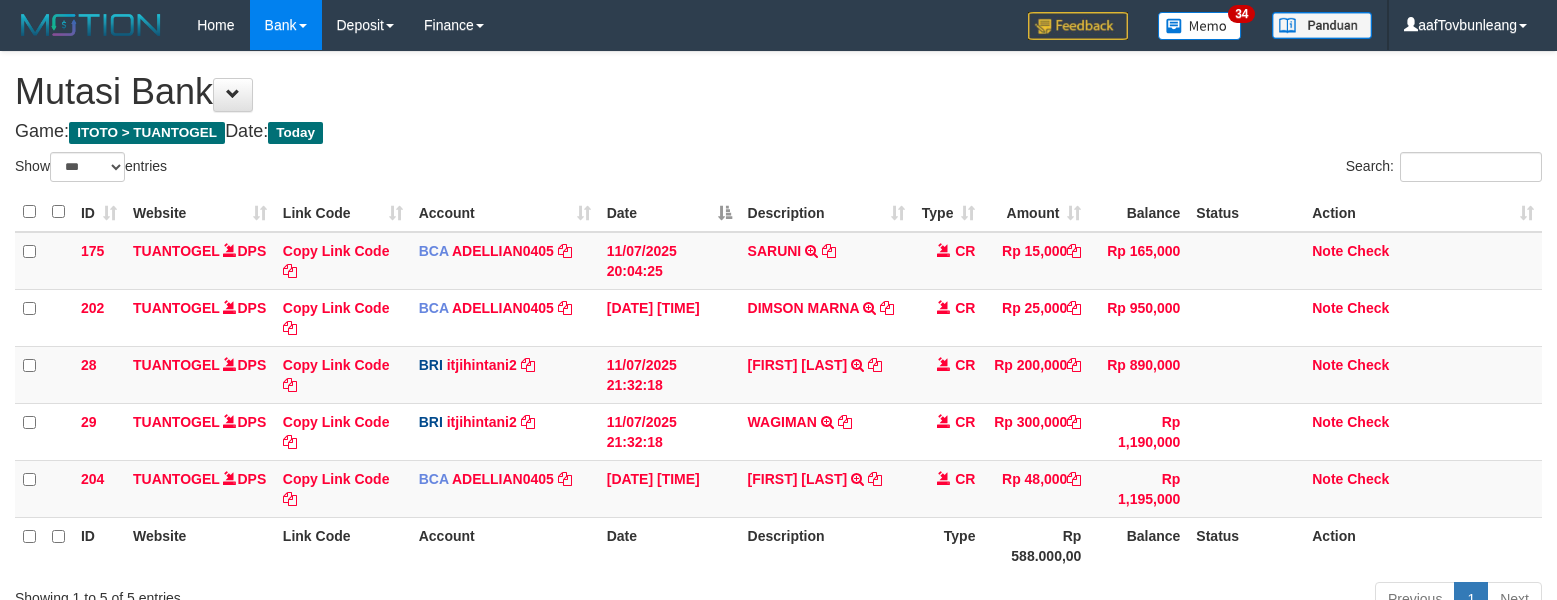 scroll, scrollTop: 0, scrollLeft: 0, axis: both 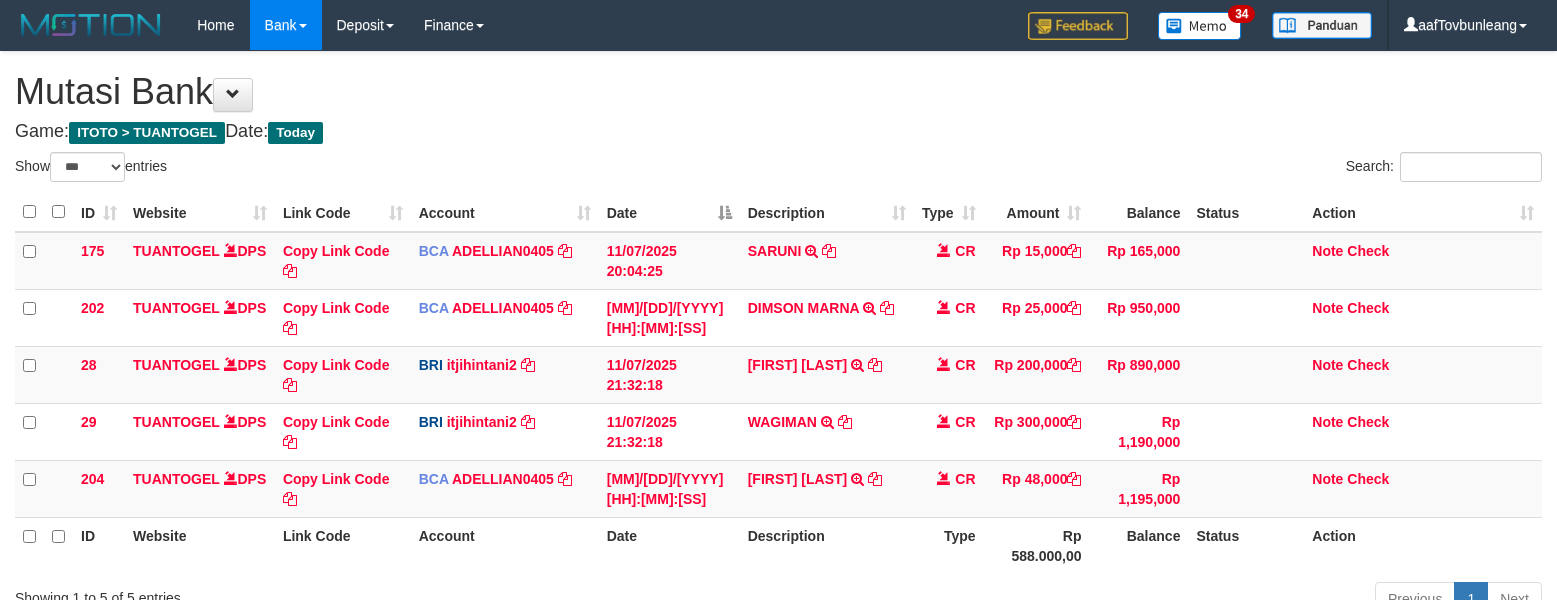 select on "***" 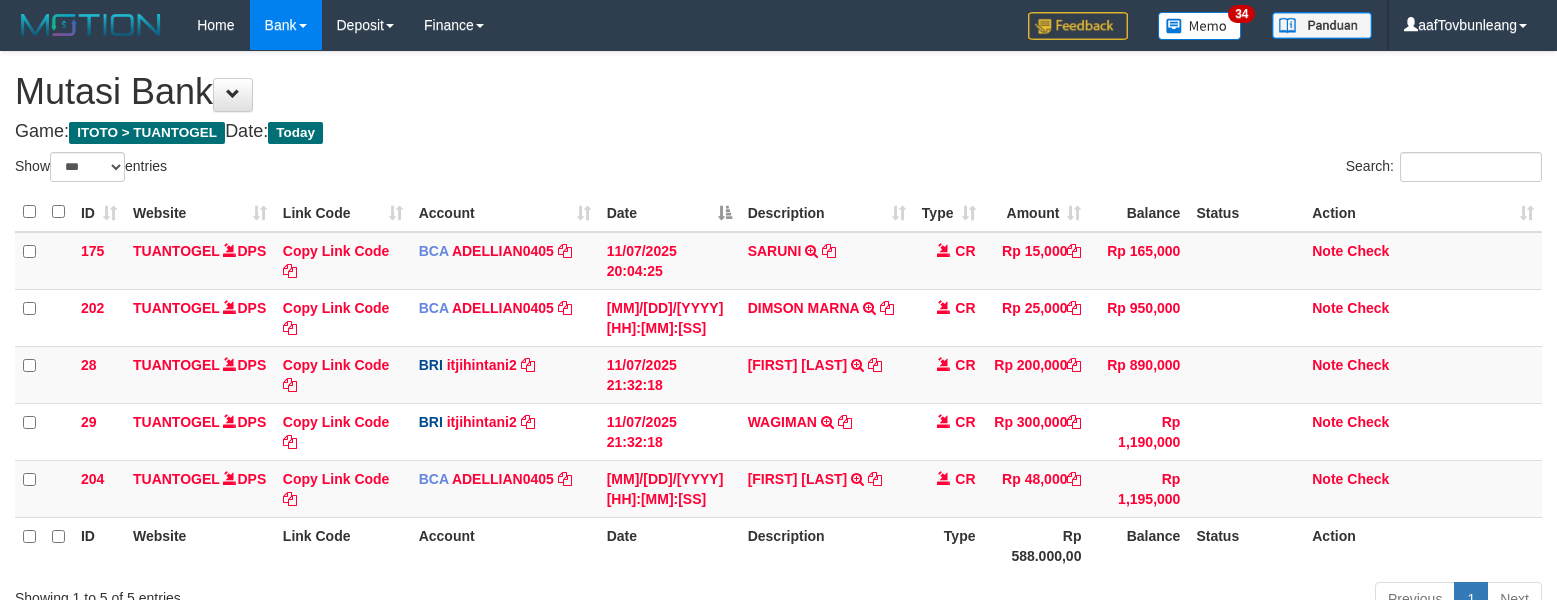 scroll, scrollTop: 0, scrollLeft: 0, axis: both 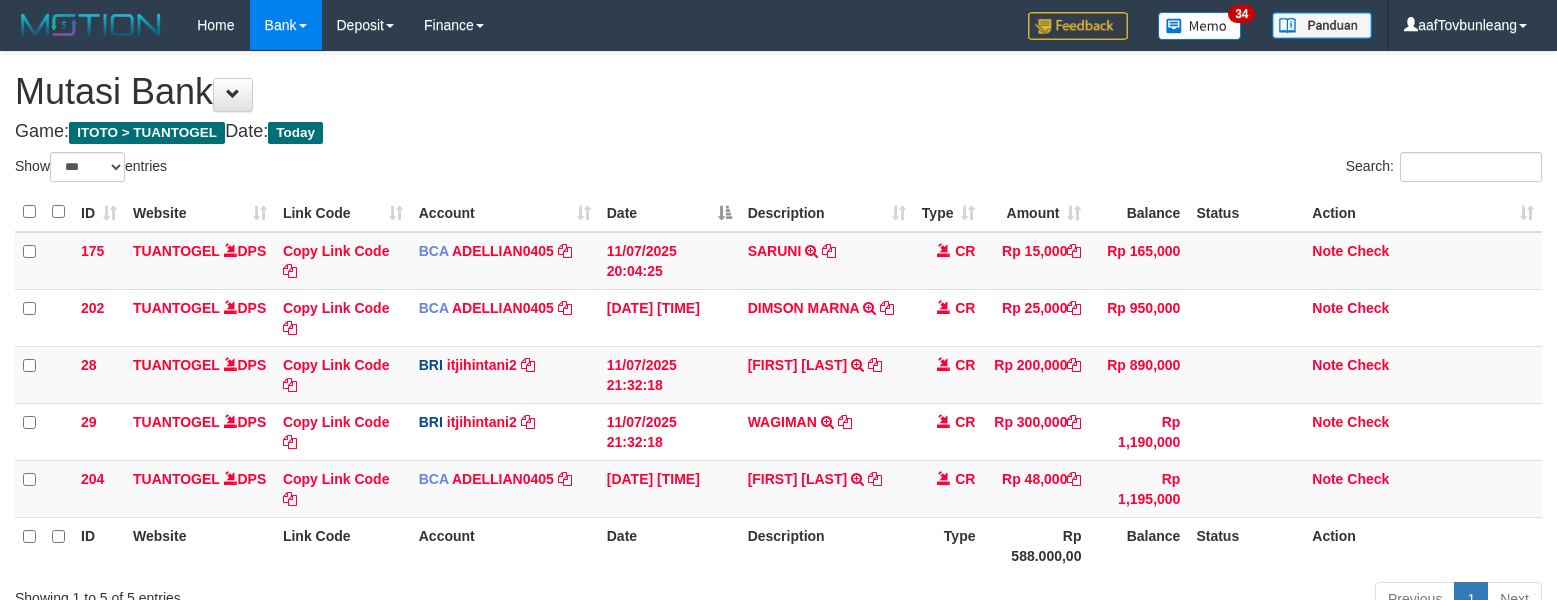 select on "***" 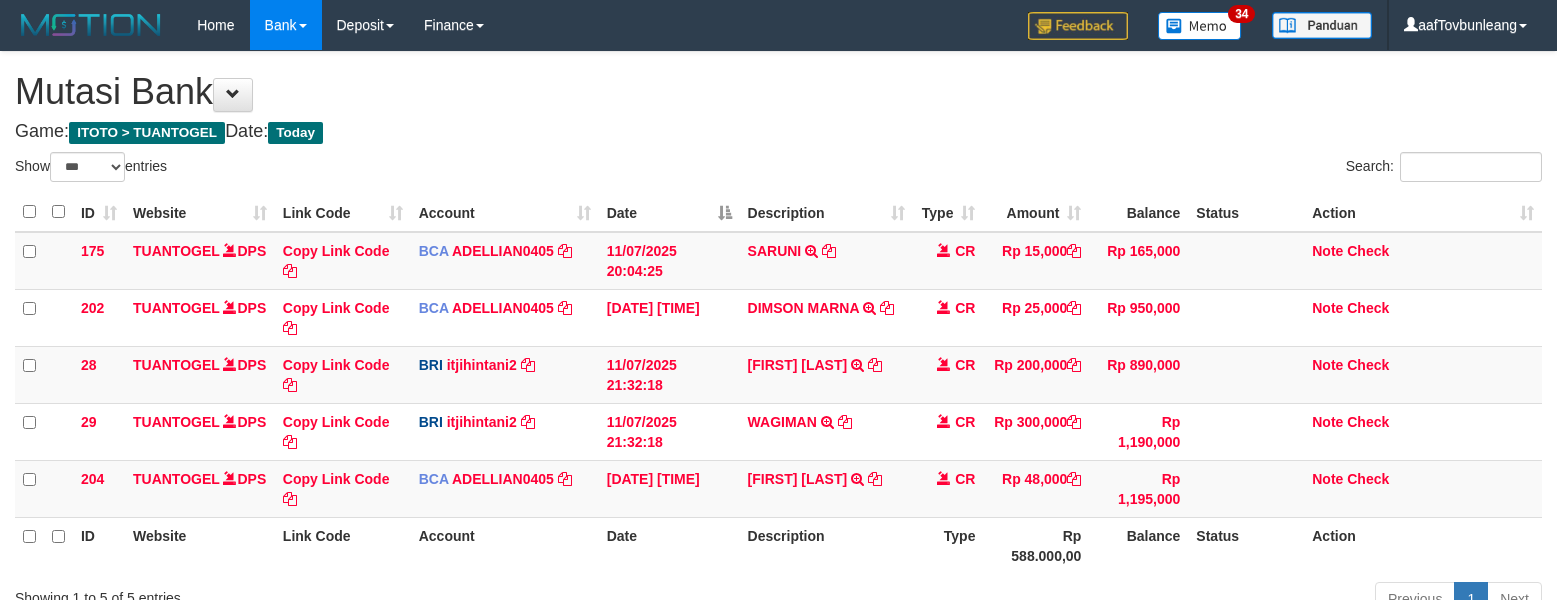 scroll, scrollTop: 0, scrollLeft: 0, axis: both 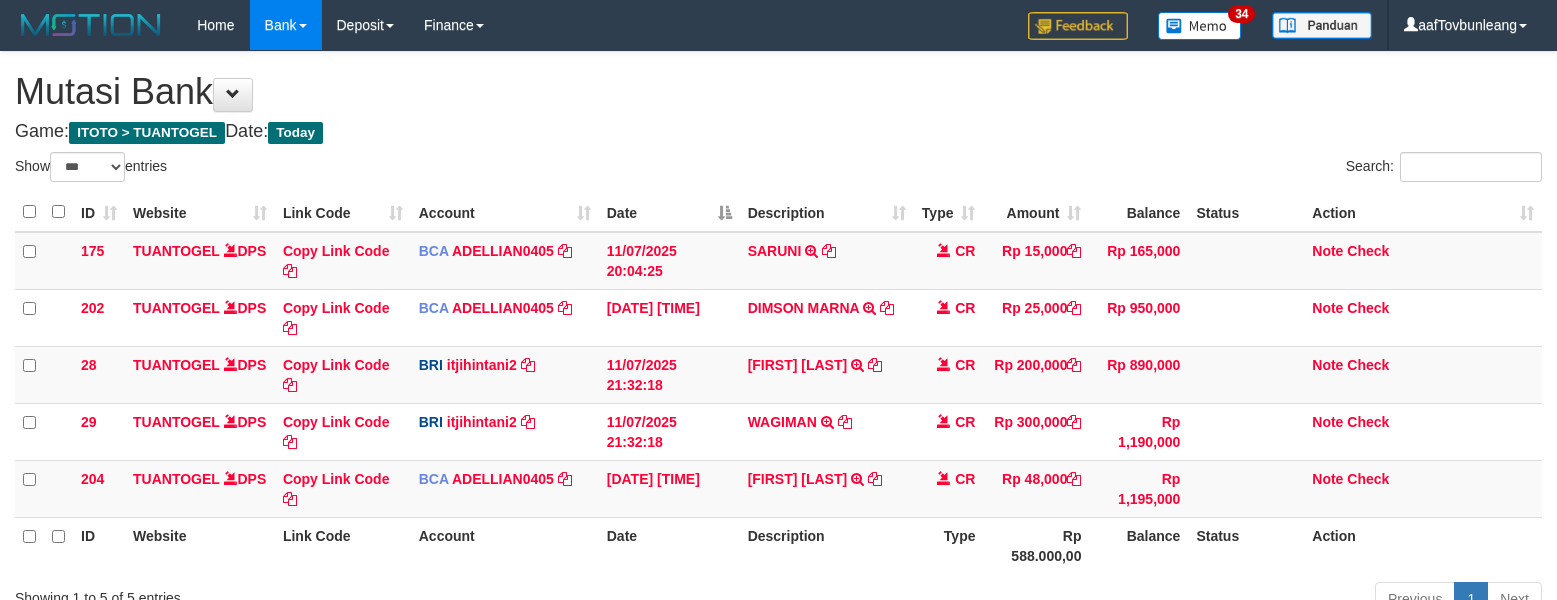 select on "***" 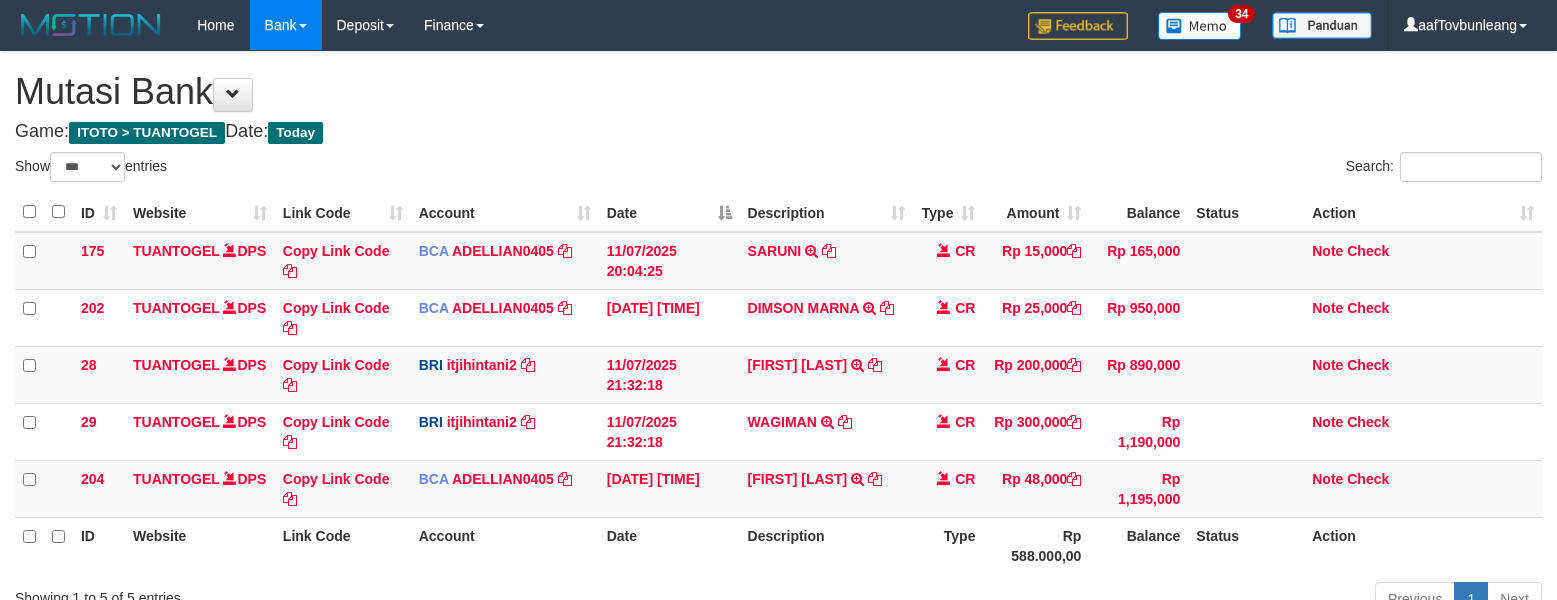 scroll, scrollTop: 0, scrollLeft: 0, axis: both 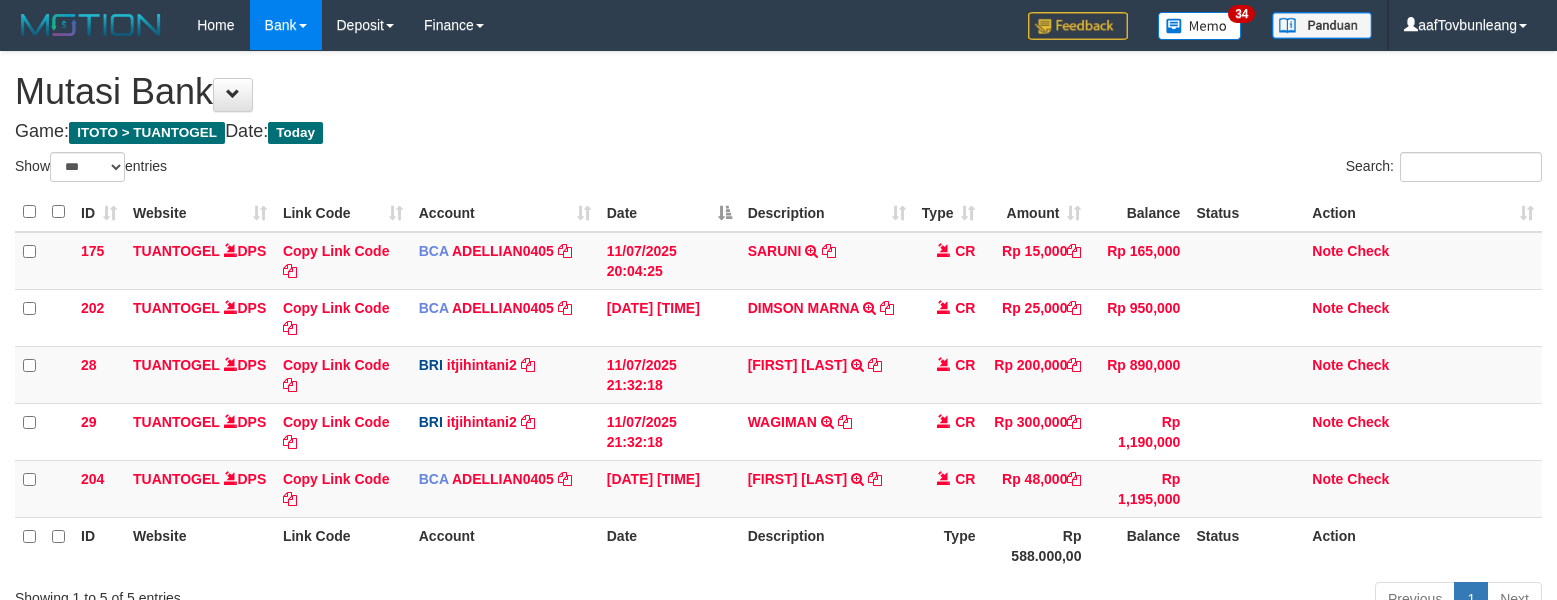 select on "***" 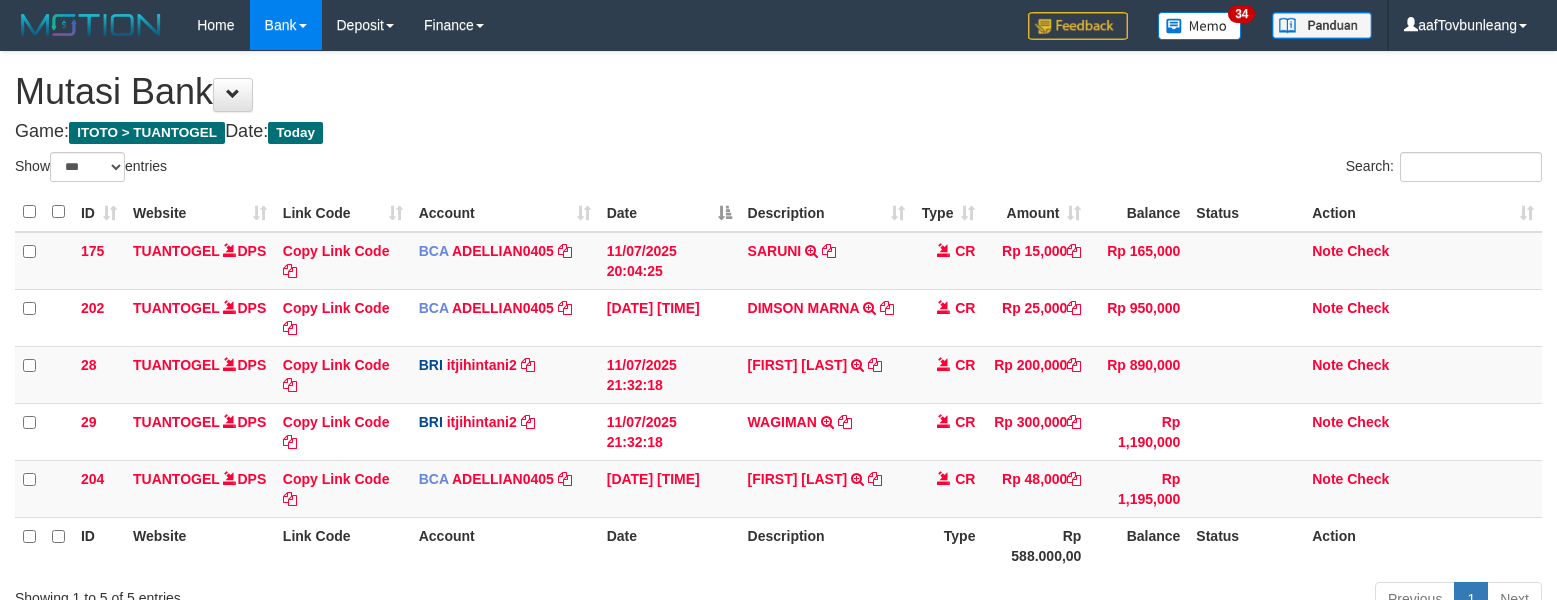 scroll, scrollTop: 0, scrollLeft: 0, axis: both 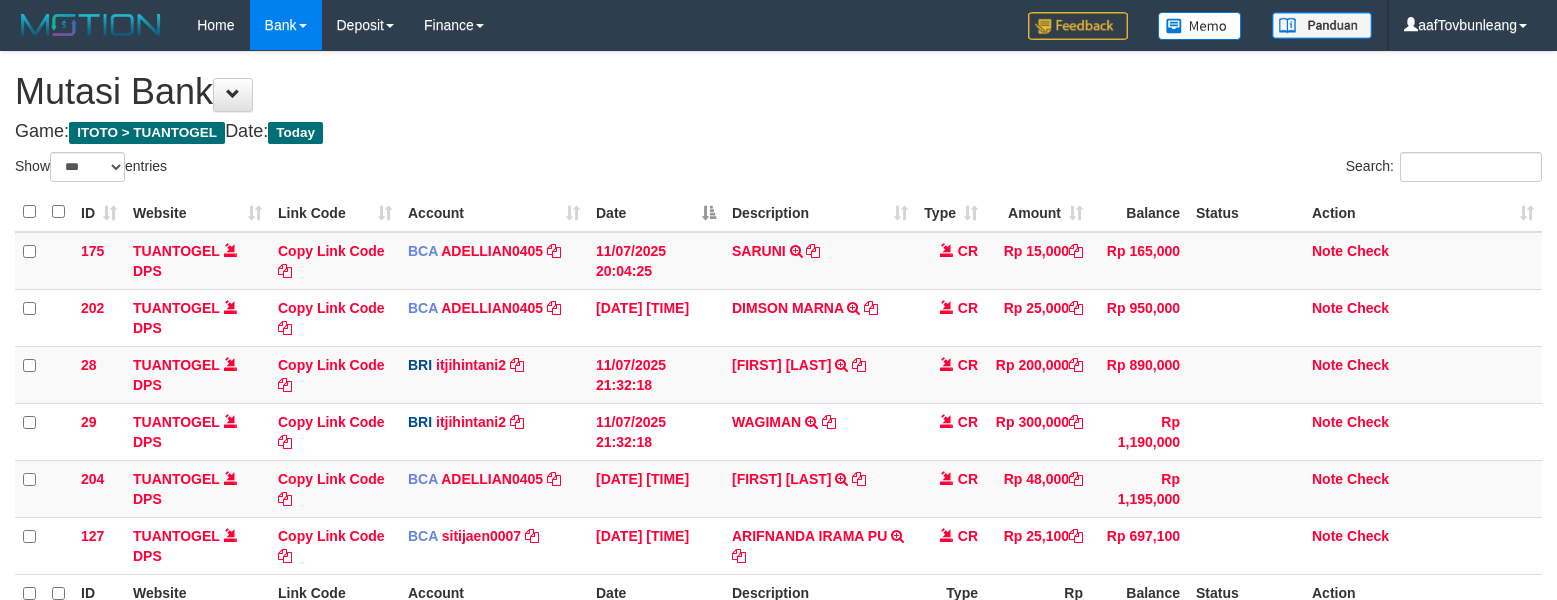 select on "***" 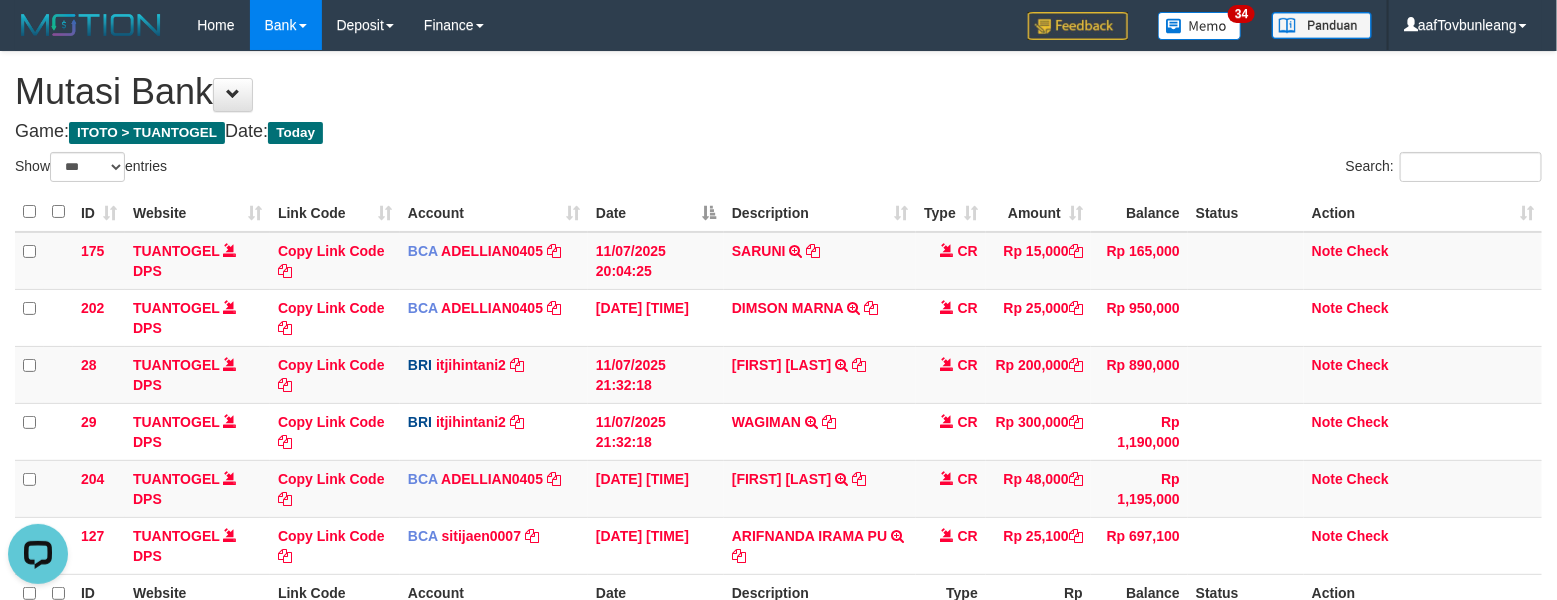scroll, scrollTop: 0, scrollLeft: 0, axis: both 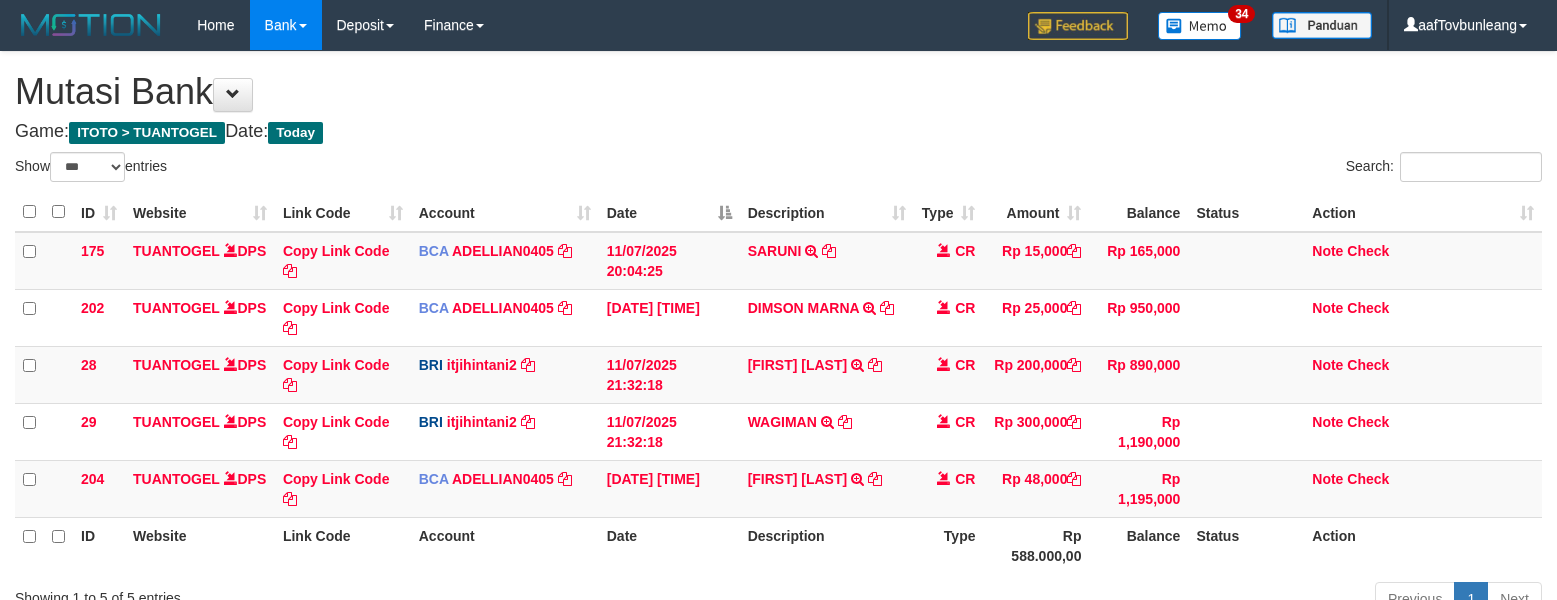 select on "***" 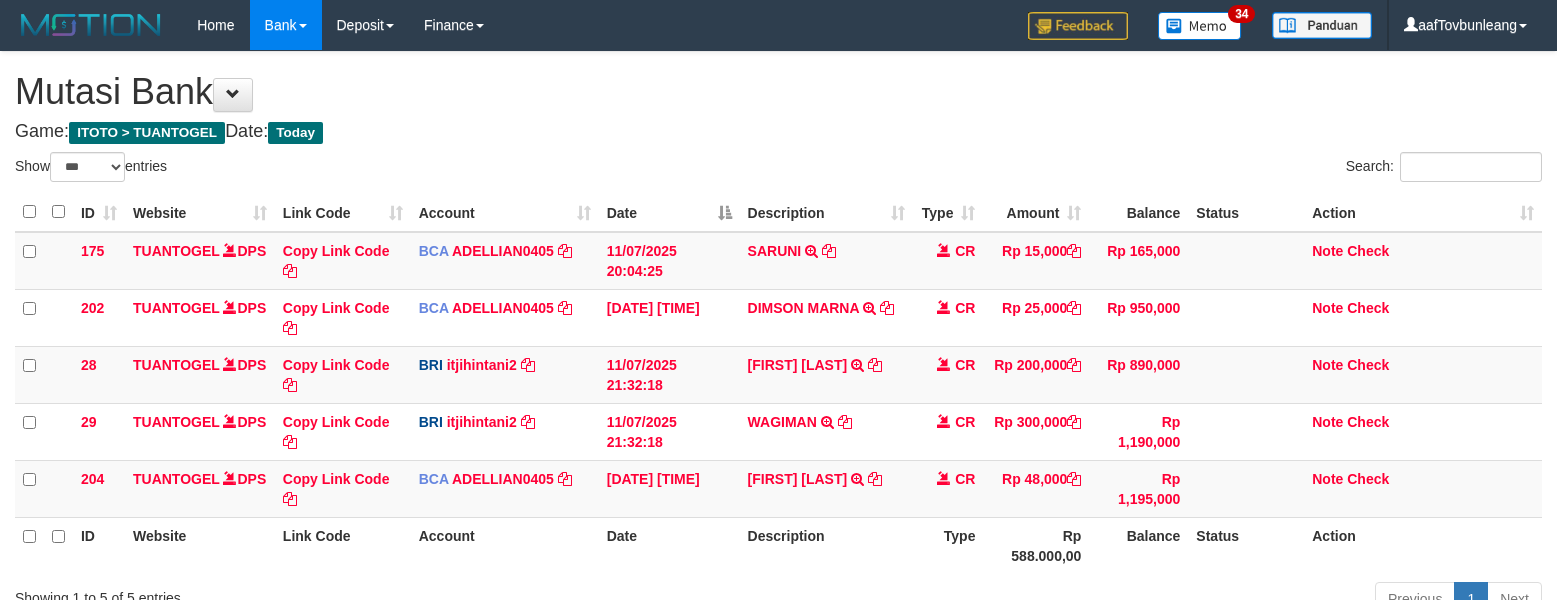 scroll, scrollTop: 0, scrollLeft: 0, axis: both 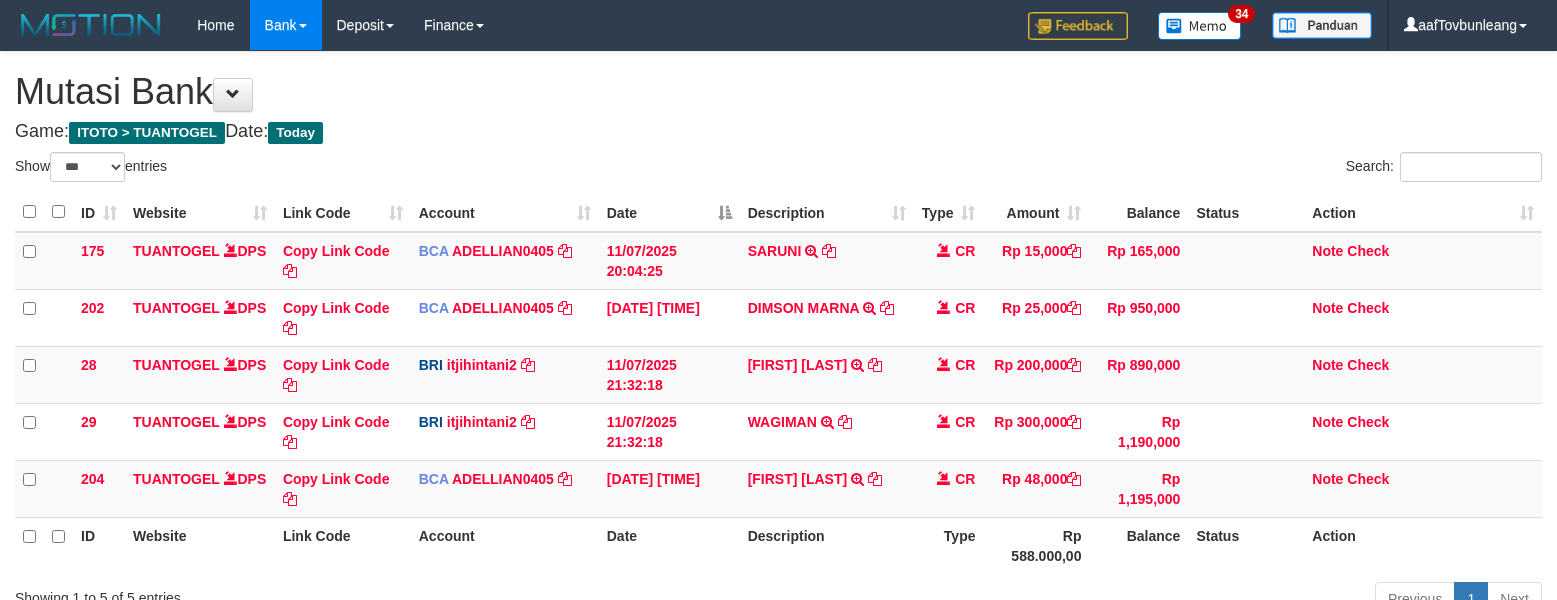select on "***" 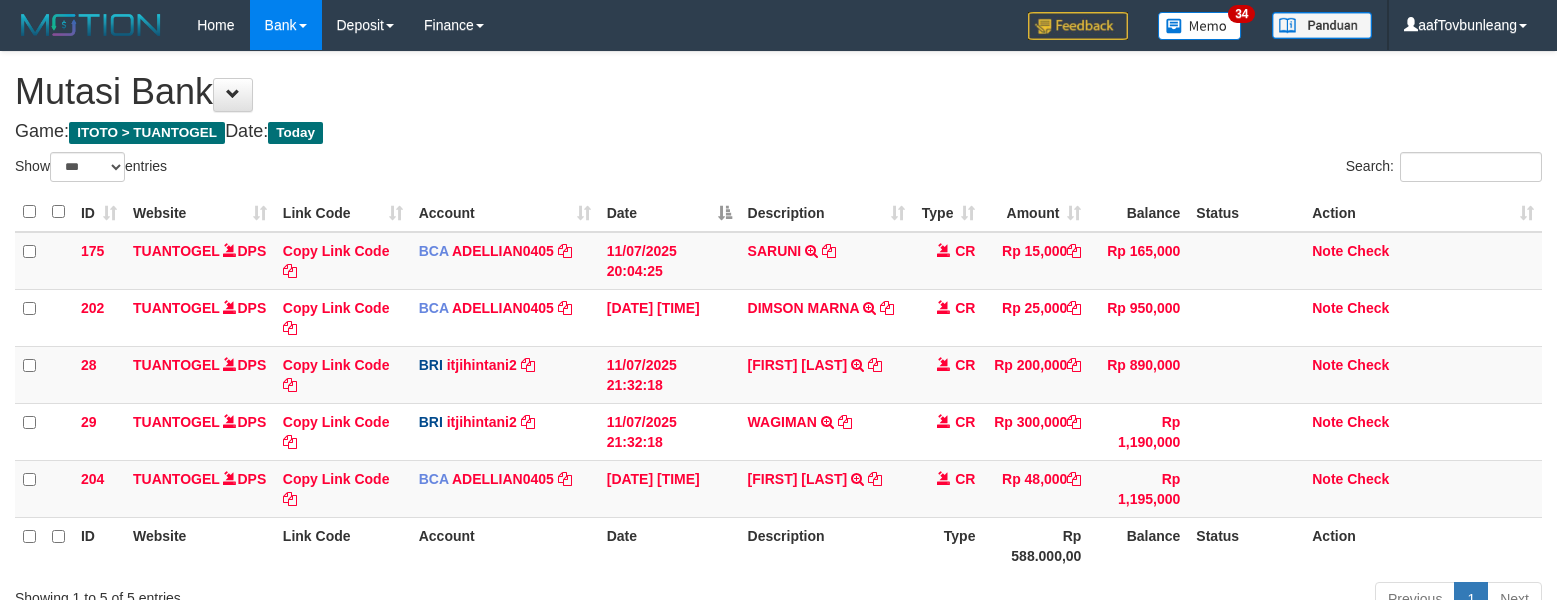 scroll, scrollTop: 0, scrollLeft: 0, axis: both 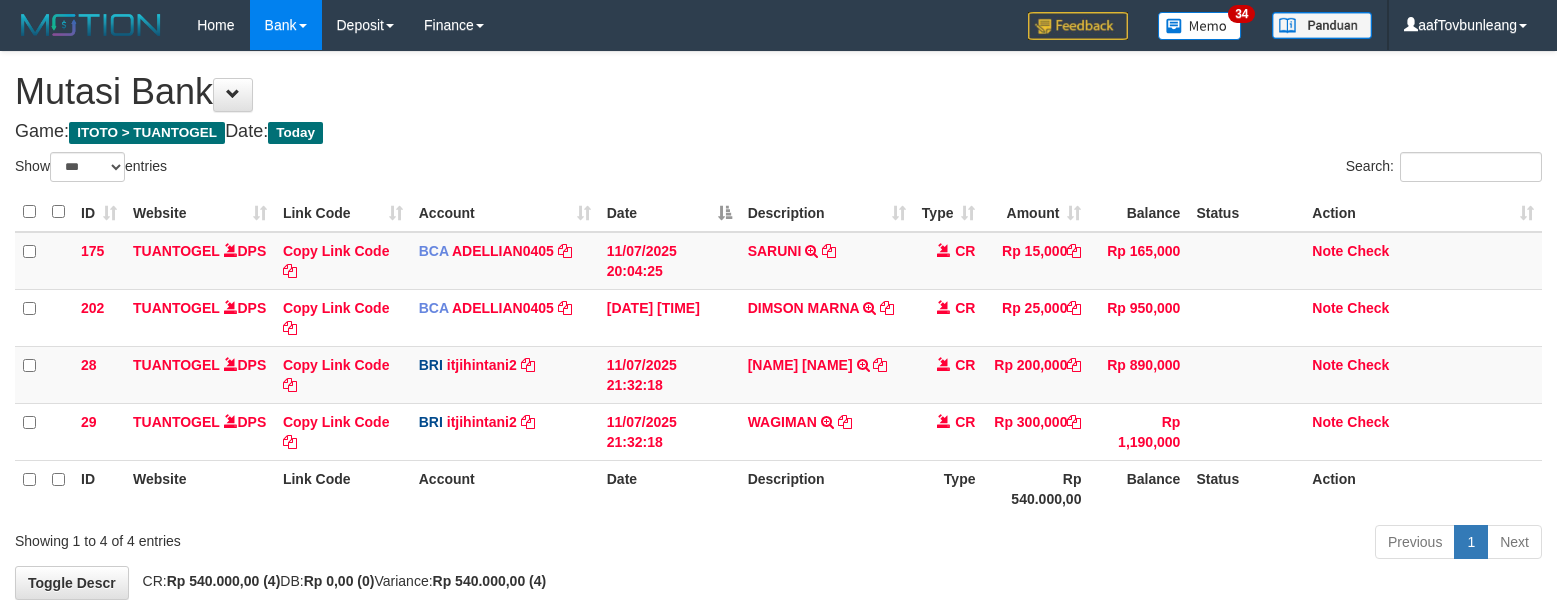 select on "***" 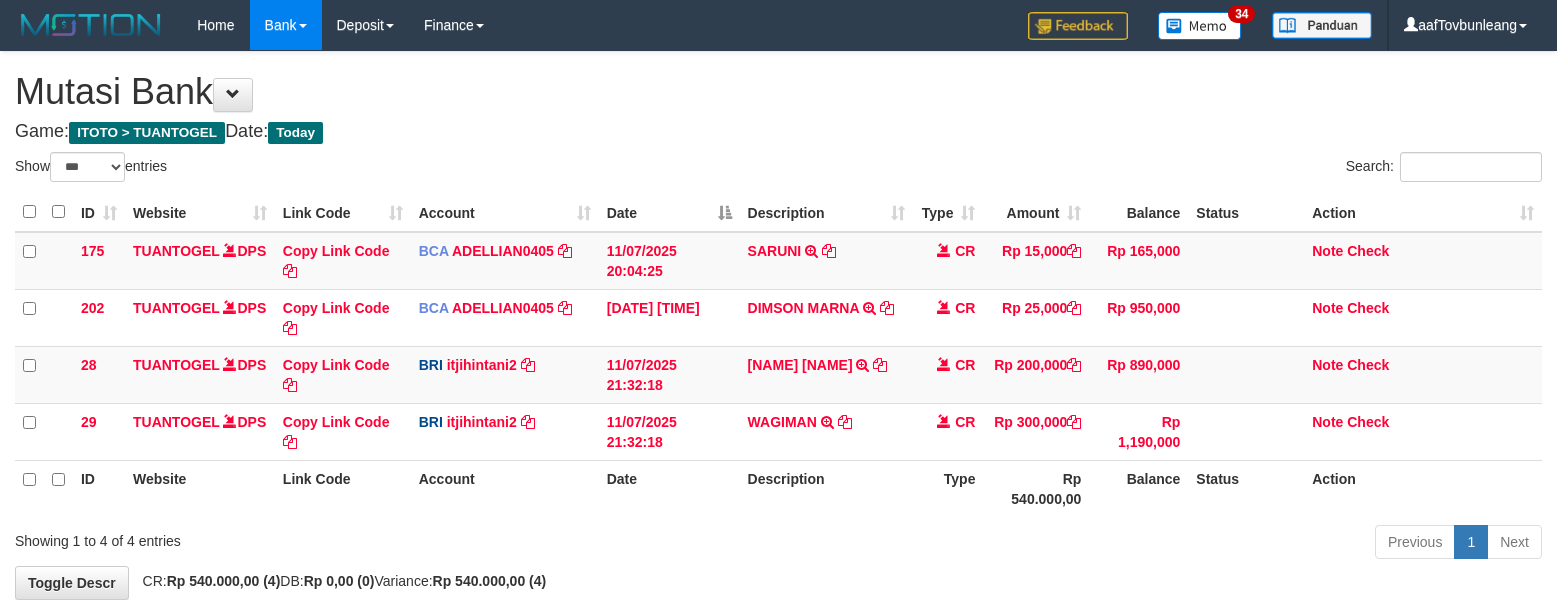 scroll, scrollTop: 0, scrollLeft: 0, axis: both 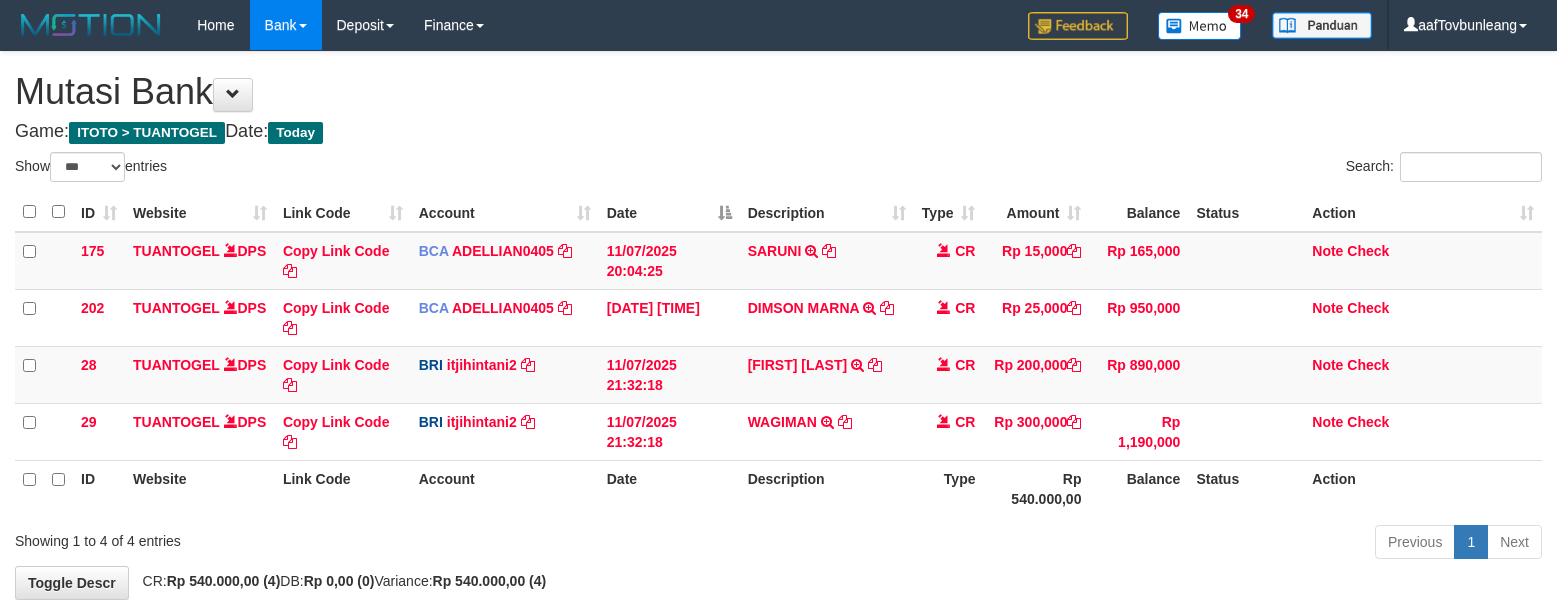 select on "***" 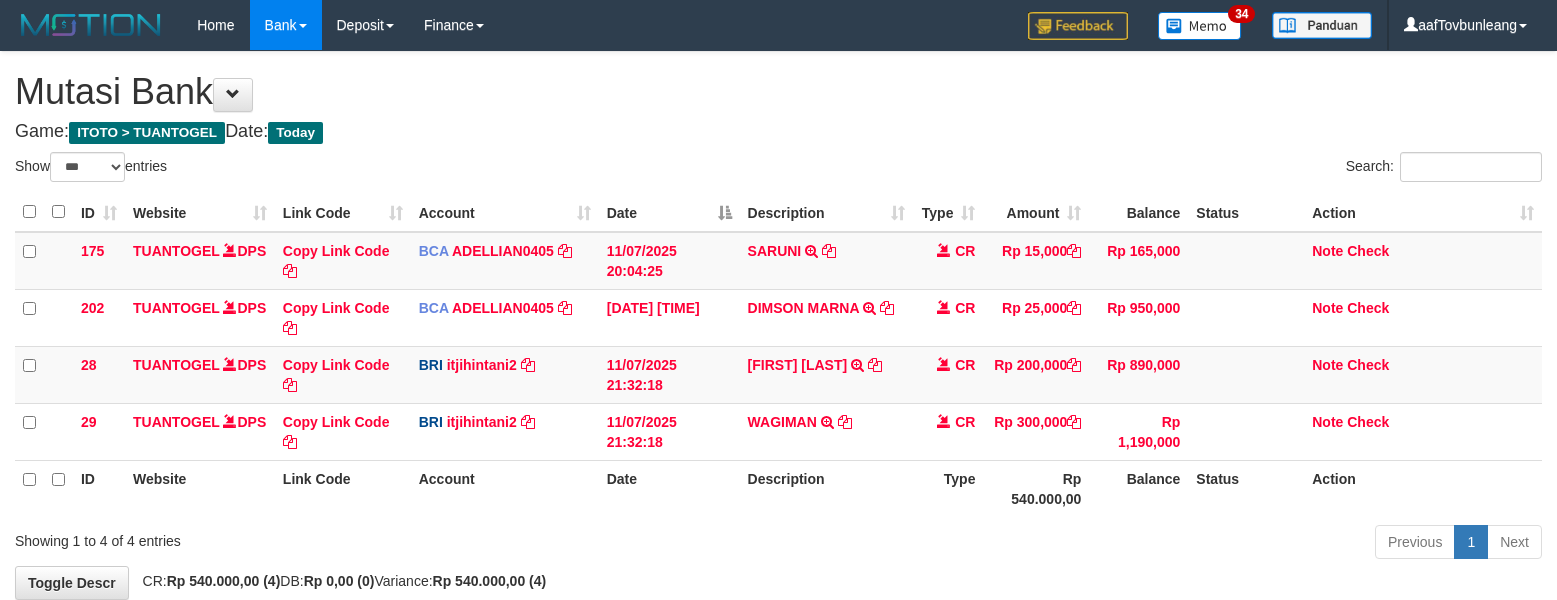 scroll, scrollTop: 0, scrollLeft: 0, axis: both 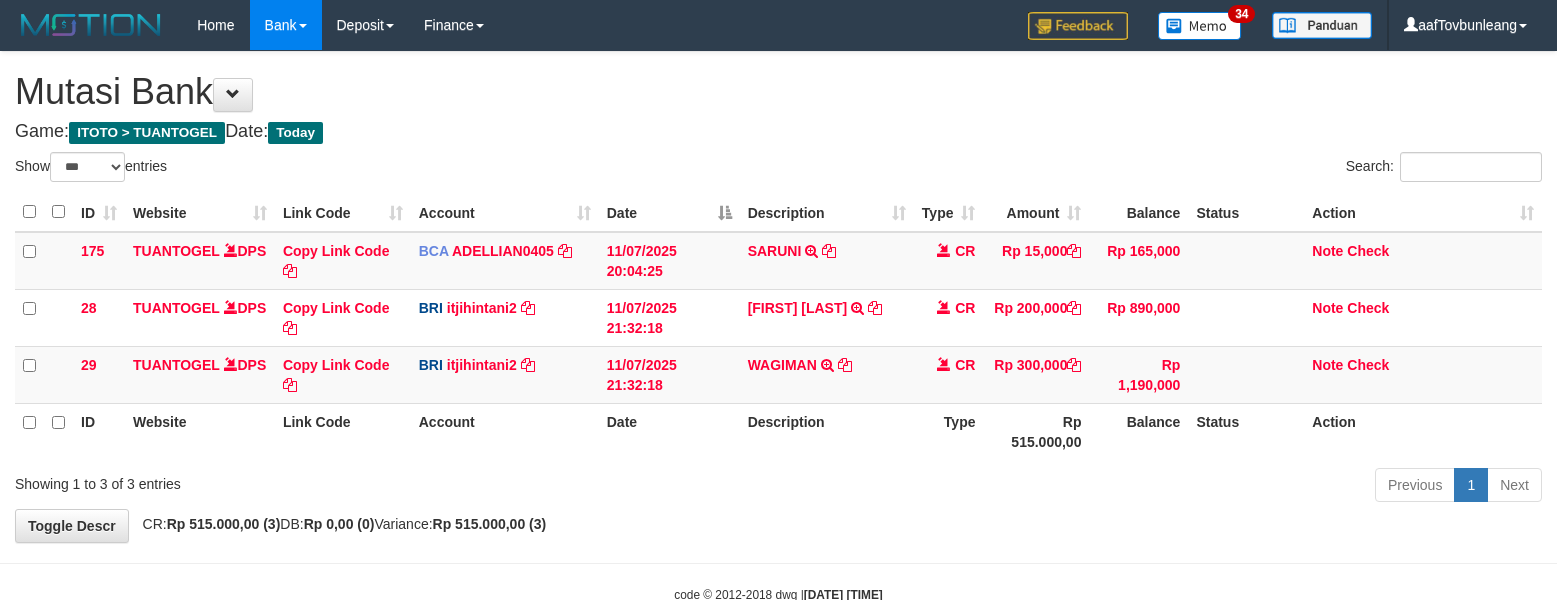 select on "***" 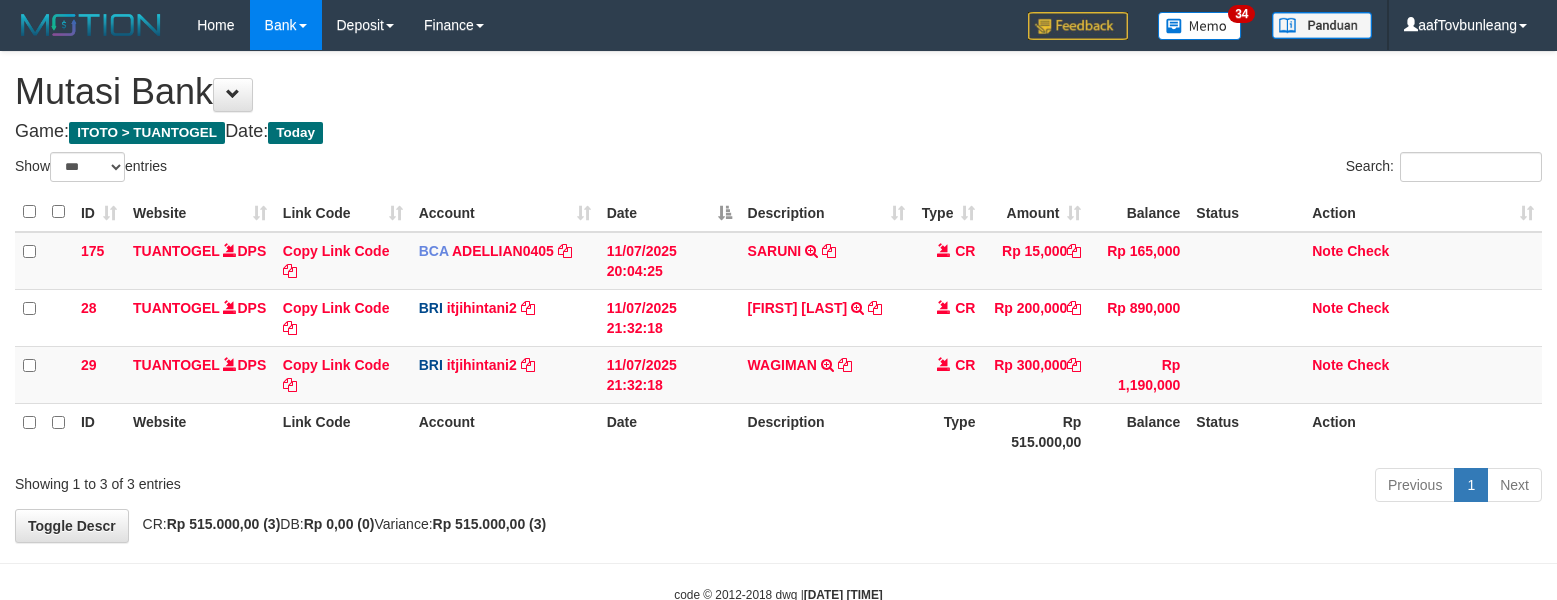scroll, scrollTop: 0, scrollLeft: 0, axis: both 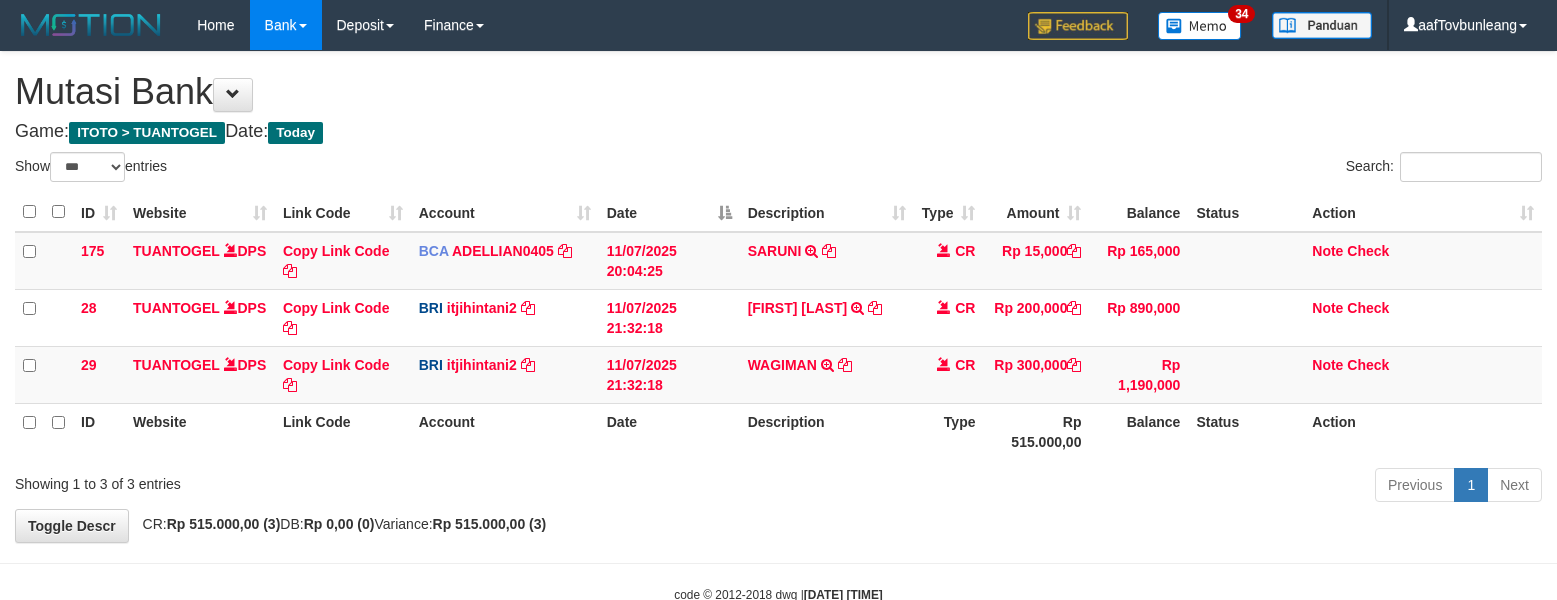 select on "***" 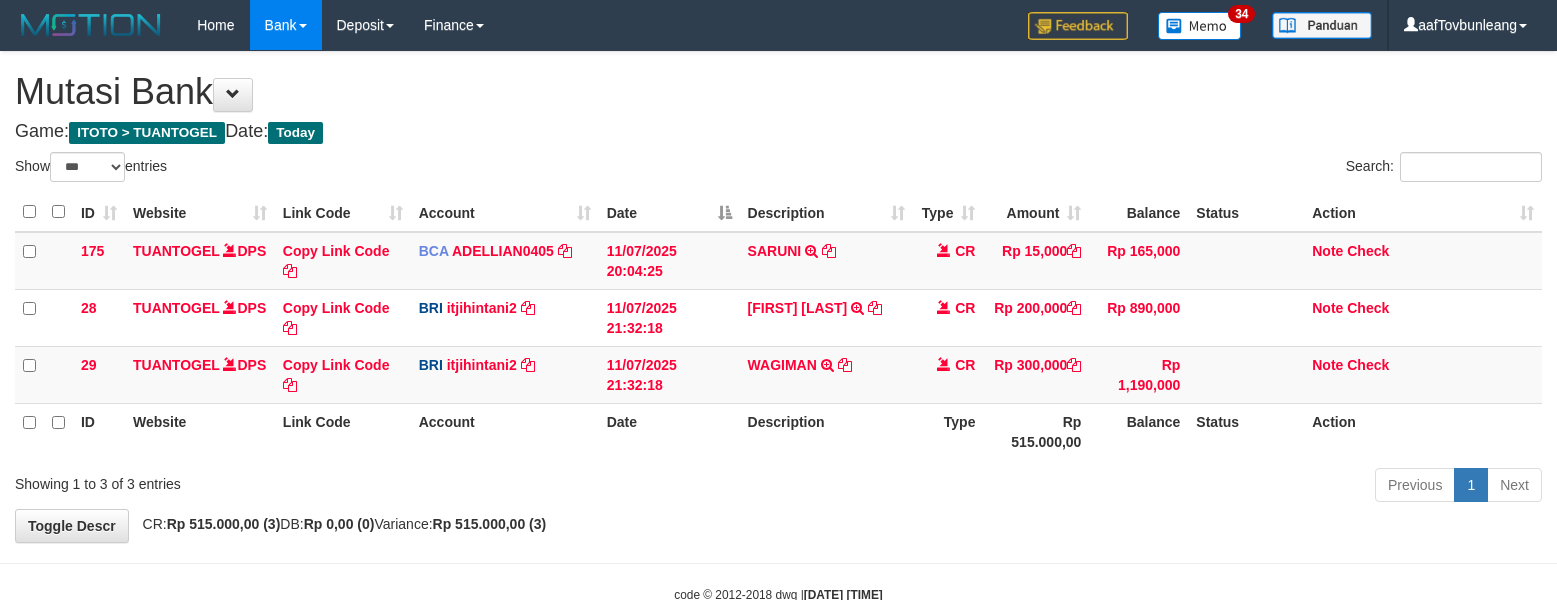 scroll, scrollTop: 0, scrollLeft: 0, axis: both 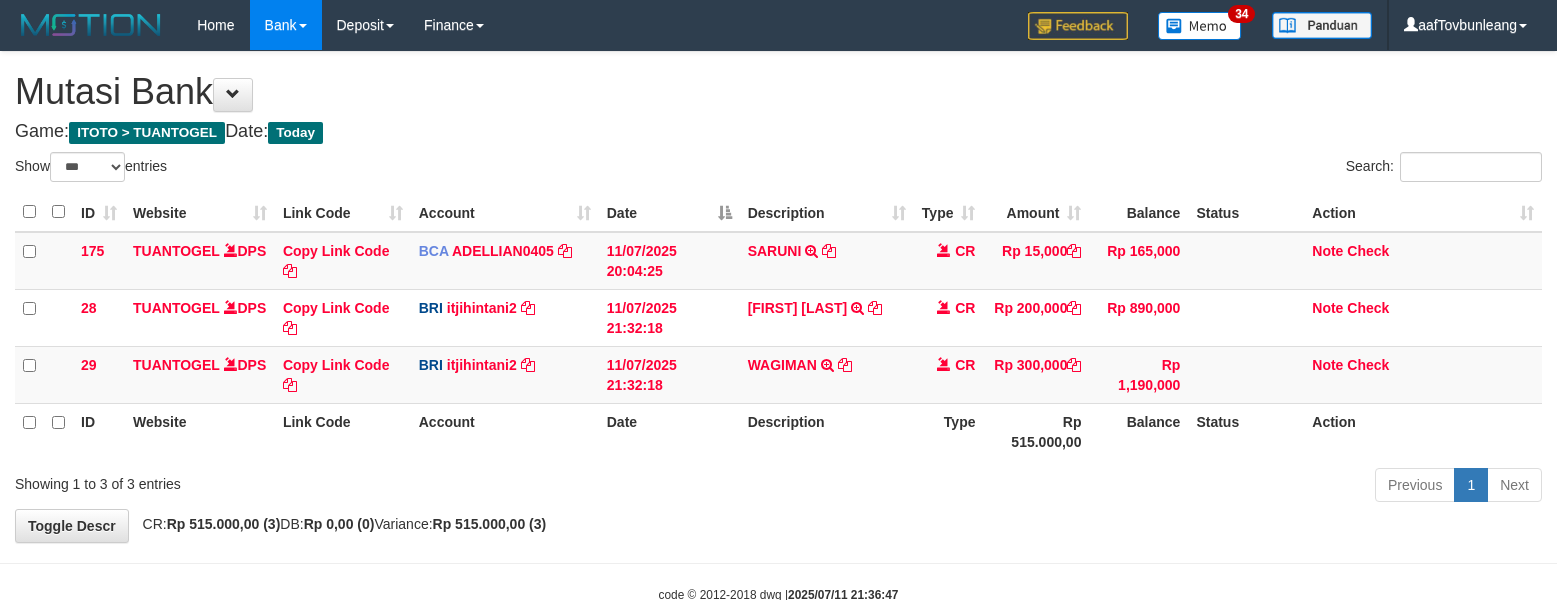 select on "***" 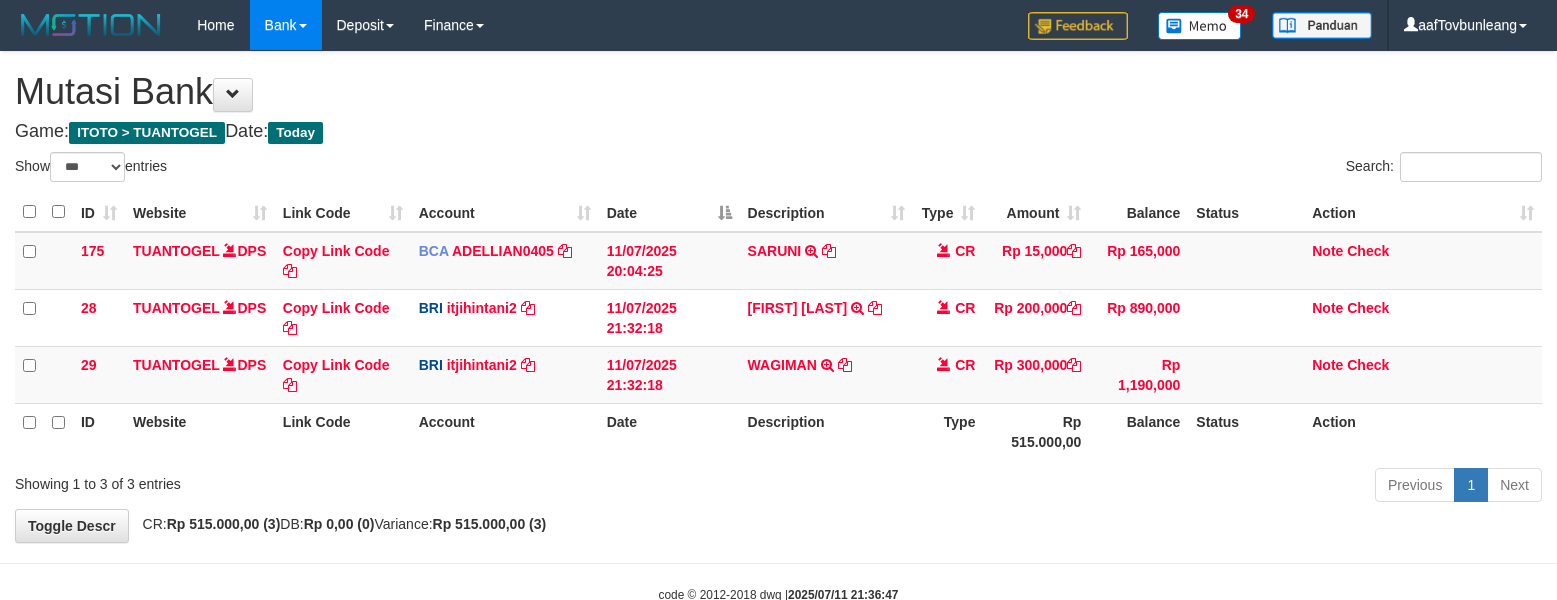 scroll, scrollTop: 0, scrollLeft: 0, axis: both 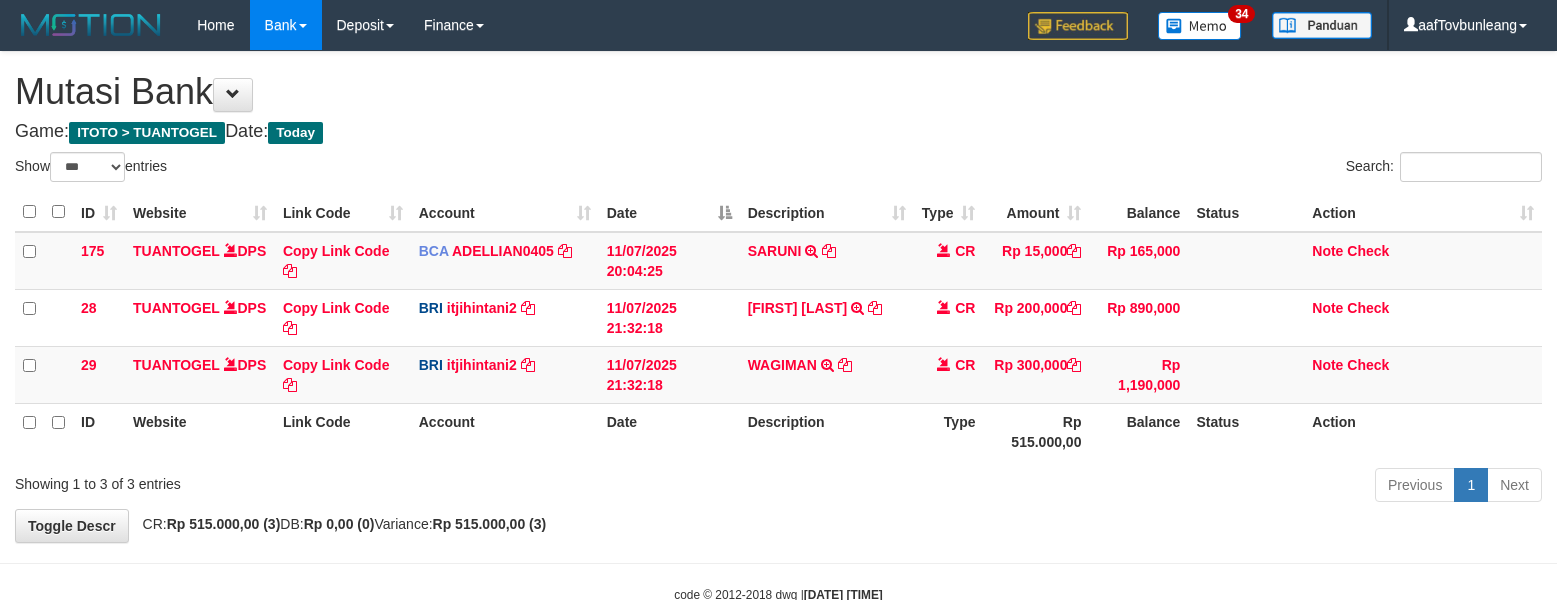 select on "***" 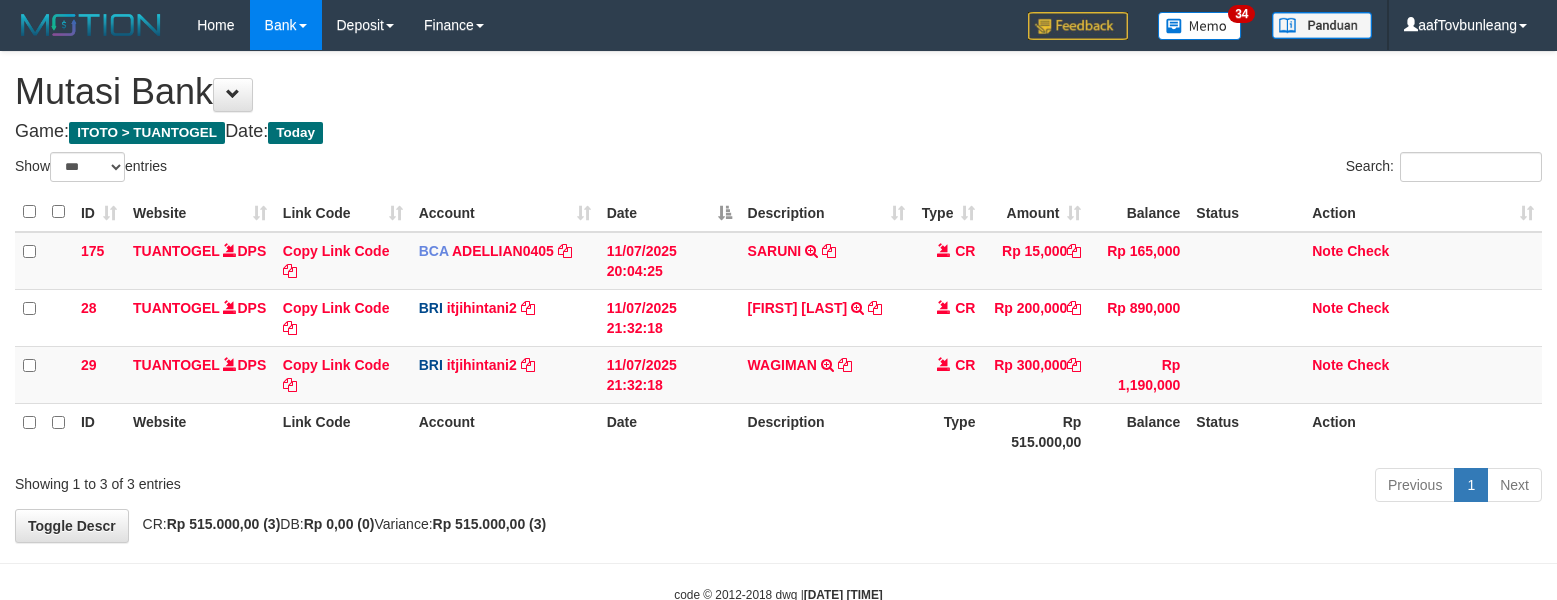 scroll, scrollTop: 0, scrollLeft: 0, axis: both 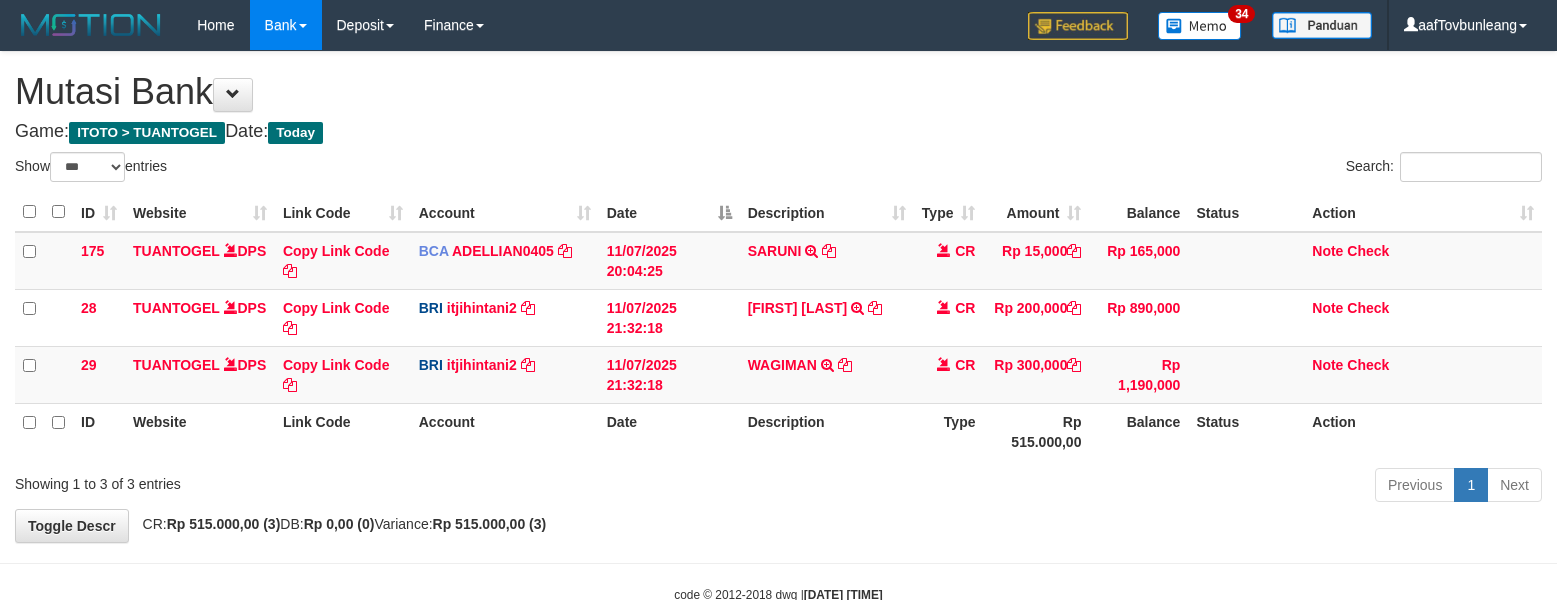 select on "***" 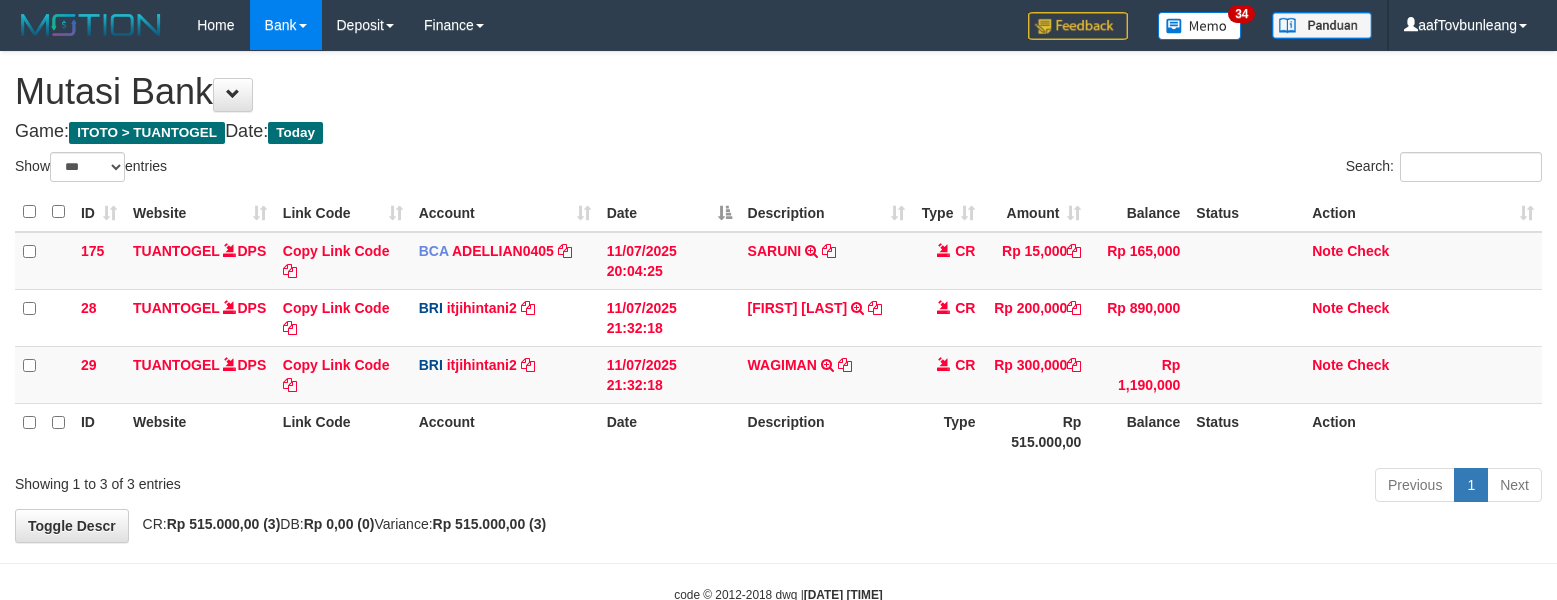scroll, scrollTop: 0, scrollLeft: 0, axis: both 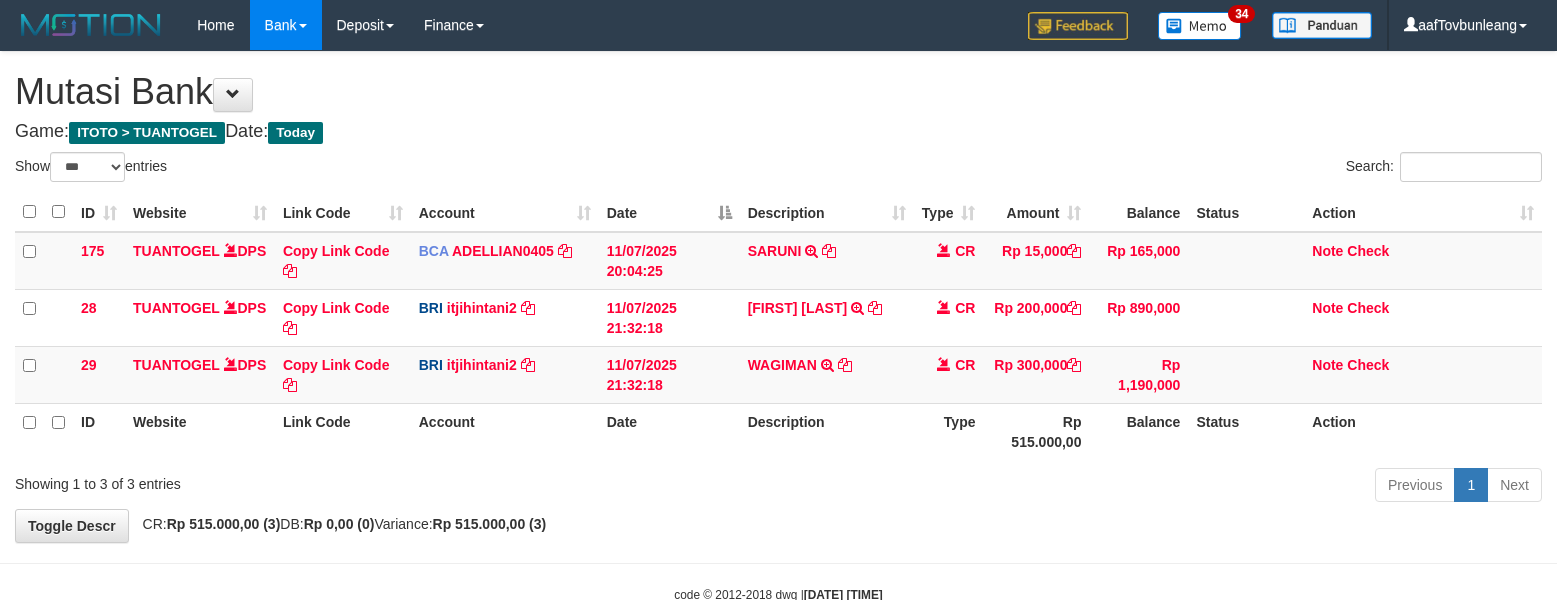 select on "***" 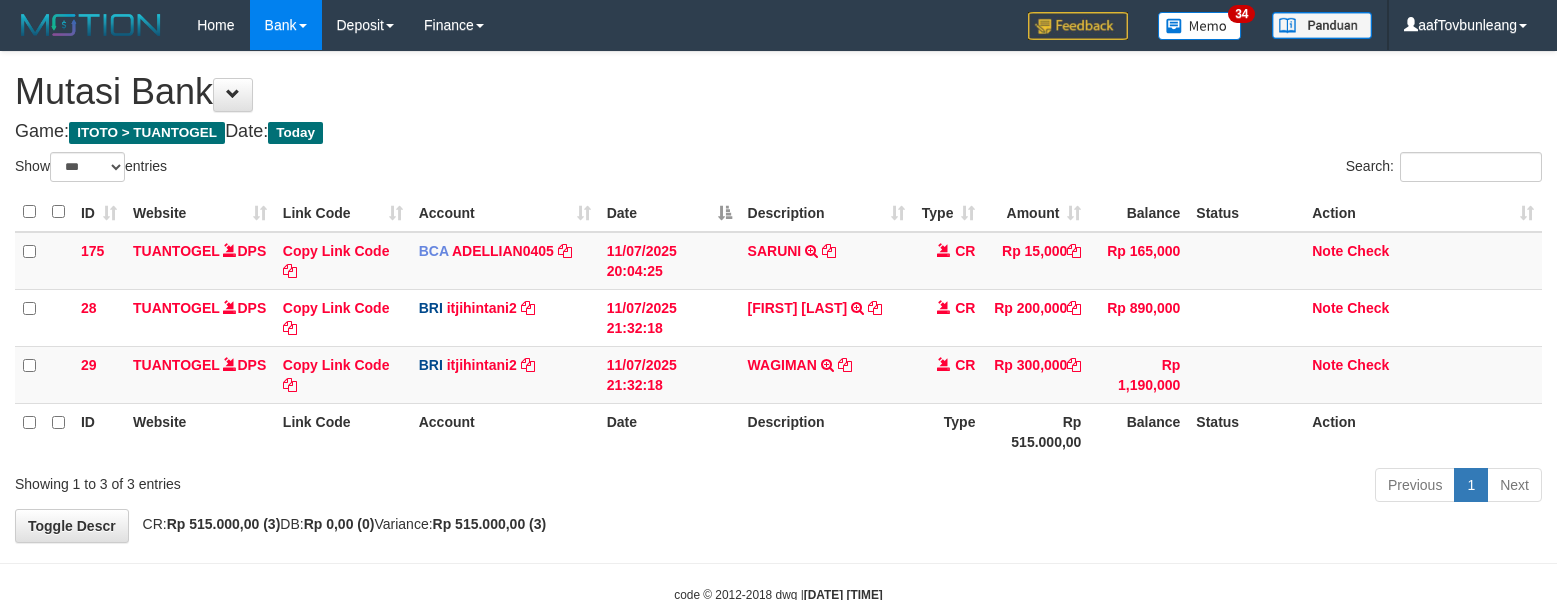 scroll, scrollTop: 0, scrollLeft: 0, axis: both 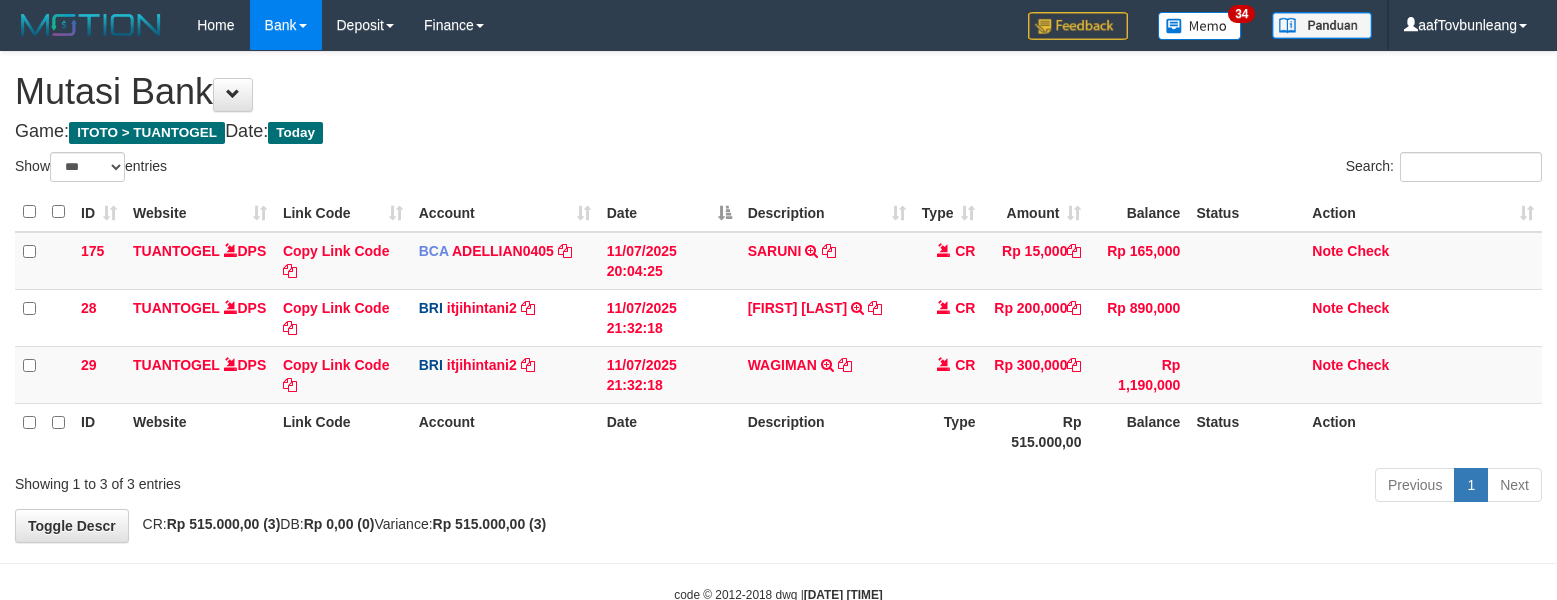 select on "***" 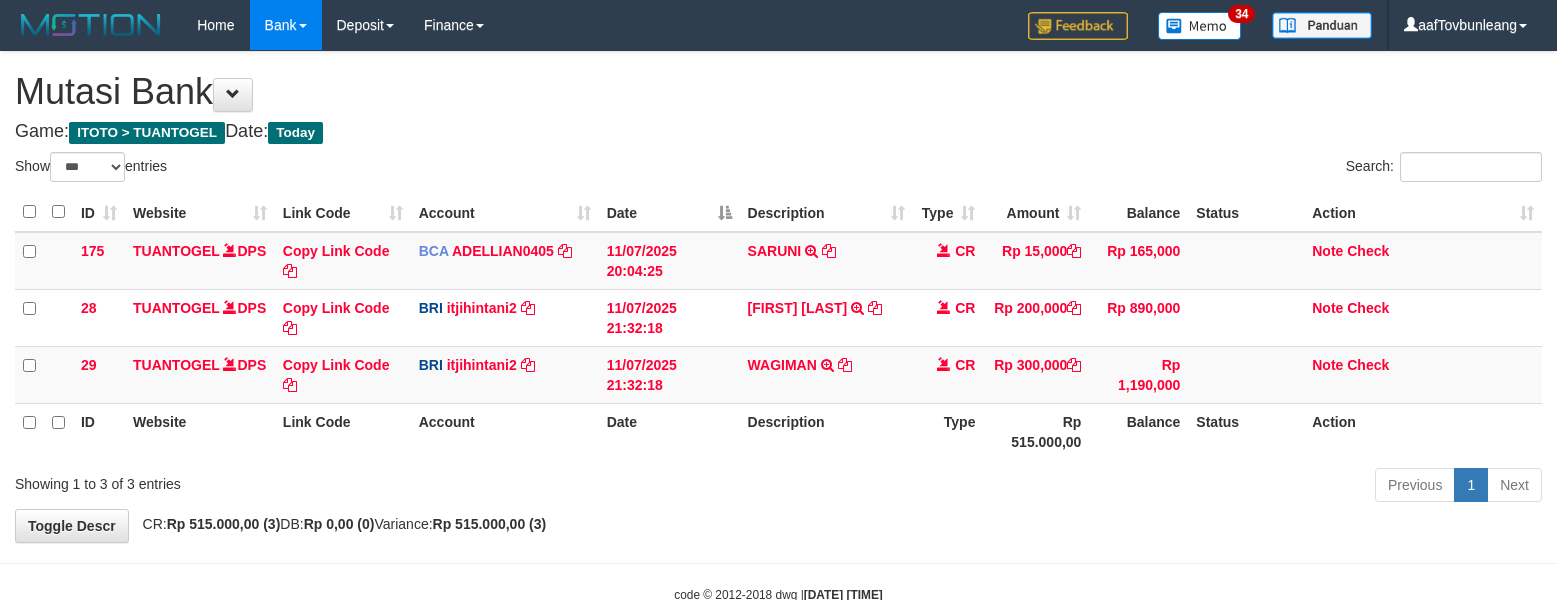 scroll, scrollTop: 0, scrollLeft: 0, axis: both 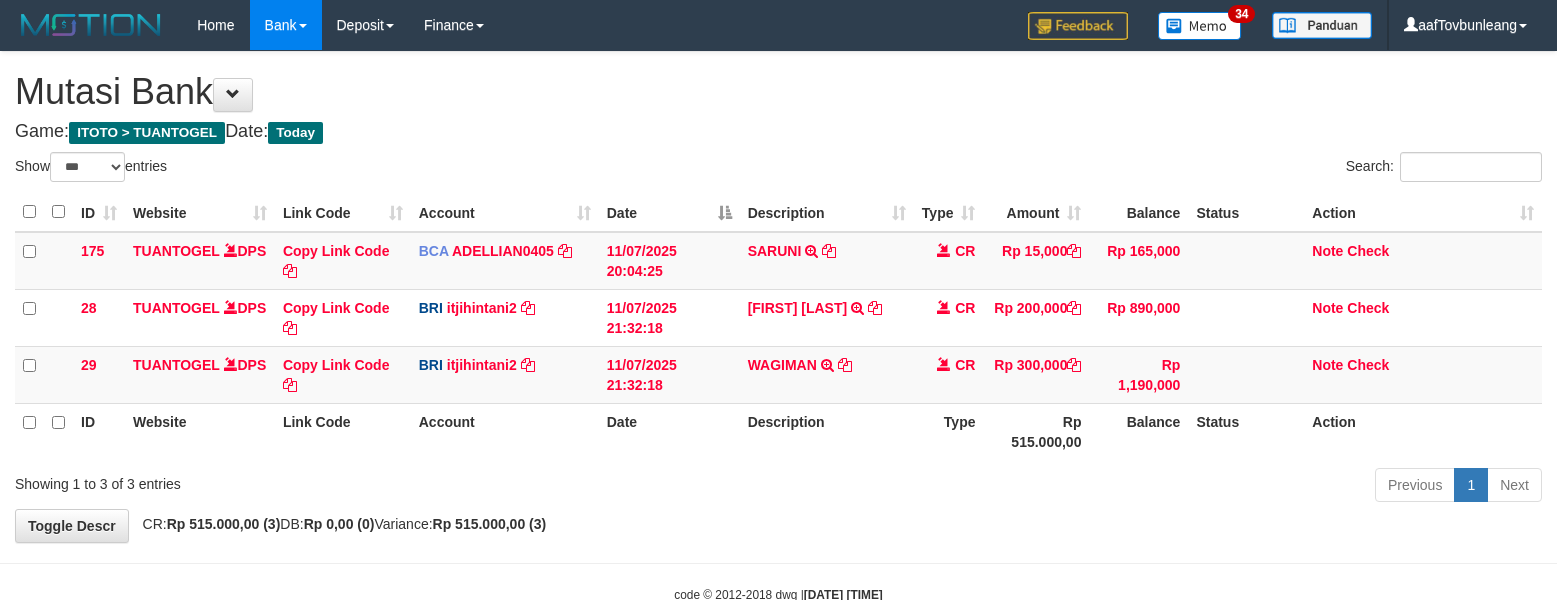 select on "***" 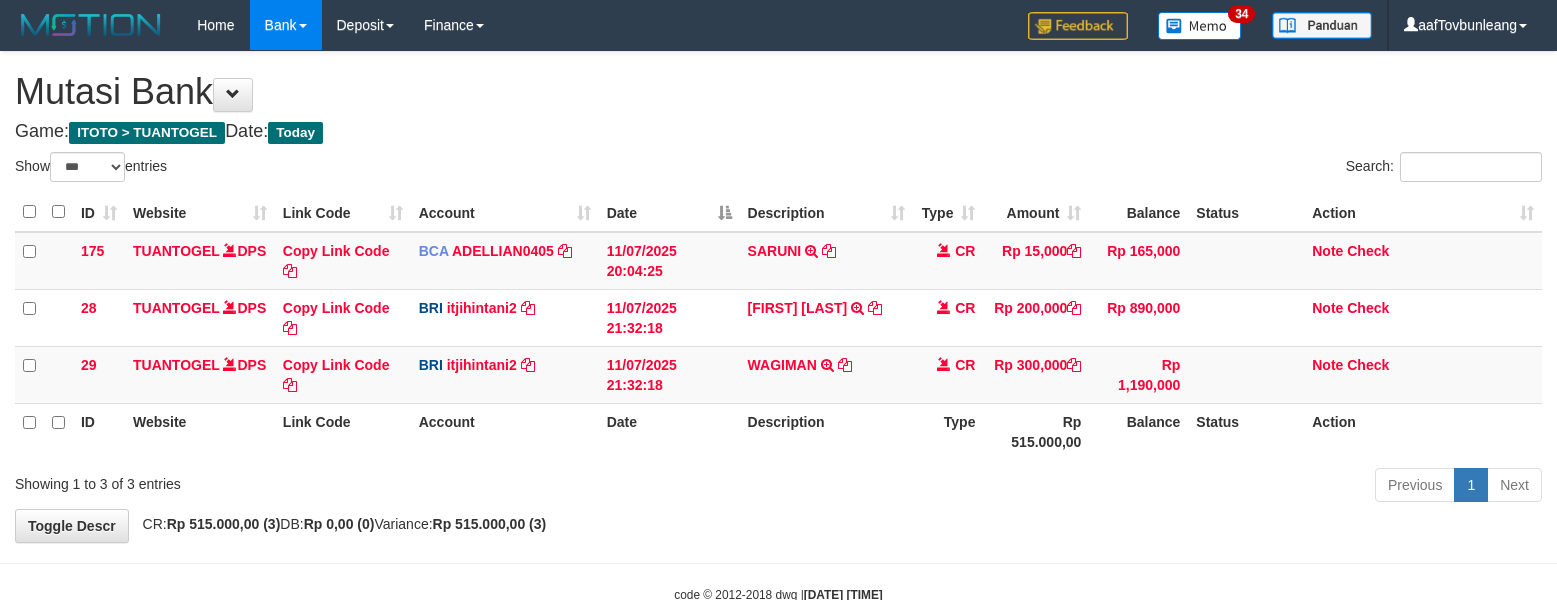 scroll, scrollTop: 0, scrollLeft: 0, axis: both 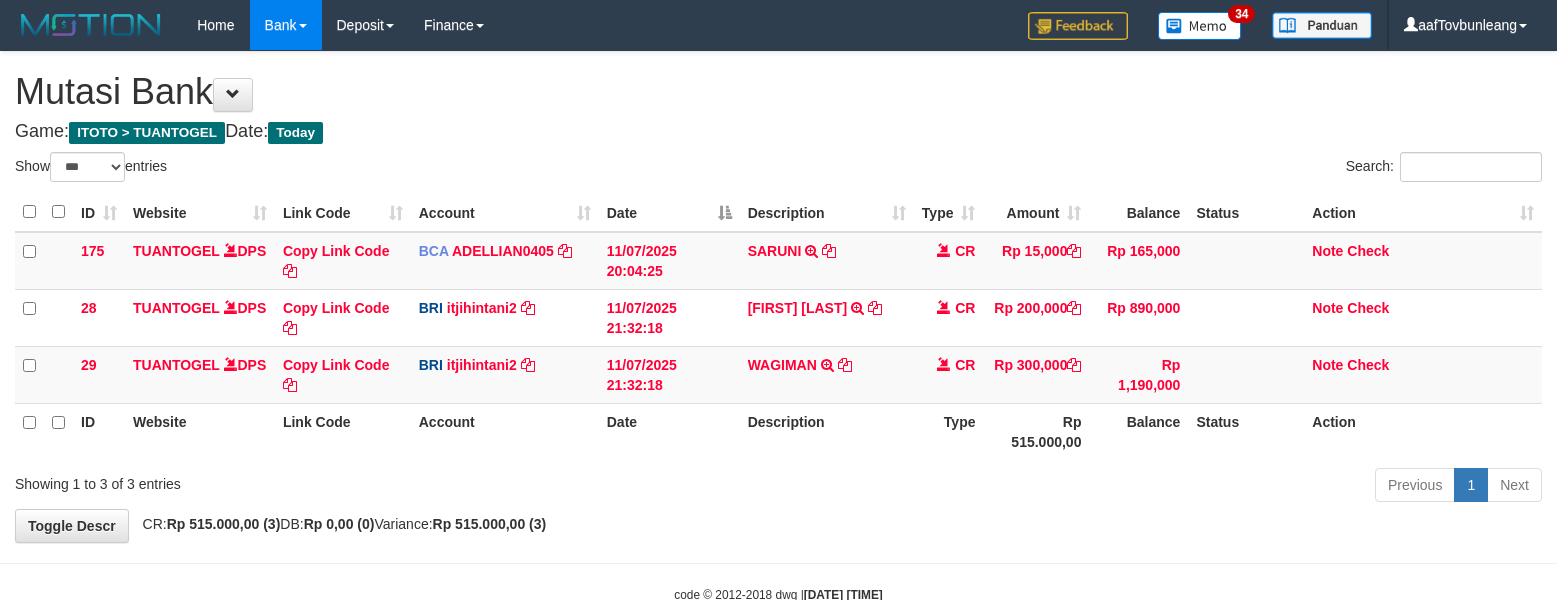 select on "***" 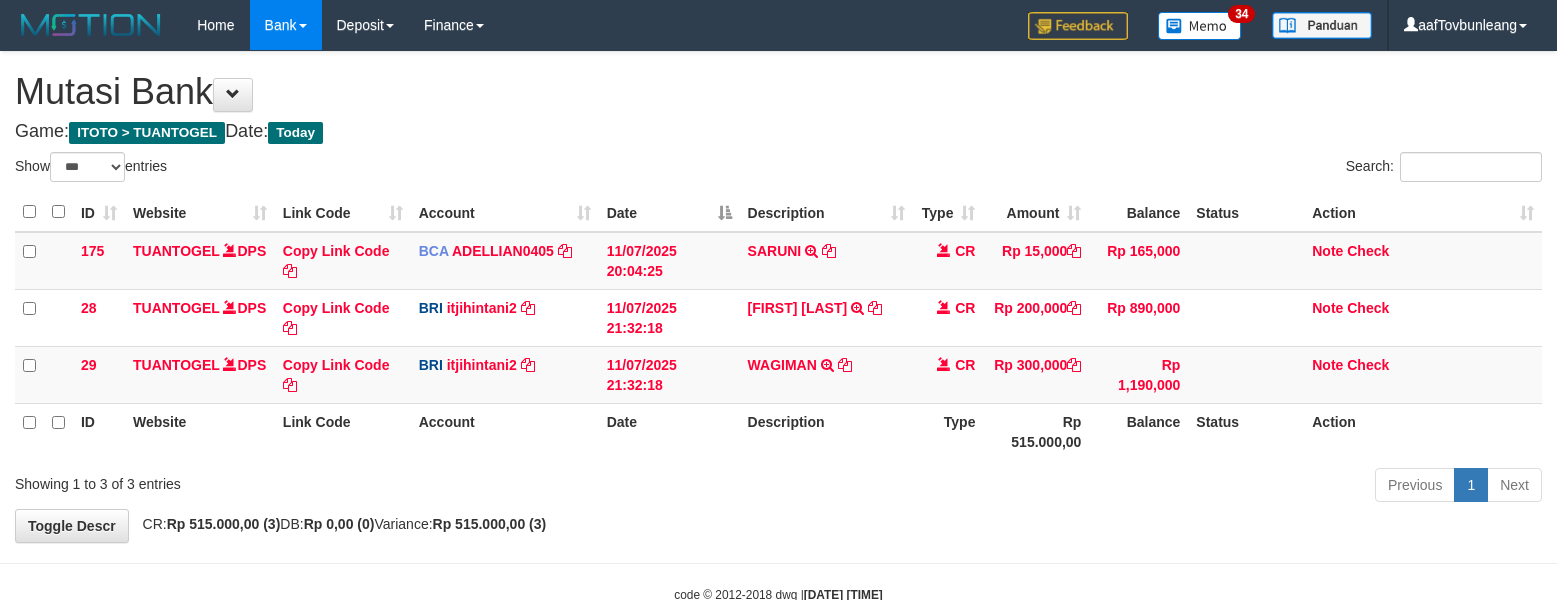 scroll, scrollTop: 0, scrollLeft: 0, axis: both 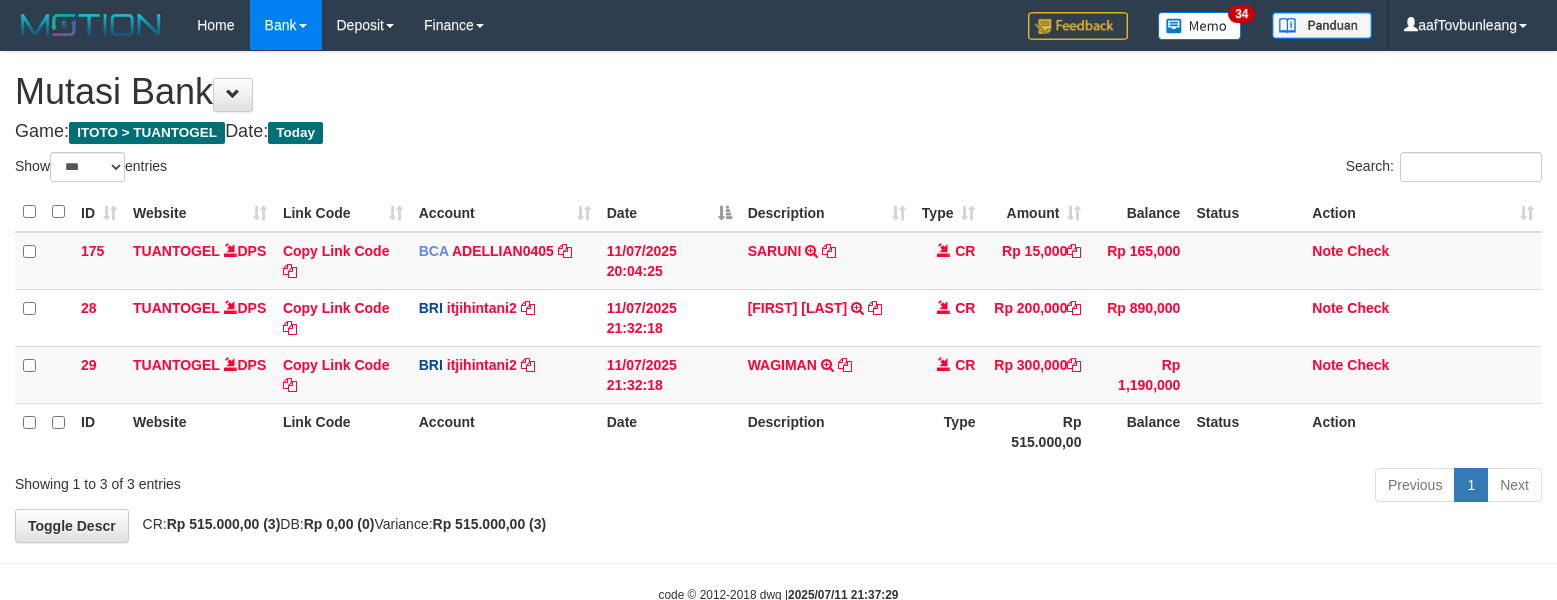 select on "***" 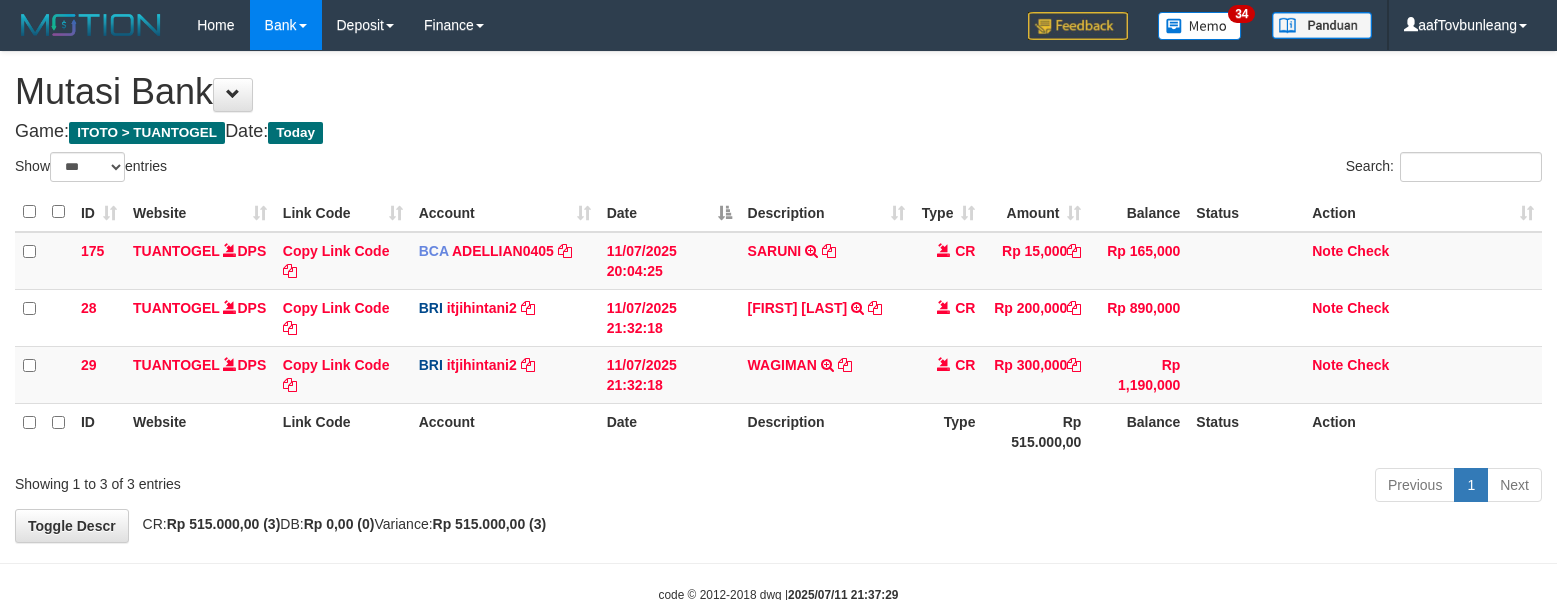 scroll, scrollTop: 0, scrollLeft: 0, axis: both 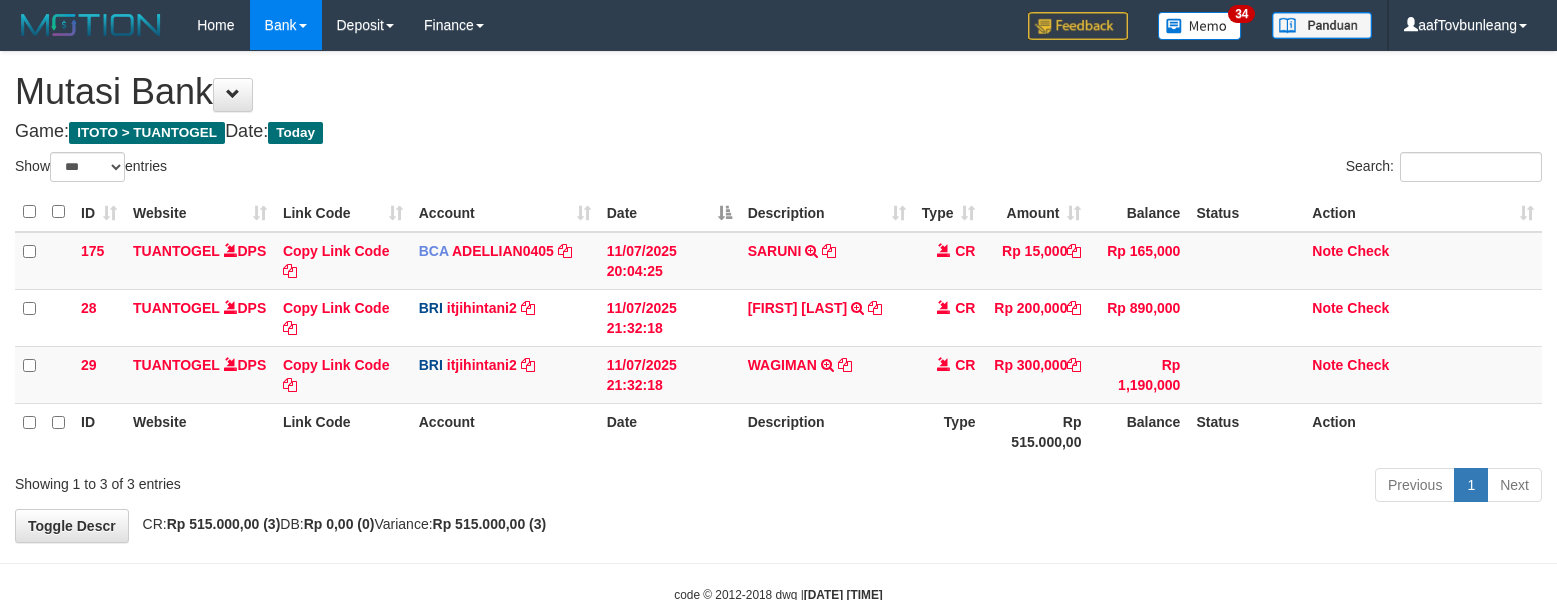 select on "***" 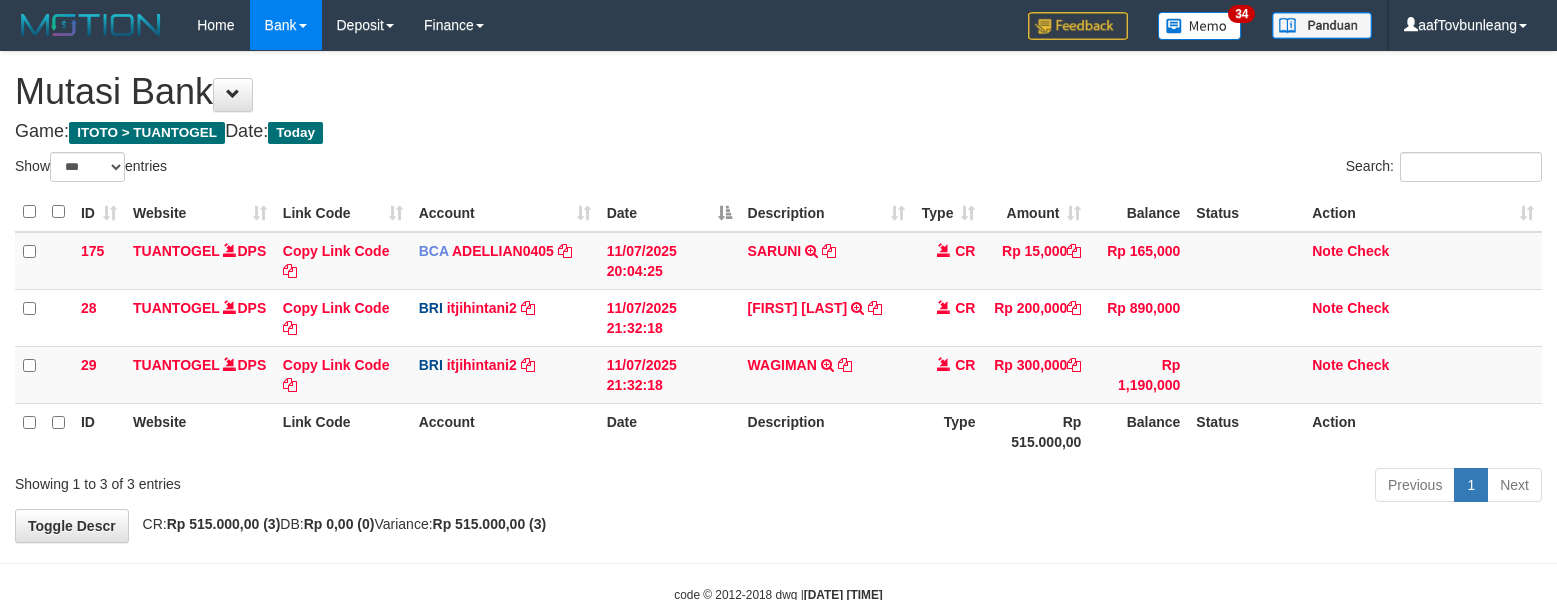 scroll, scrollTop: 0, scrollLeft: 0, axis: both 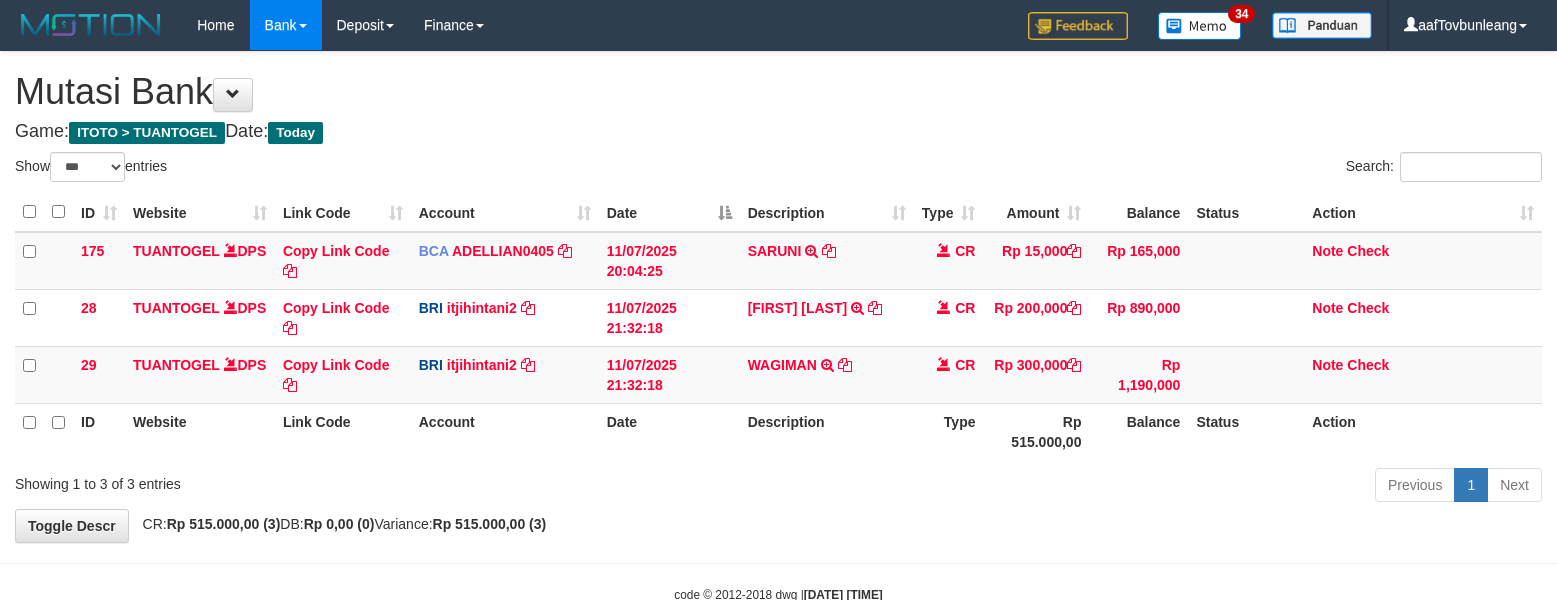 select on "***" 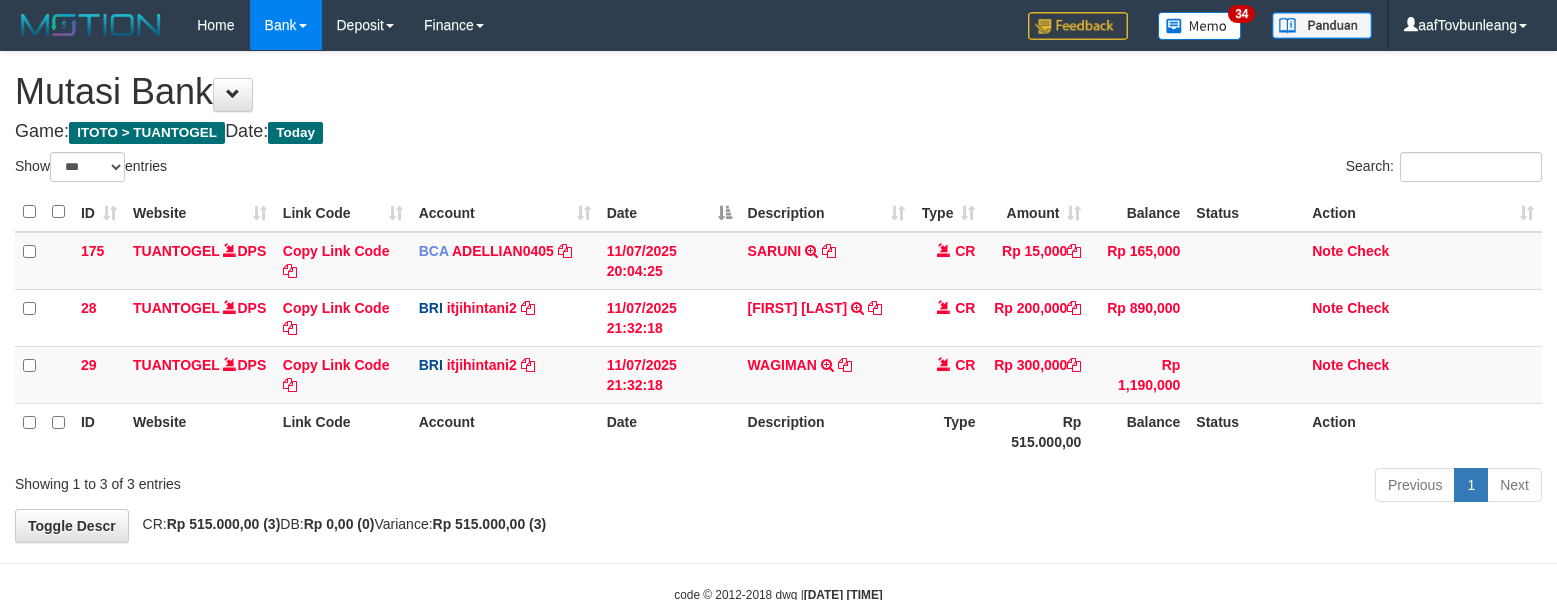 scroll, scrollTop: 0, scrollLeft: 0, axis: both 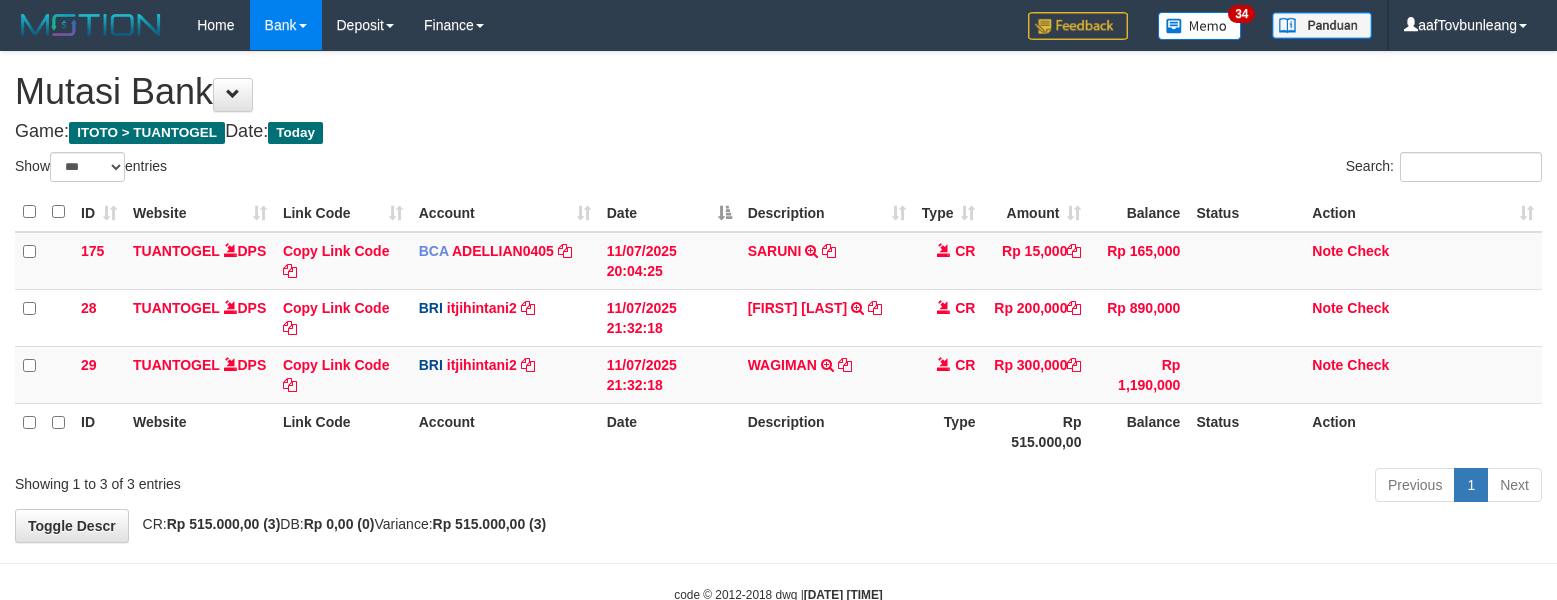 select on "***" 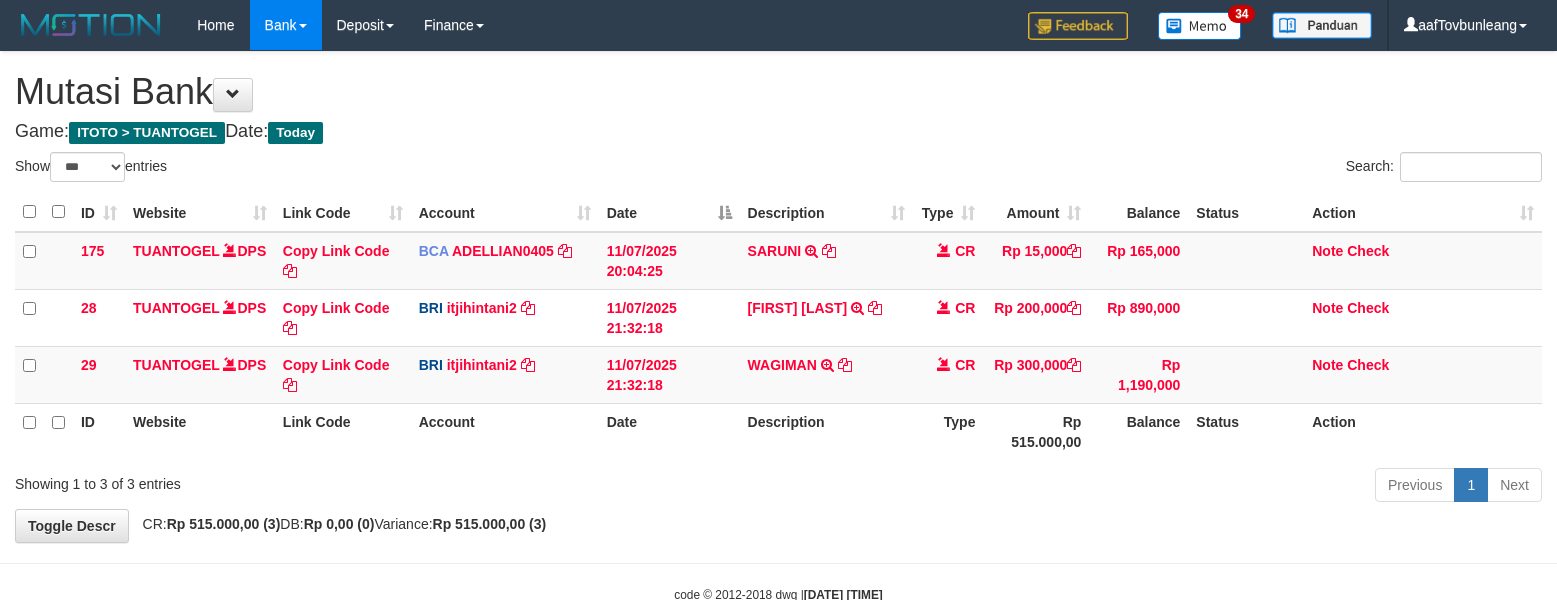 scroll, scrollTop: 0, scrollLeft: 0, axis: both 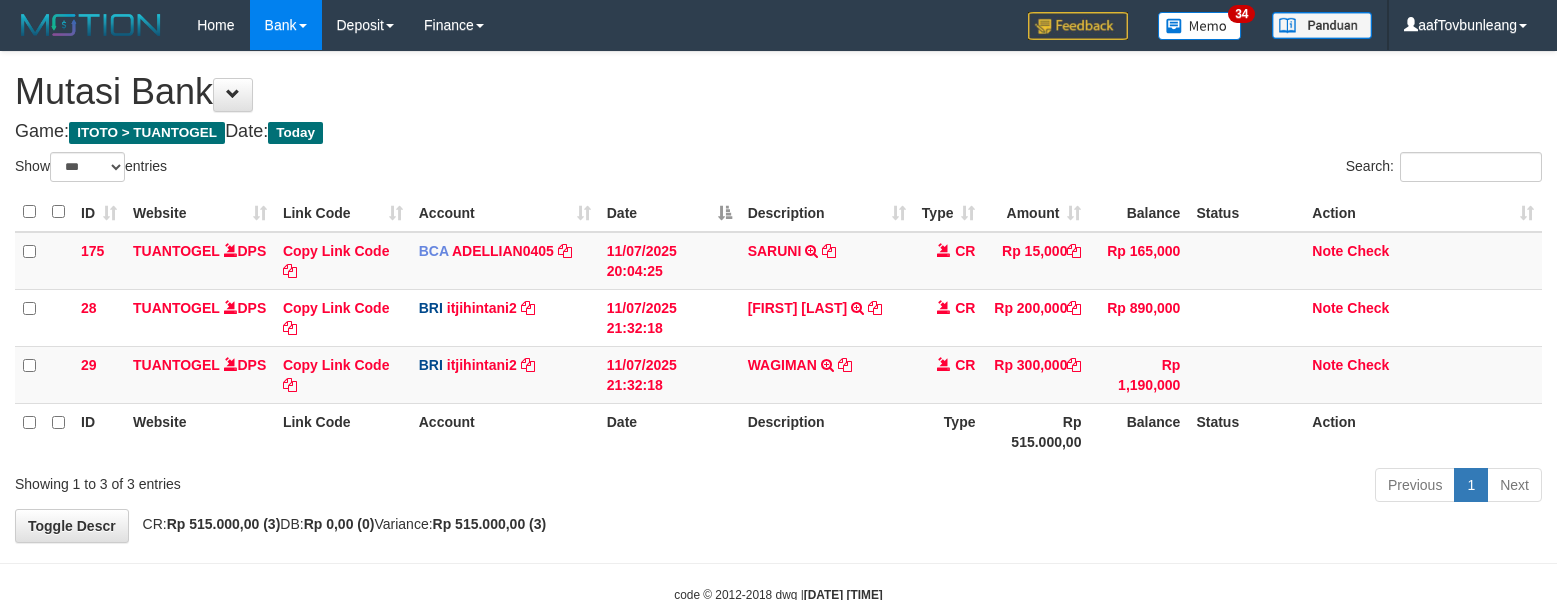 select on "***" 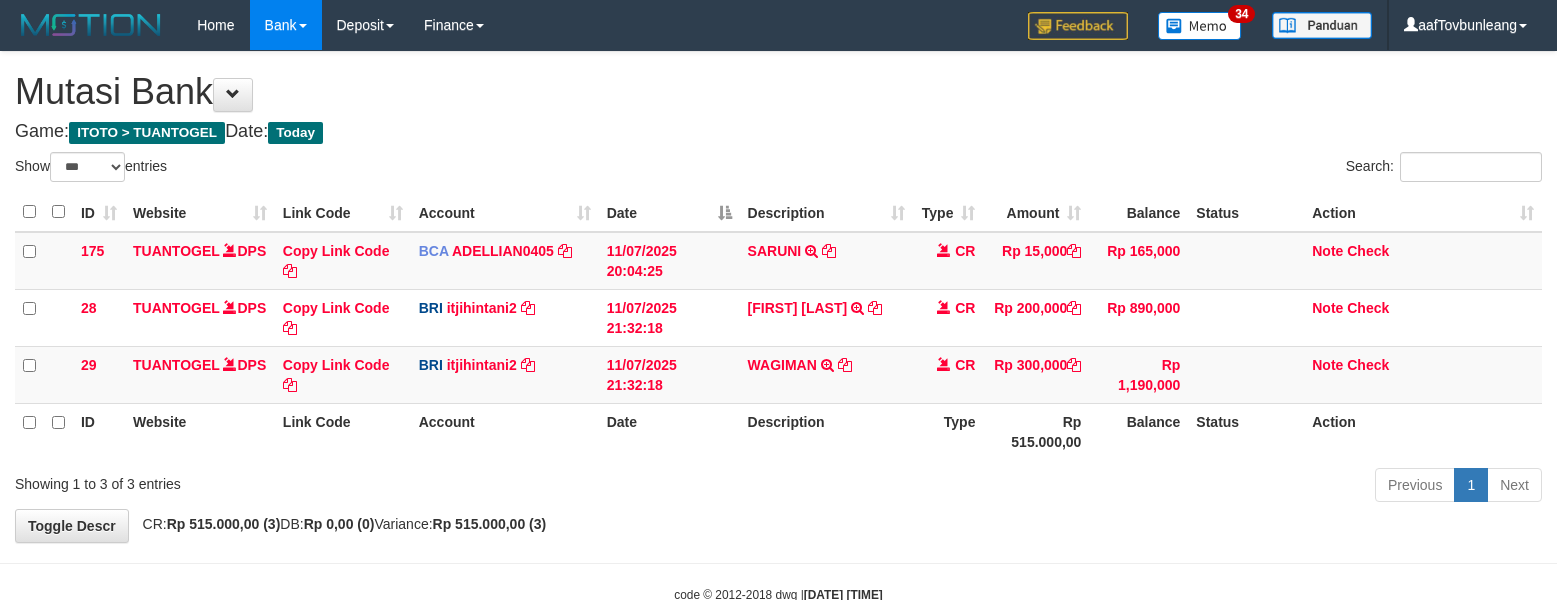 scroll, scrollTop: 0, scrollLeft: 0, axis: both 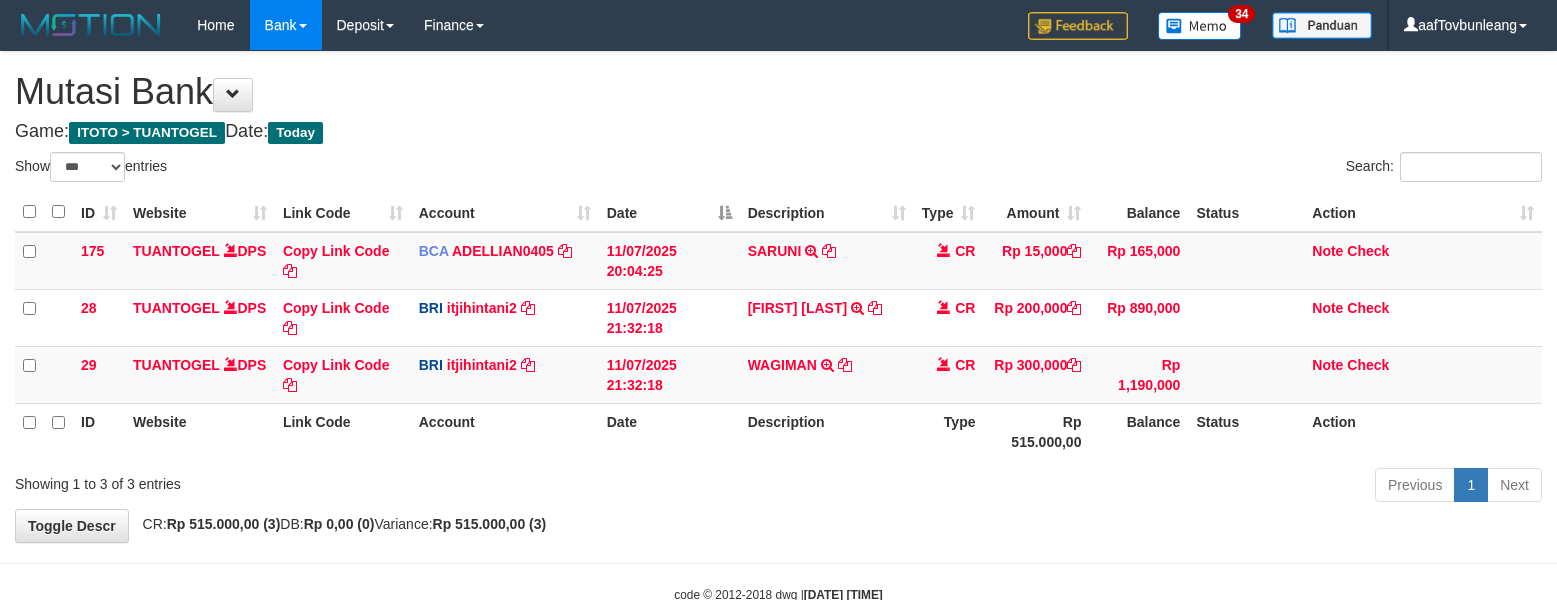select on "***" 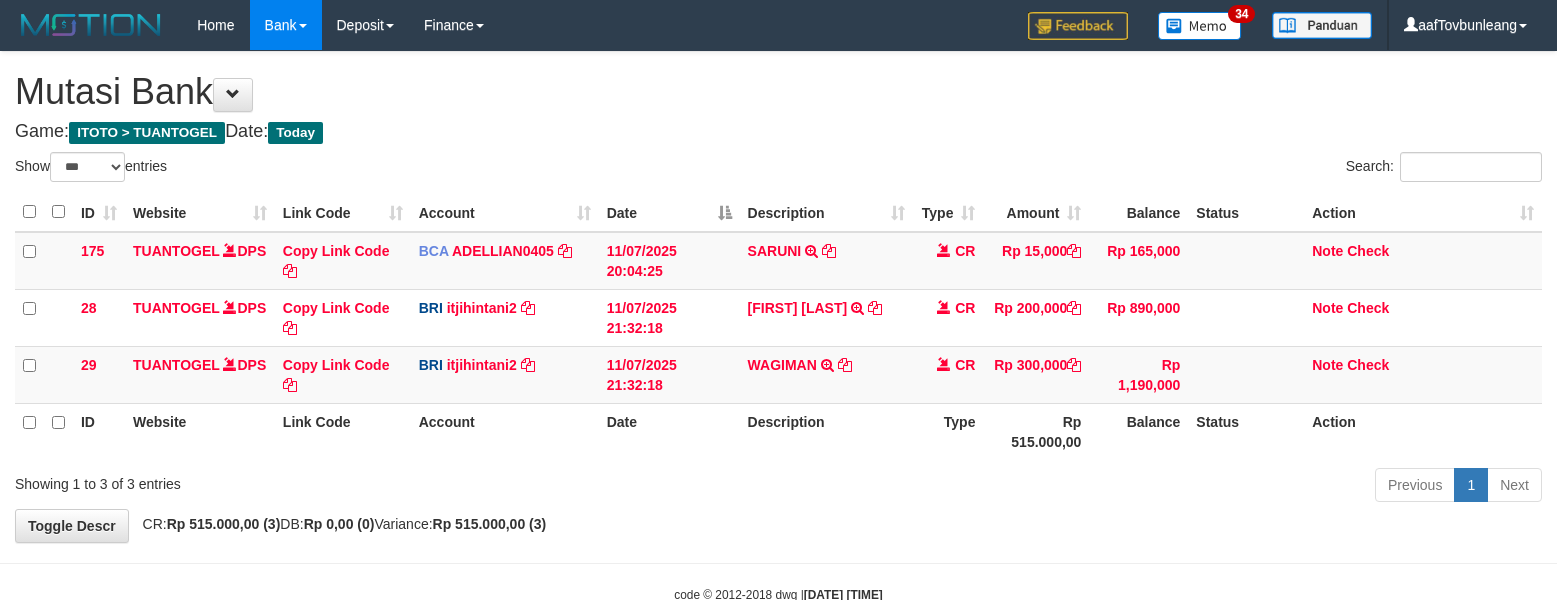 scroll, scrollTop: 0, scrollLeft: 0, axis: both 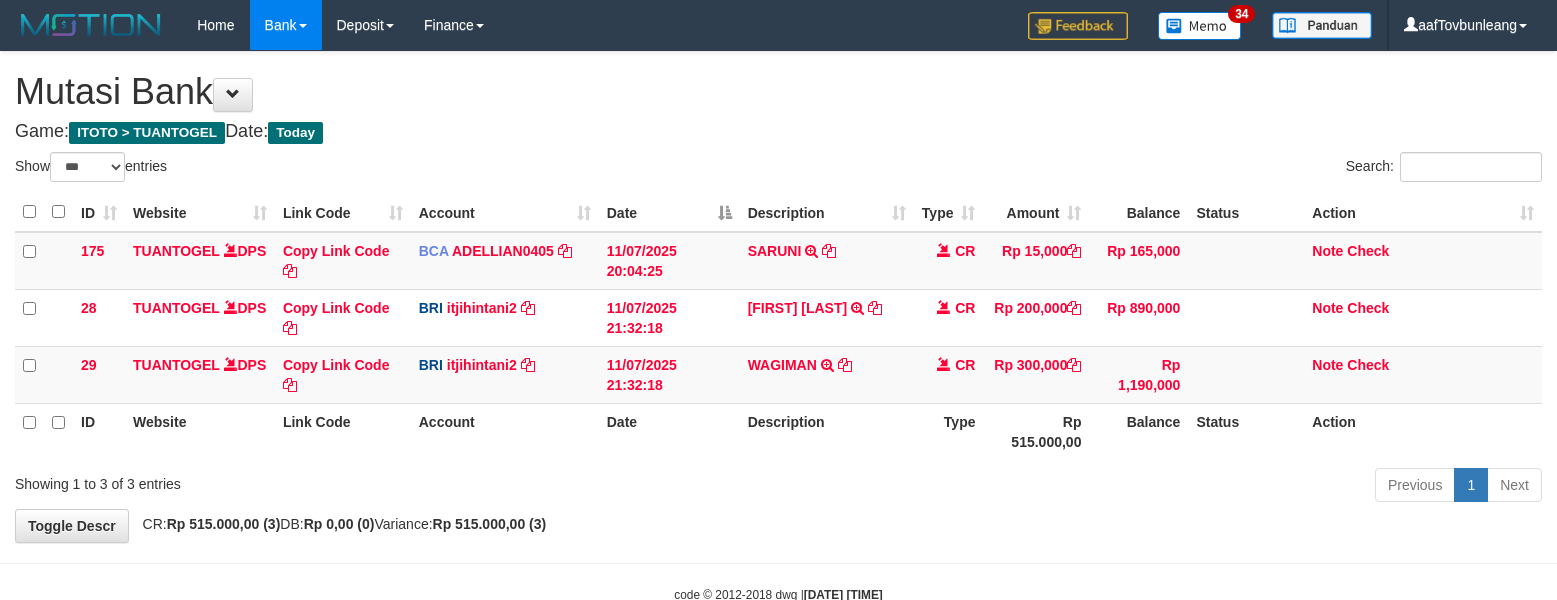 select on "***" 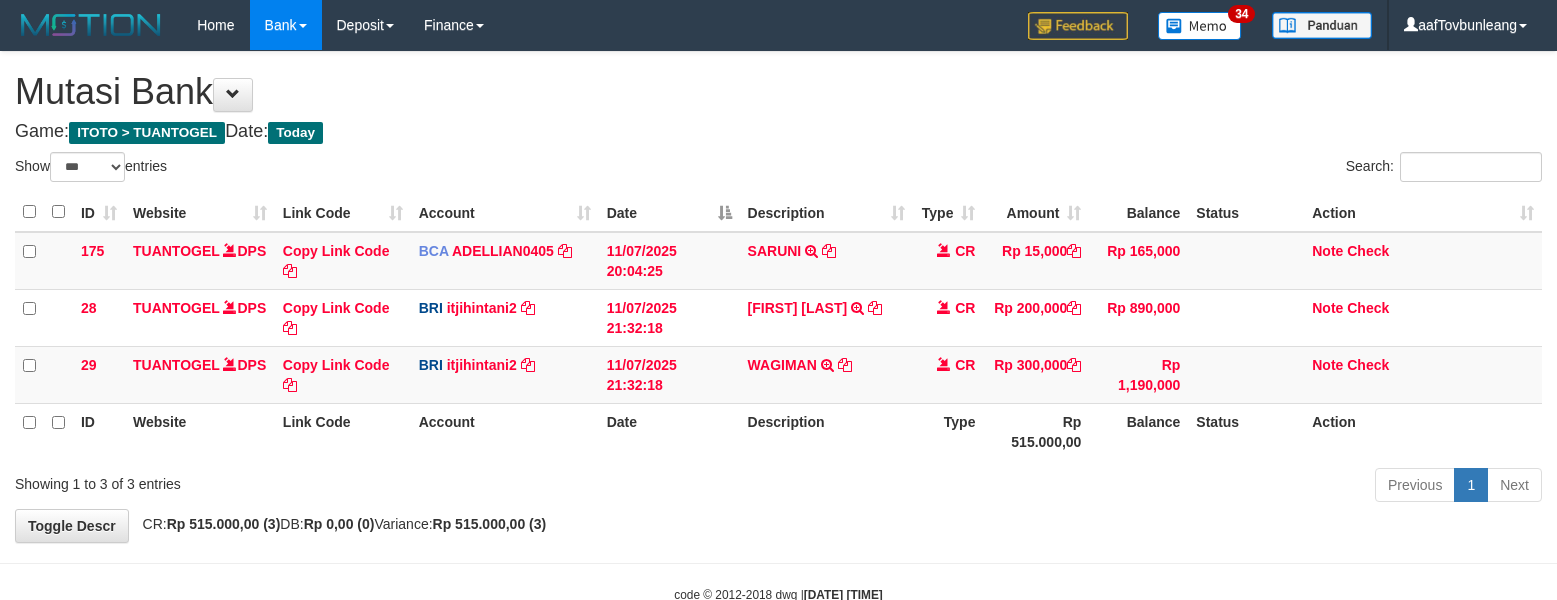scroll, scrollTop: 0, scrollLeft: 0, axis: both 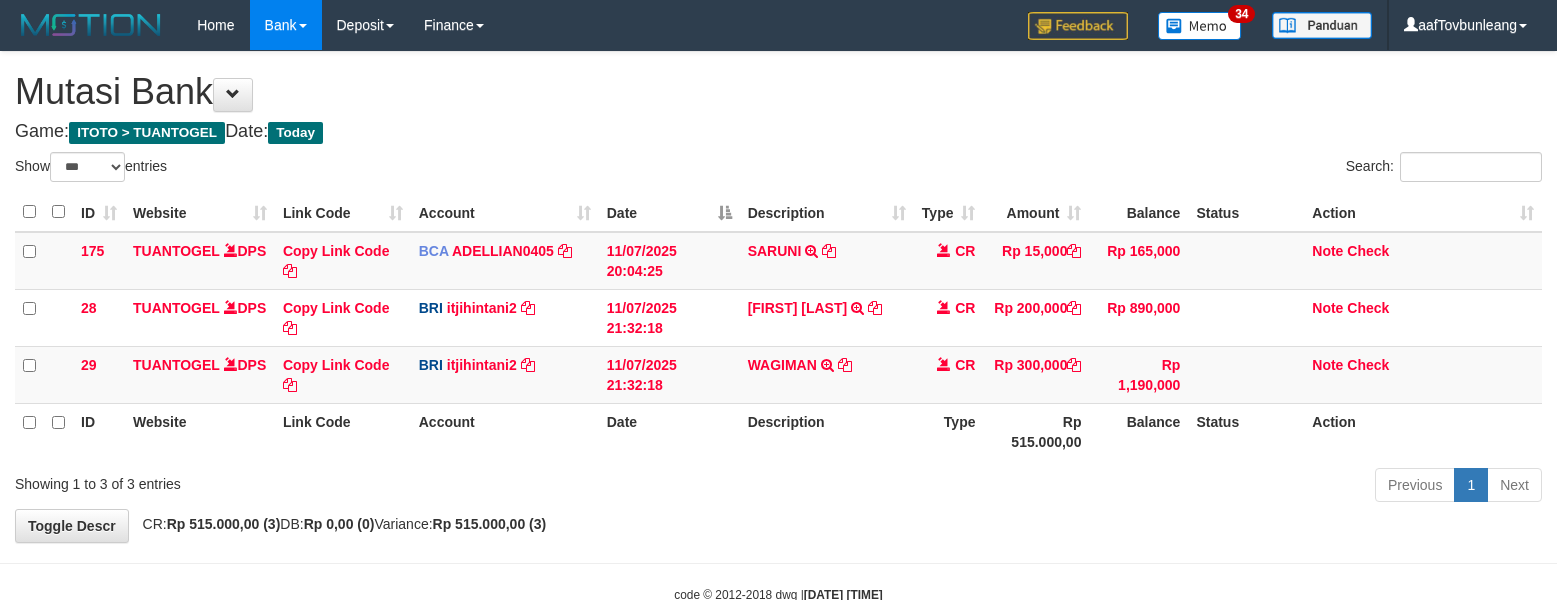 select on "***" 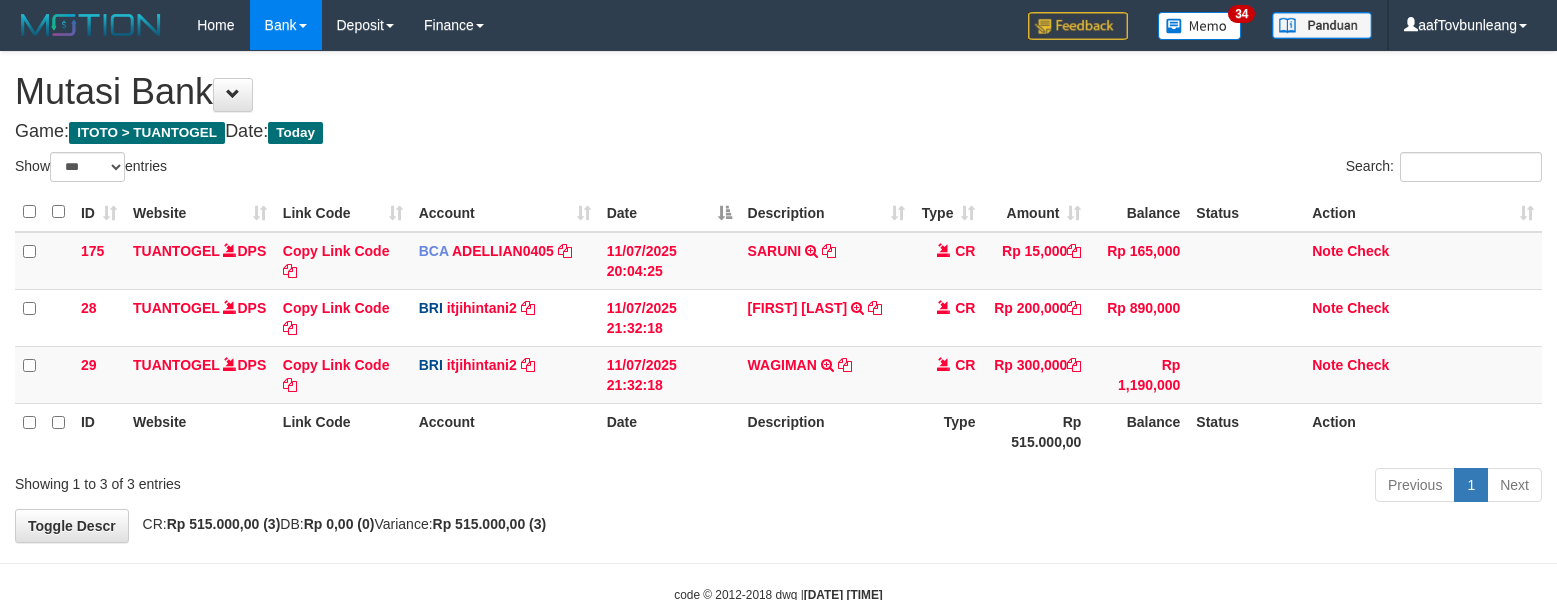 scroll, scrollTop: 0, scrollLeft: 0, axis: both 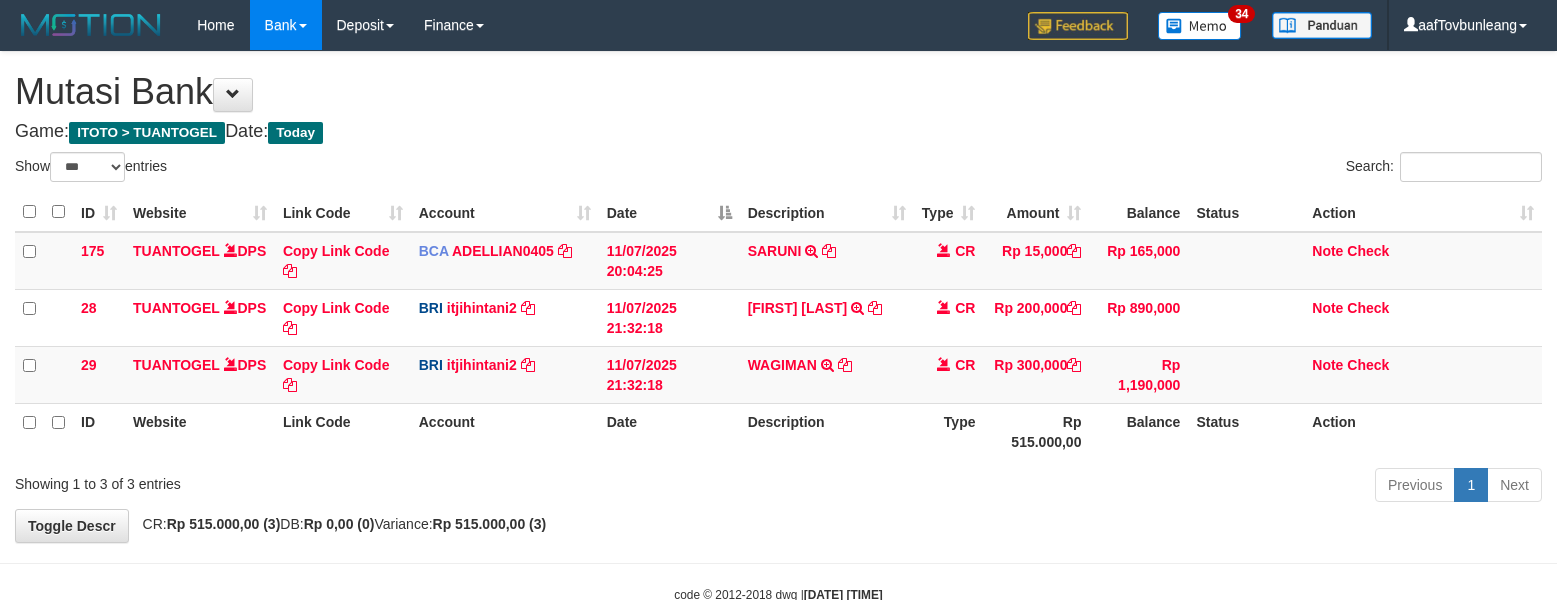 select on "***" 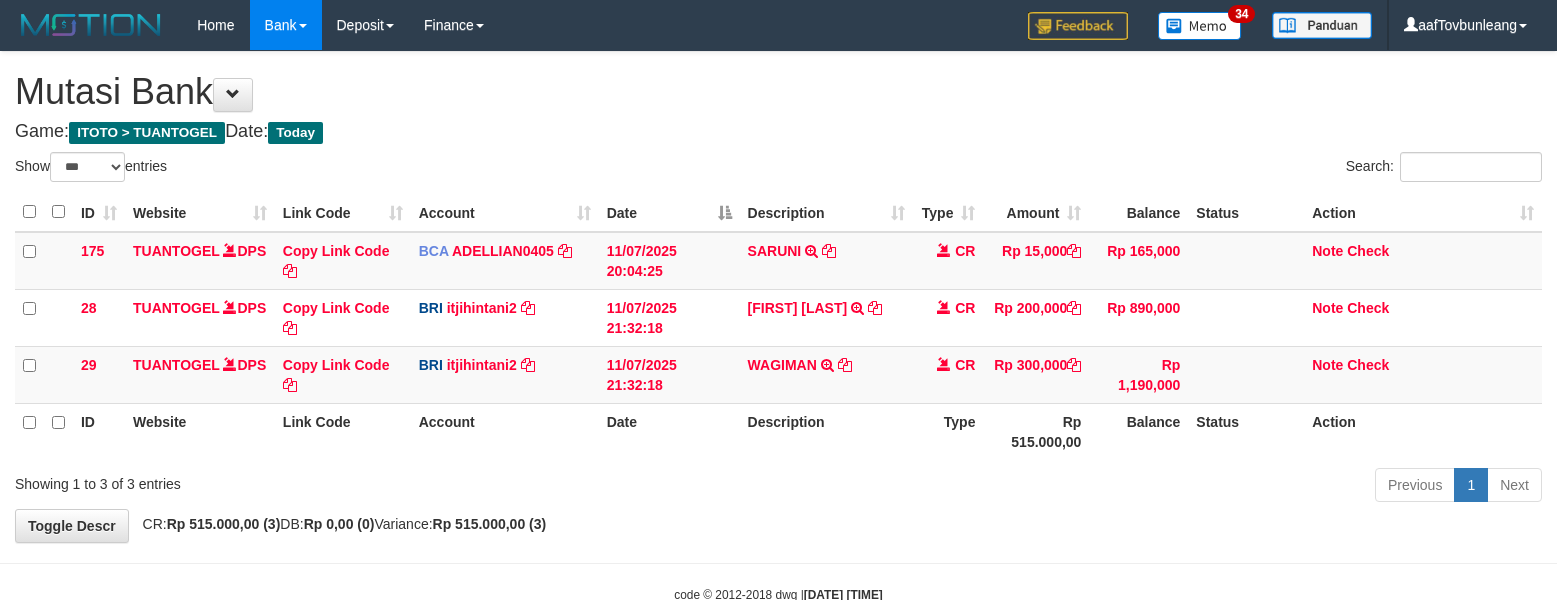 scroll, scrollTop: 0, scrollLeft: 0, axis: both 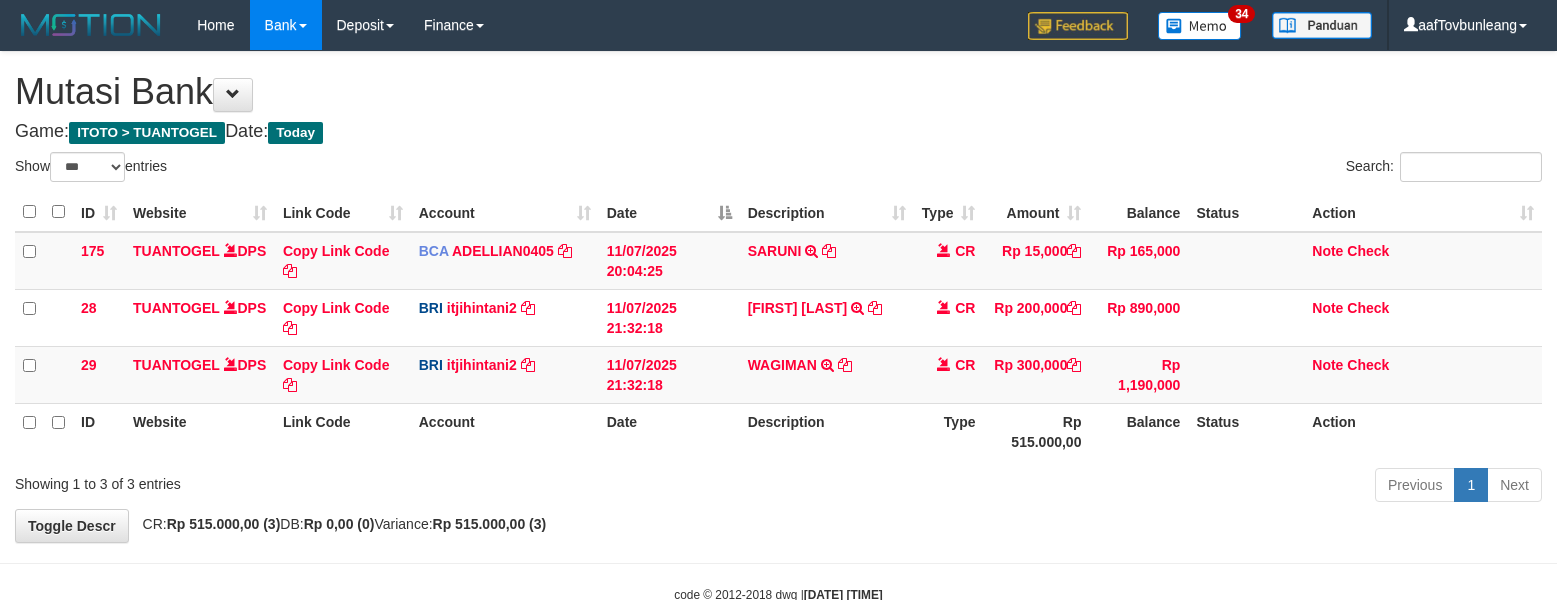 select on "***" 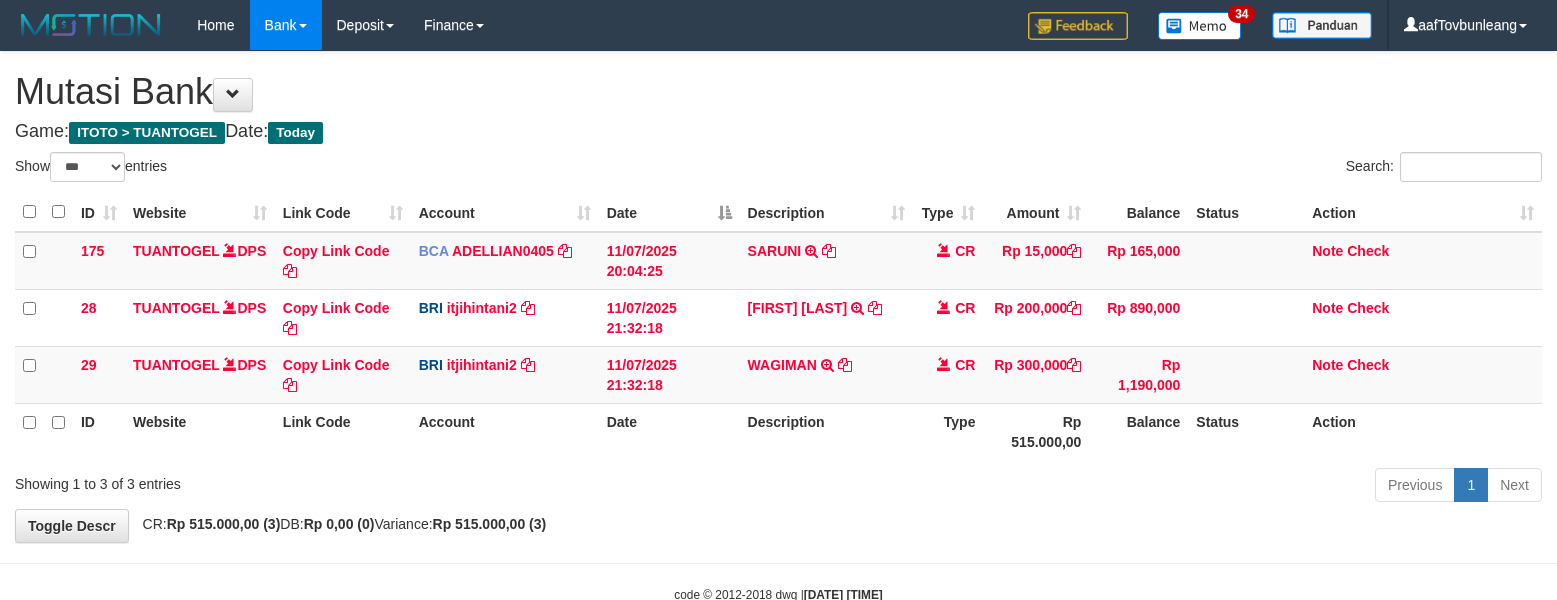 scroll, scrollTop: 0, scrollLeft: 0, axis: both 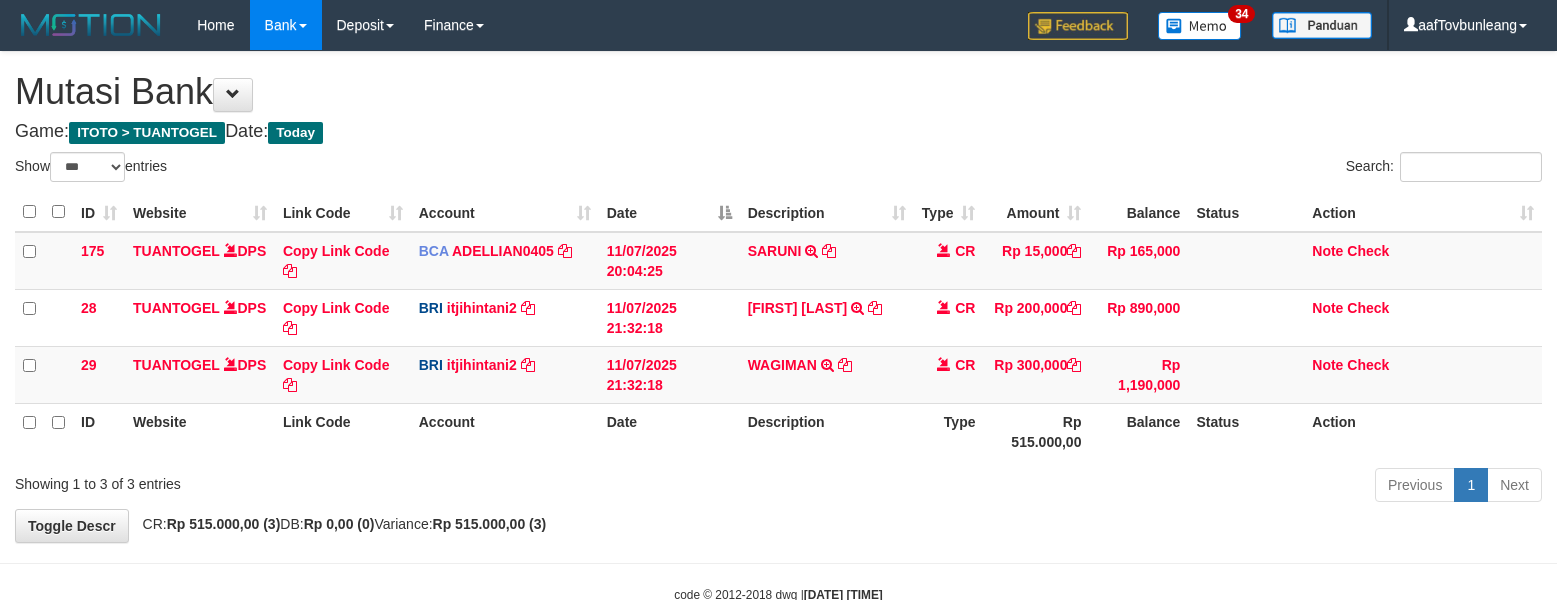 select on "***" 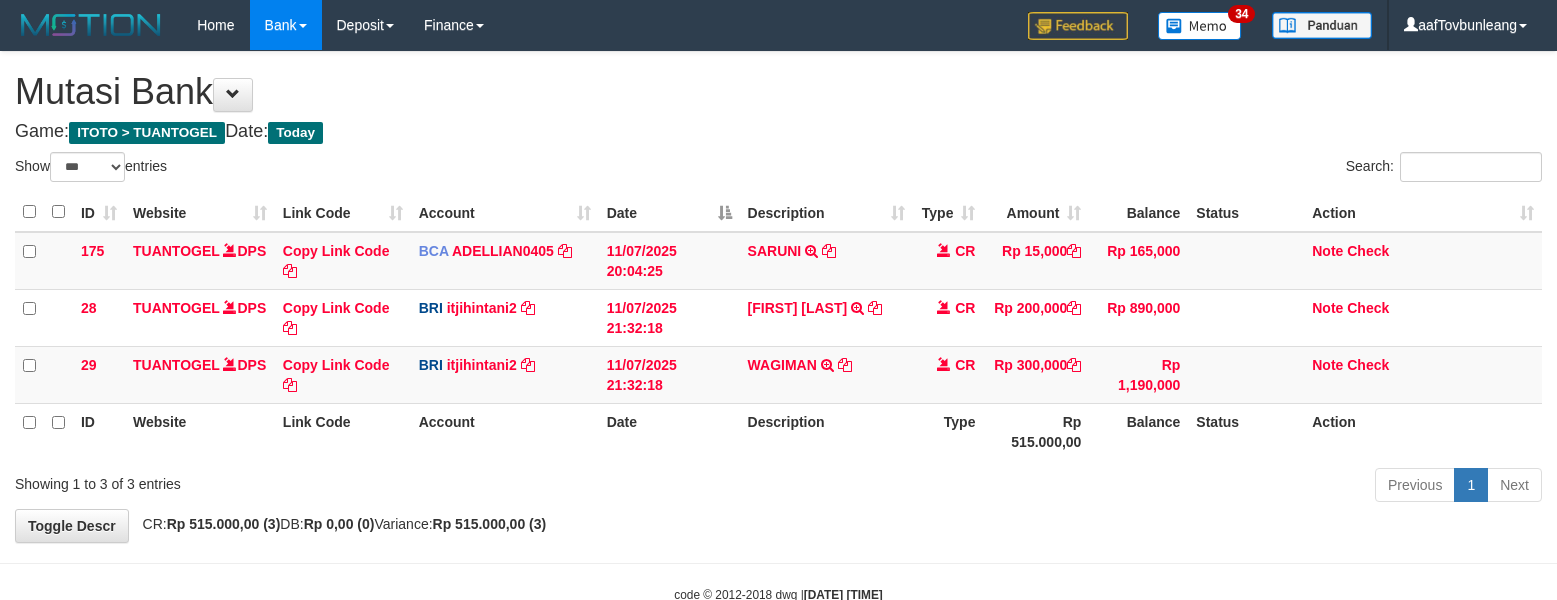 scroll, scrollTop: 0, scrollLeft: 0, axis: both 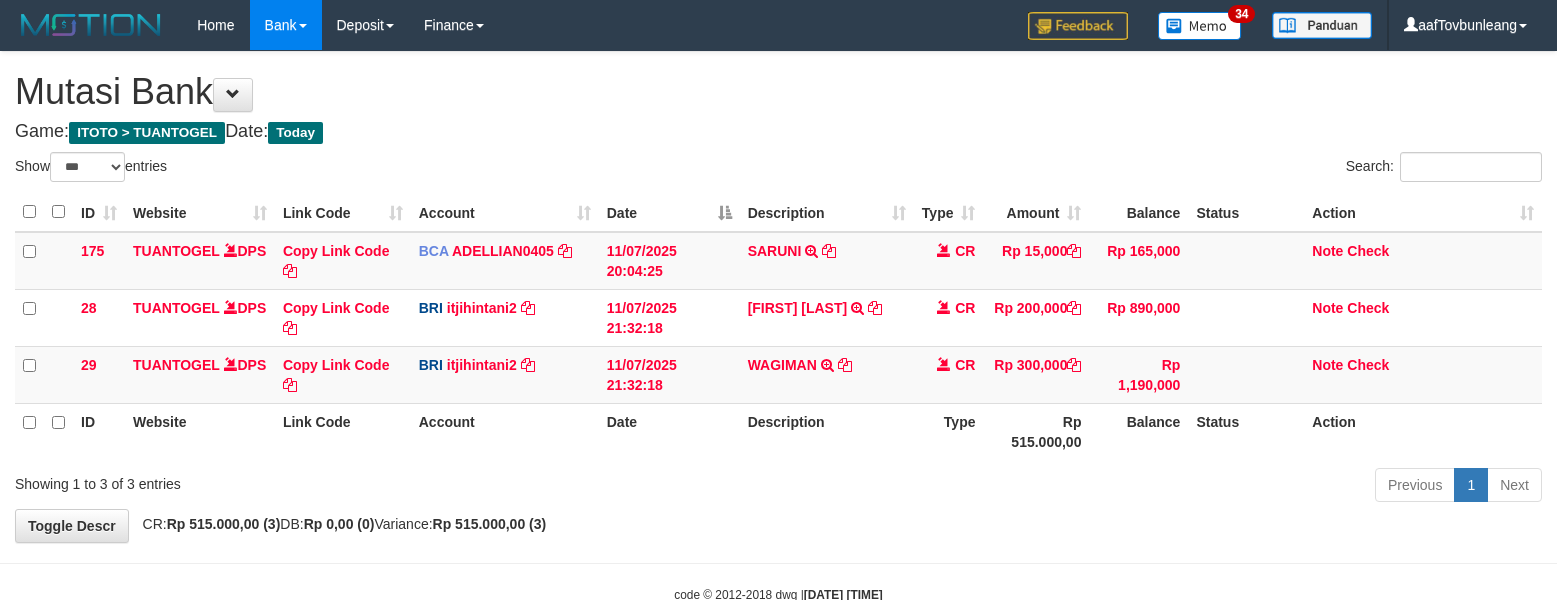 select on "***" 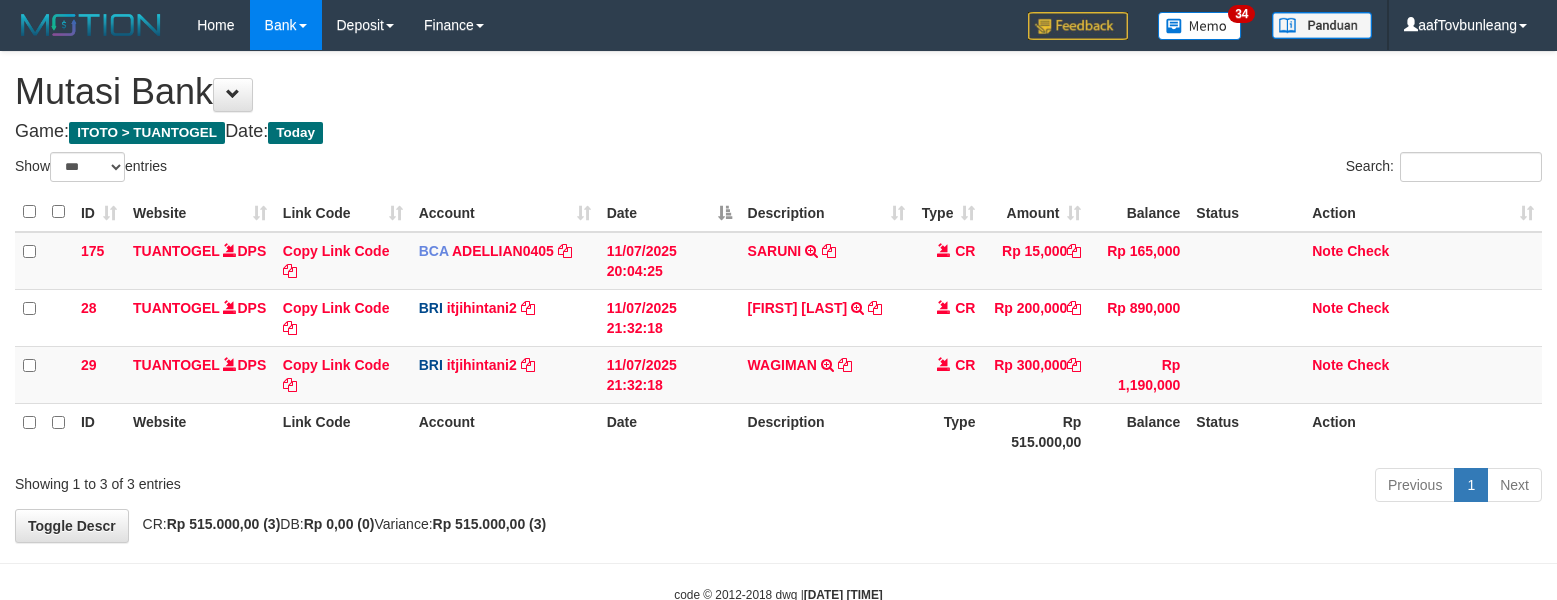 scroll, scrollTop: 0, scrollLeft: 0, axis: both 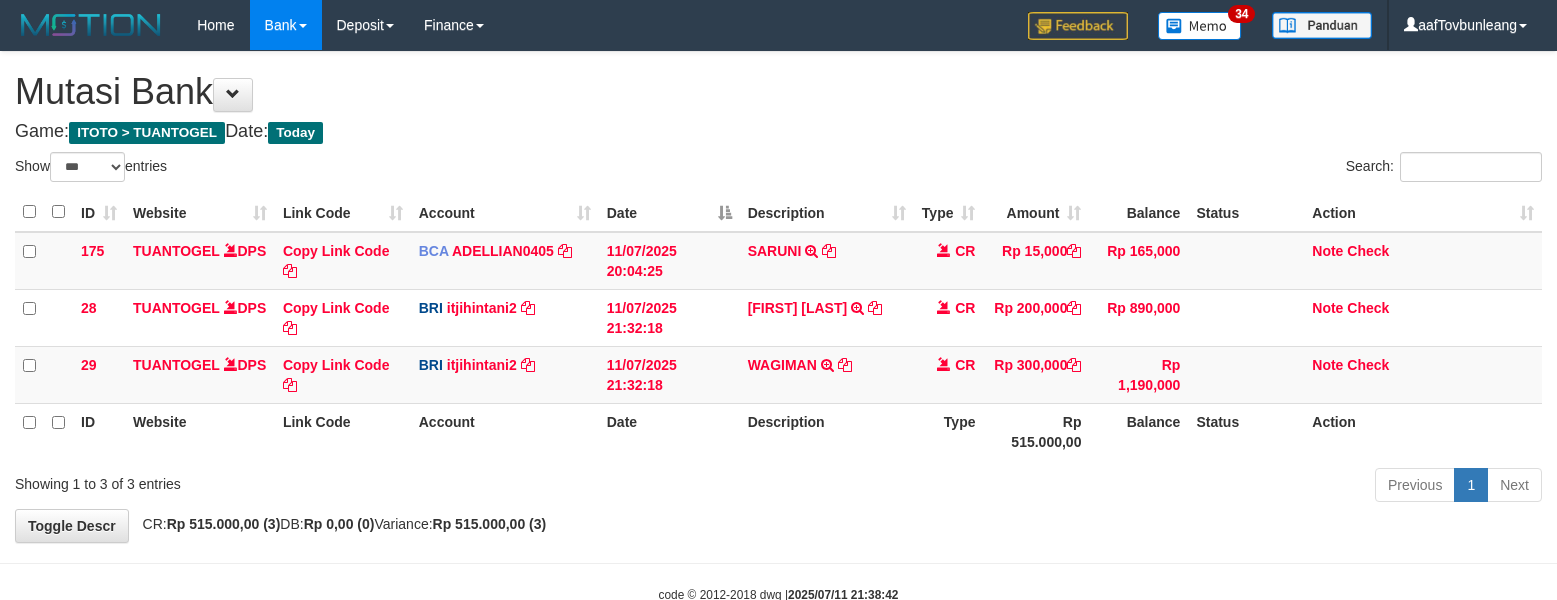 select on "***" 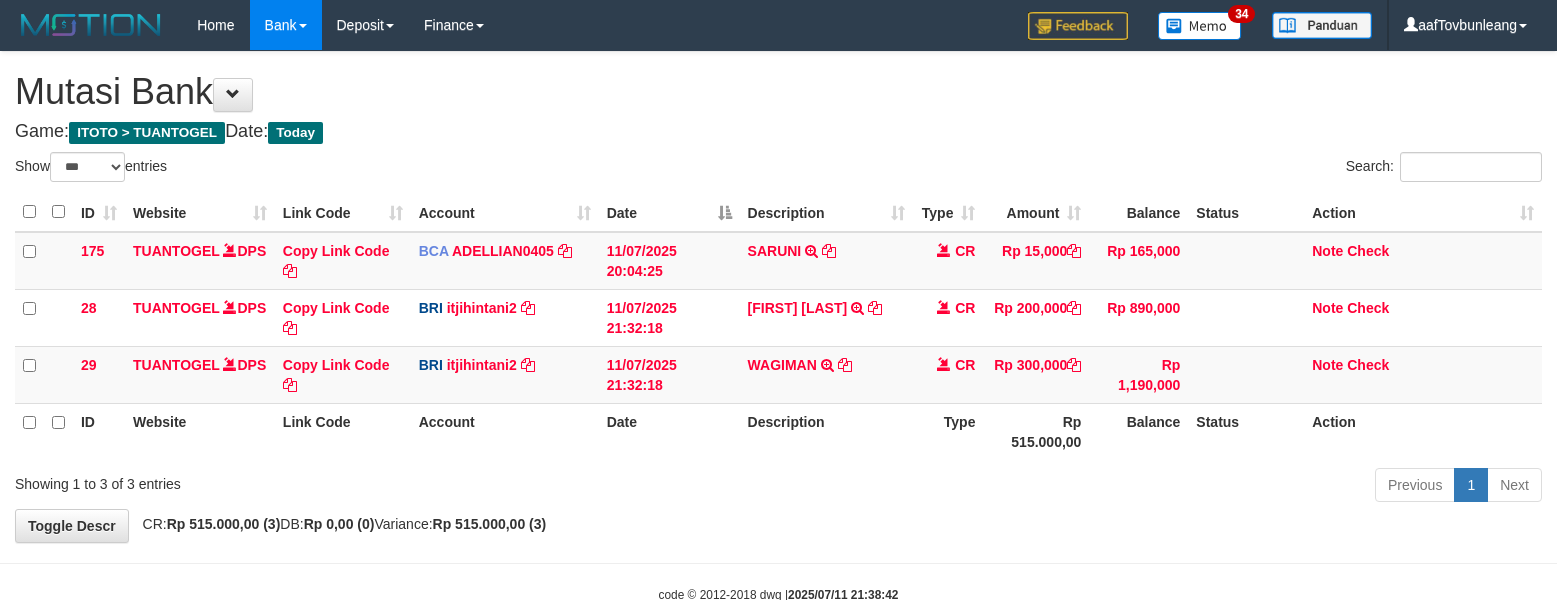 scroll, scrollTop: 0, scrollLeft: 0, axis: both 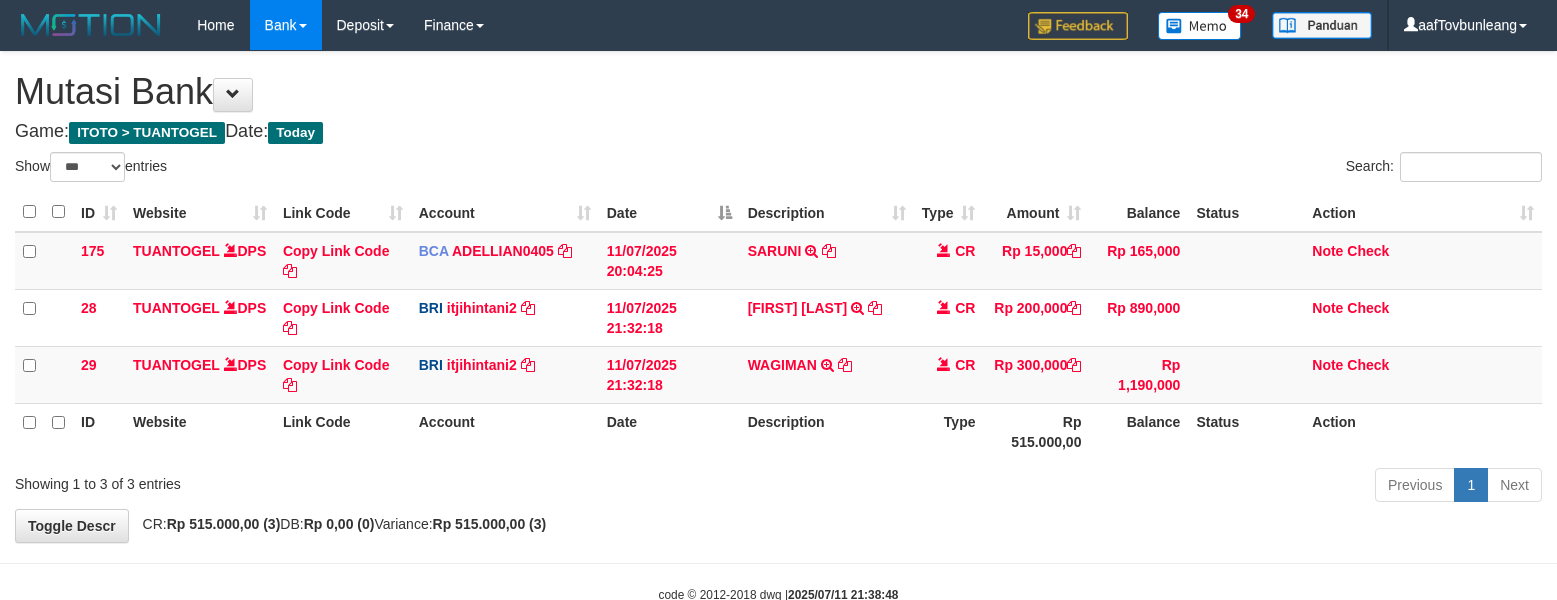 select on "***" 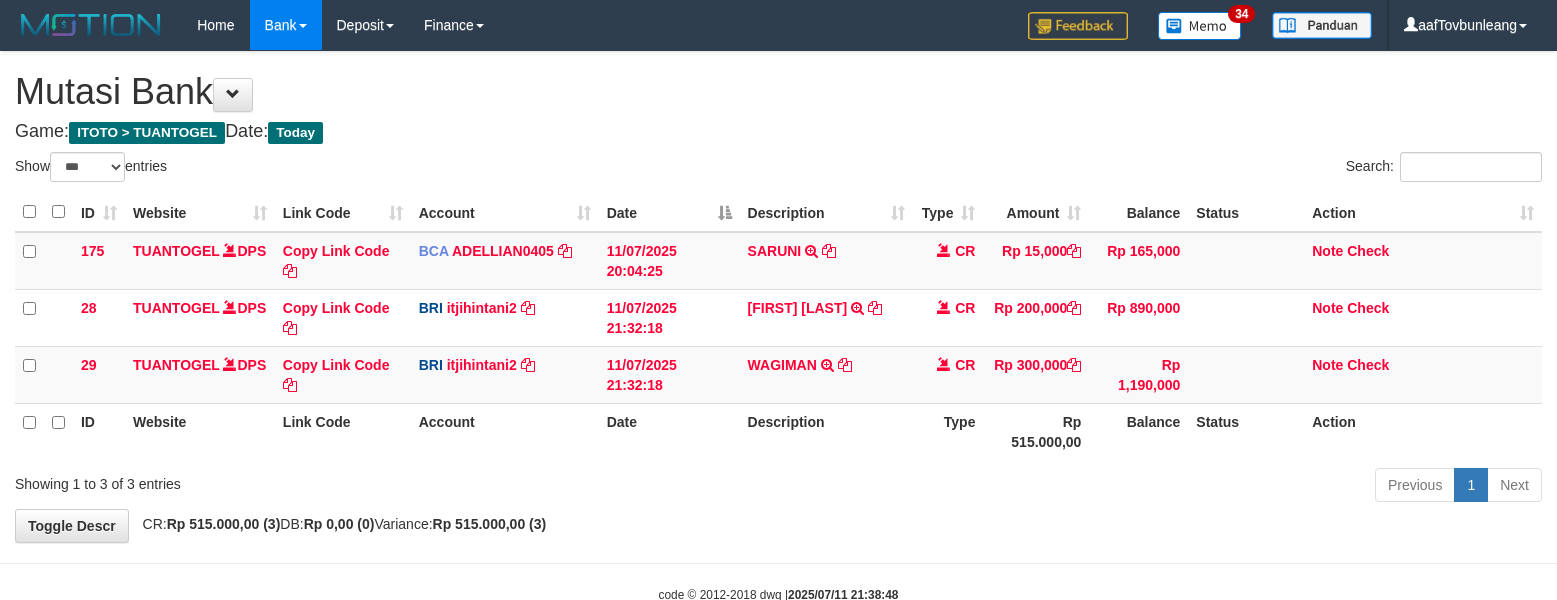 scroll, scrollTop: 0, scrollLeft: 0, axis: both 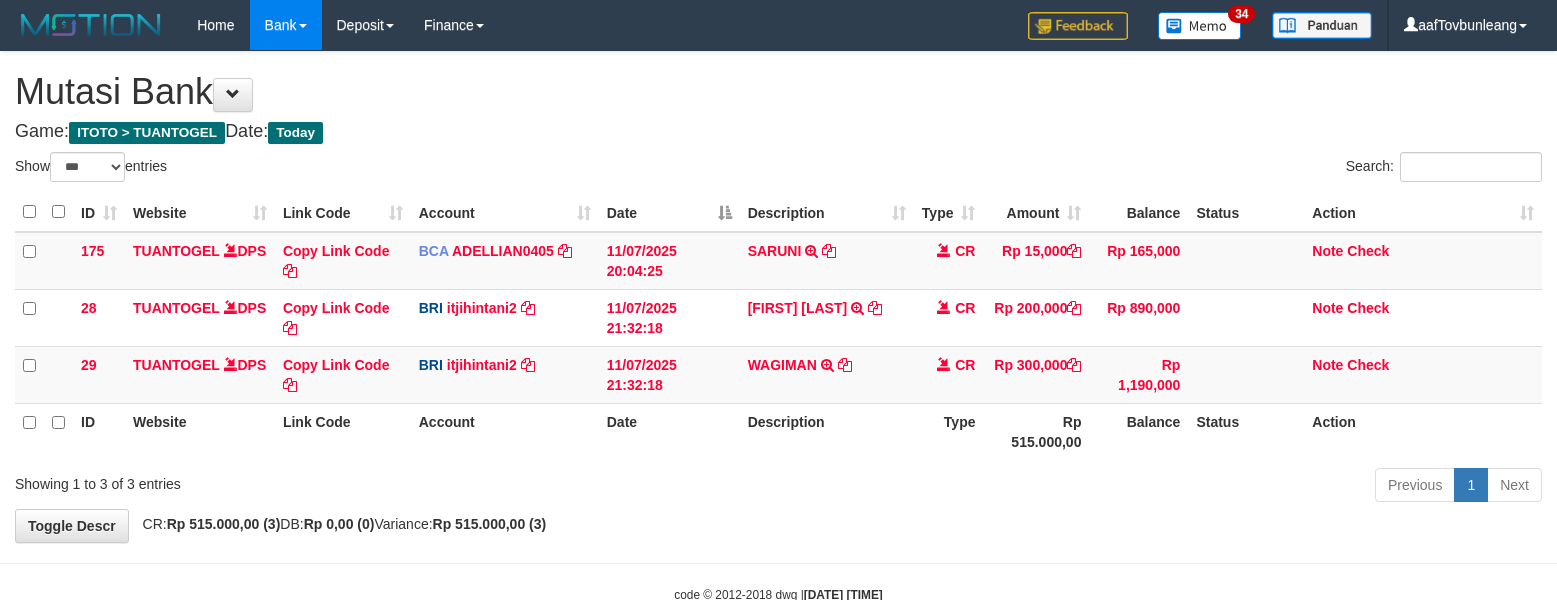 select on "***" 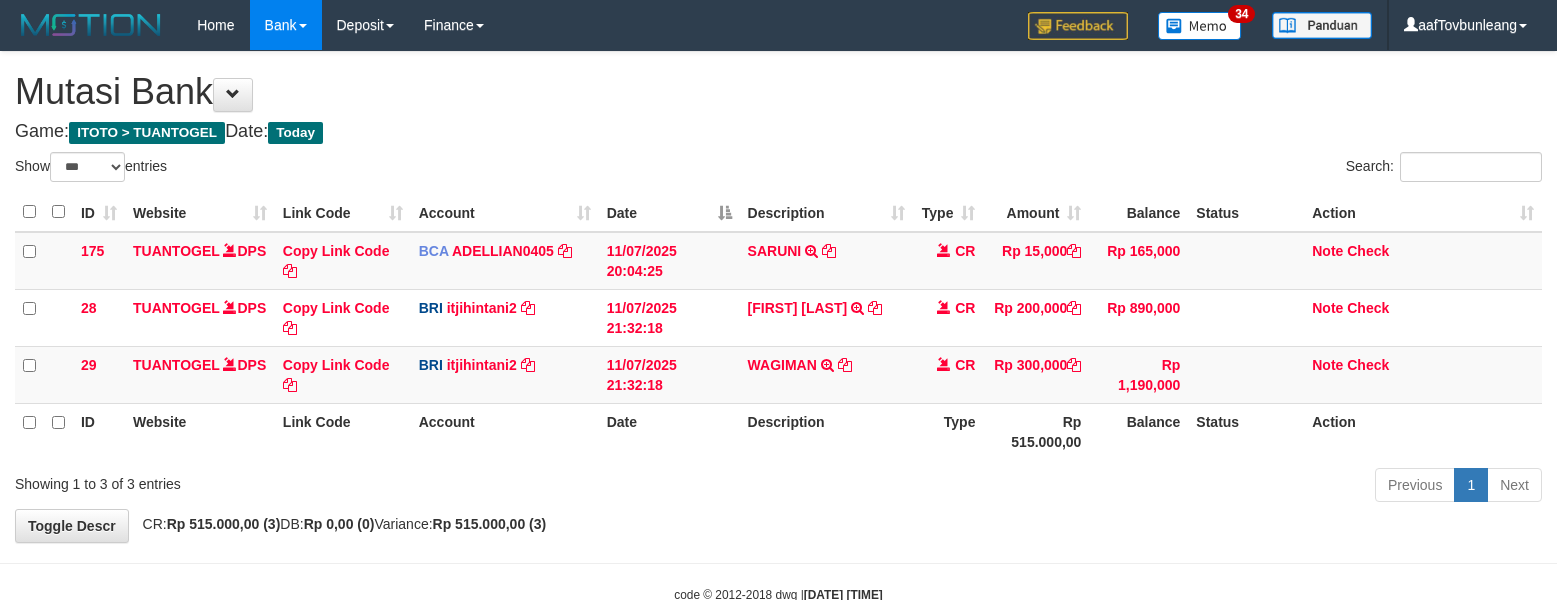 scroll, scrollTop: 0, scrollLeft: 0, axis: both 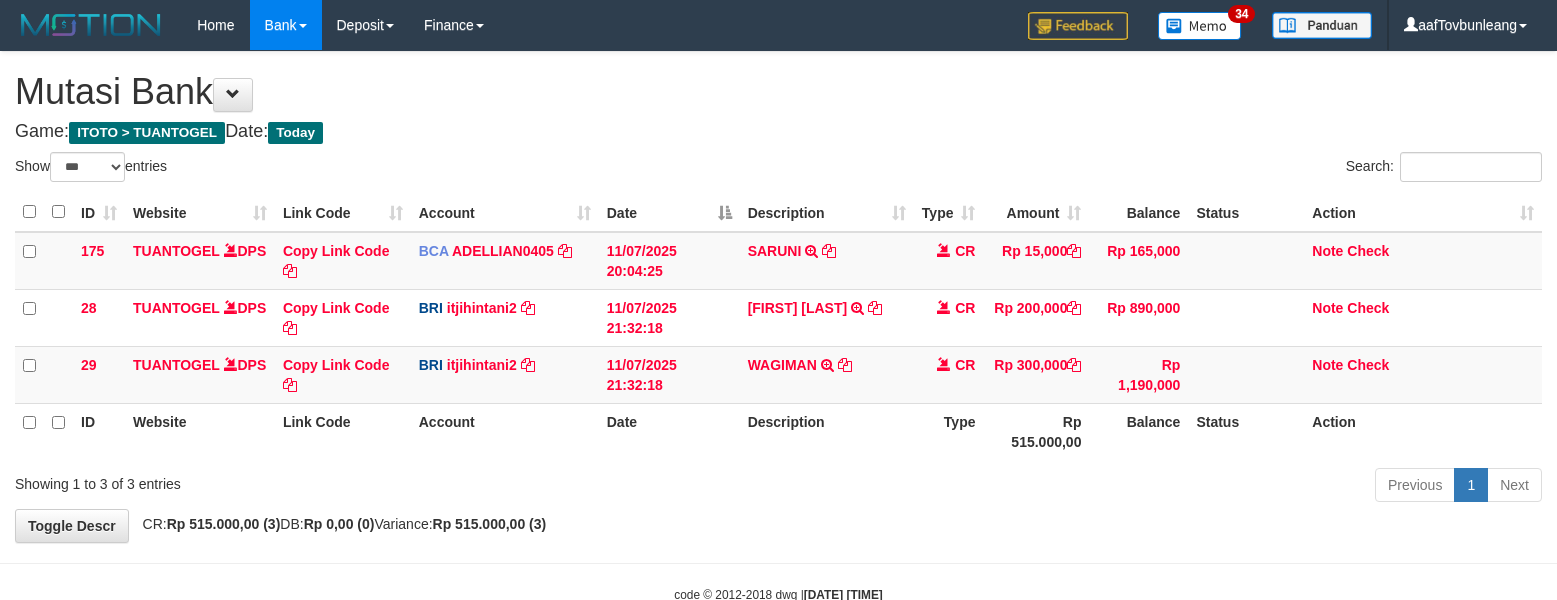 select on "***" 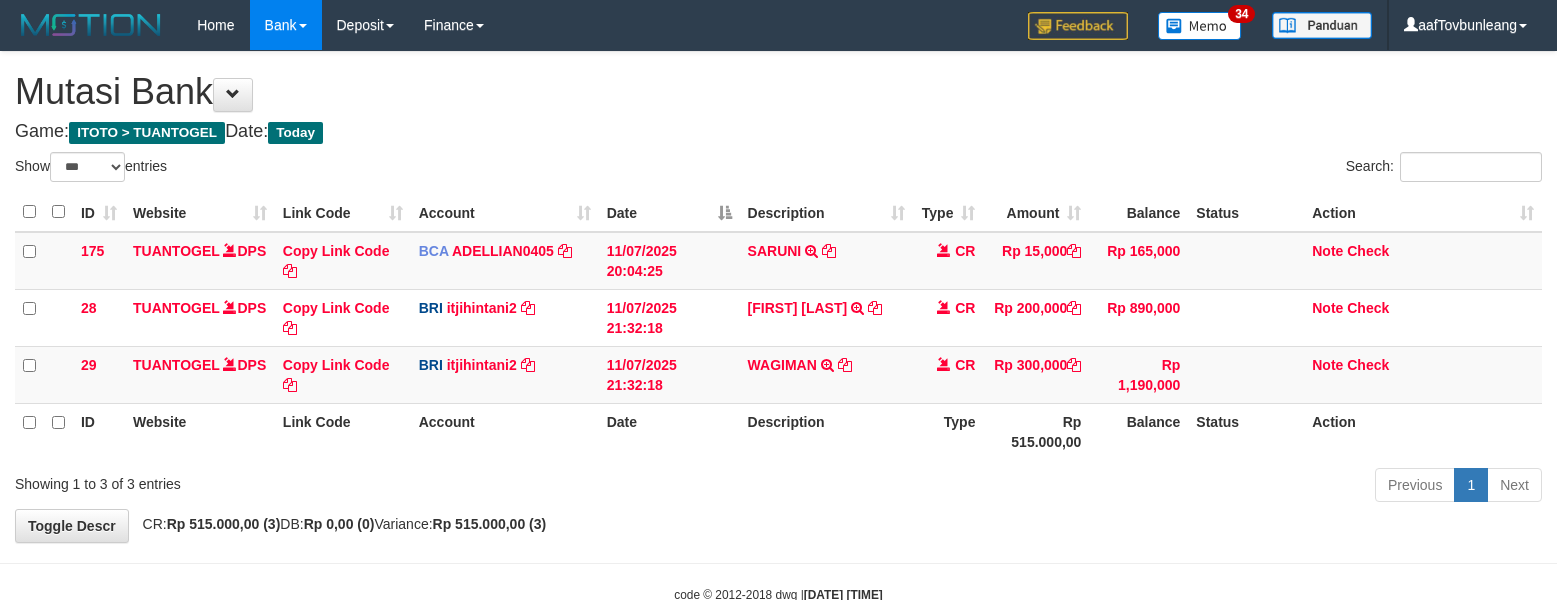 scroll, scrollTop: 0, scrollLeft: 0, axis: both 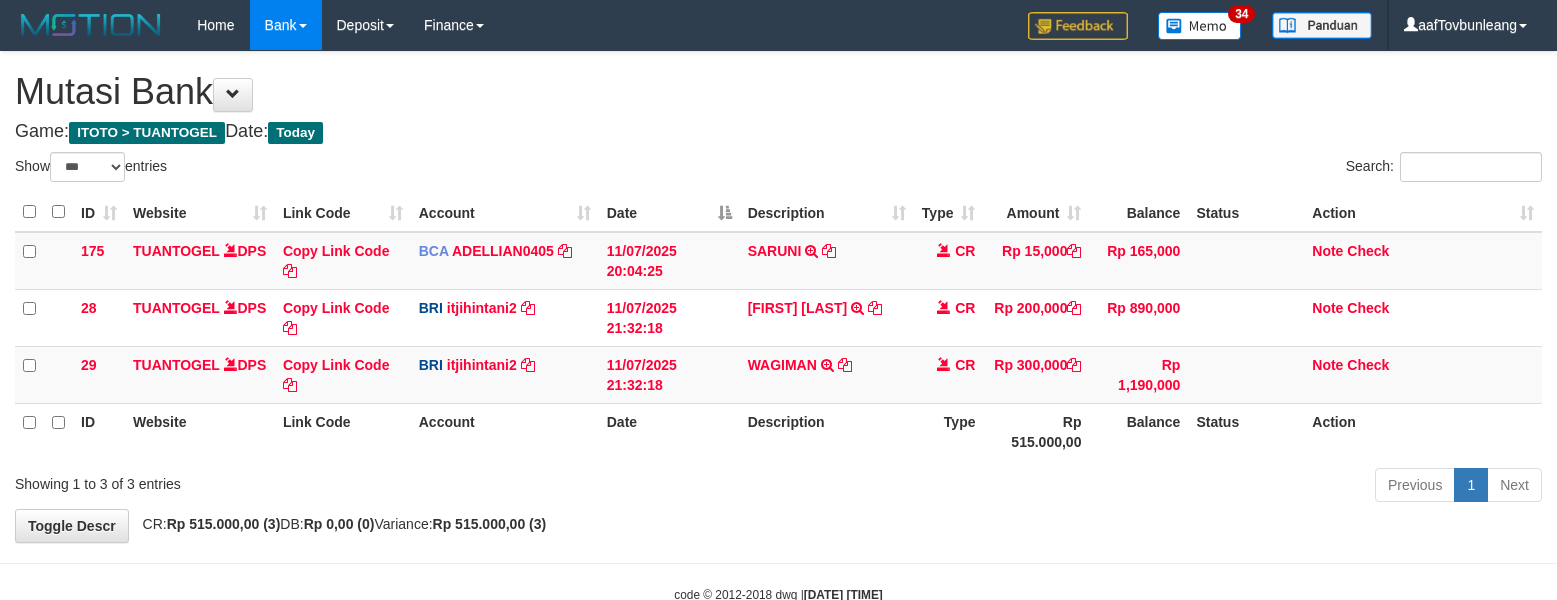 select on "***" 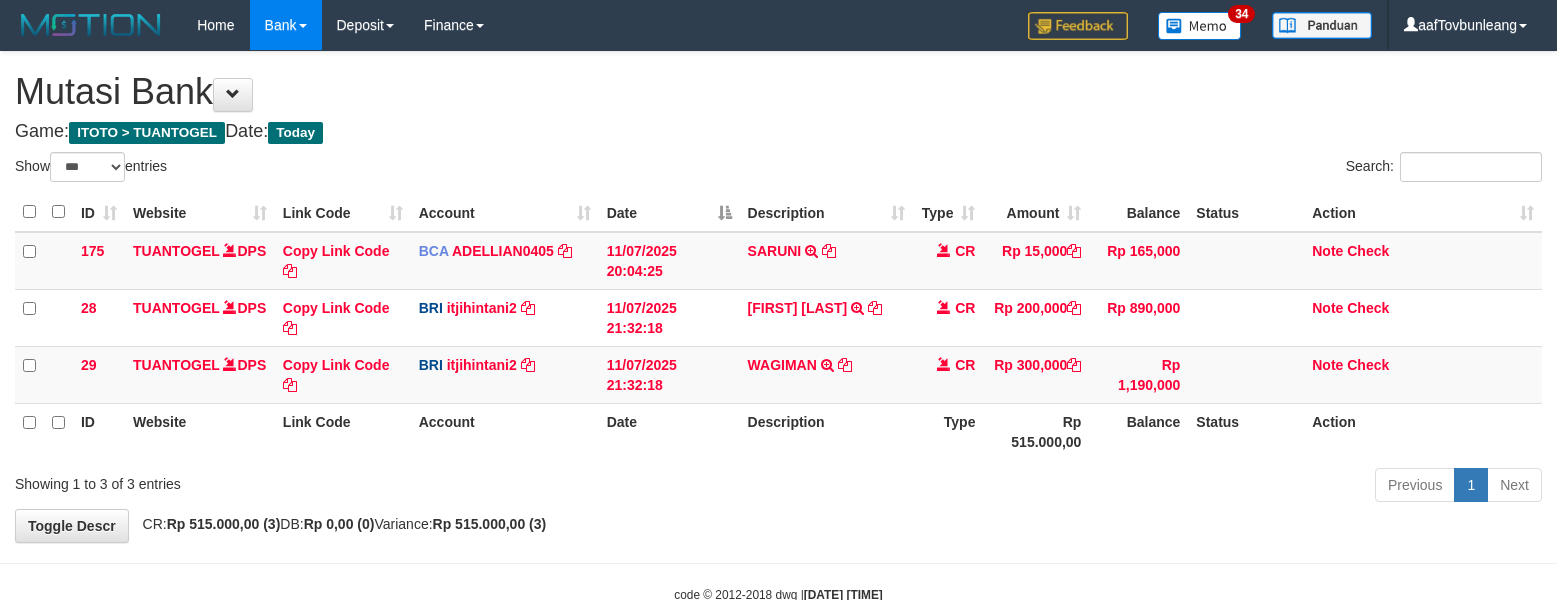 scroll, scrollTop: 0, scrollLeft: 0, axis: both 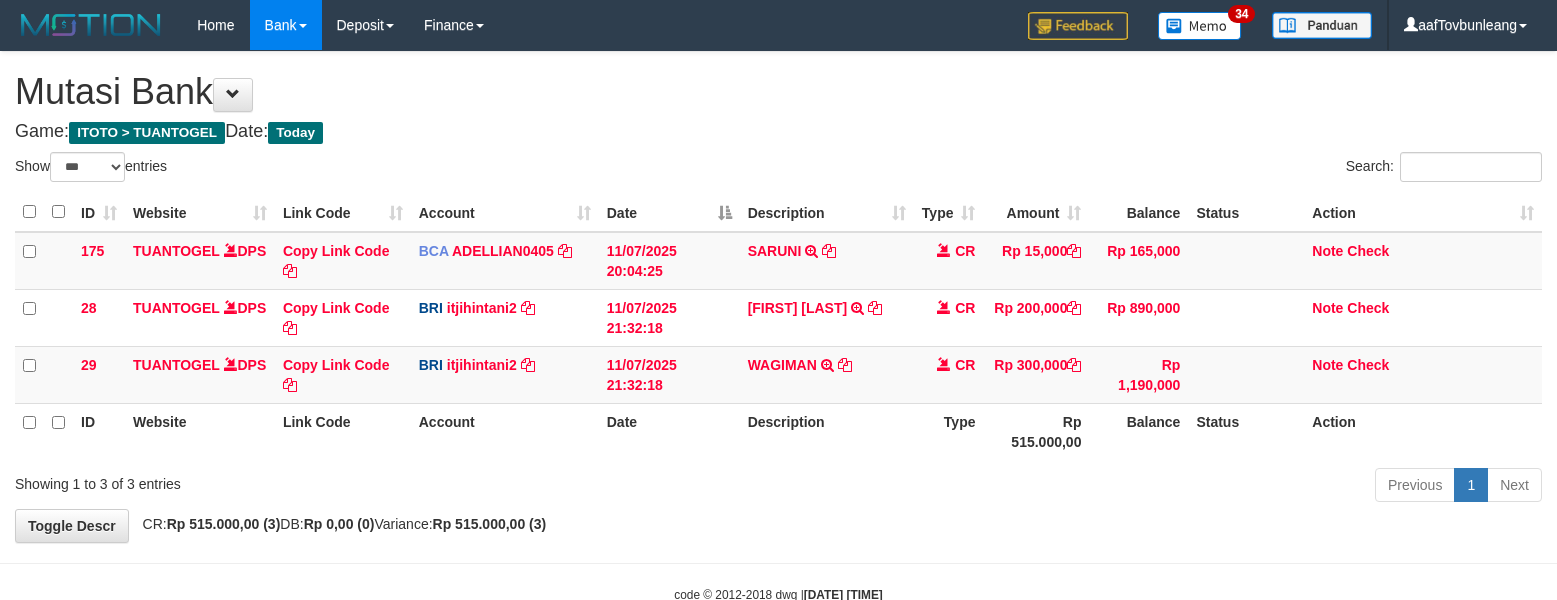 select on "***" 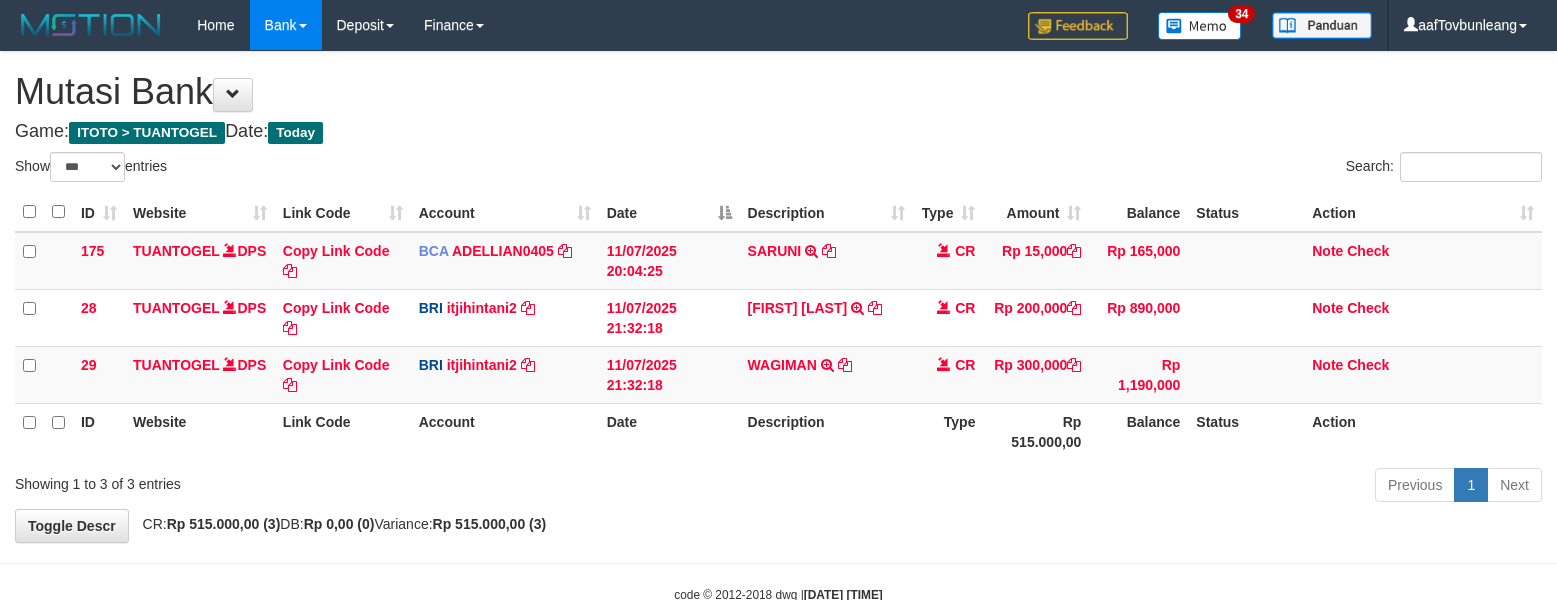 scroll, scrollTop: 0, scrollLeft: 0, axis: both 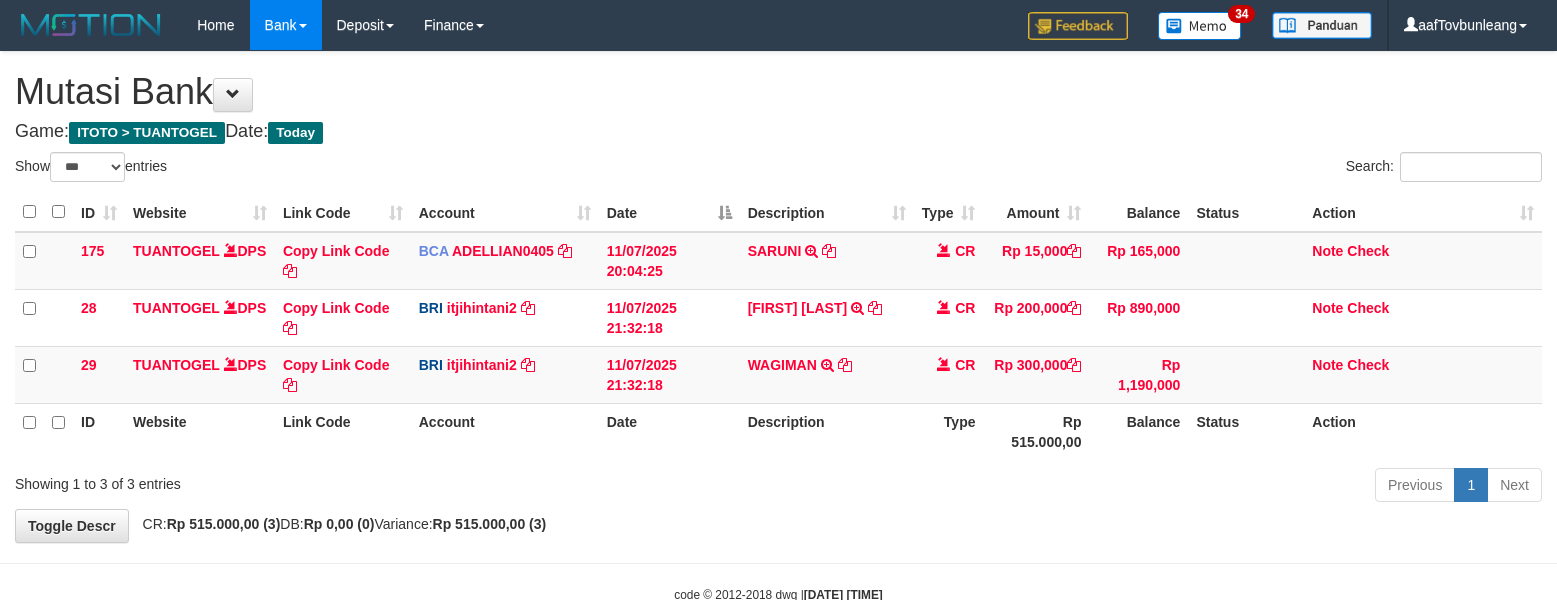 select on "***" 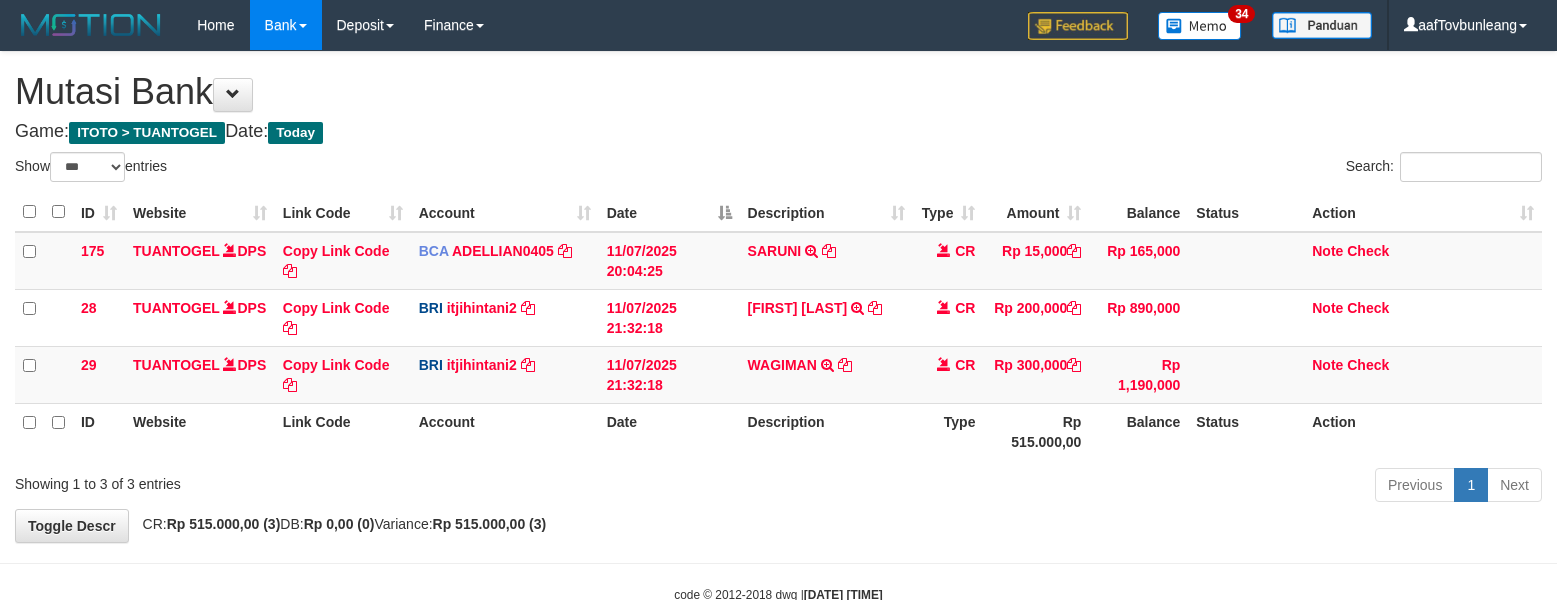 scroll, scrollTop: 0, scrollLeft: 0, axis: both 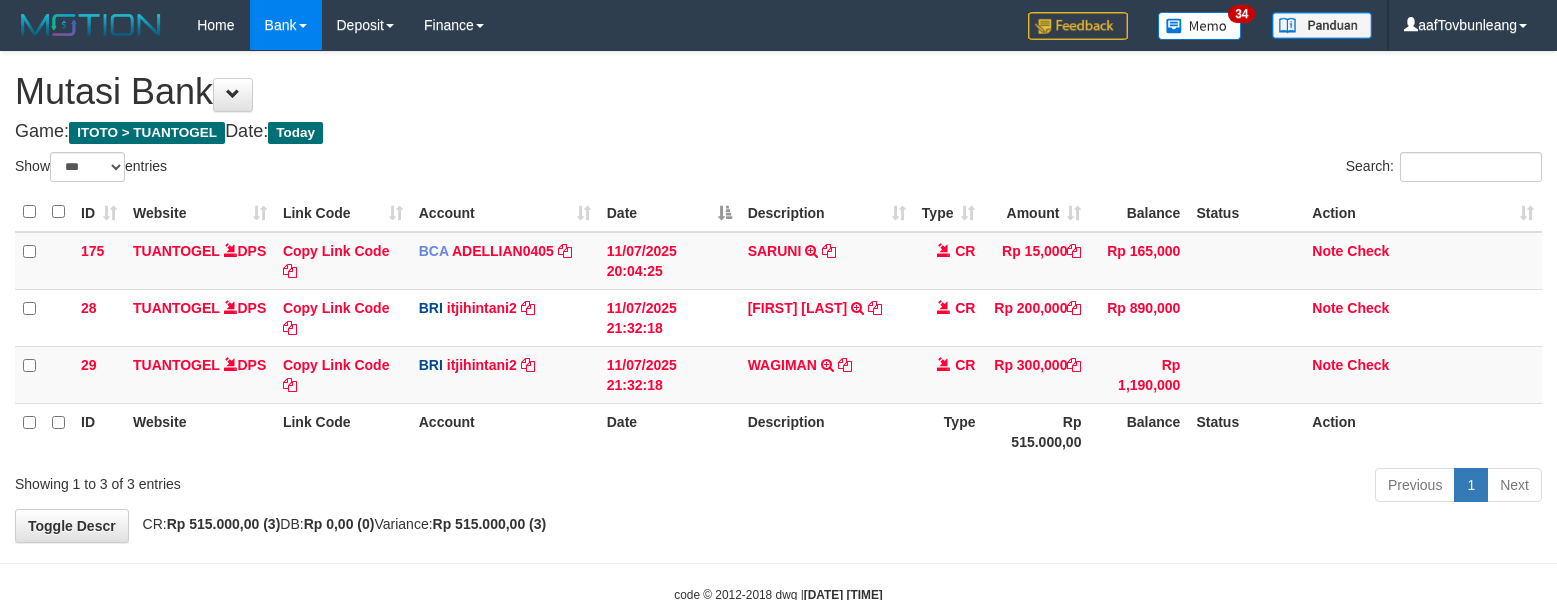 select on "***" 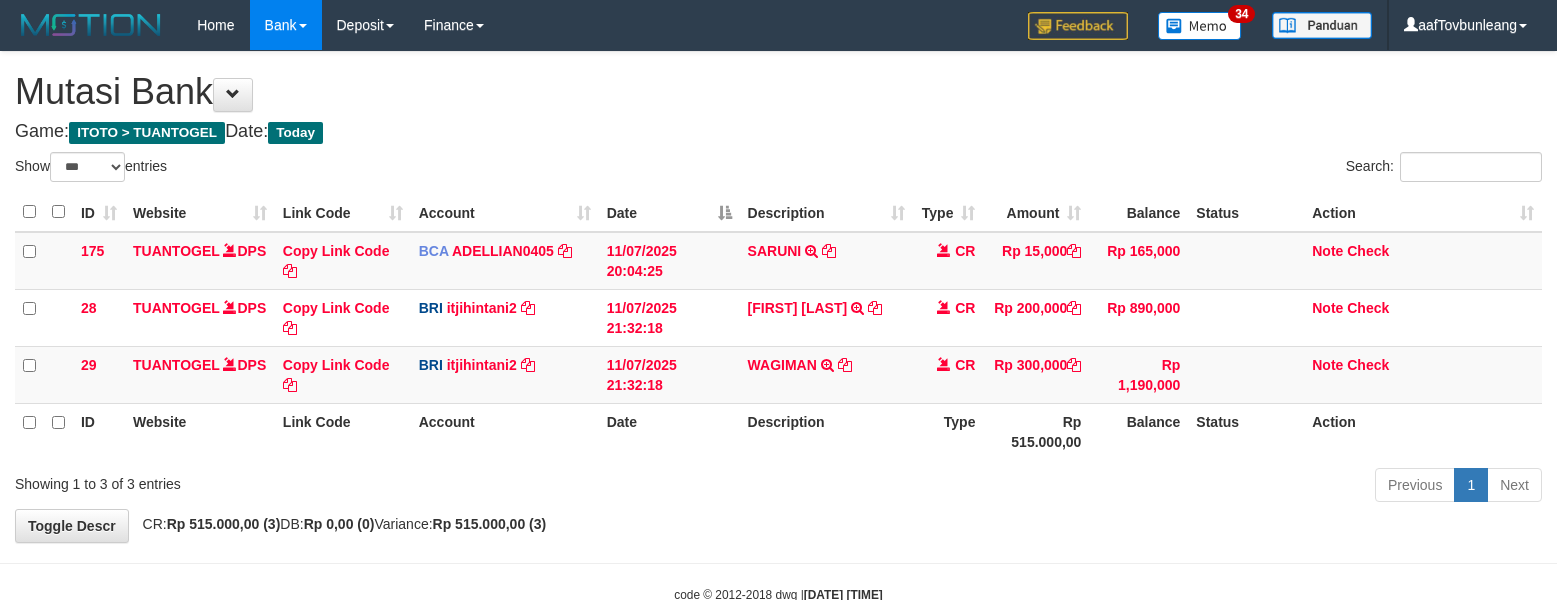 scroll, scrollTop: 0, scrollLeft: 0, axis: both 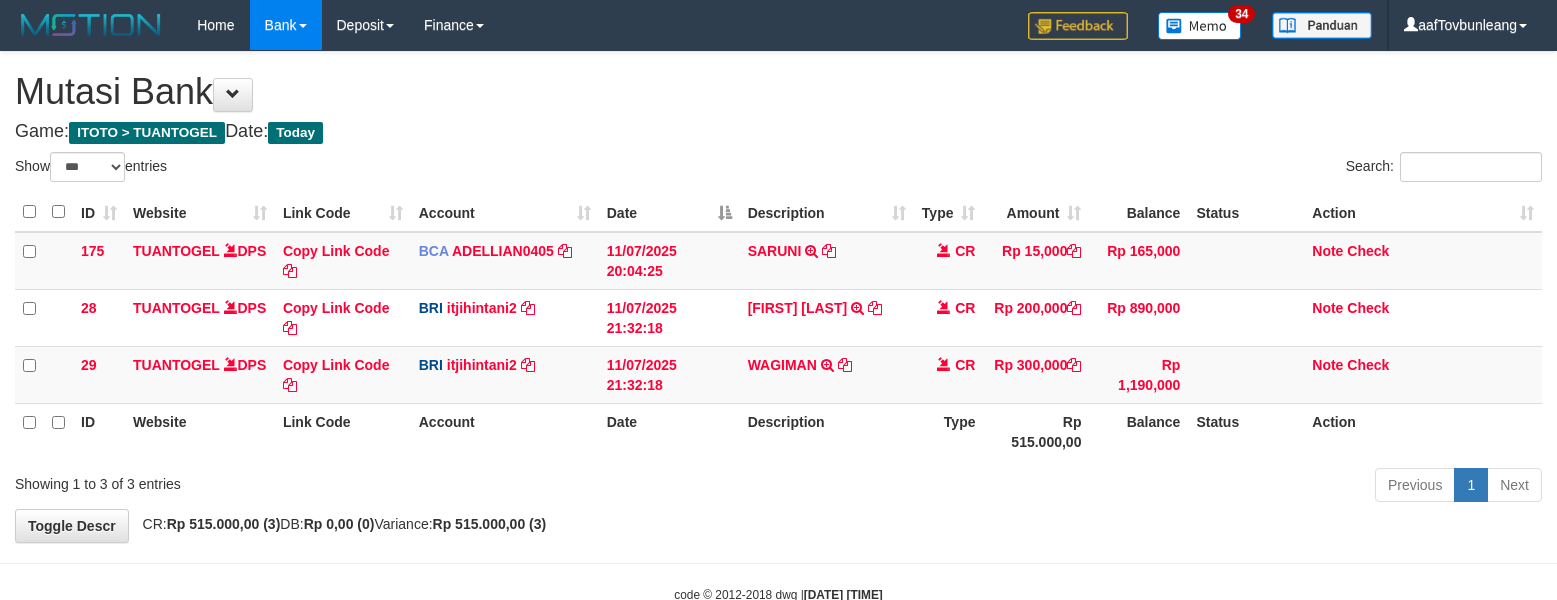 select on "***" 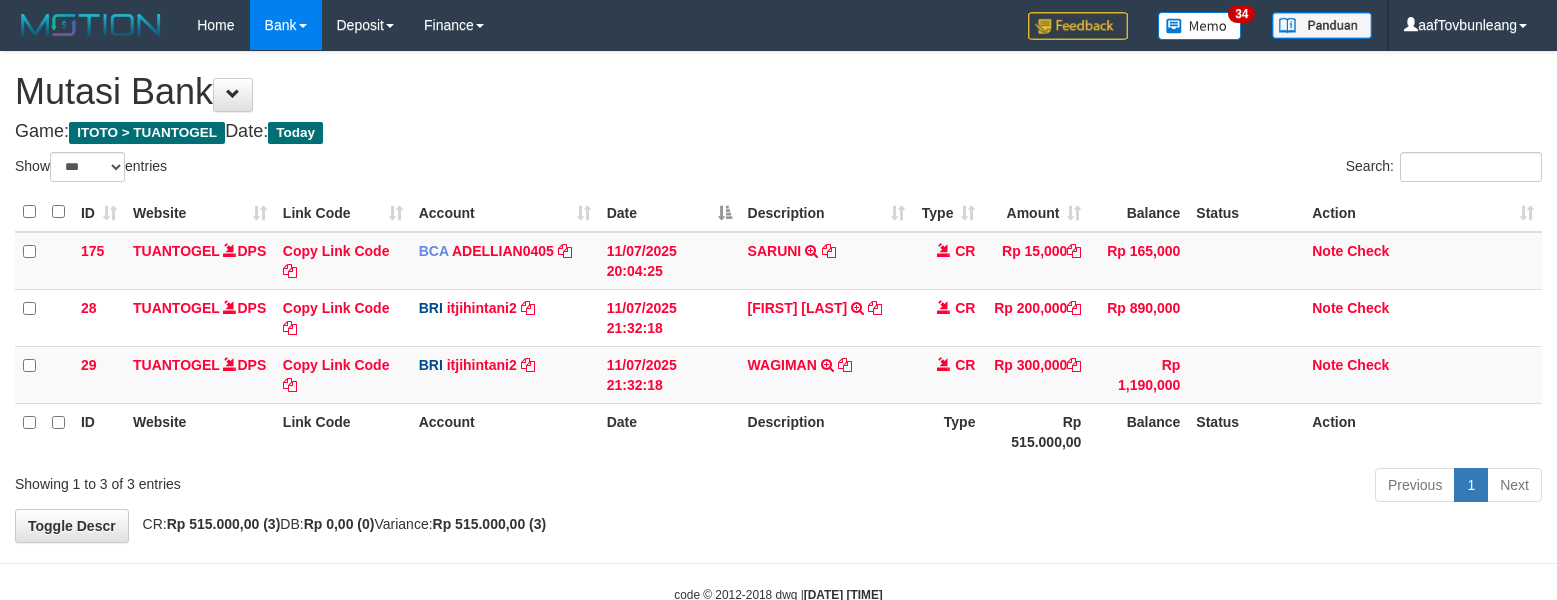 scroll, scrollTop: 0, scrollLeft: 0, axis: both 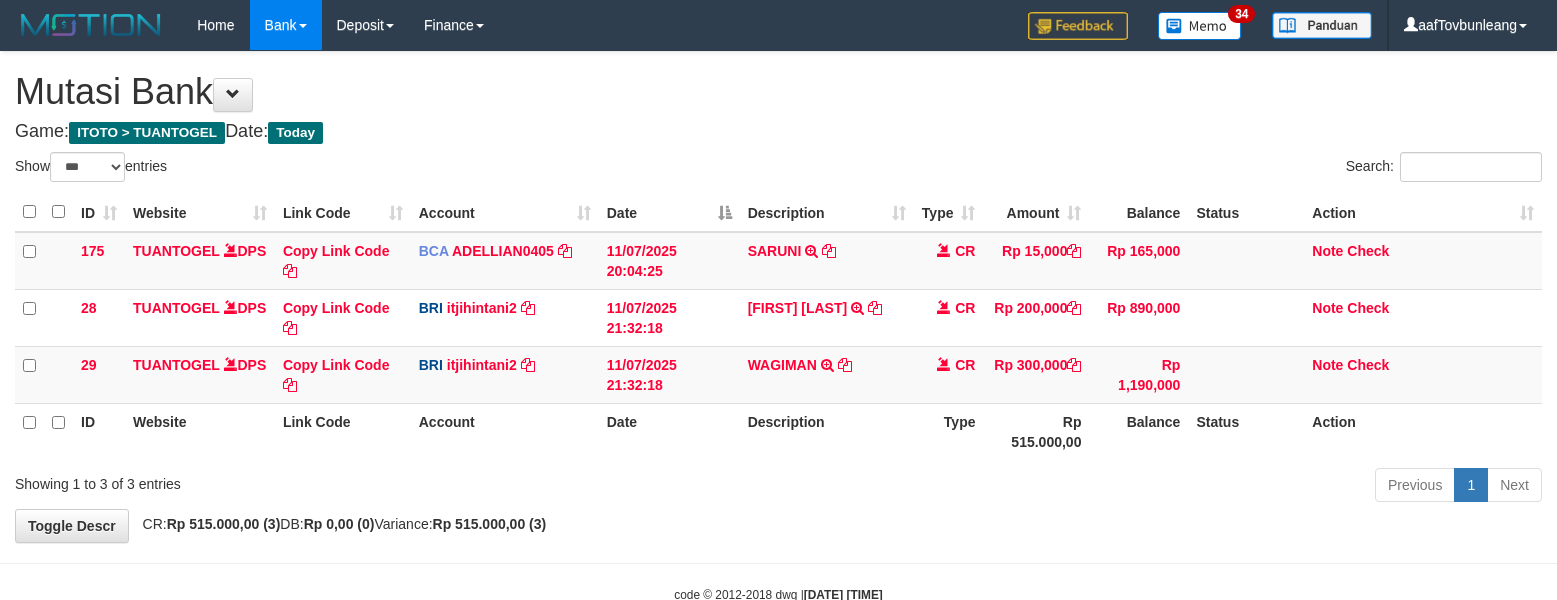 select on "***" 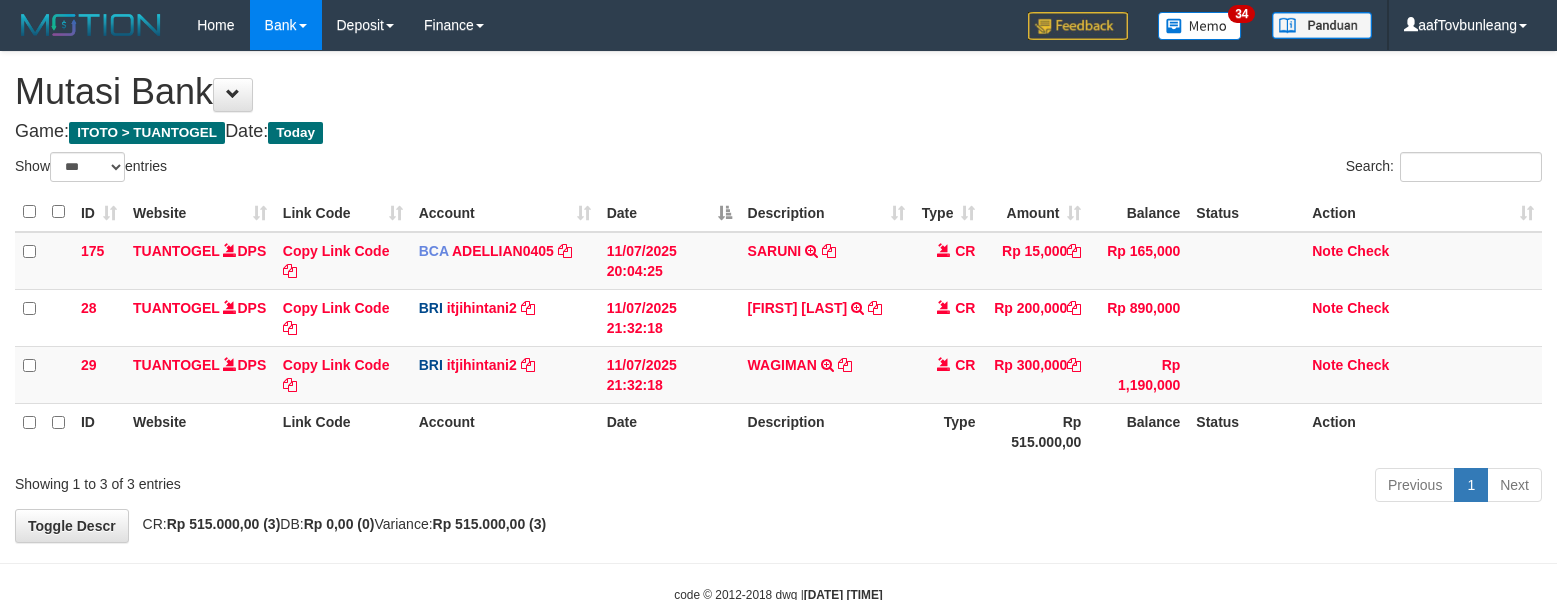 scroll, scrollTop: 0, scrollLeft: 0, axis: both 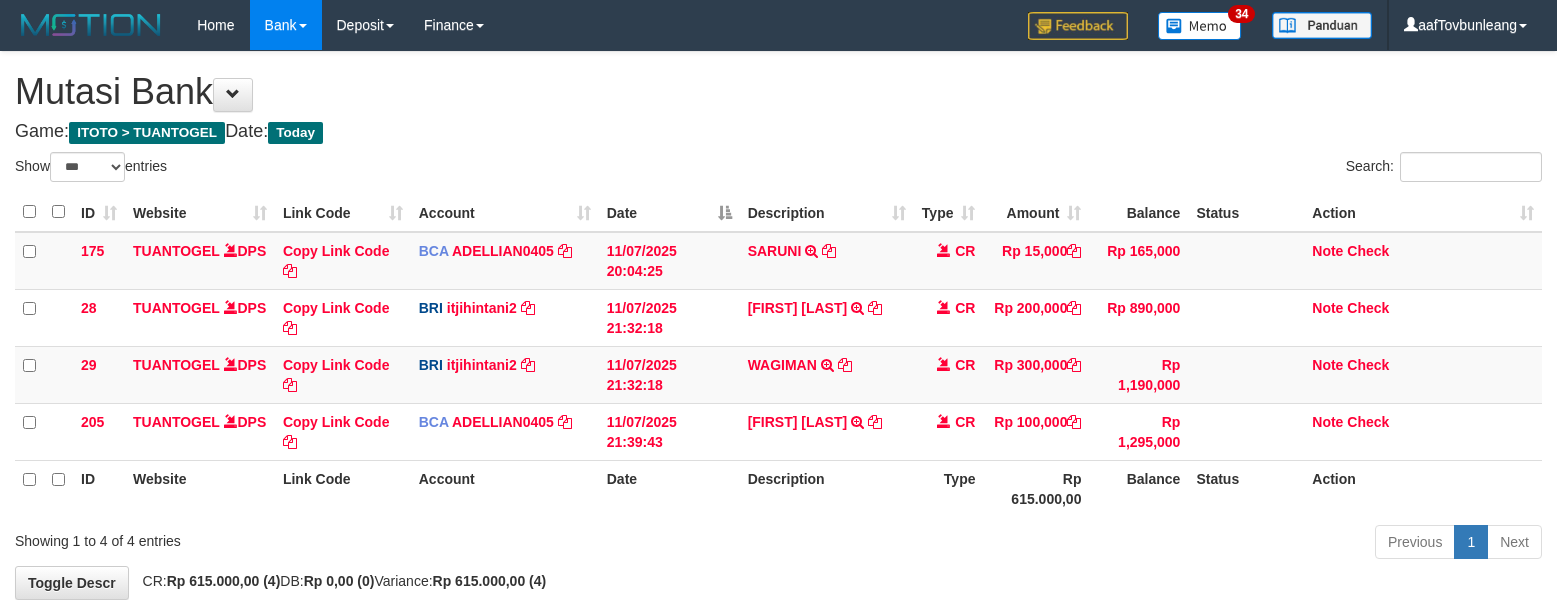 select on "***" 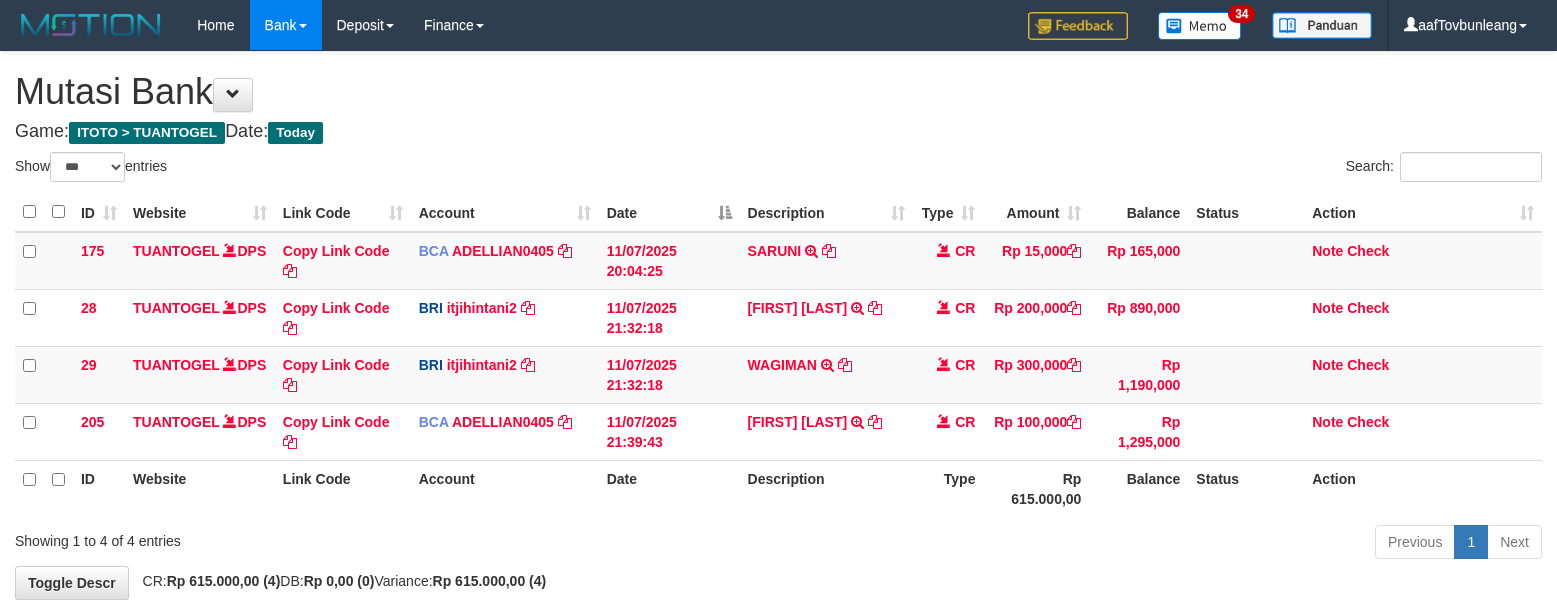 scroll, scrollTop: 0, scrollLeft: 0, axis: both 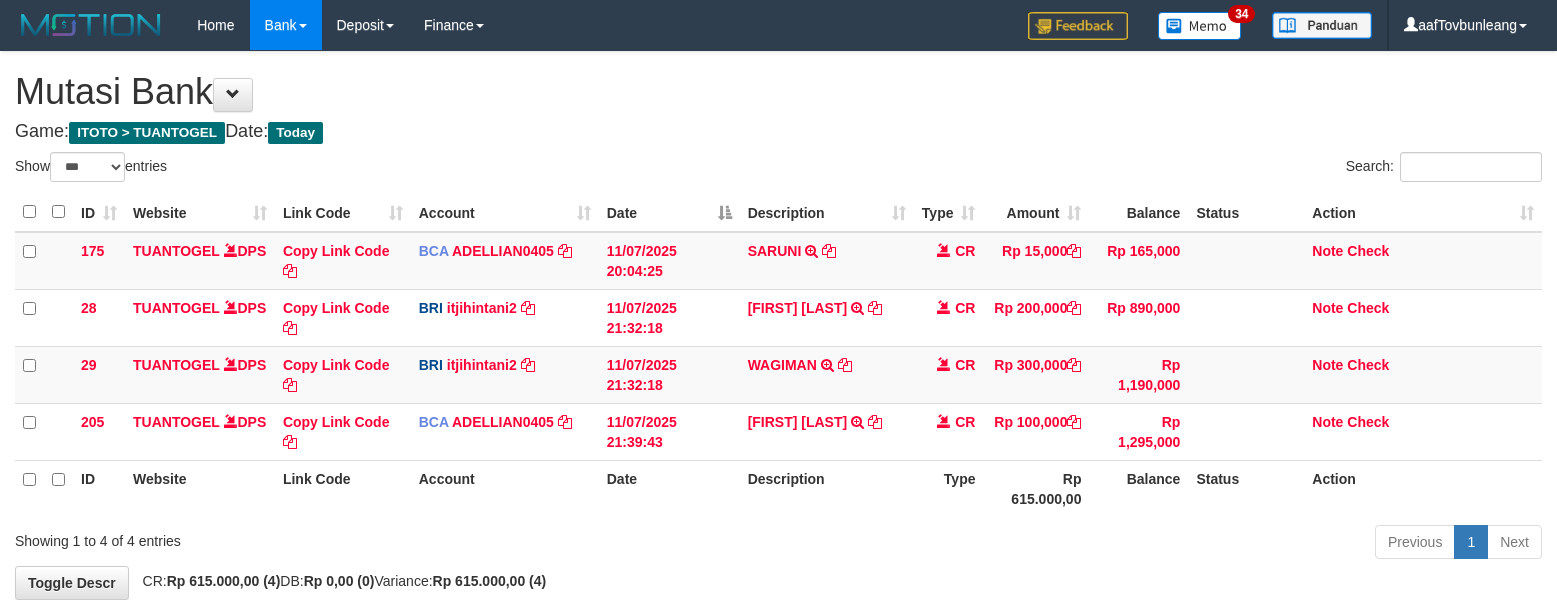 select on "***" 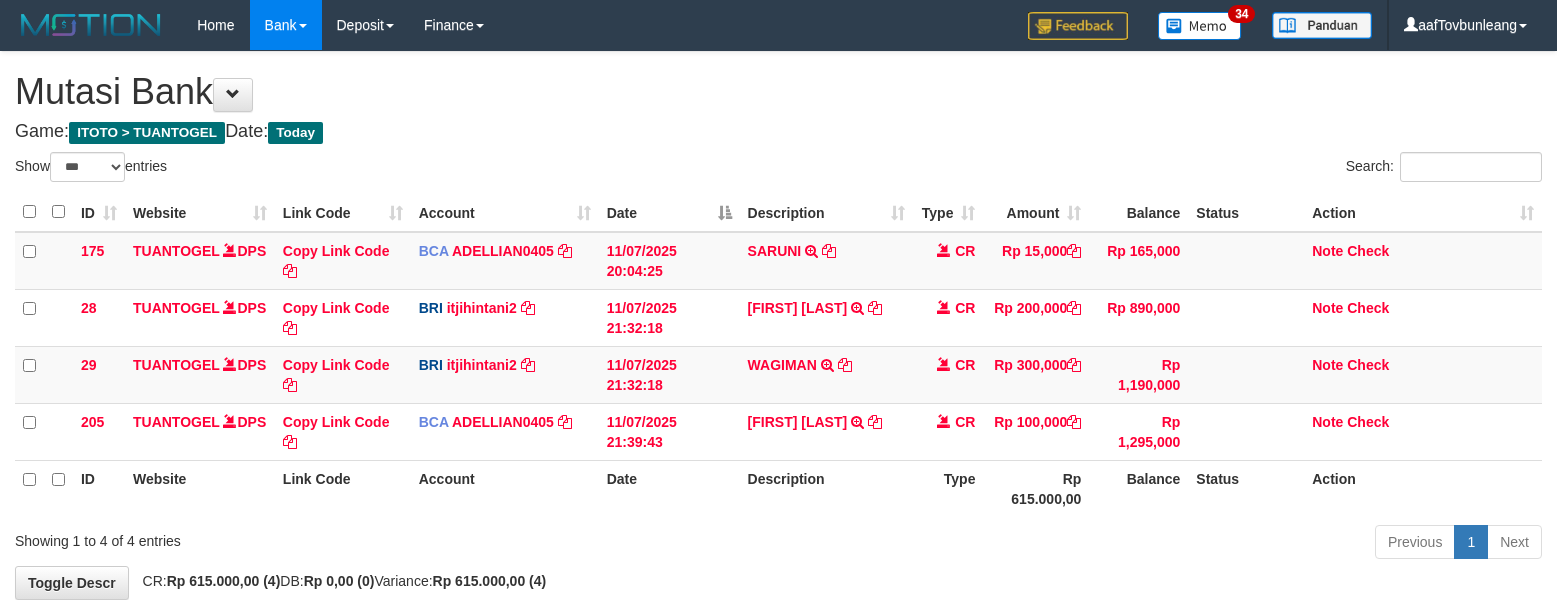 scroll, scrollTop: 0, scrollLeft: 0, axis: both 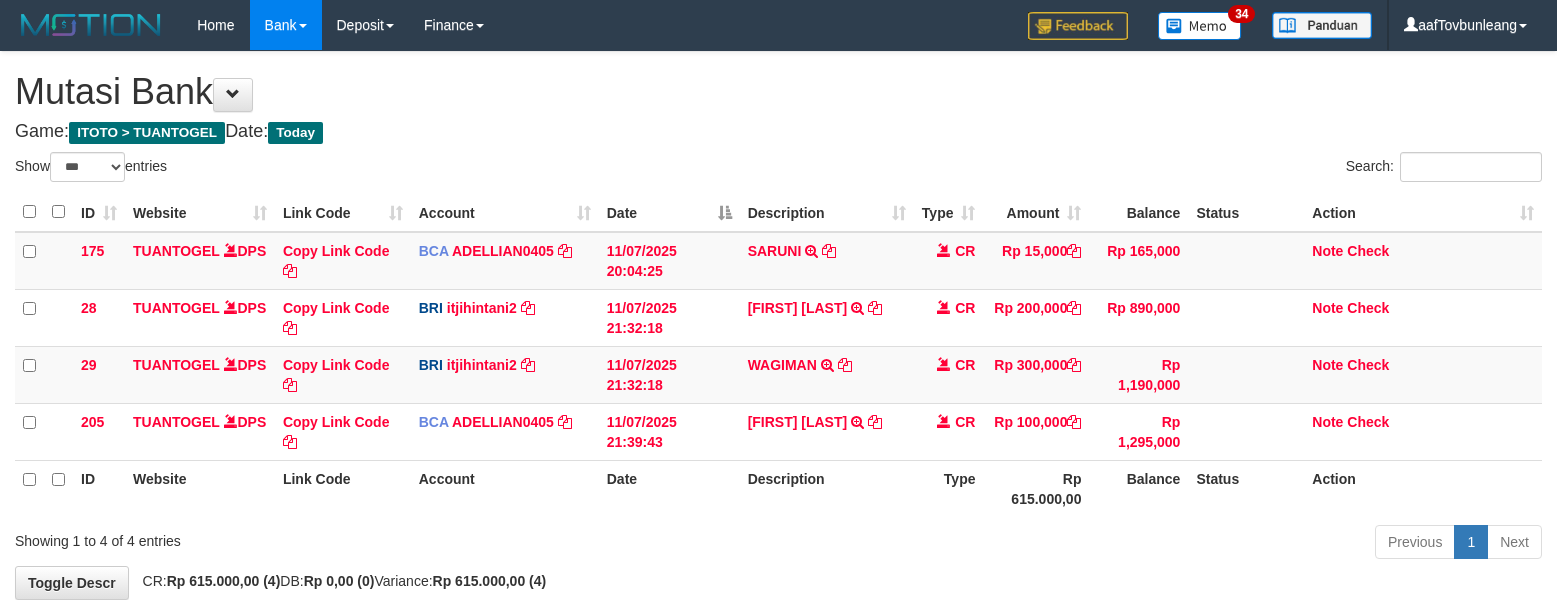 select on "***" 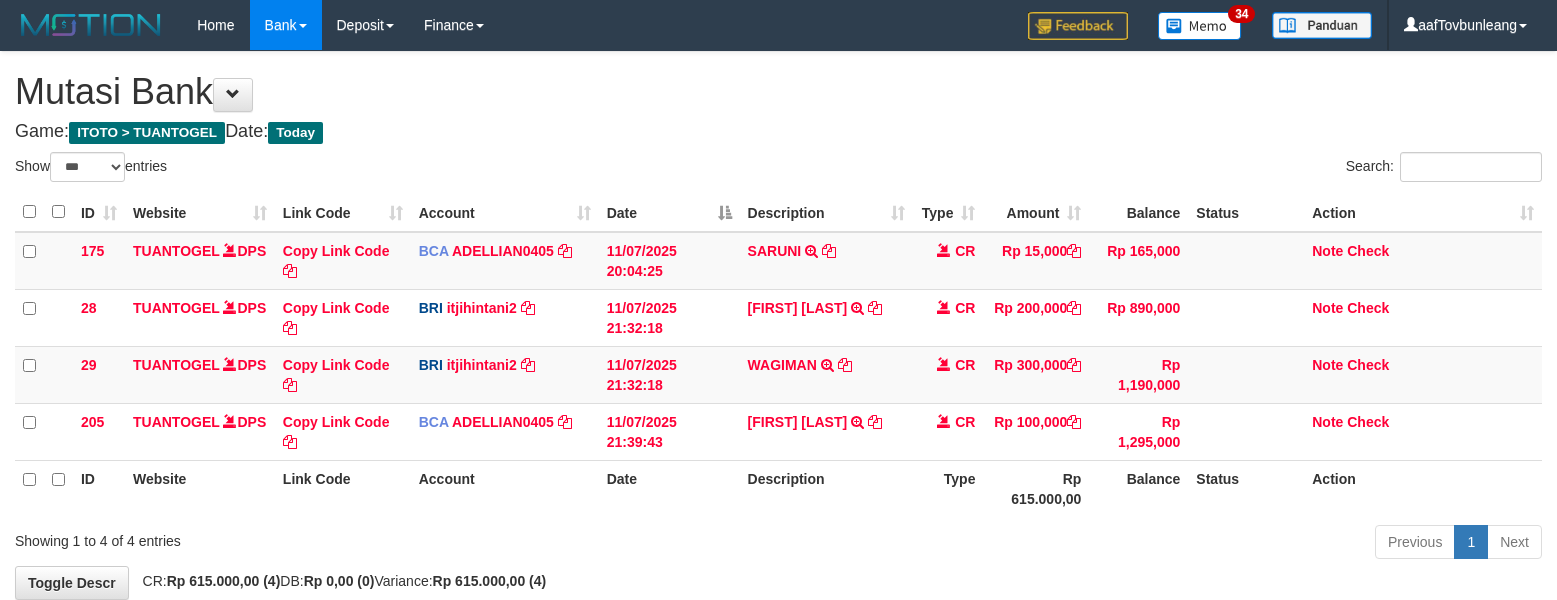 scroll, scrollTop: 0, scrollLeft: 0, axis: both 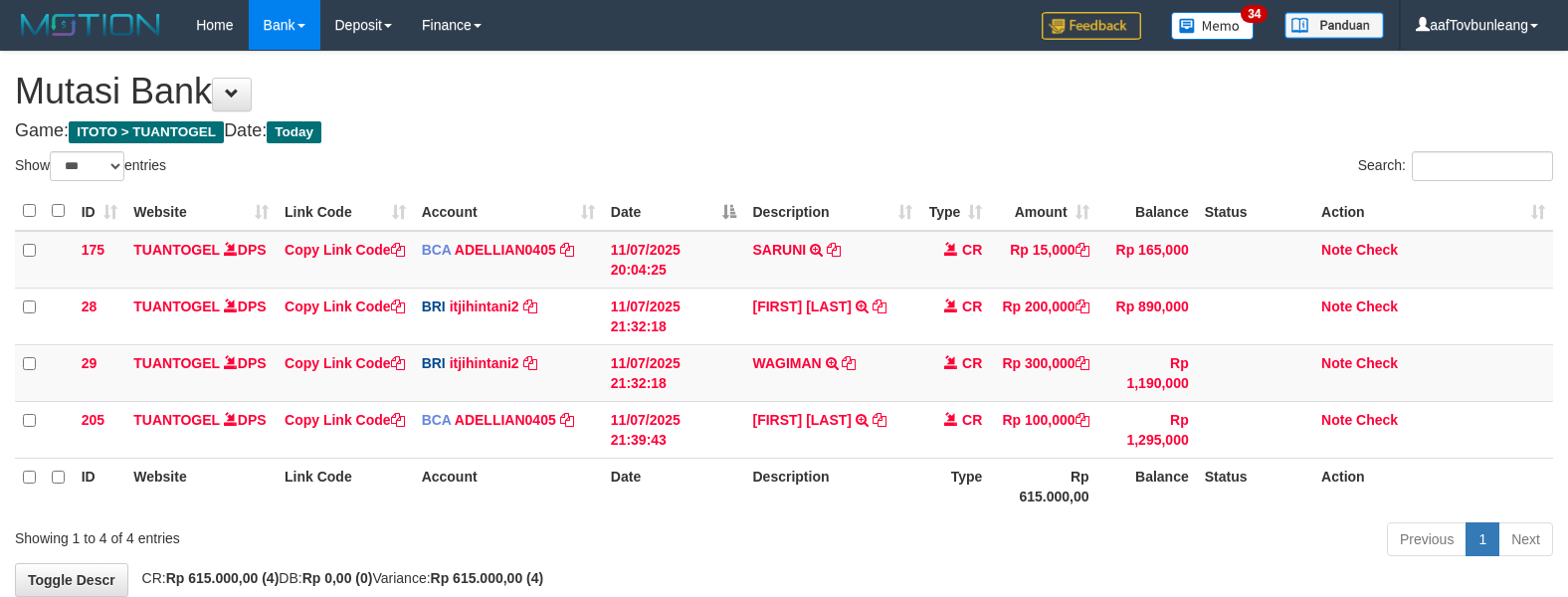 select on "***" 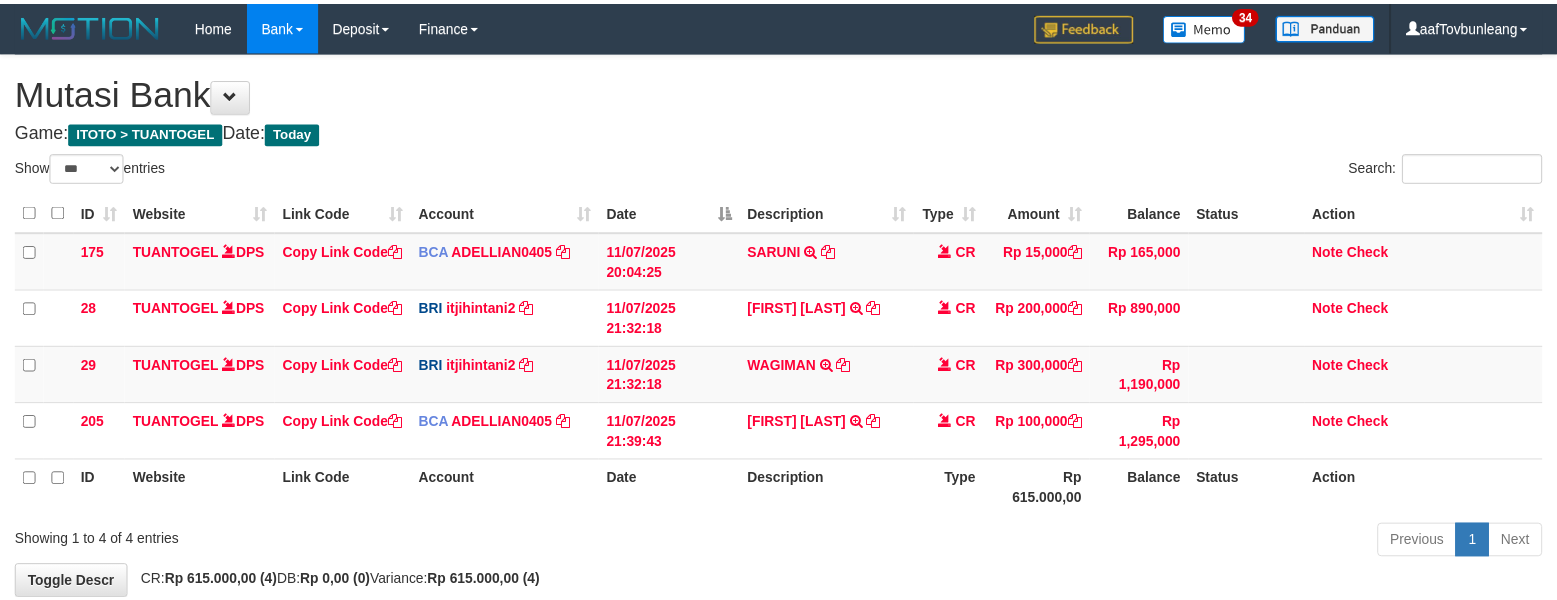 scroll, scrollTop: 0, scrollLeft: 0, axis: both 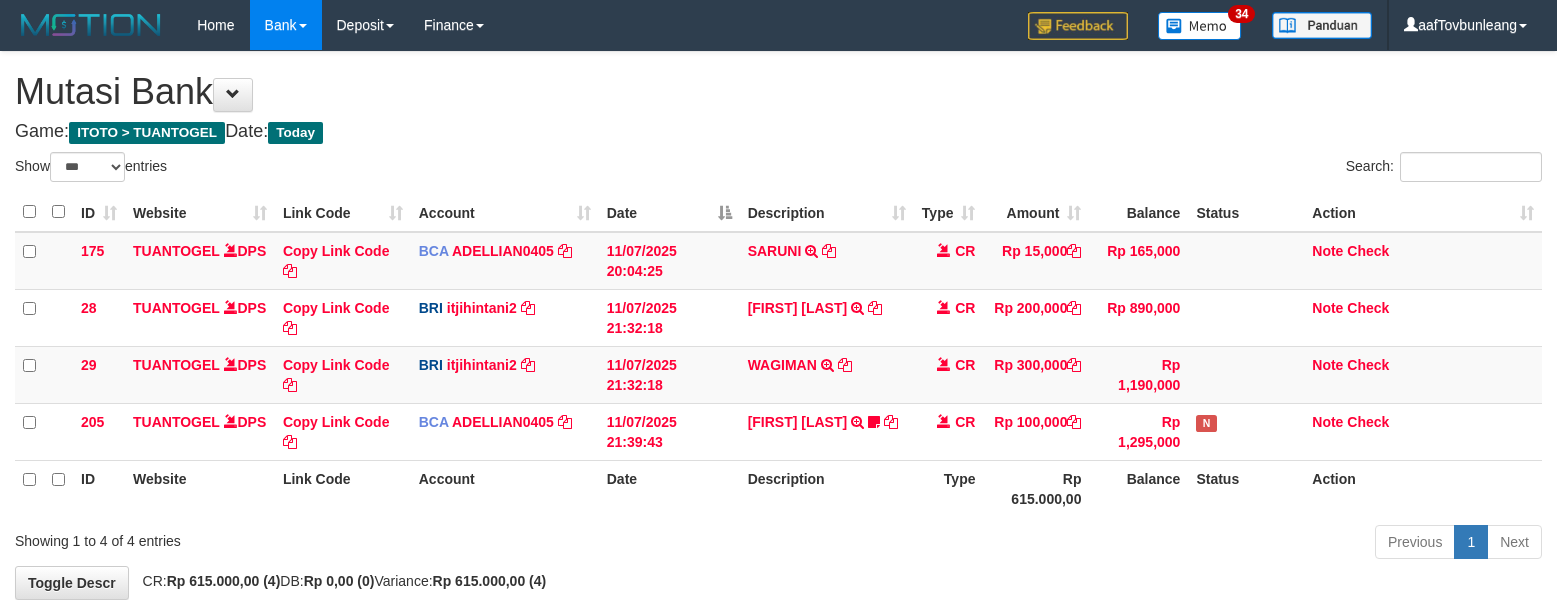 select on "***" 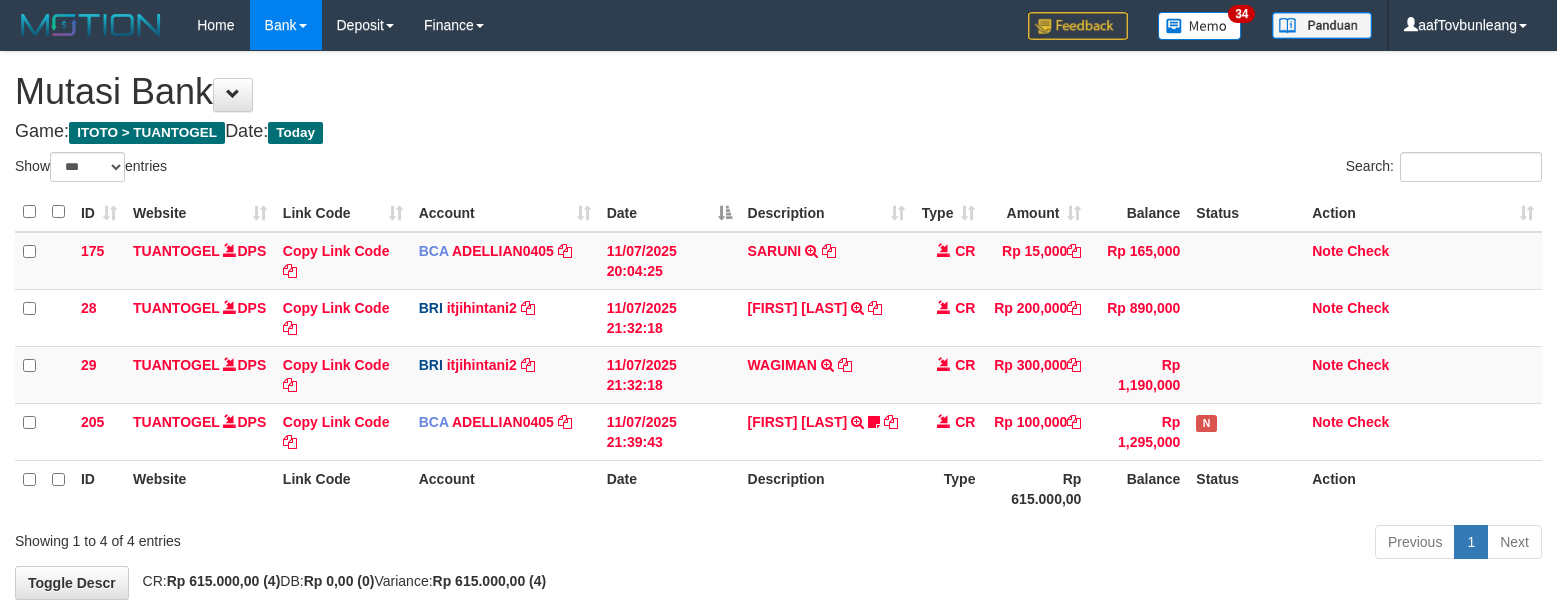 scroll, scrollTop: 0, scrollLeft: 0, axis: both 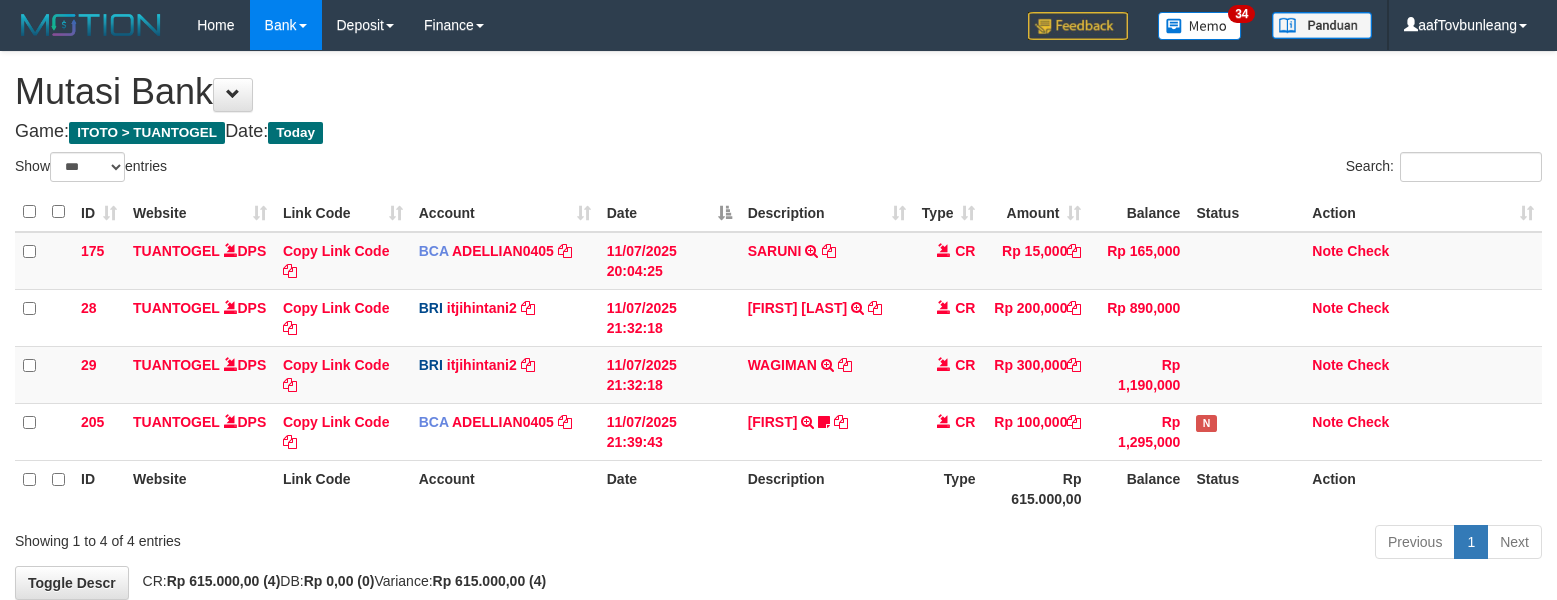 select on "***" 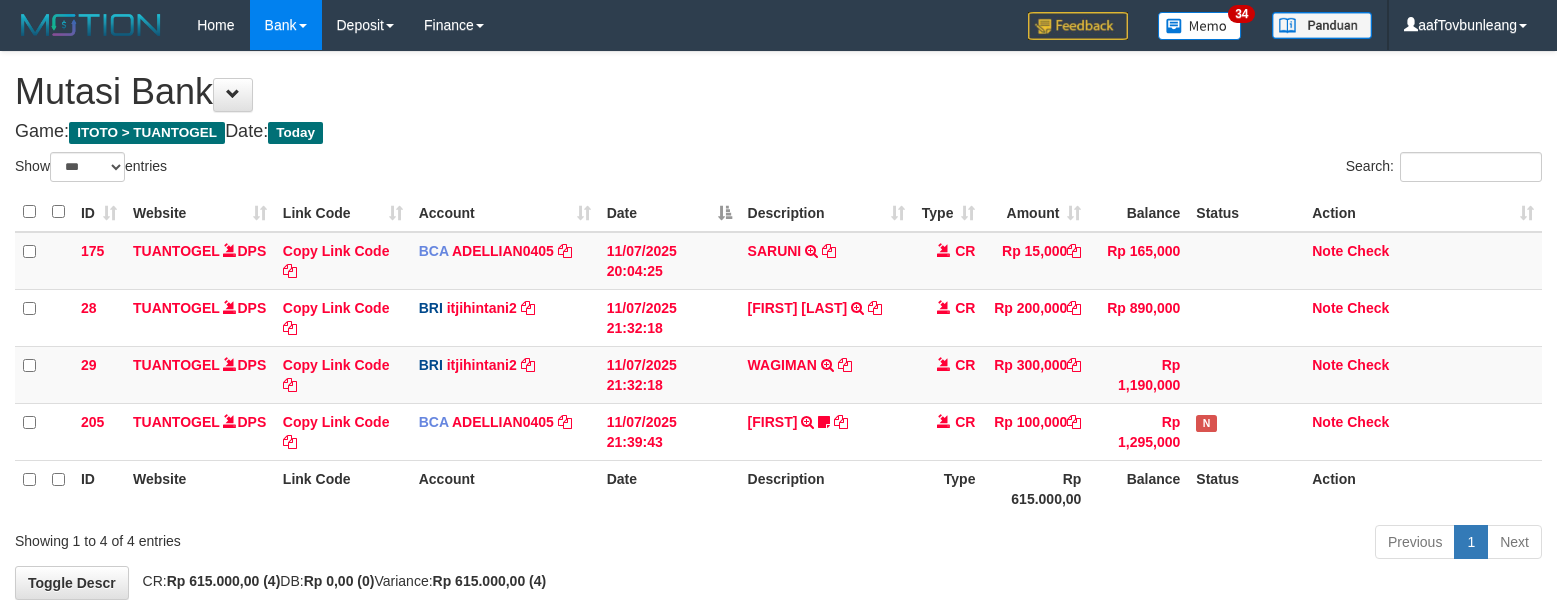 scroll, scrollTop: 0, scrollLeft: 0, axis: both 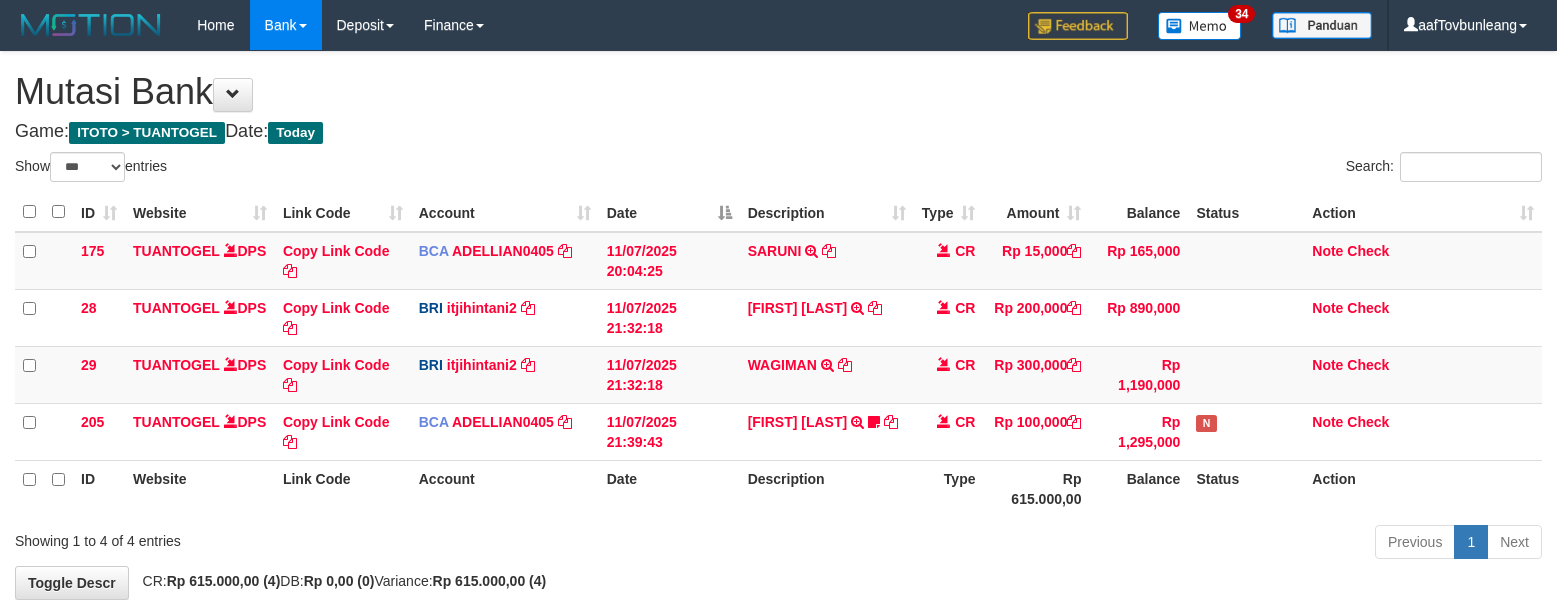 select on "***" 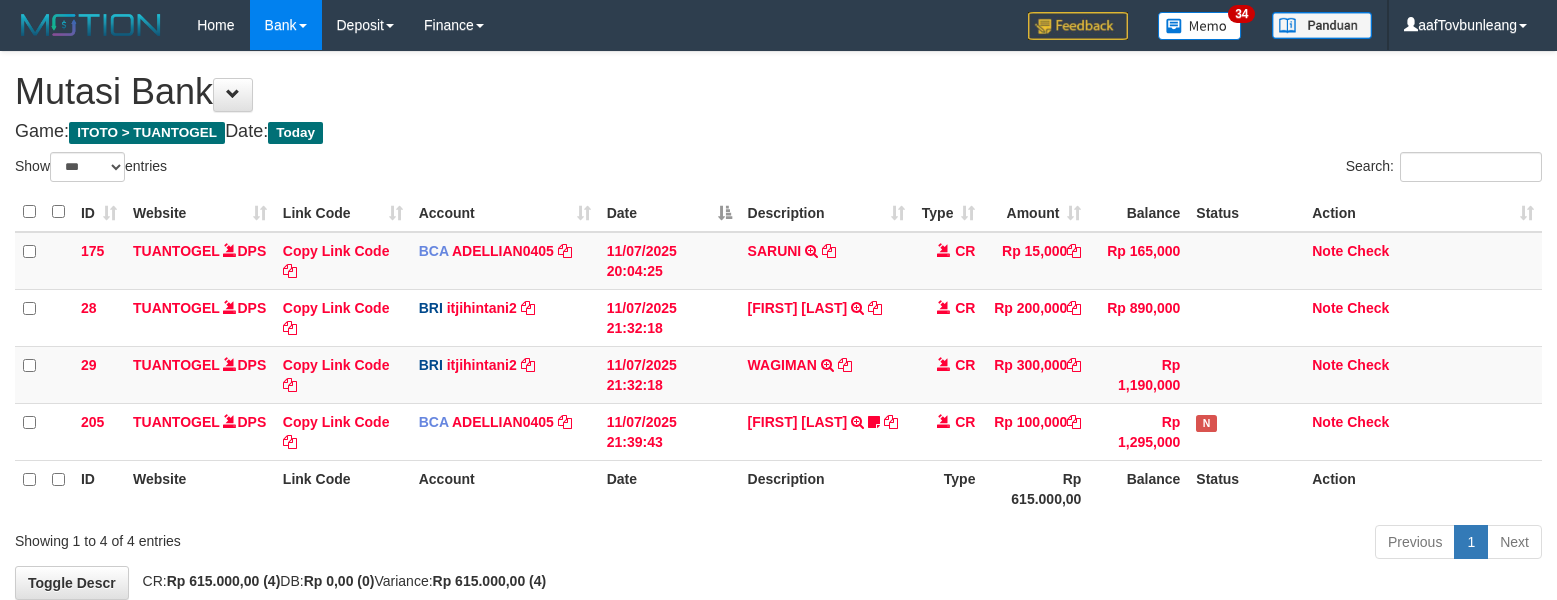 scroll, scrollTop: 0, scrollLeft: 0, axis: both 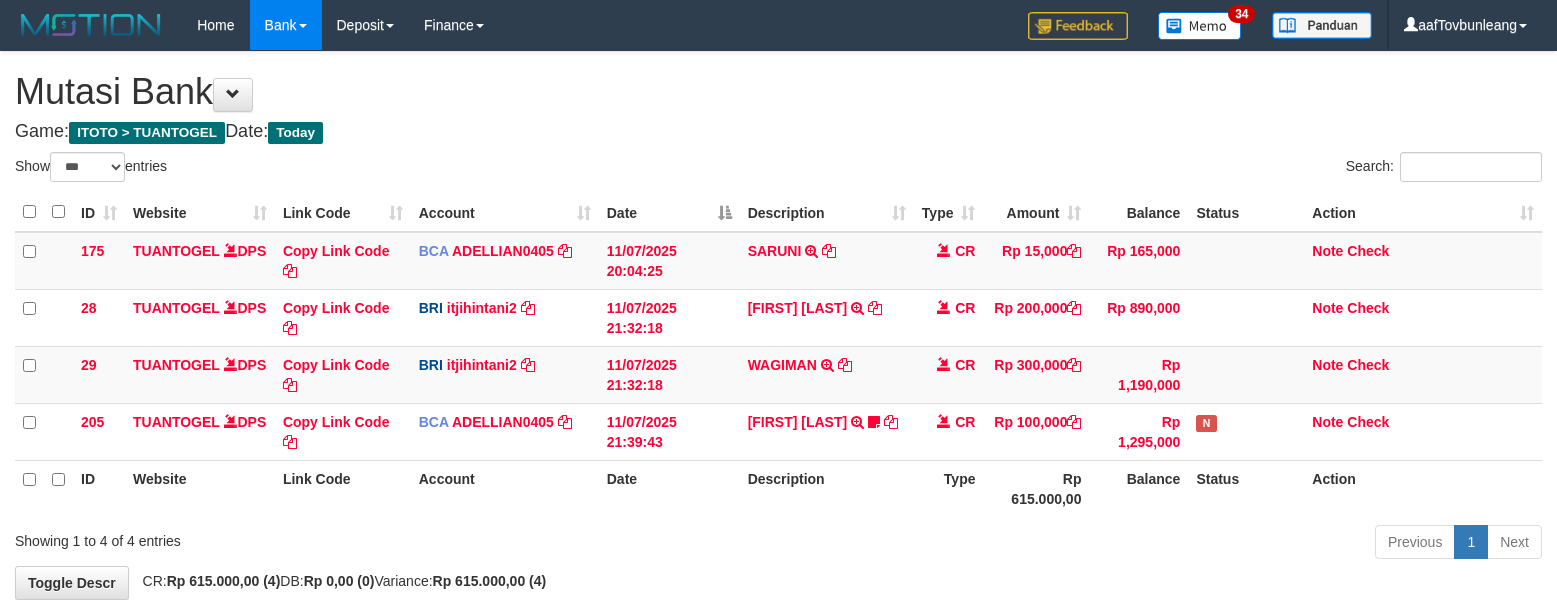 select on "***" 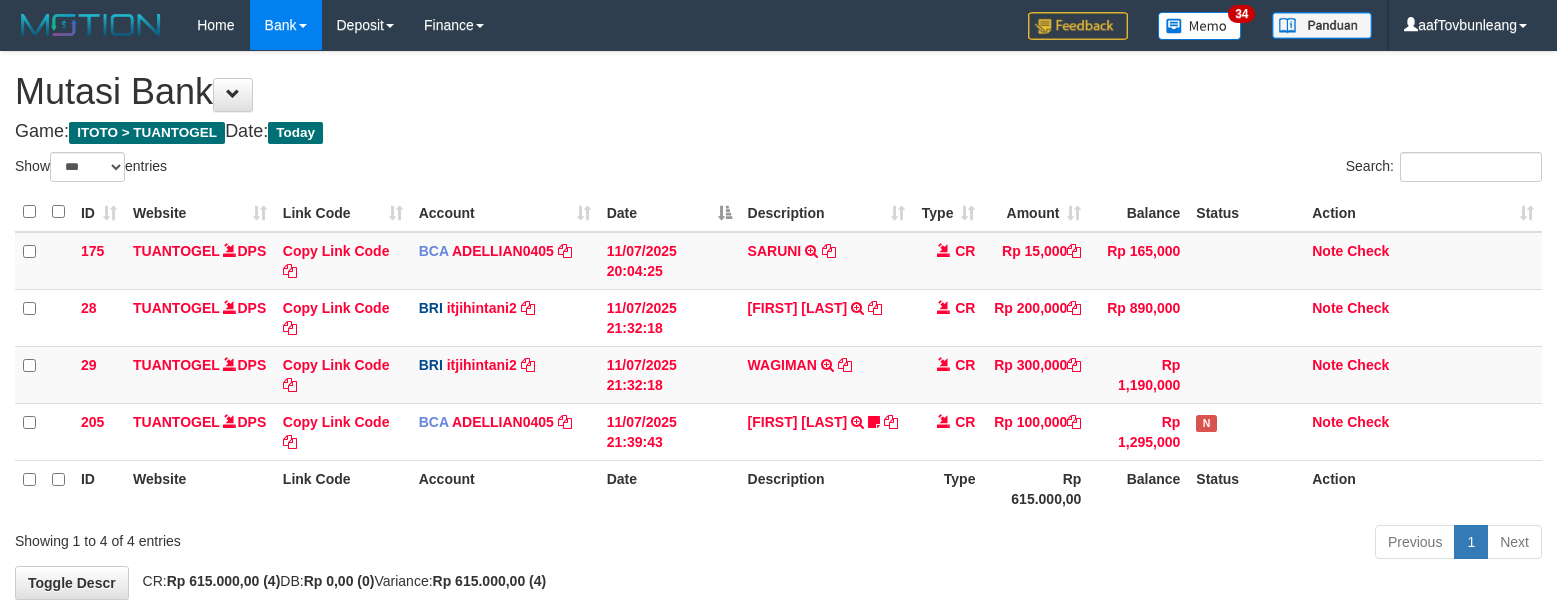 scroll, scrollTop: 0, scrollLeft: 0, axis: both 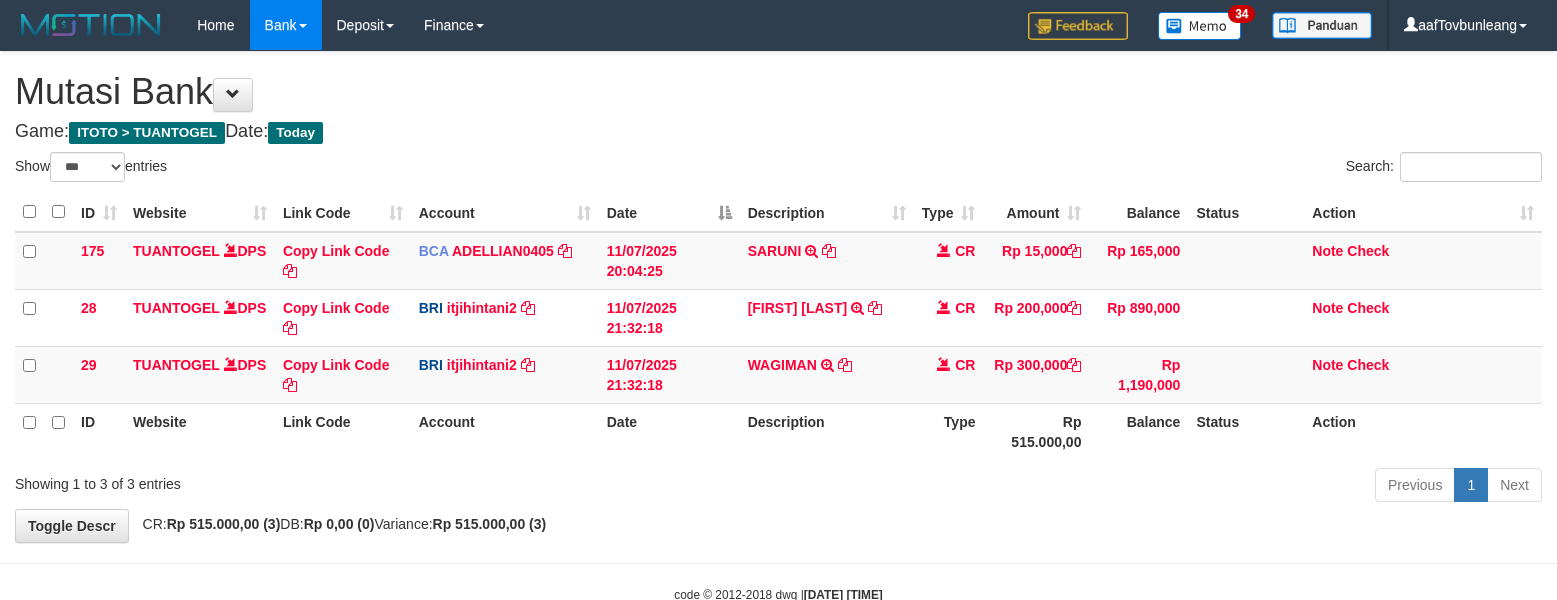 select on "***" 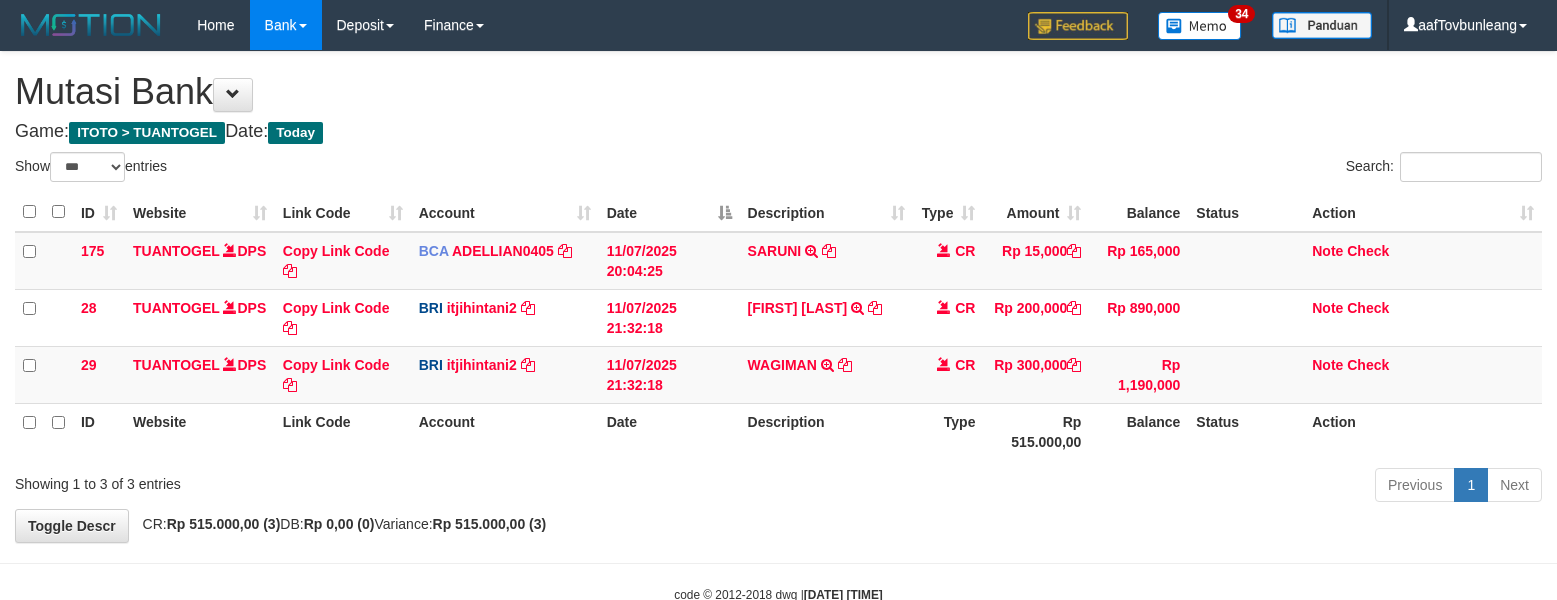 scroll, scrollTop: 0, scrollLeft: 0, axis: both 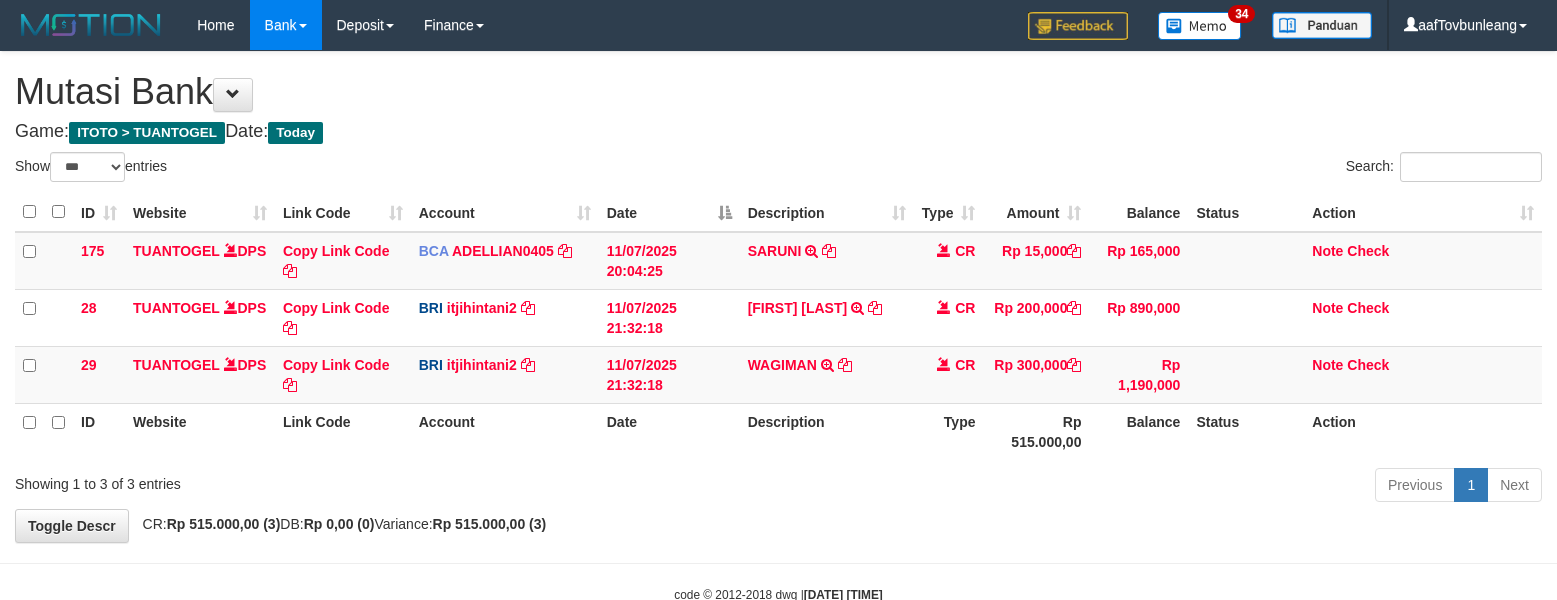 select on "***" 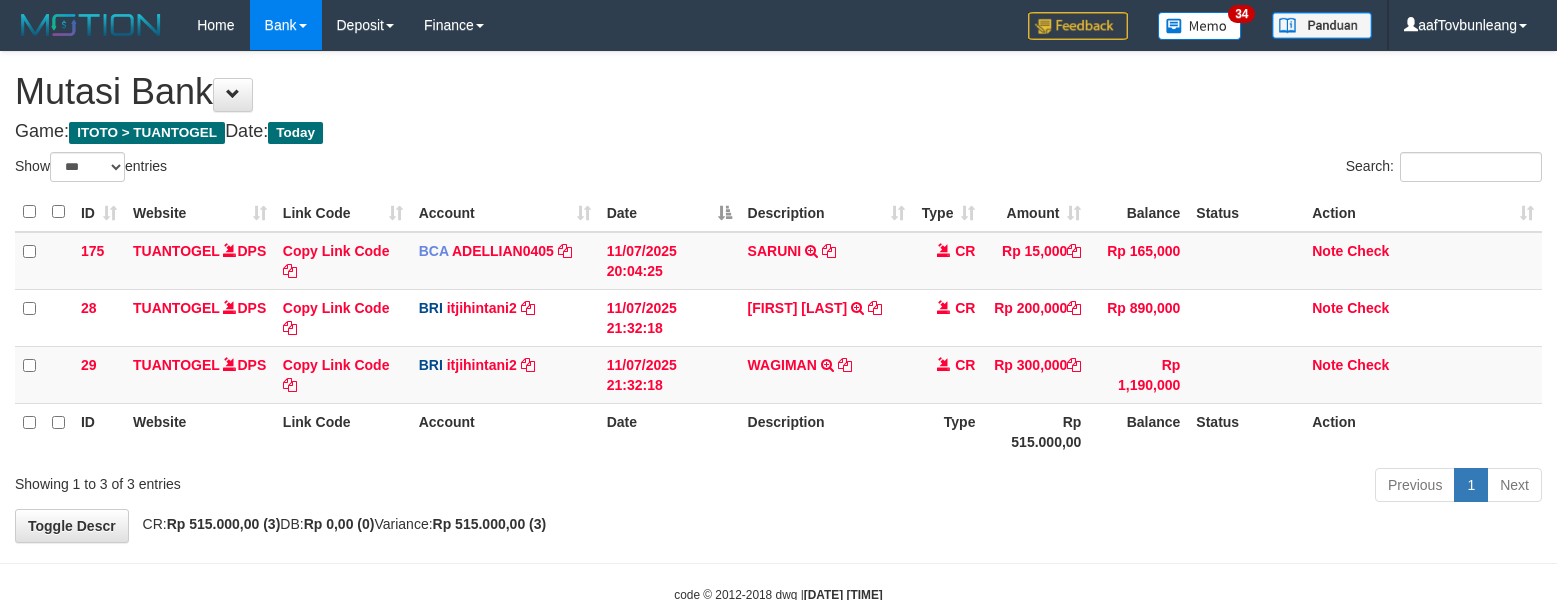 scroll, scrollTop: 0, scrollLeft: 0, axis: both 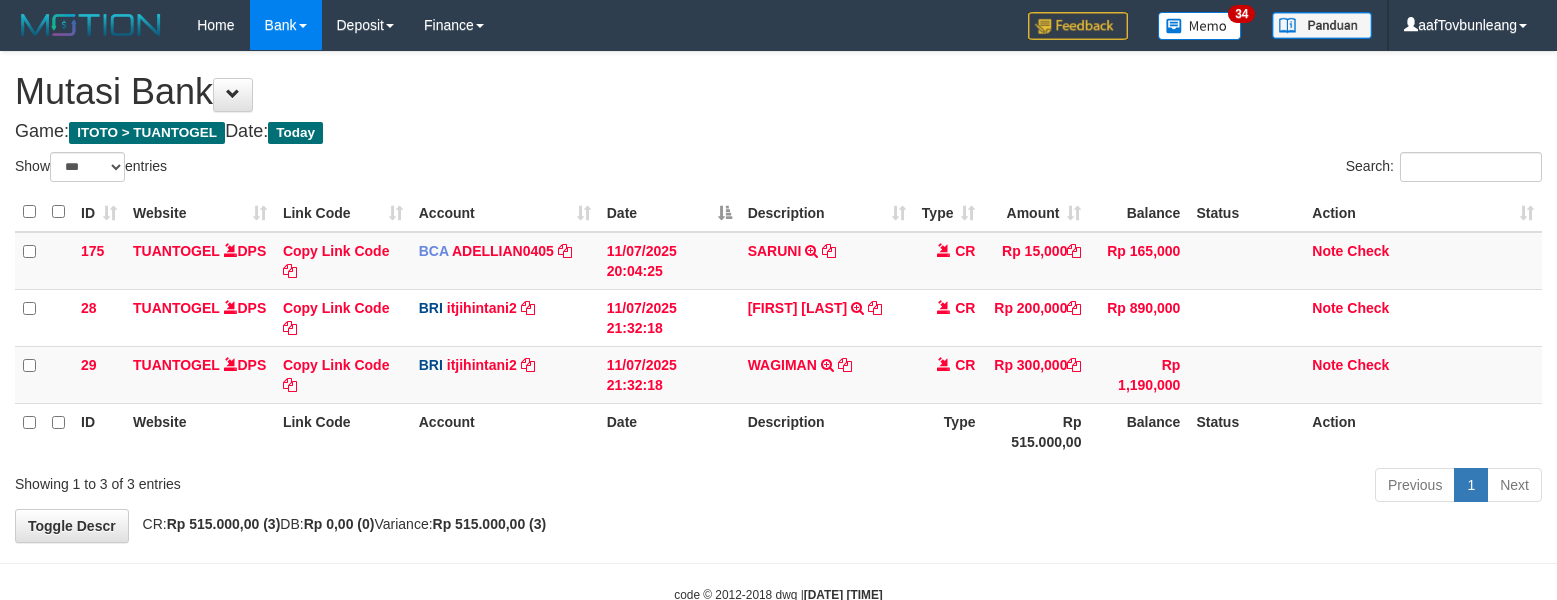 select on "***" 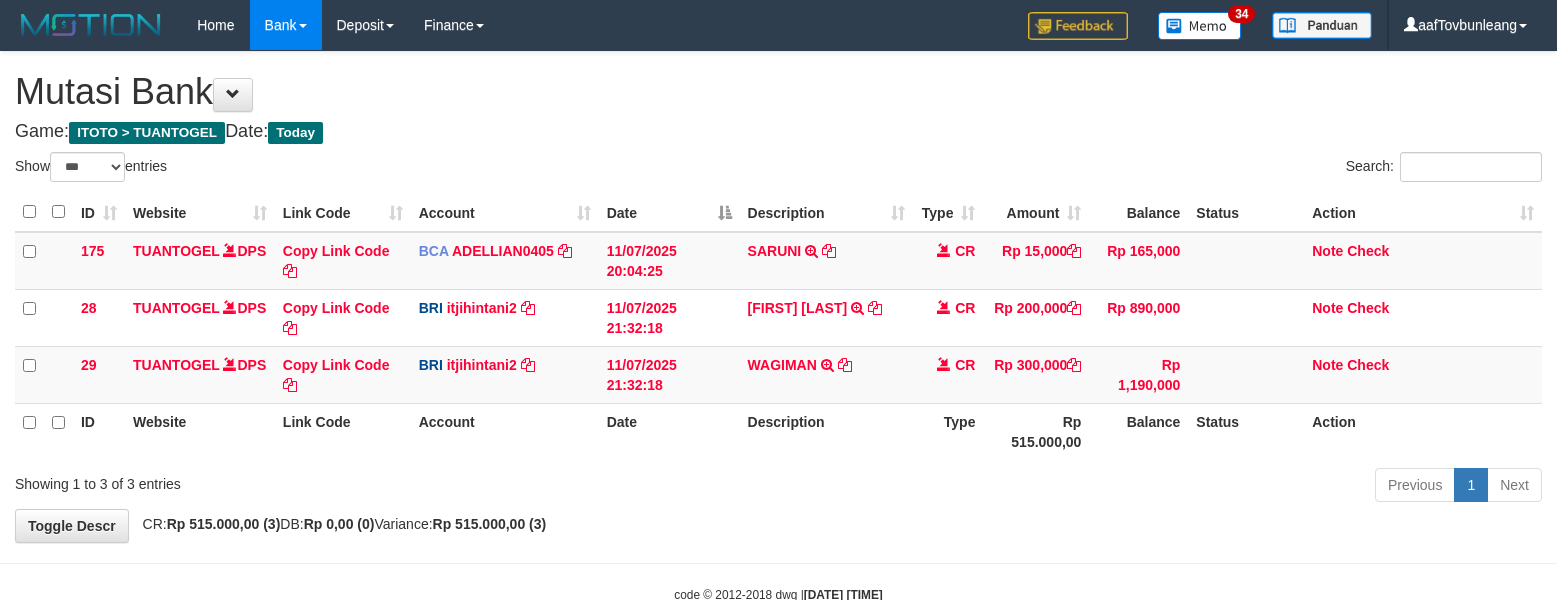 scroll, scrollTop: 0, scrollLeft: 0, axis: both 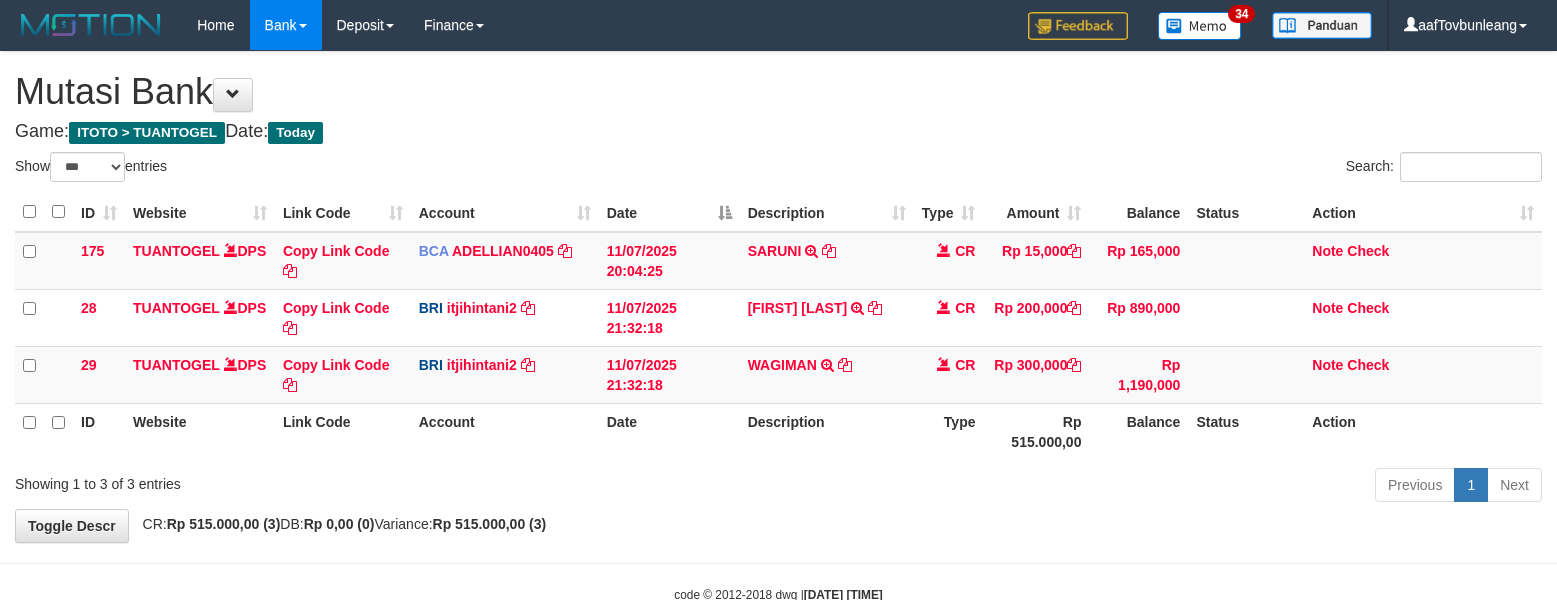 select on "***" 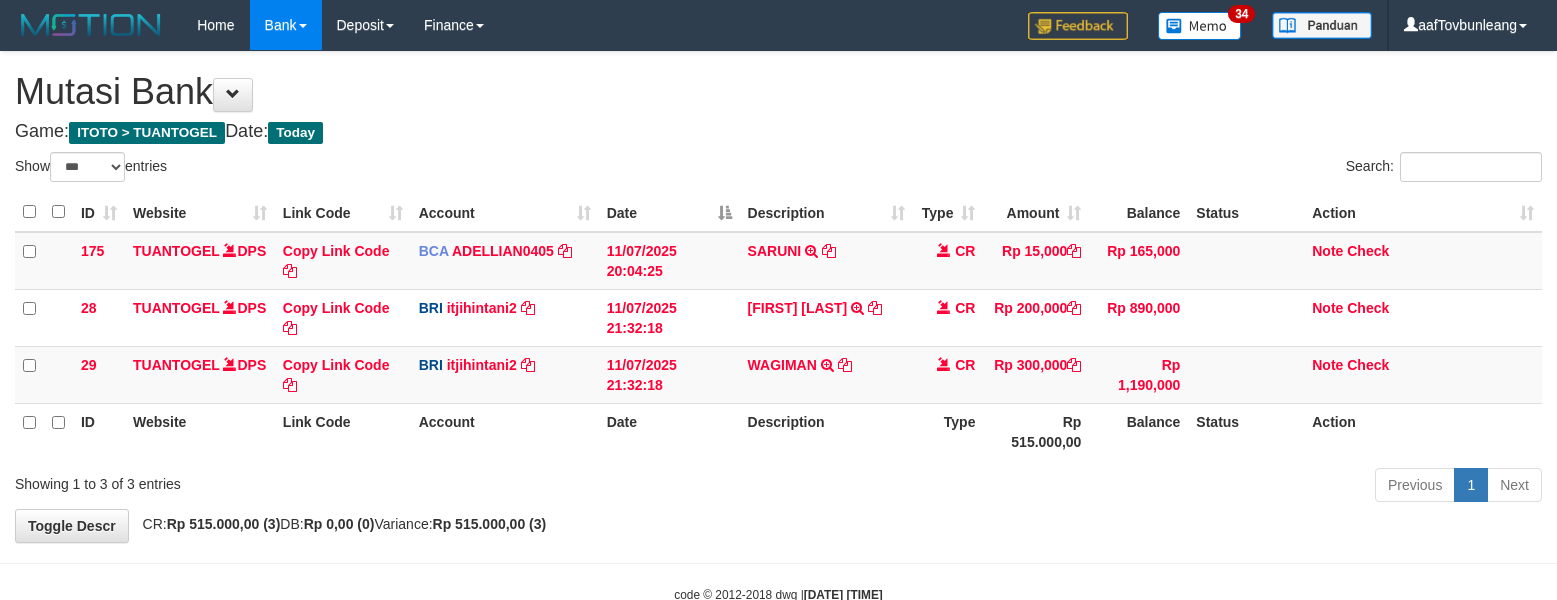 scroll, scrollTop: 0, scrollLeft: 0, axis: both 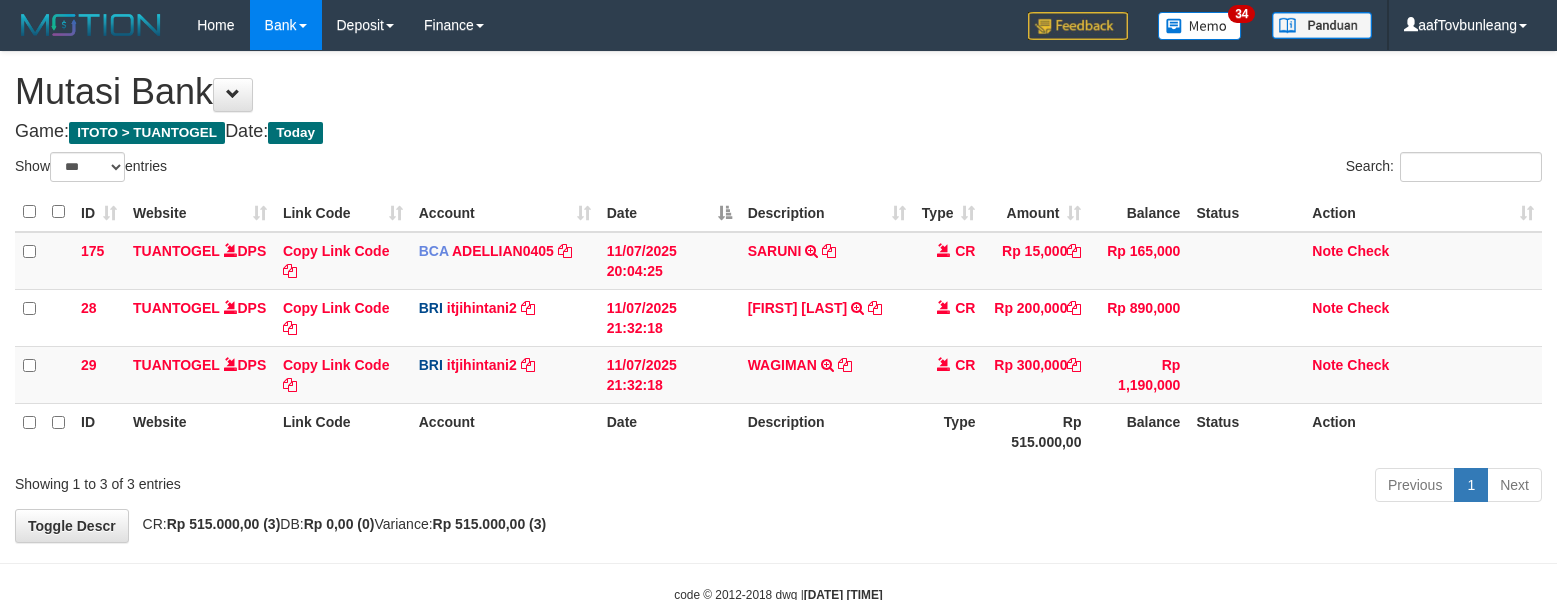 select on "***" 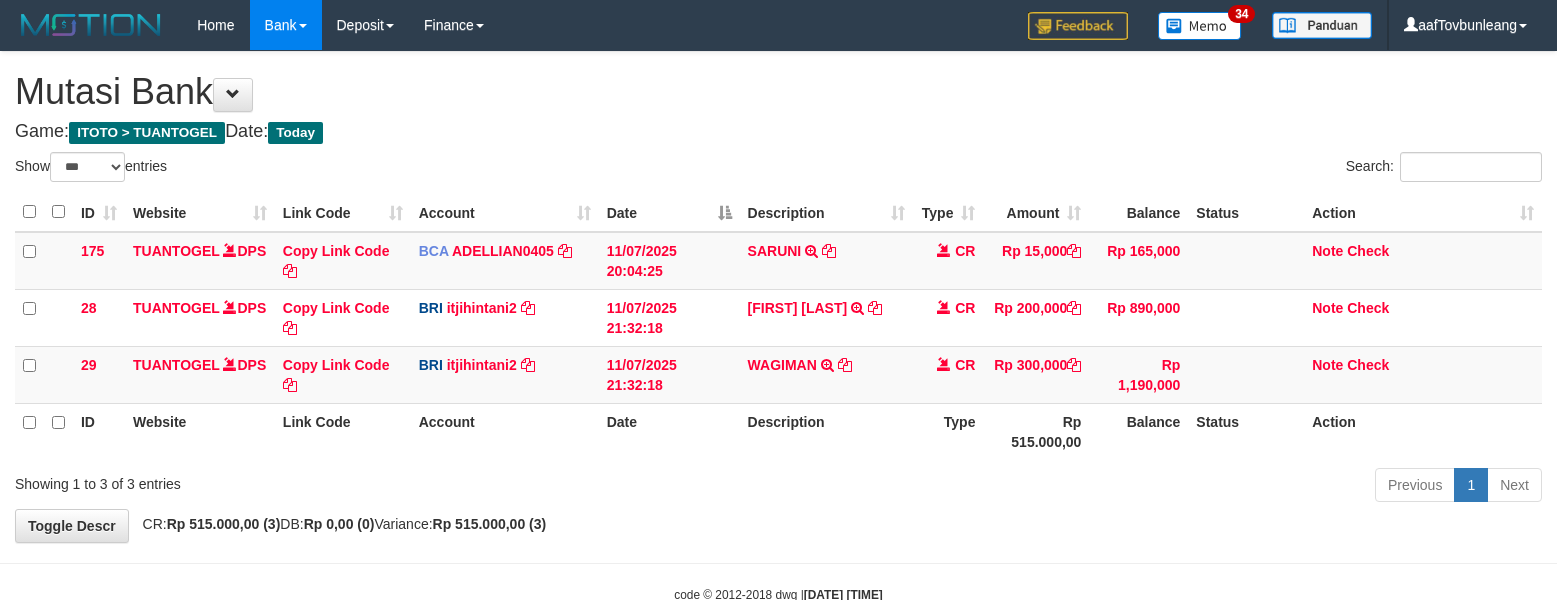 scroll, scrollTop: 0, scrollLeft: 0, axis: both 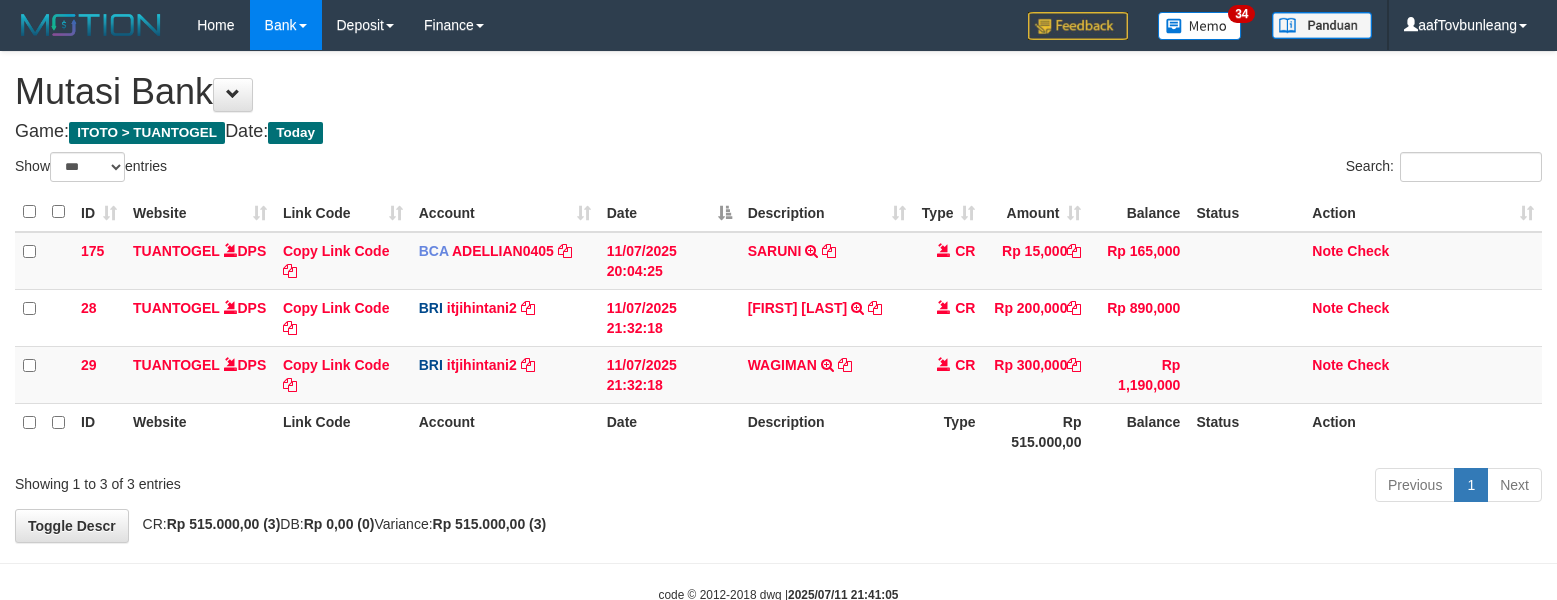 select on "***" 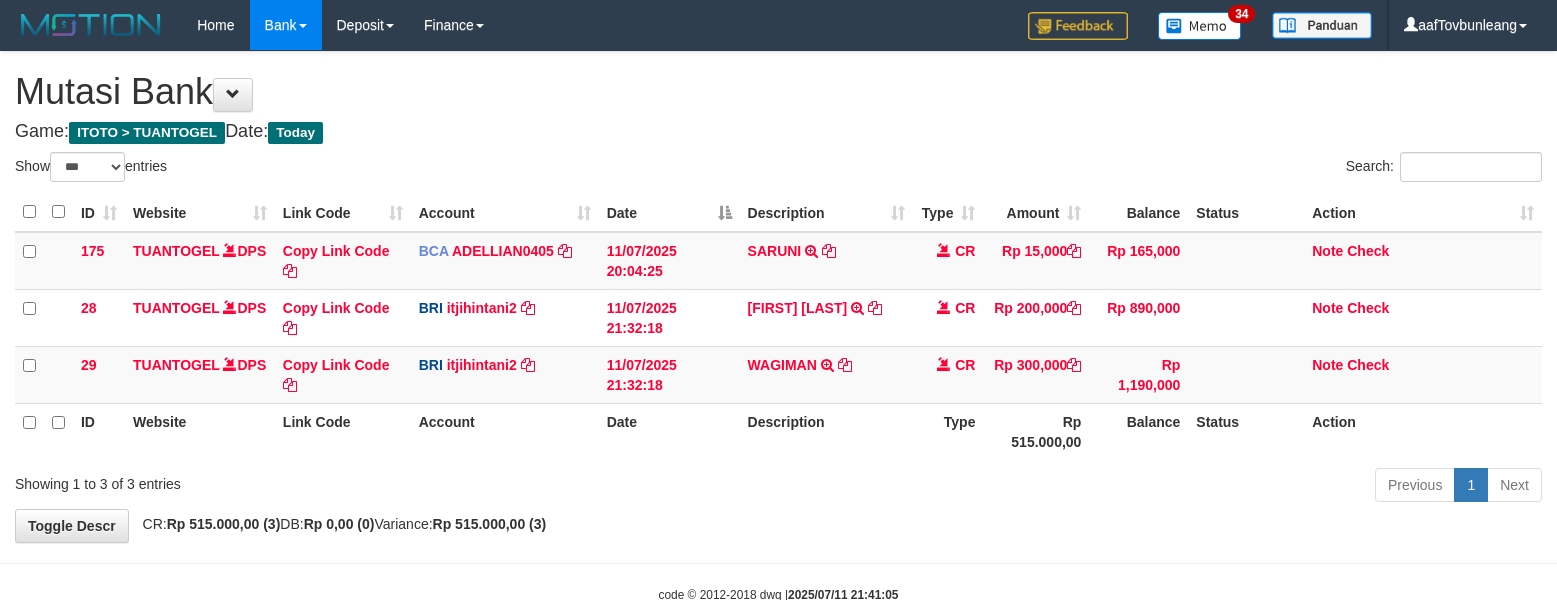 scroll, scrollTop: 0, scrollLeft: 0, axis: both 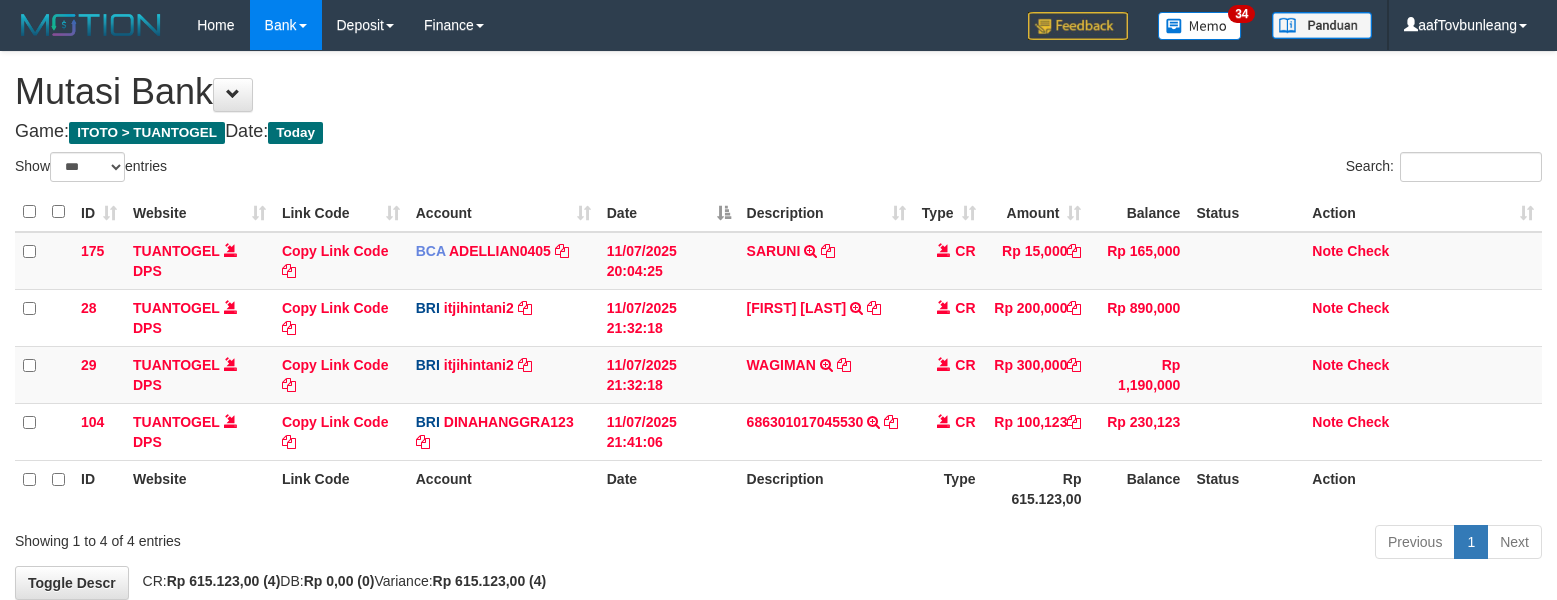 select on "***" 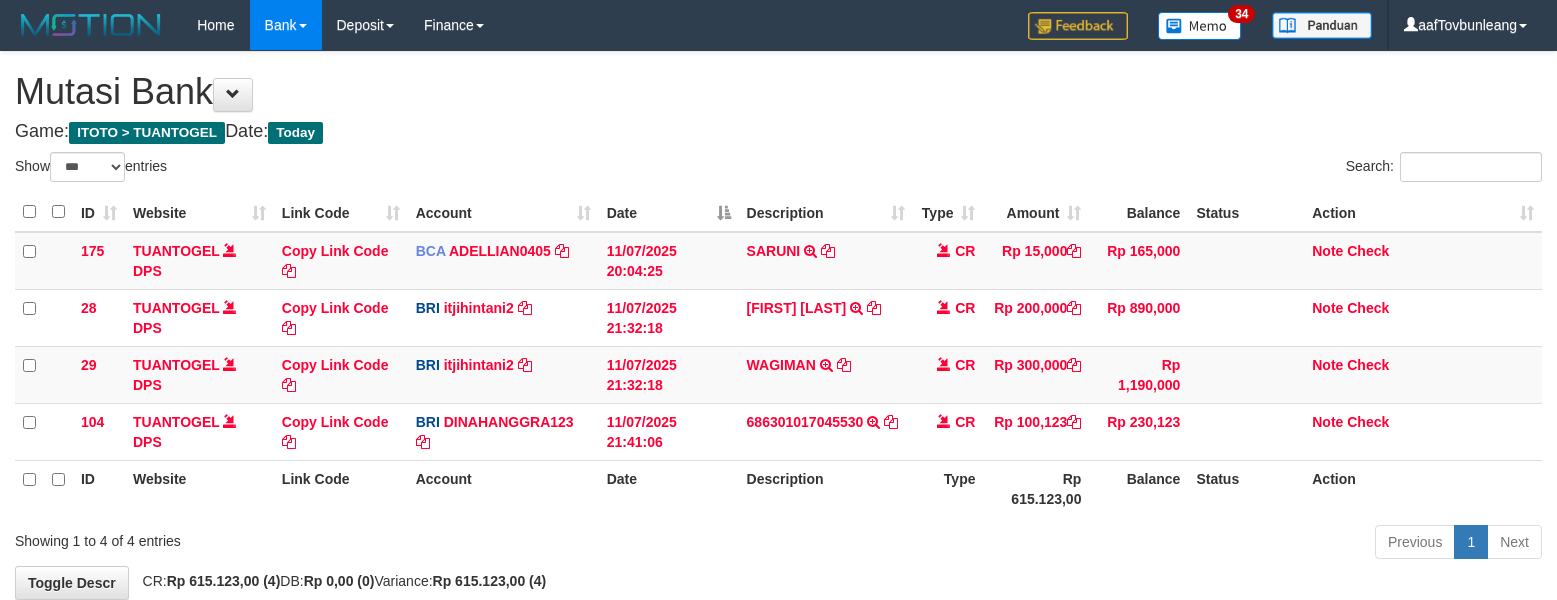 scroll, scrollTop: 0, scrollLeft: 0, axis: both 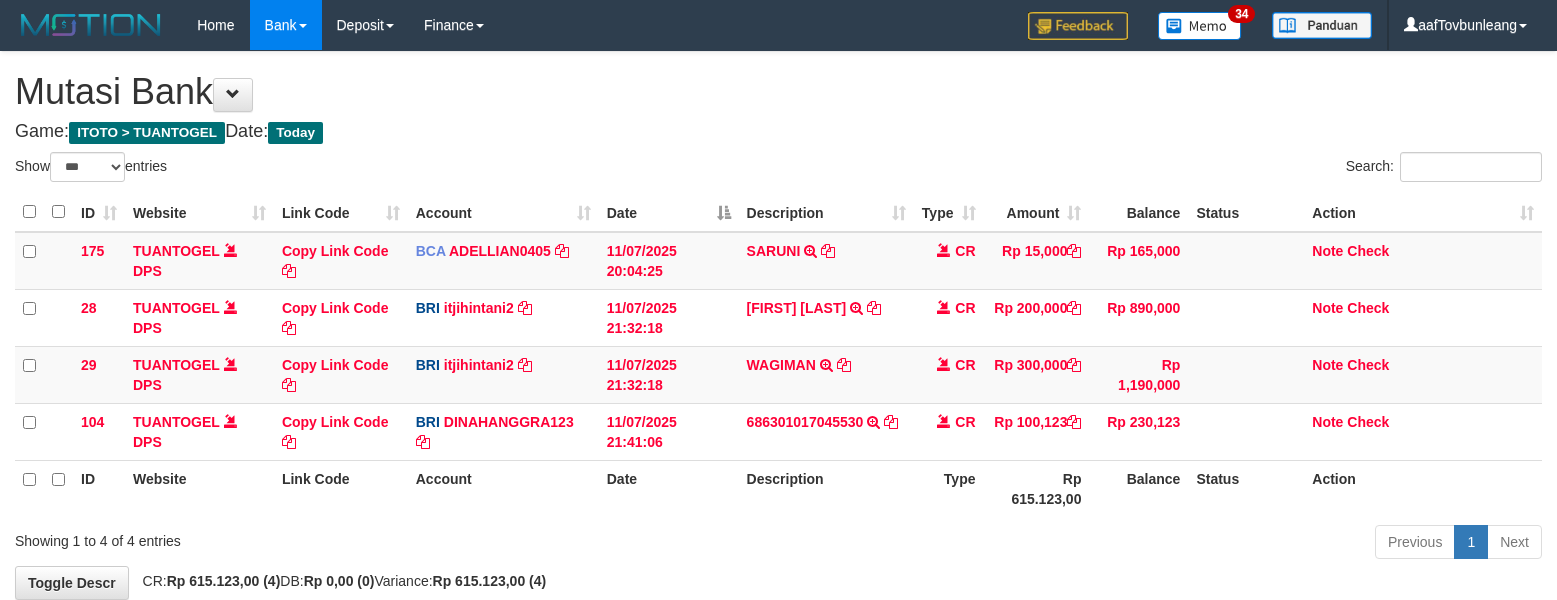 select on "***" 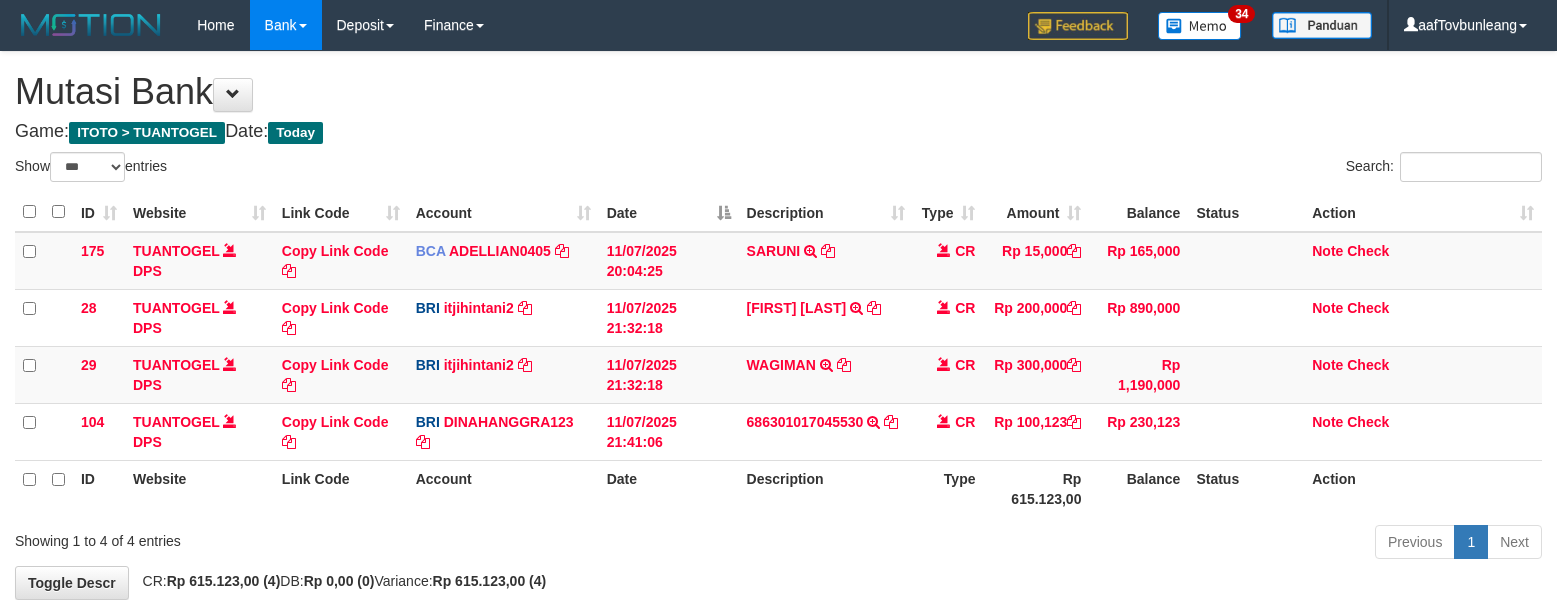 scroll, scrollTop: 0, scrollLeft: 0, axis: both 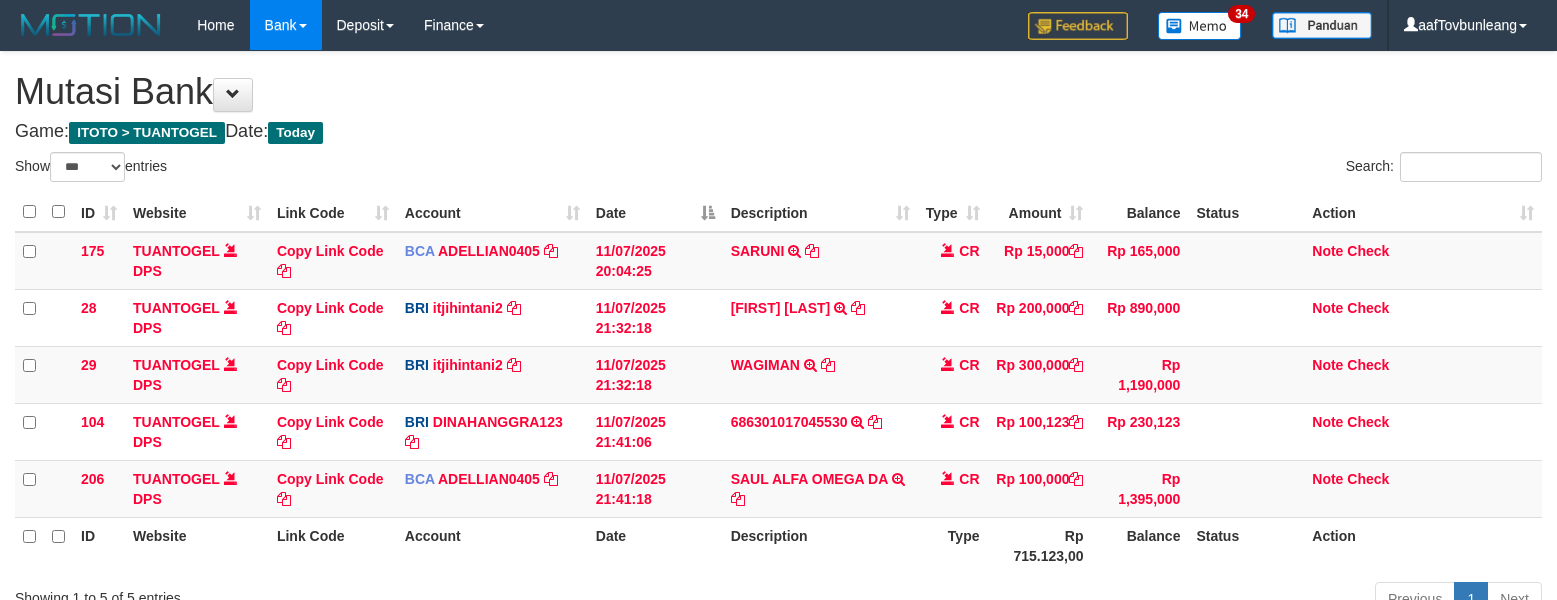 select on "***" 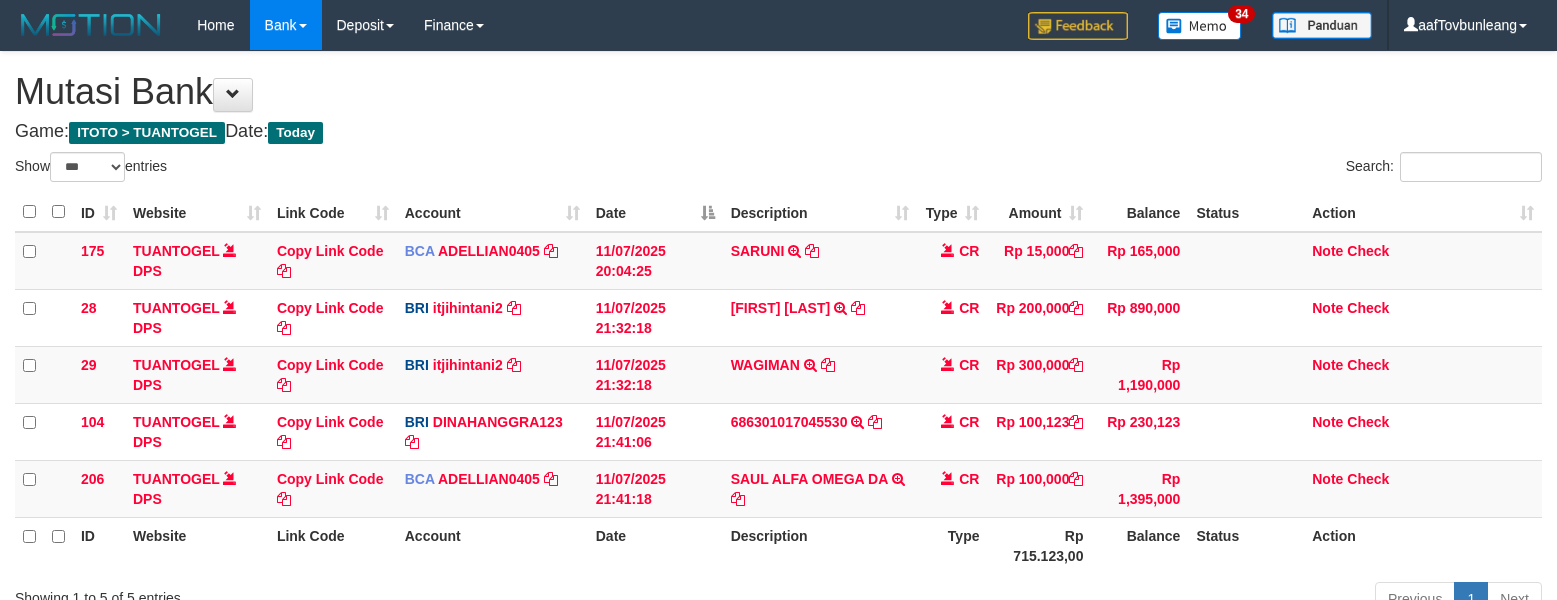 scroll, scrollTop: 0, scrollLeft: 0, axis: both 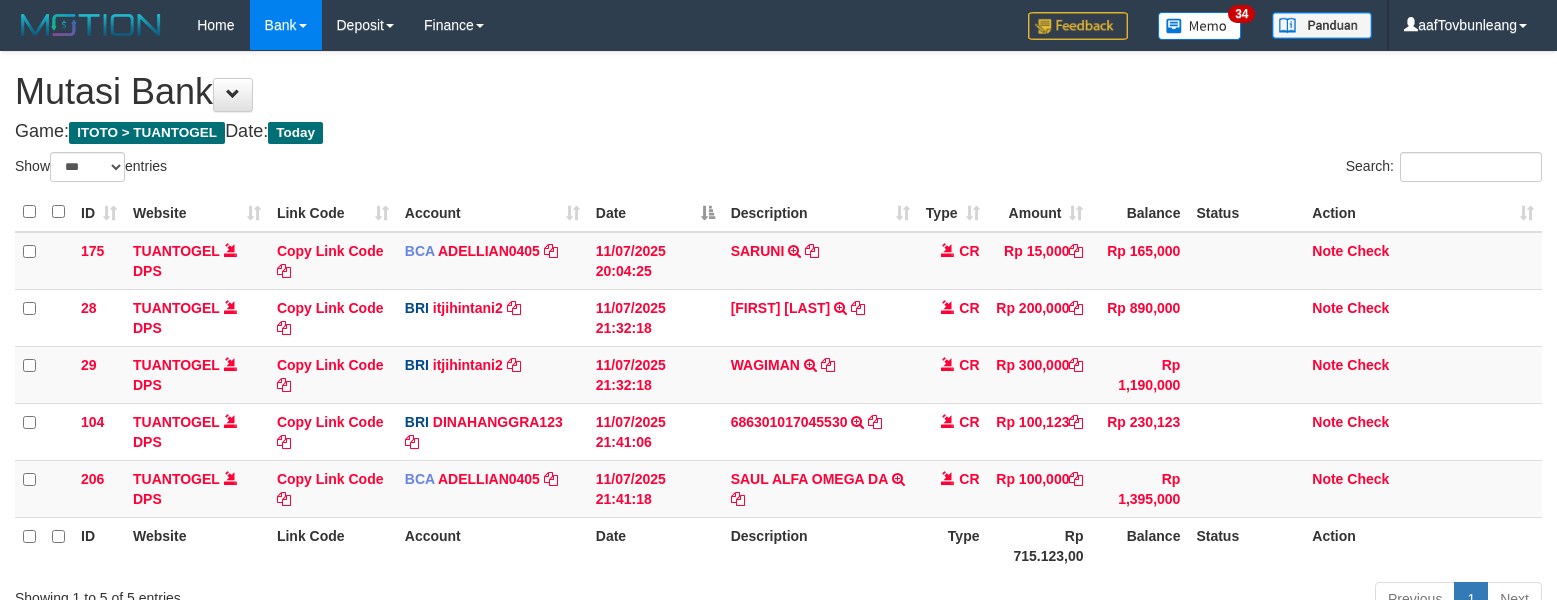 select on "***" 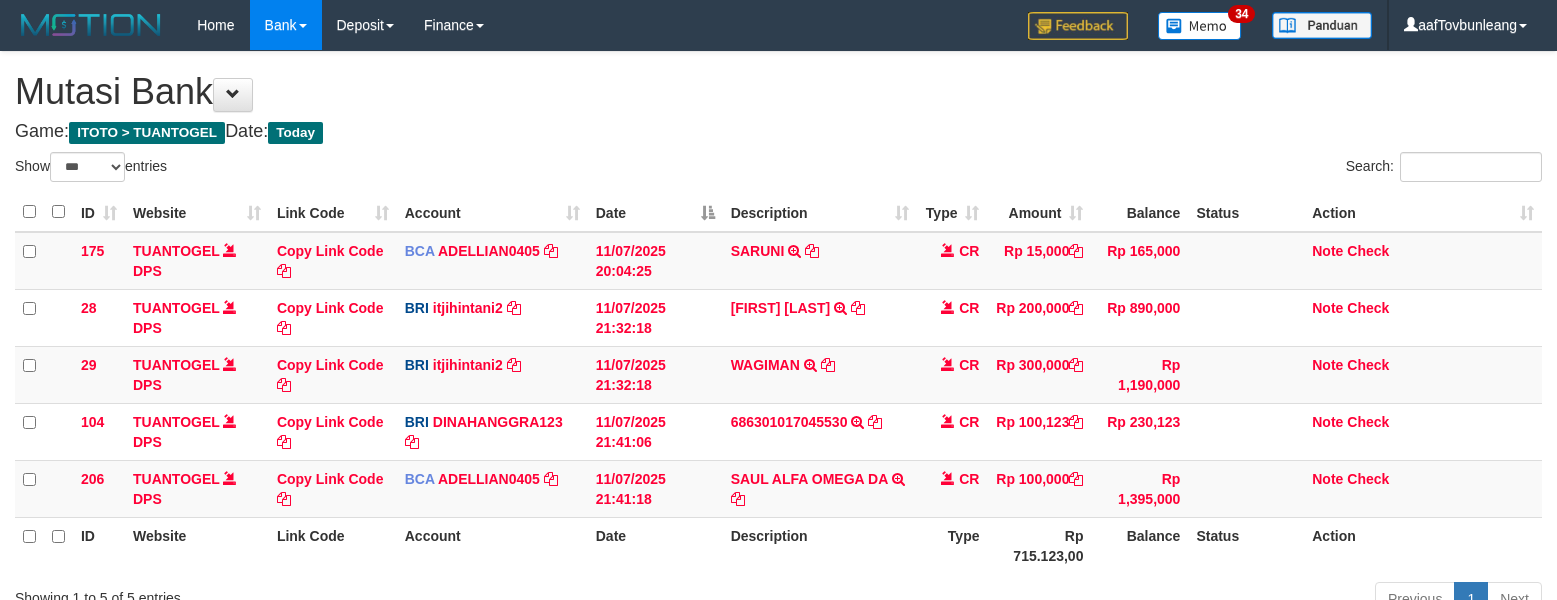 scroll, scrollTop: 0, scrollLeft: 0, axis: both 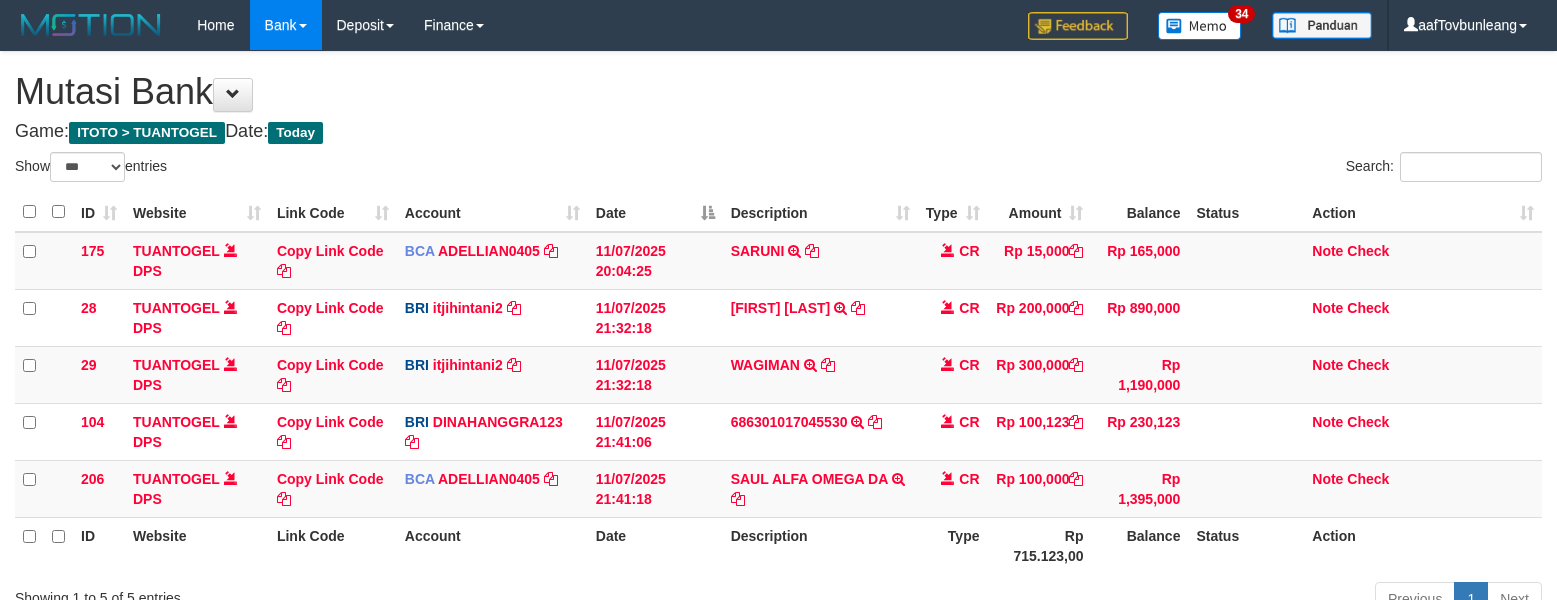 select on "***" 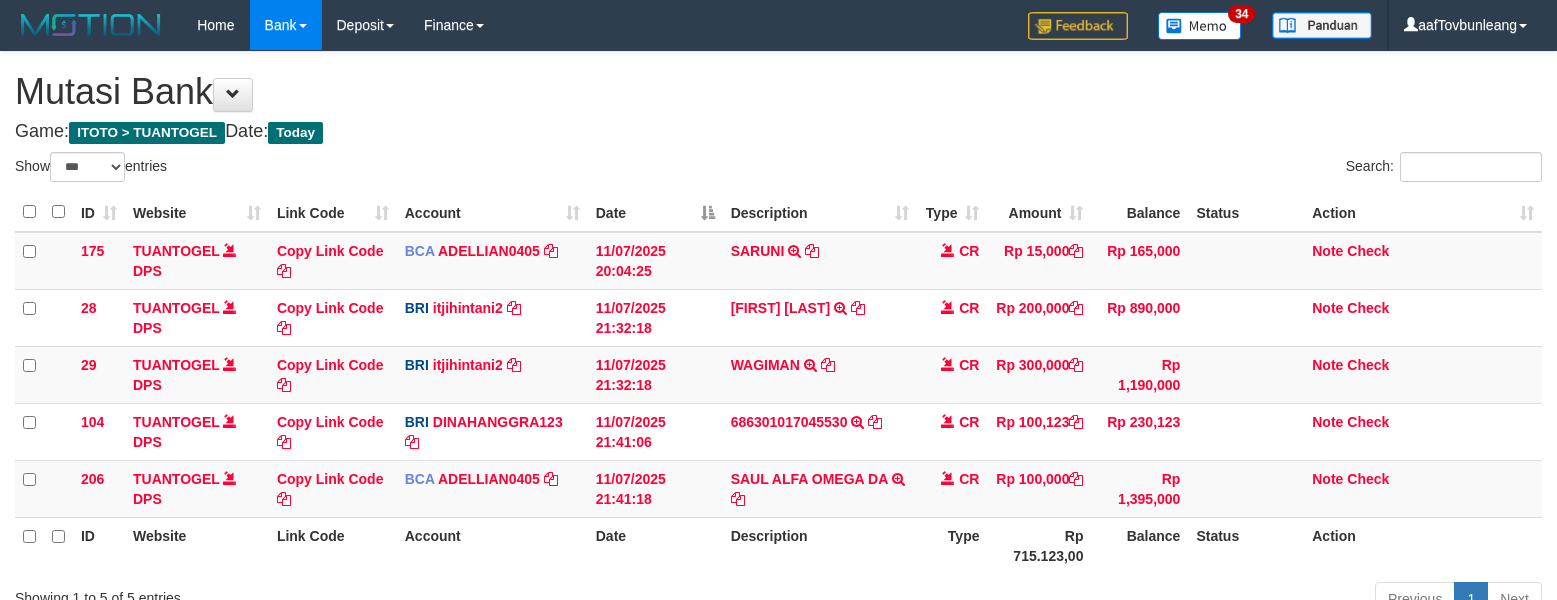 scroll, scrollTop: 0, scrollLeft: 0, axis: both 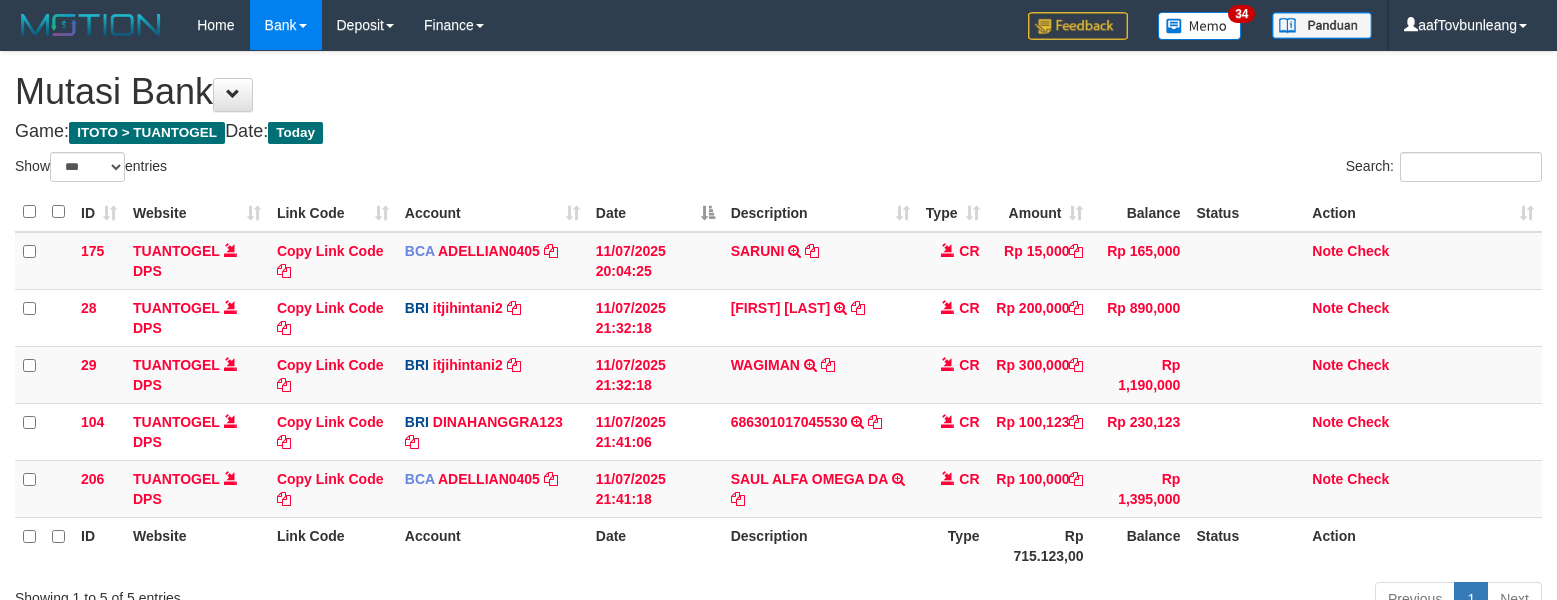 select on "***" 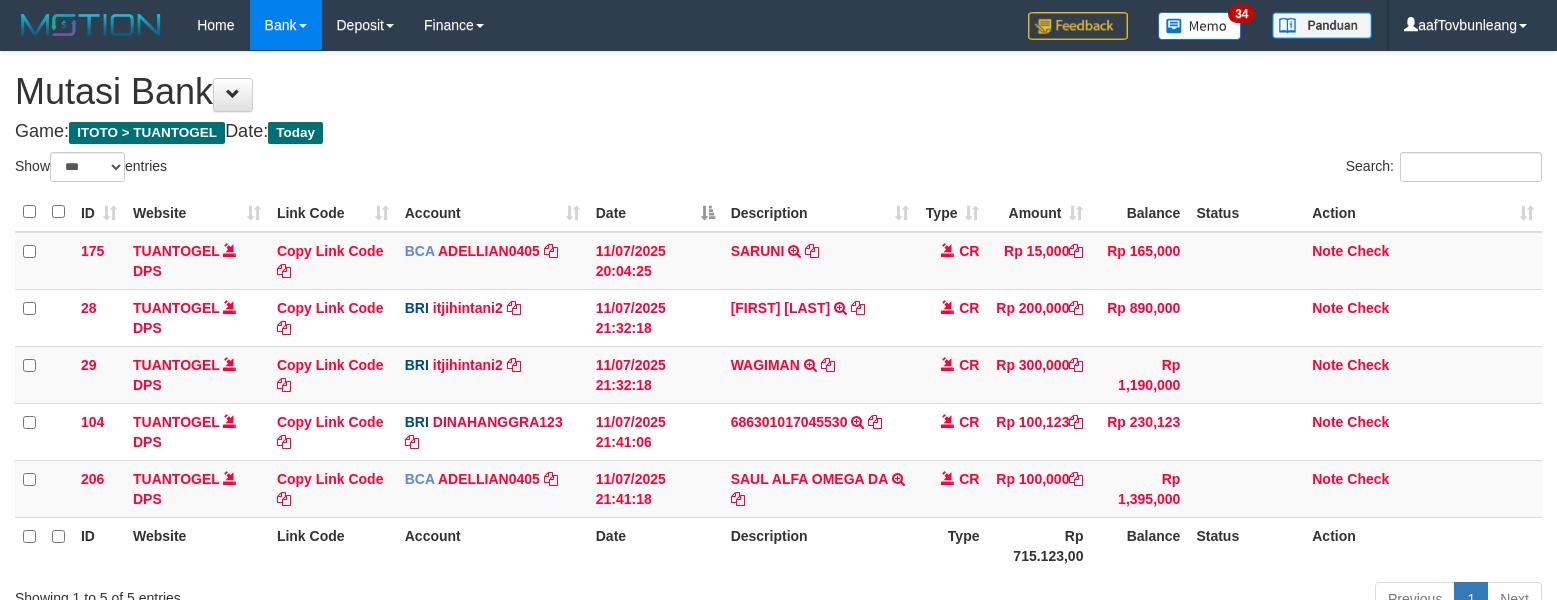 scroll, scrollTop: 0, scrollLeft: 0, axis: both 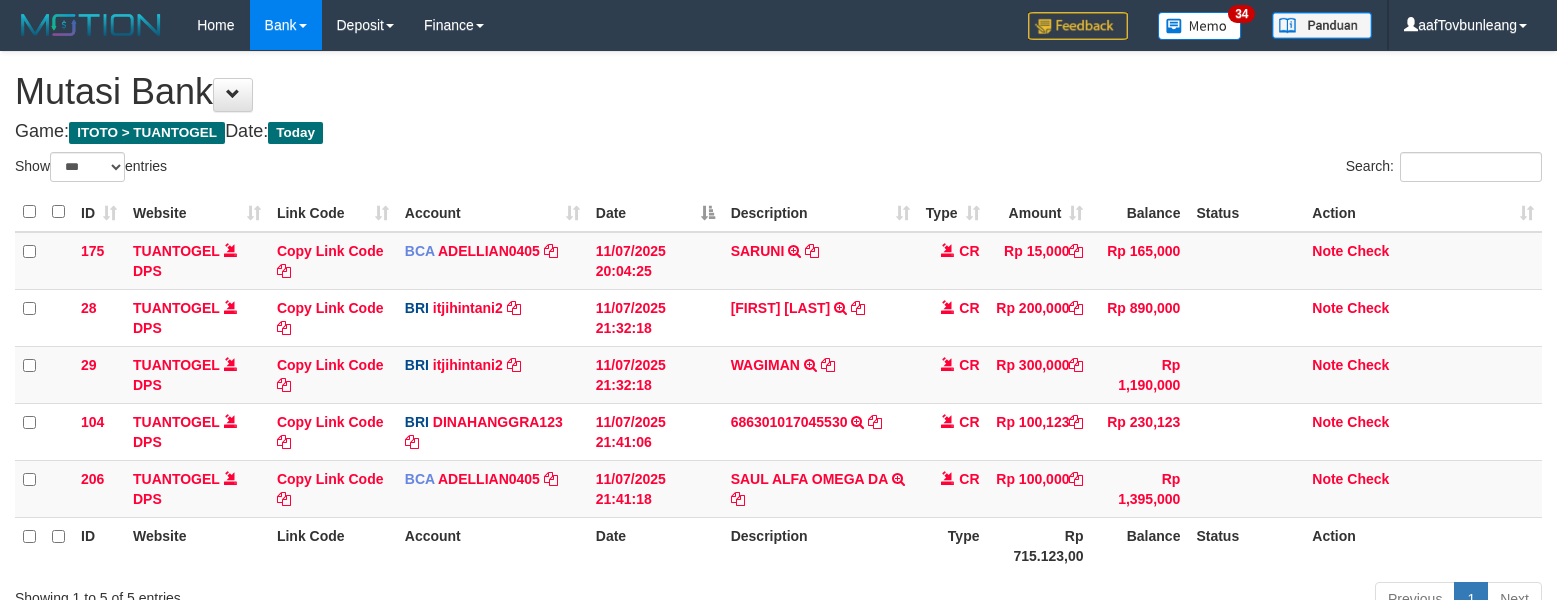 select on "***" 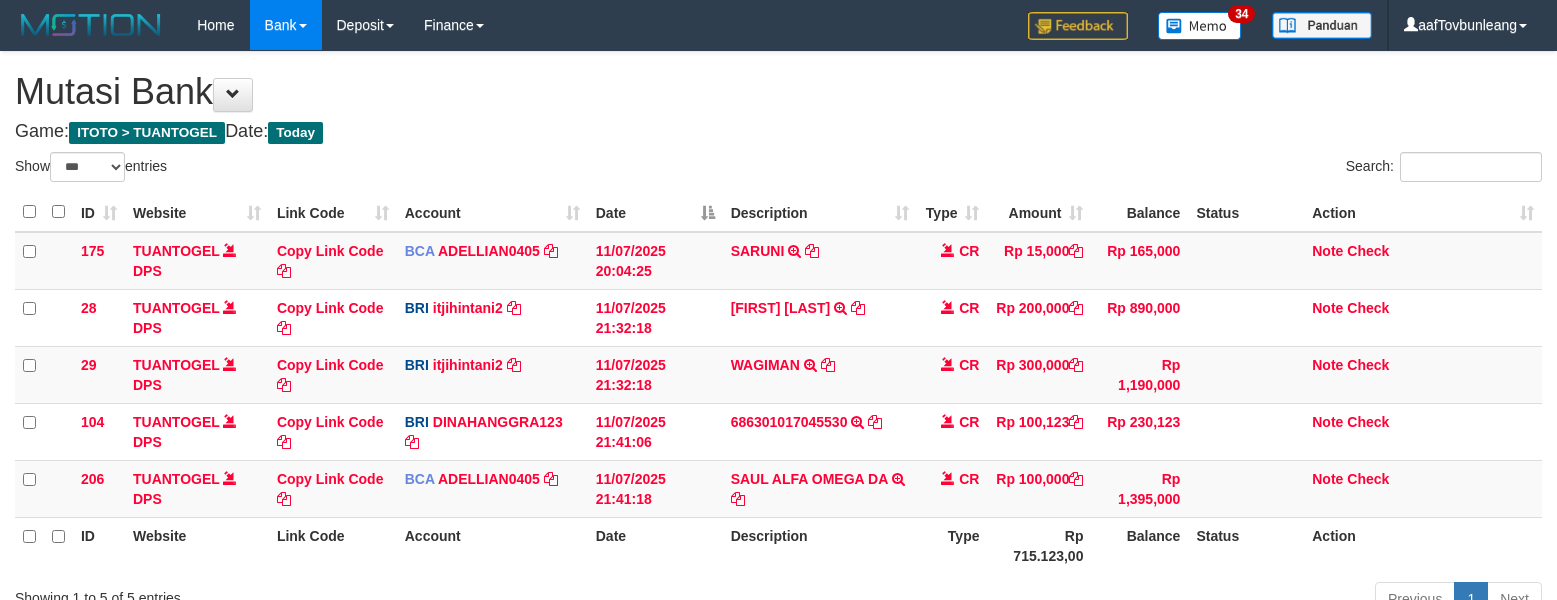 scroll, scrollTop: 0, scrollLeft: 0, axis: both 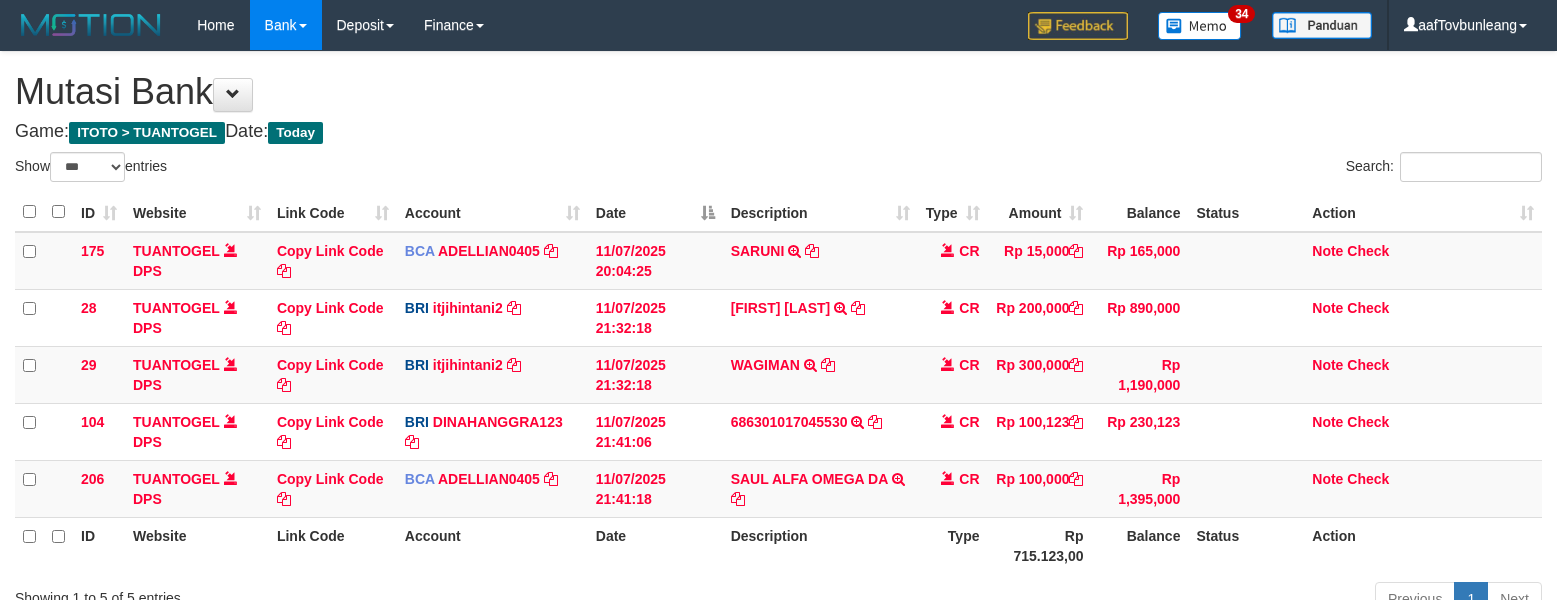 select on "***" 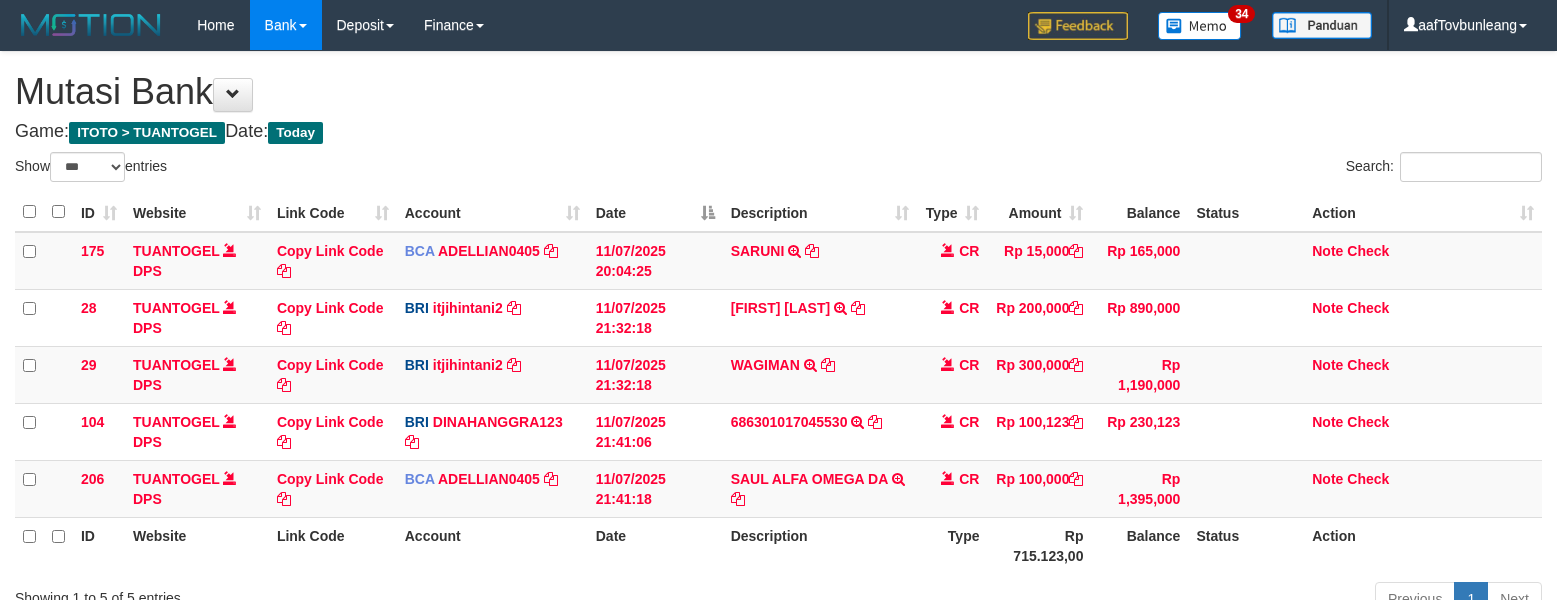 scroll, scrollTop: 0, scrollLeft: 0, axis: both 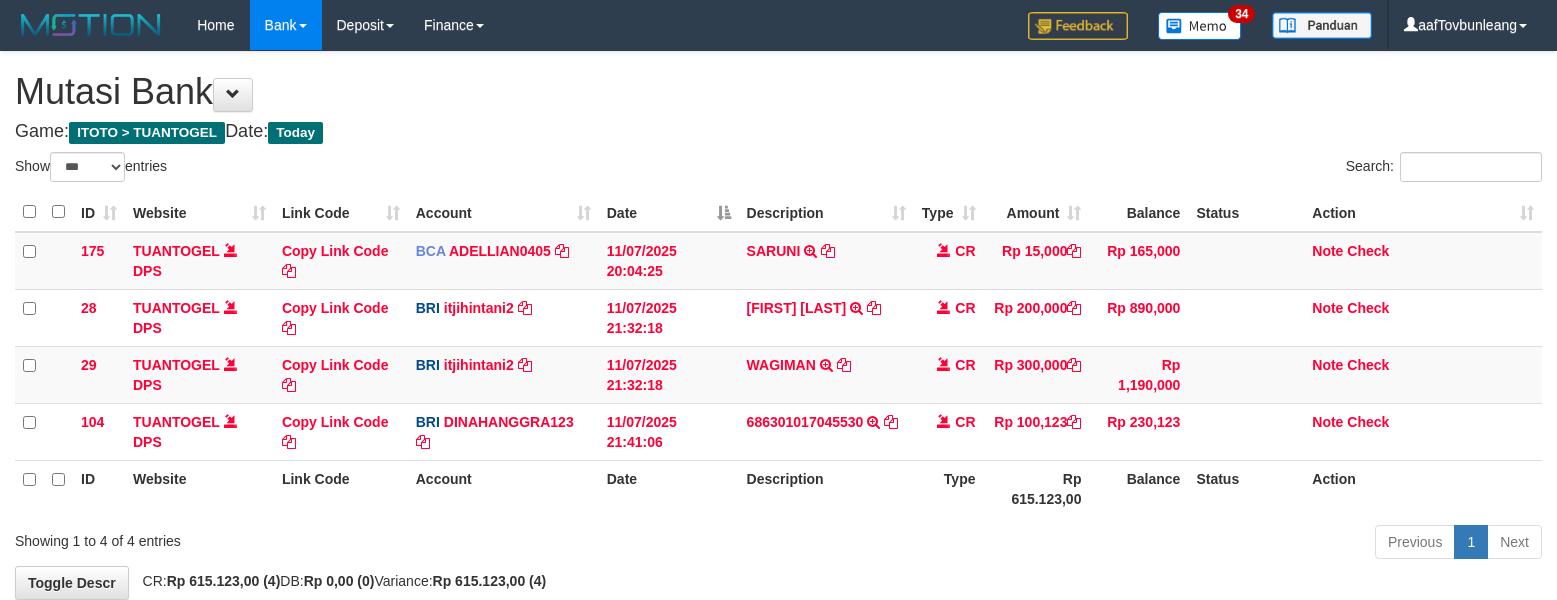 select on "***" 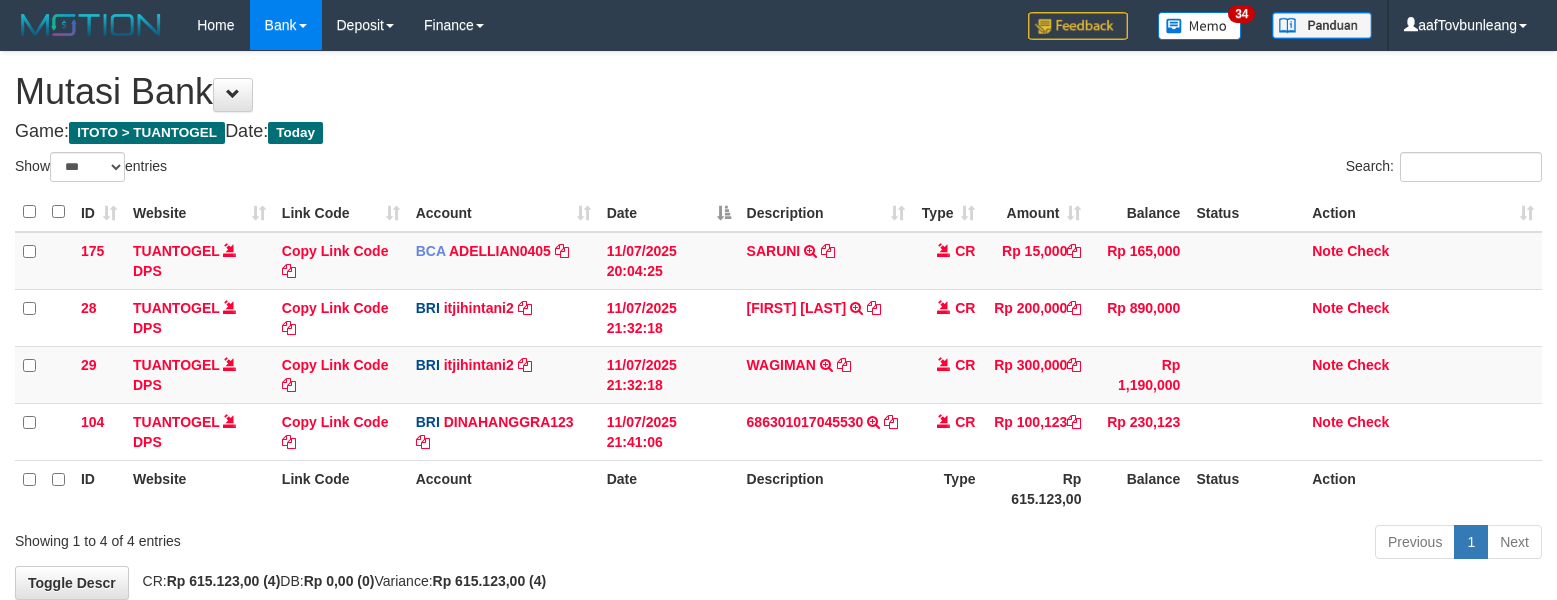 scroll, scrollTop: 0, scrollLeft: 0, axis: both 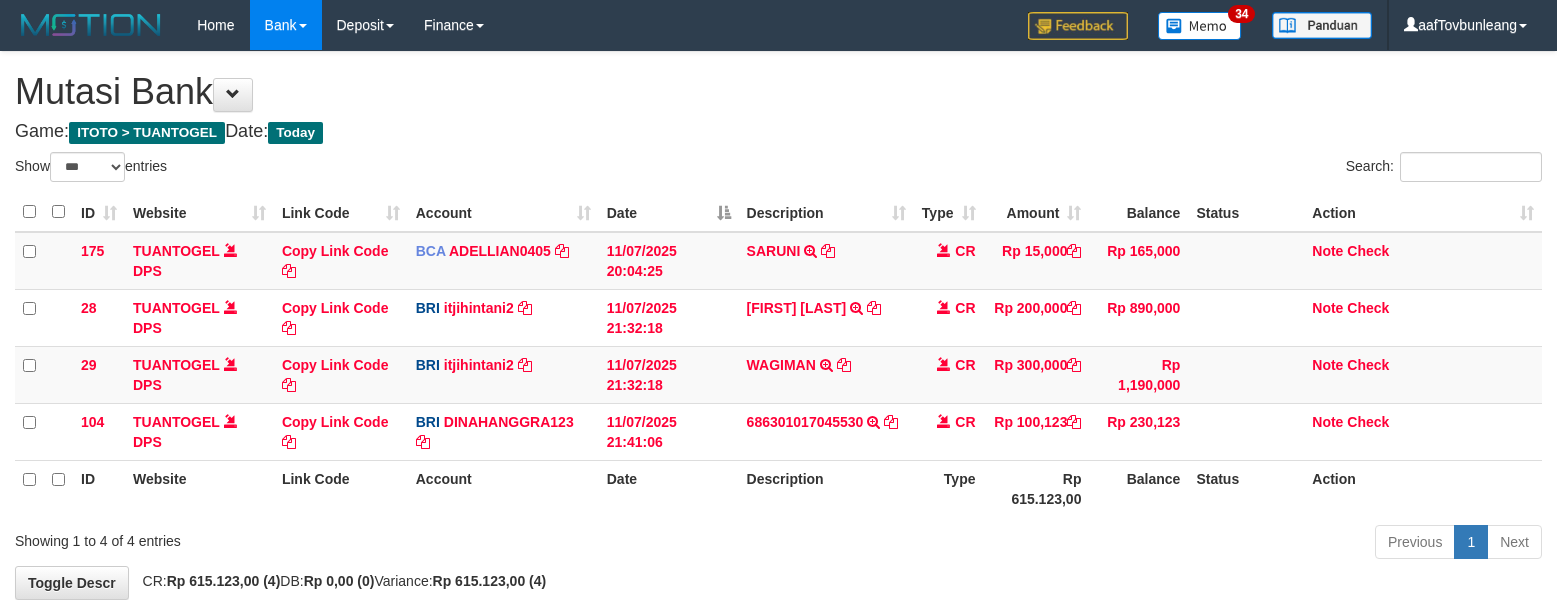 select on "***" 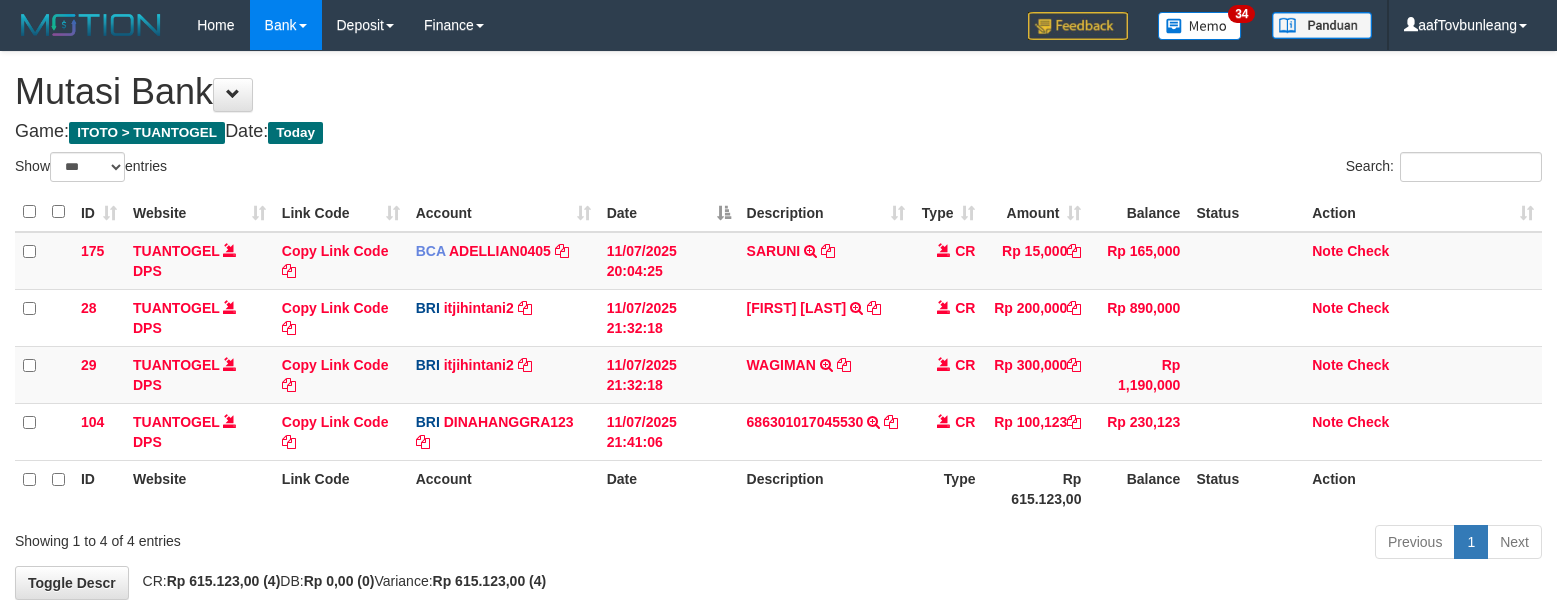 scroll, scrollTop: 0, scrollLeft: 0, axis: both 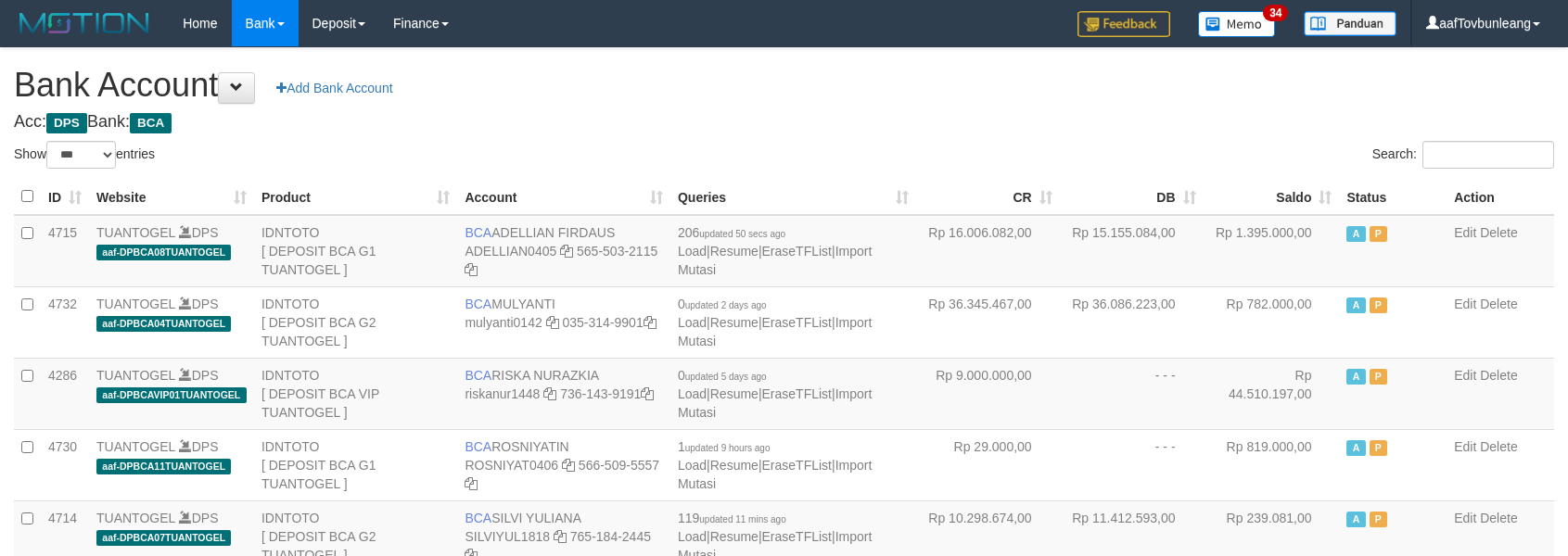 select on "***" 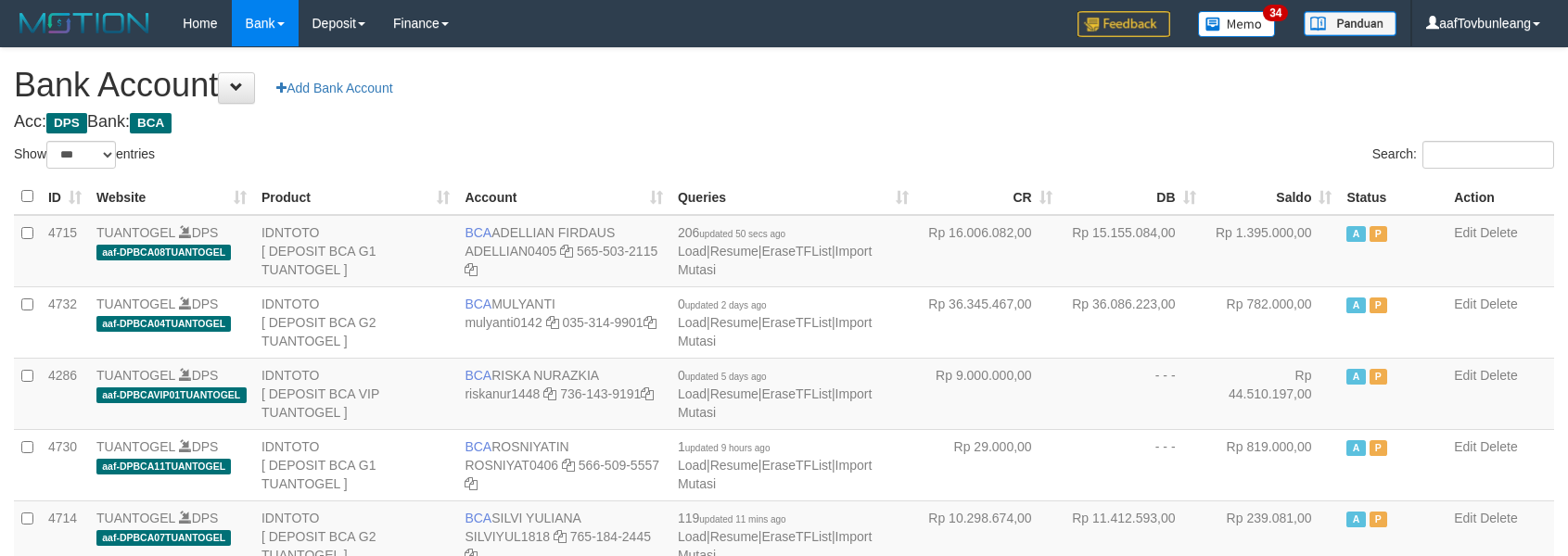 scroll, scrollTop: 575, scrollLeft: 0, axis: vertical 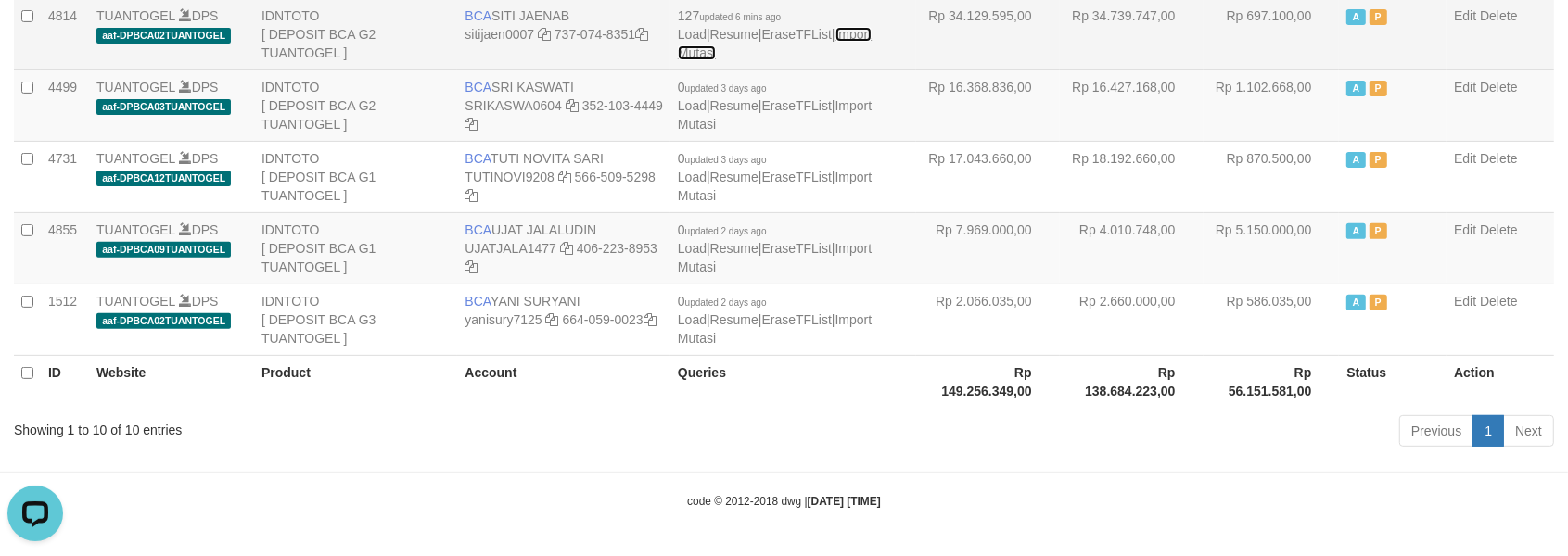 click on "Import Mutasi" at bounding box center (774, 44) 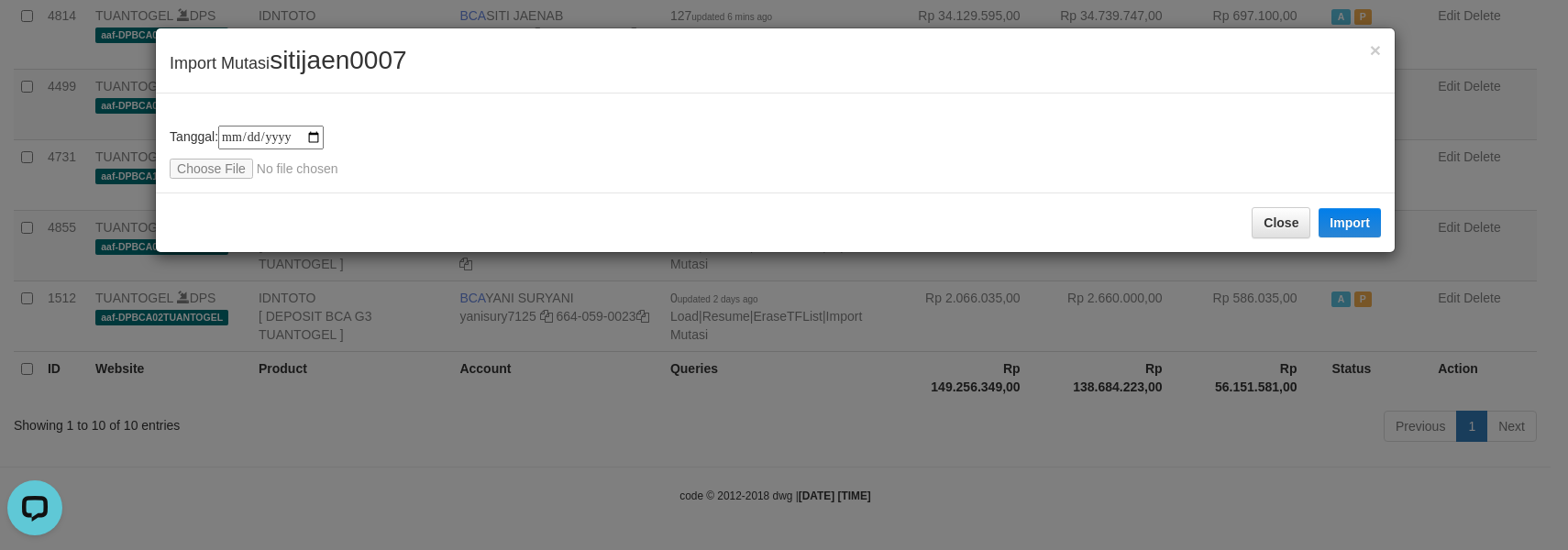 click on "sitijaen0007" at bounding box center (337, 60) 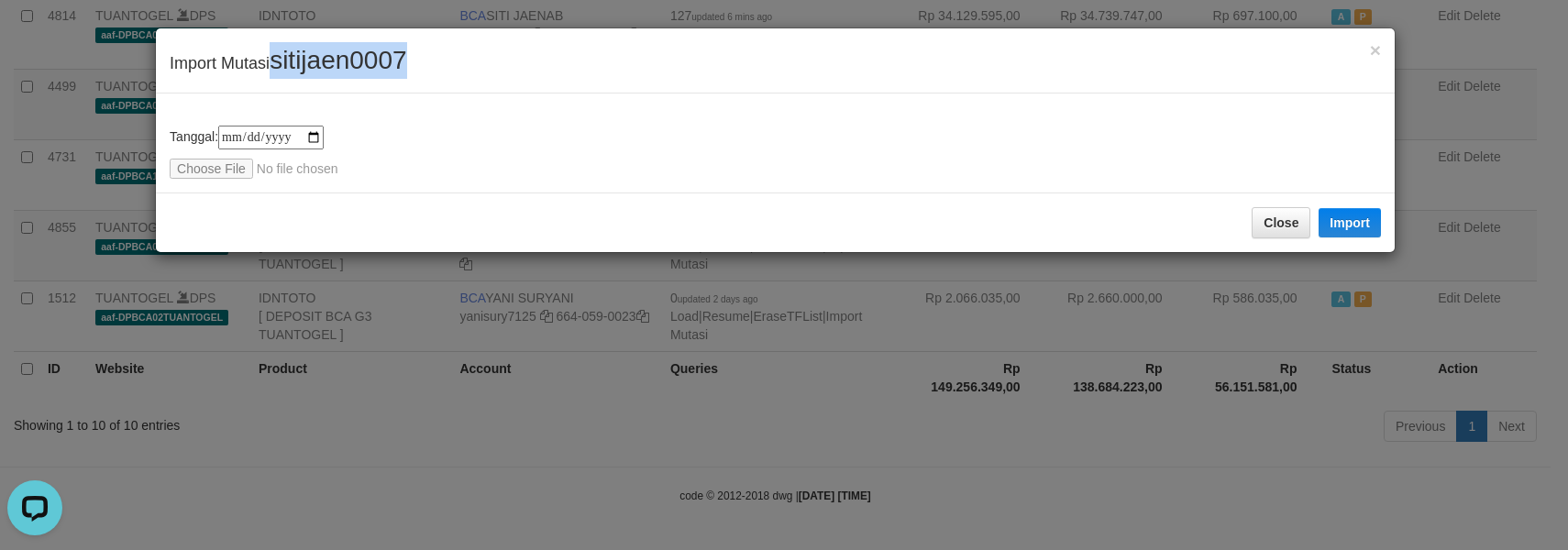 click on "sitijaen0007" at bounding box center (337, 60) 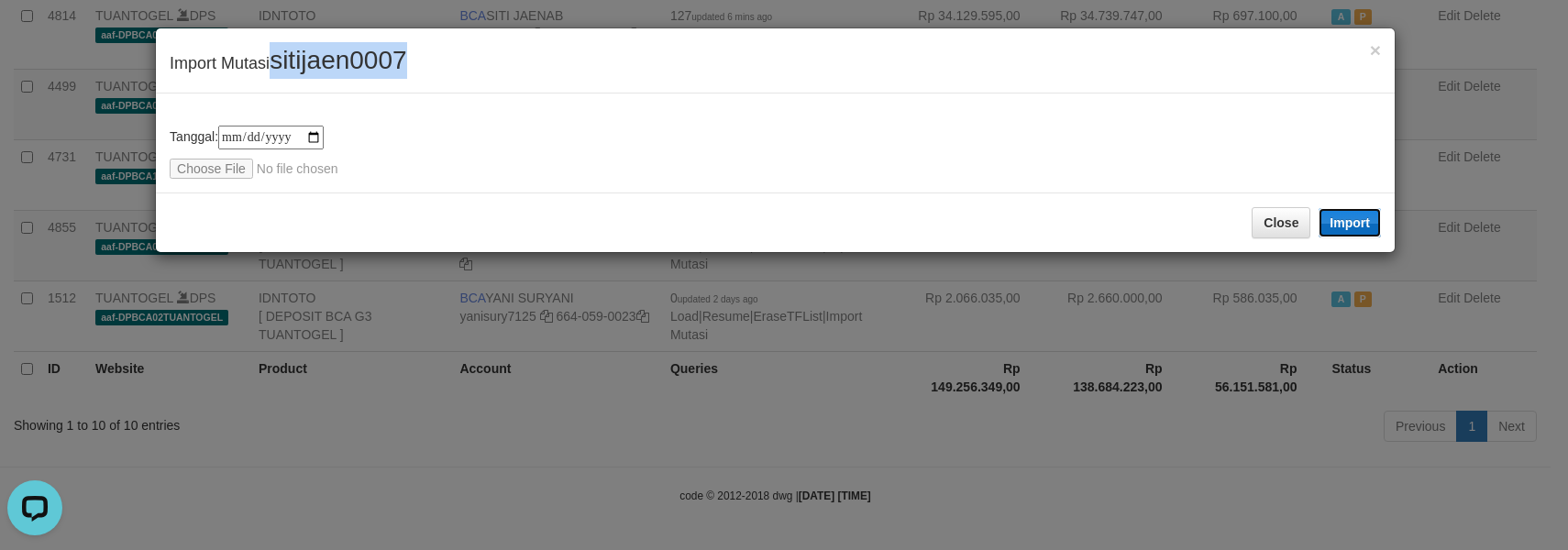 click on "Import" at bounding box center [1350, 223] 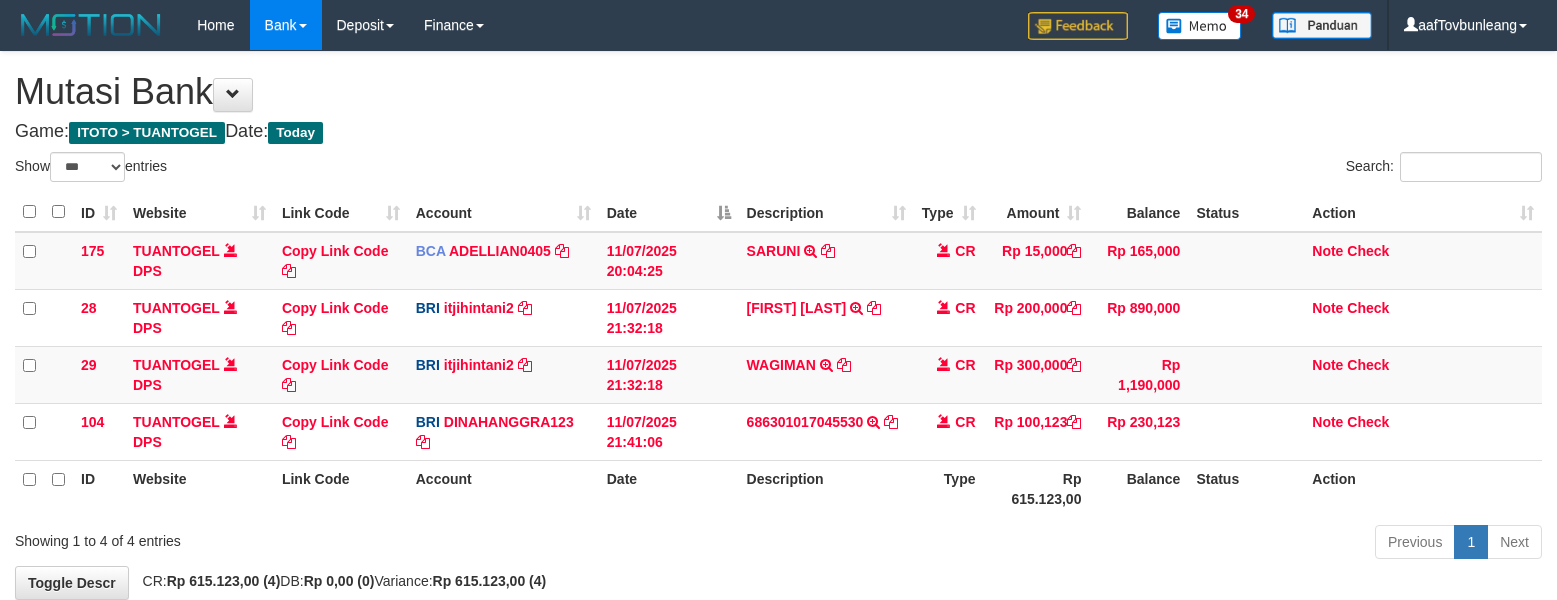 select on "***" 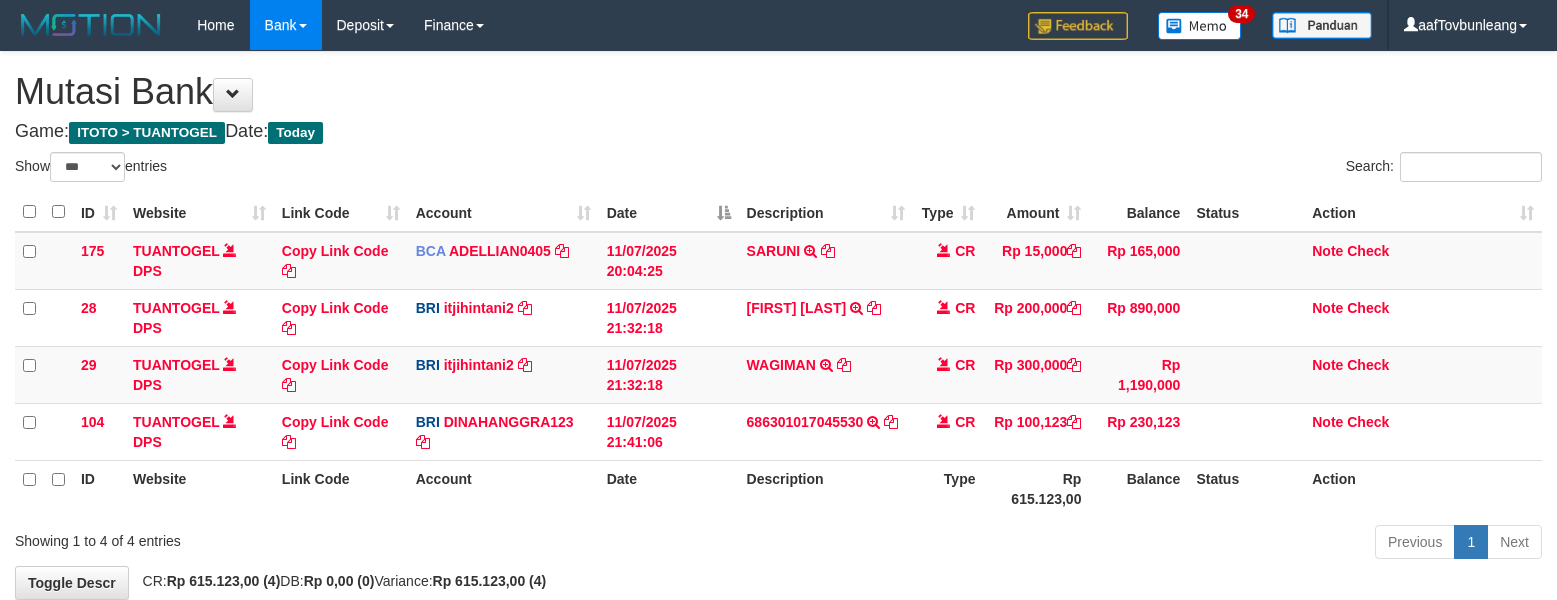 scroll, scrollTop: 0, scrollLeft: 0, axis: both 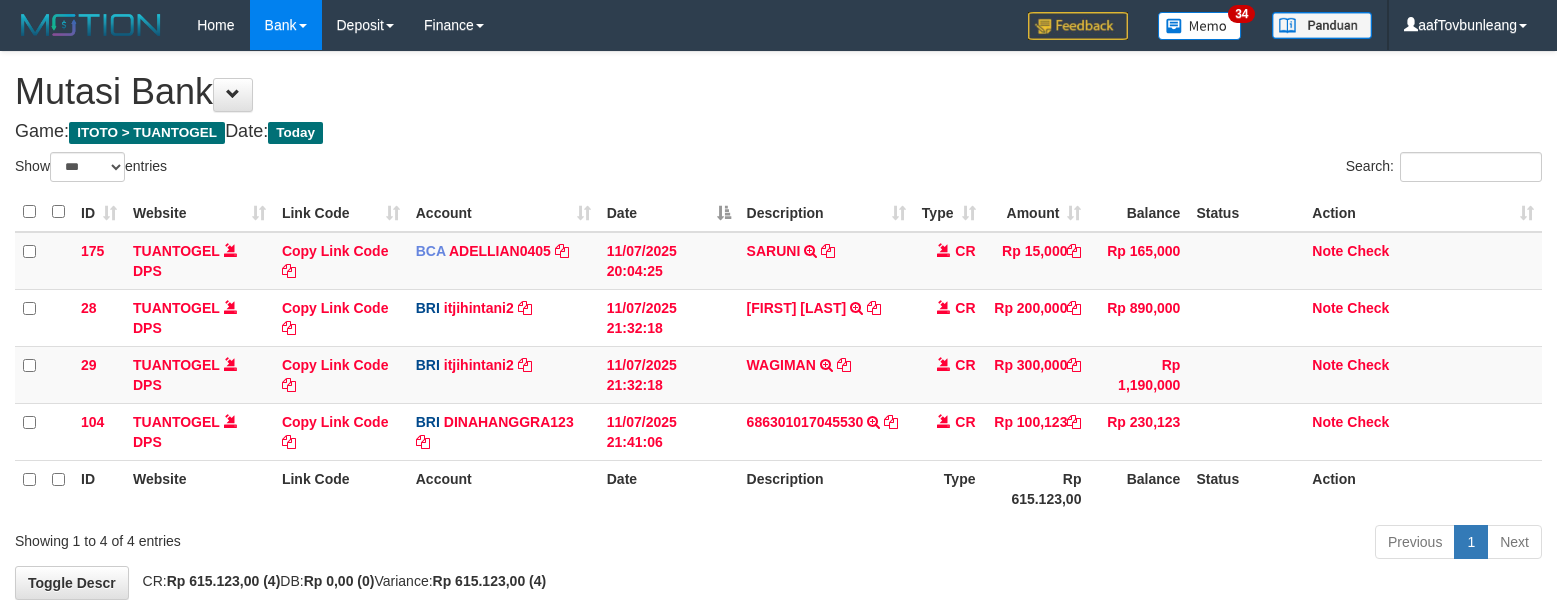 select on "***" 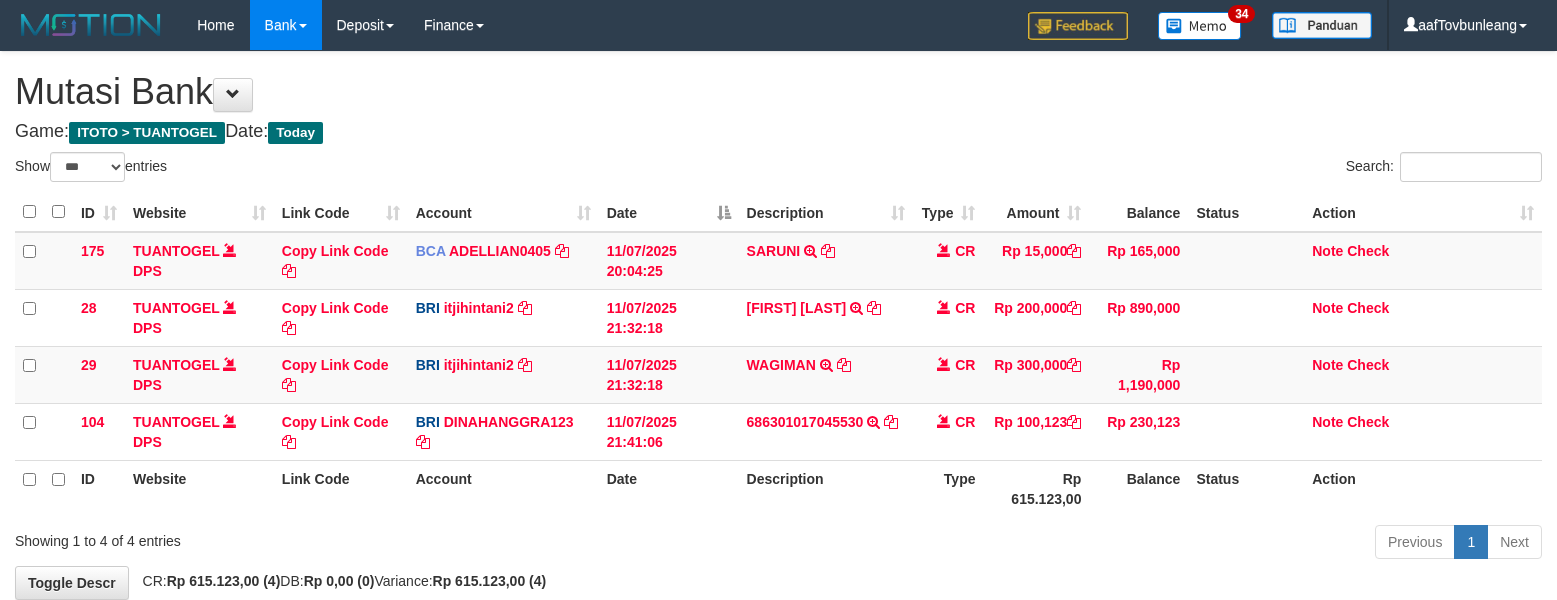 scroll, scrollTop: 0, scrollLeft: 0, axis: both 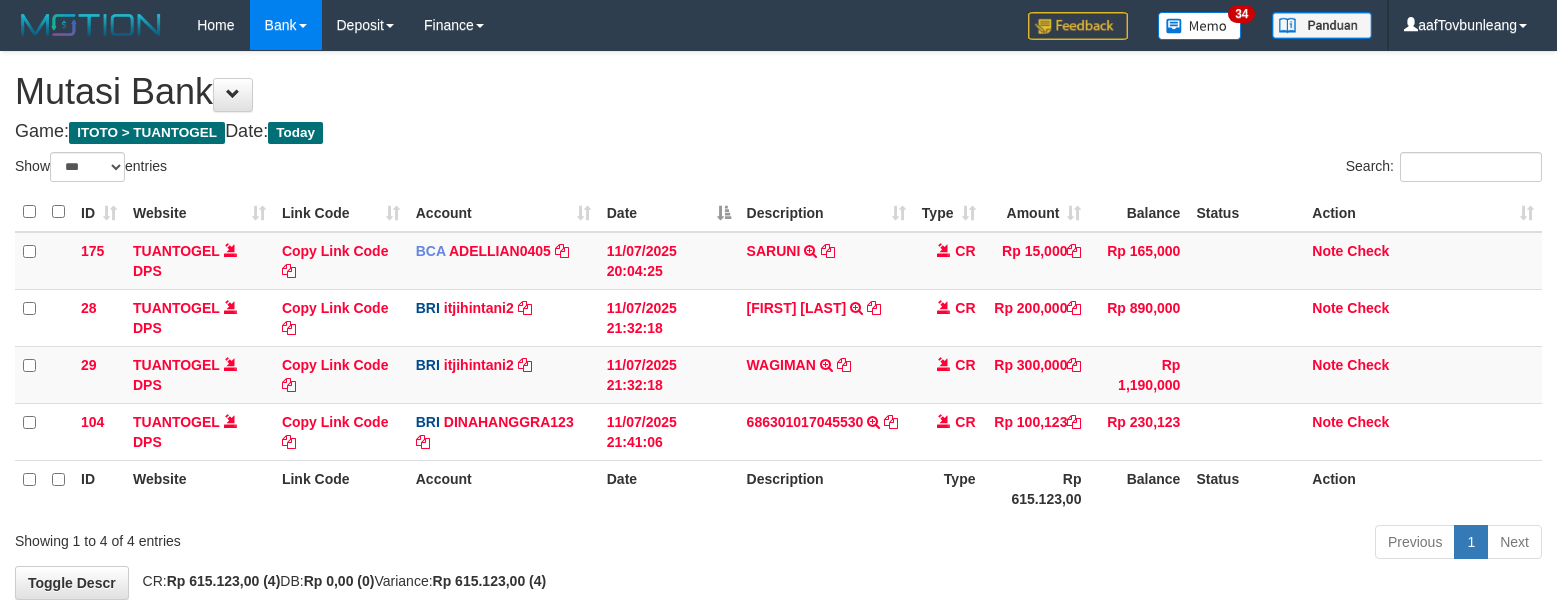 select on "***" 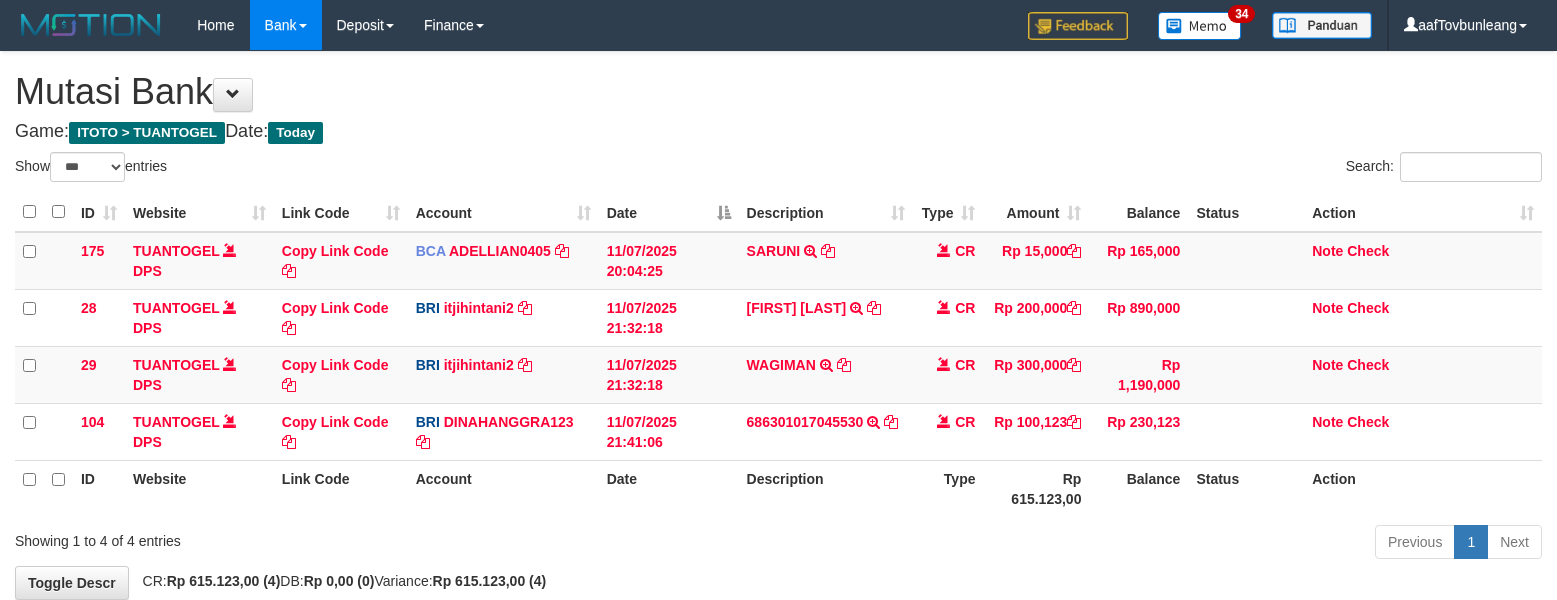 scroll, scrollTop: 0, scrollLeft: 0, axis: both 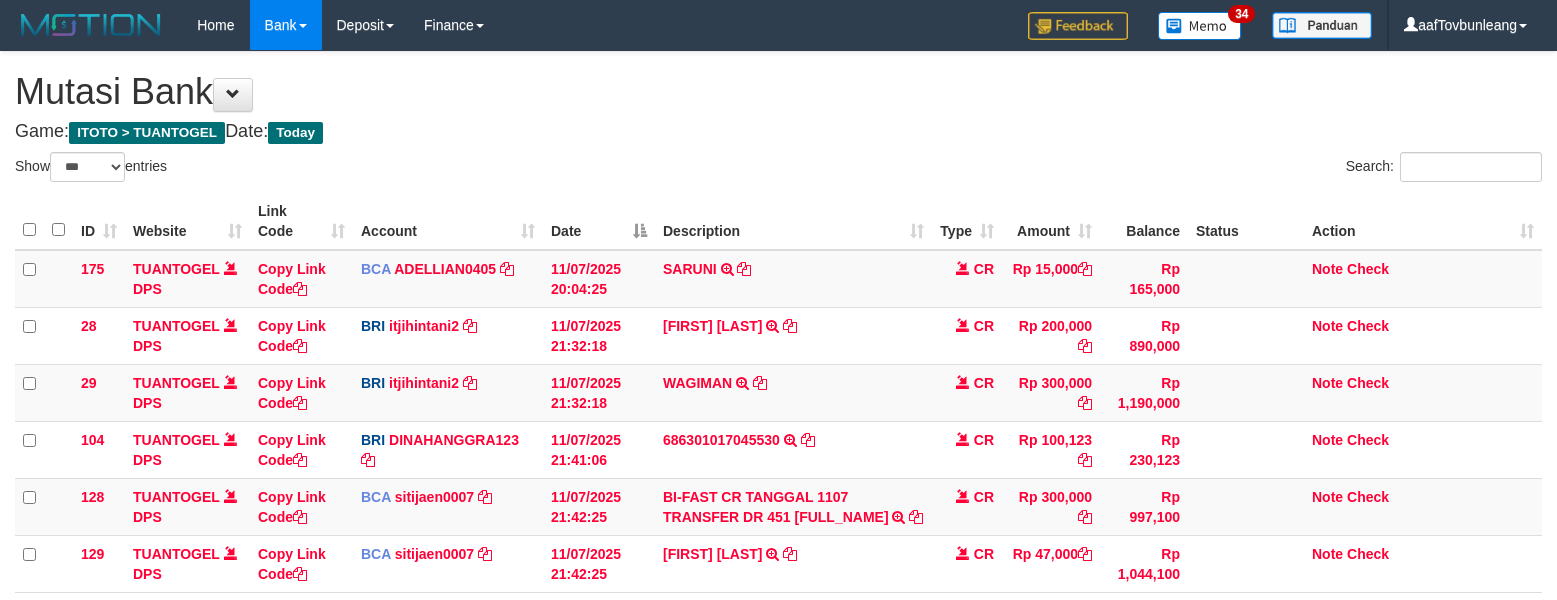 select on "***" 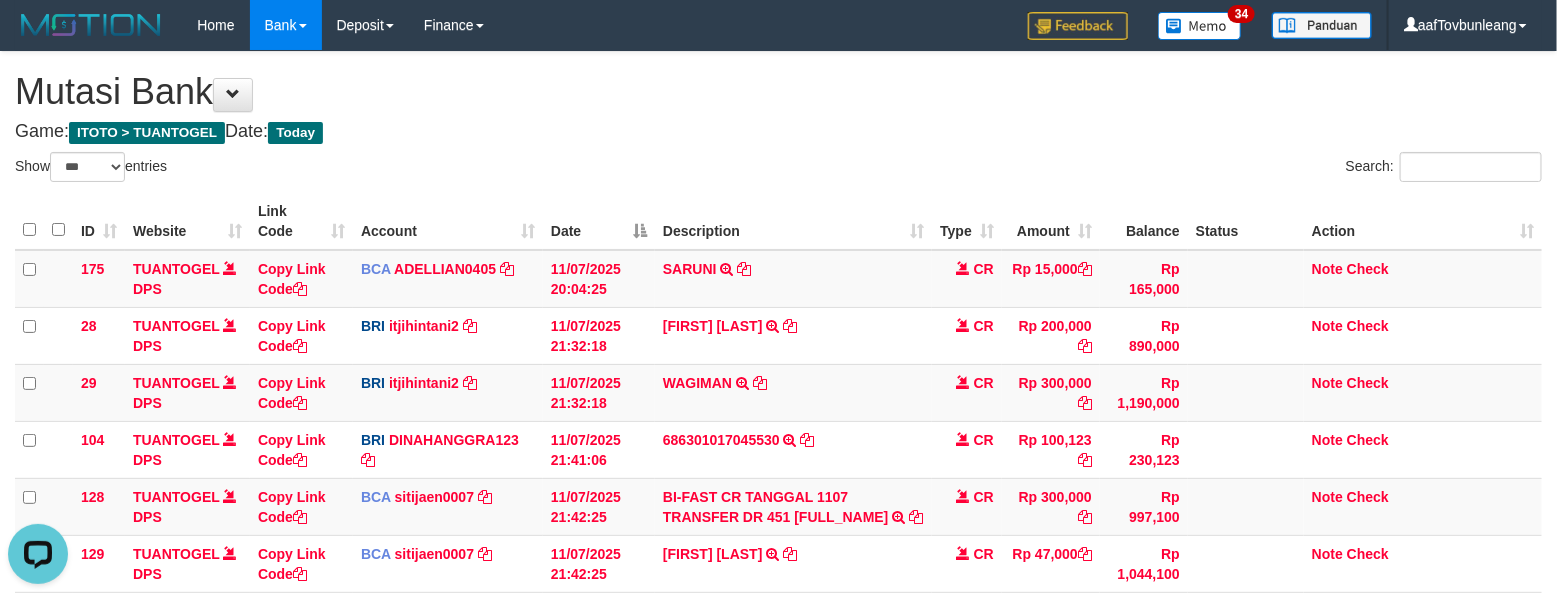 scroll, scrollTop: 0, scrollLeft: 0, axis: both 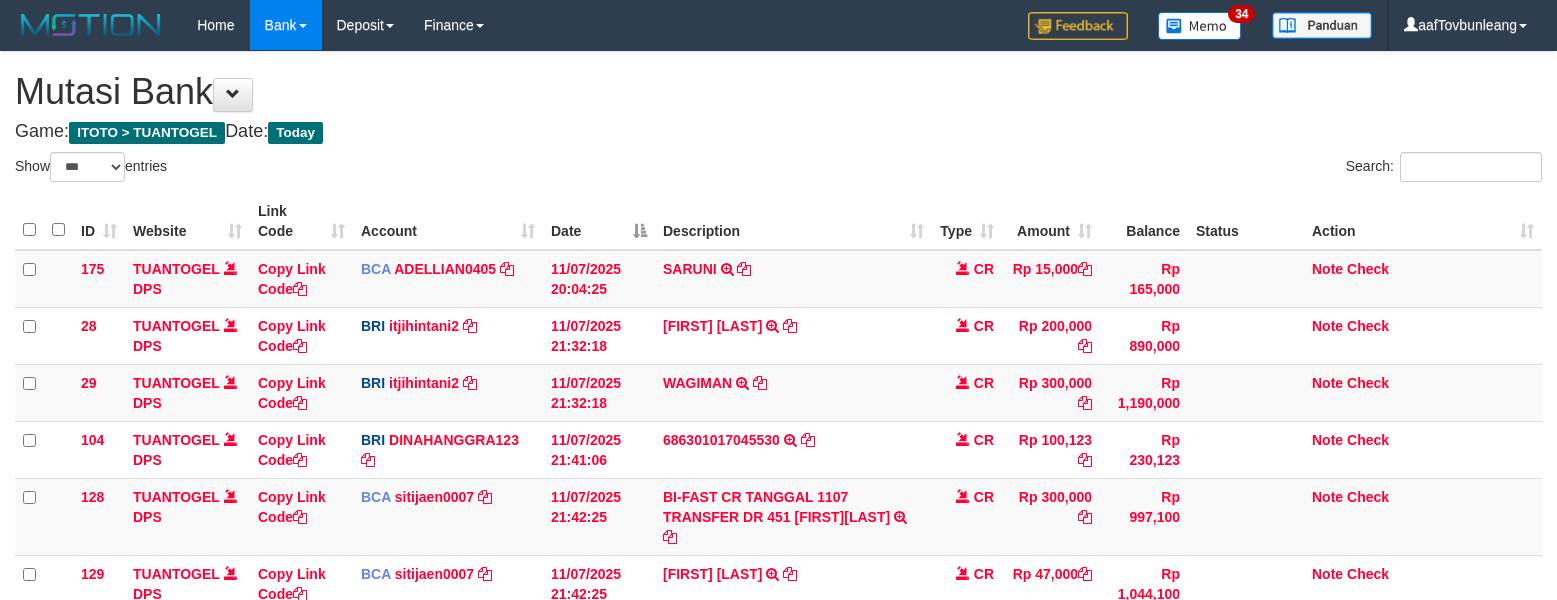 select on "***" 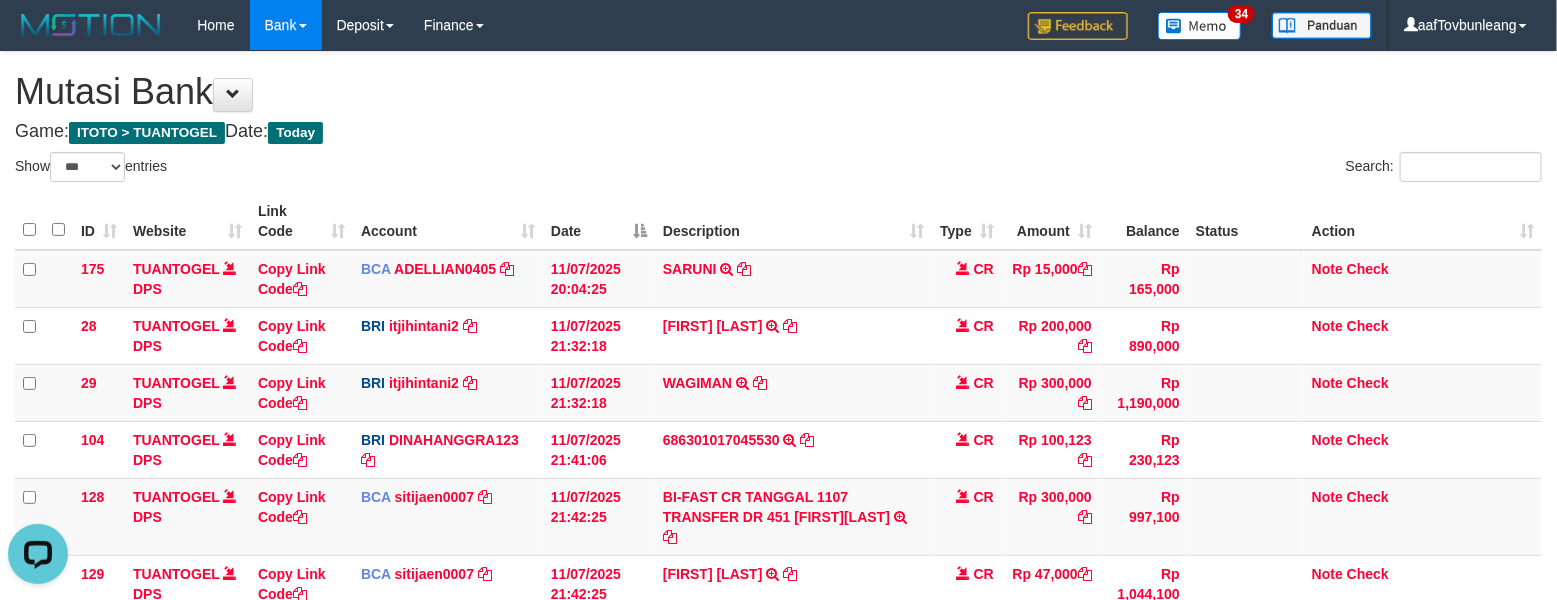 scroll, scrollTop: 0, scrollLeft: 0, axis: both 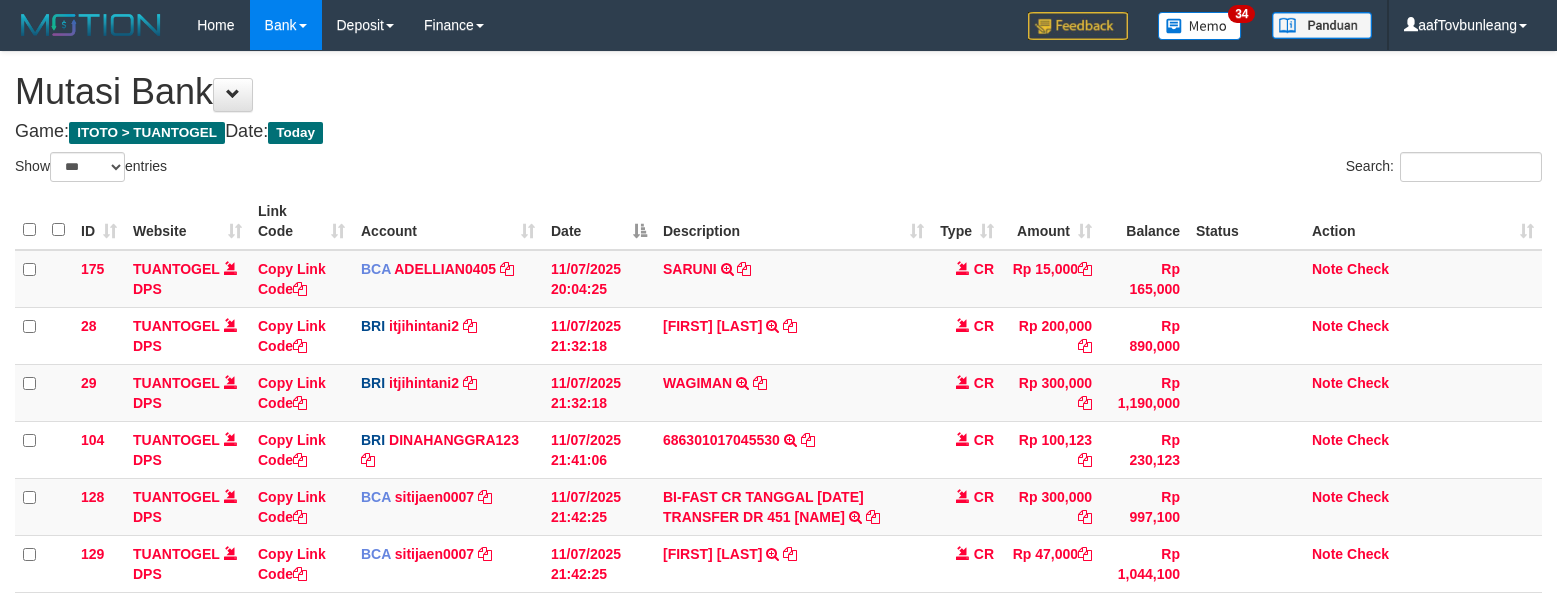 select on "***" 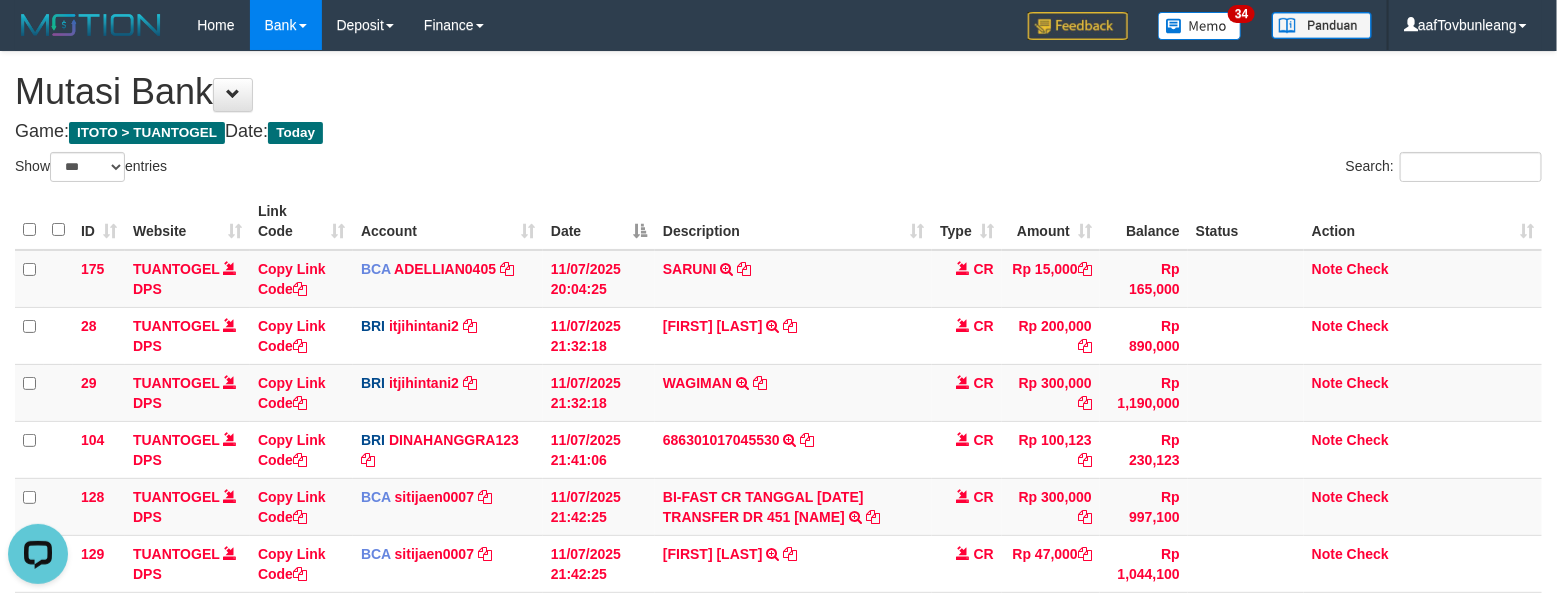 scroll, scrollTop: 0, scrollLeft: 0, axis: both 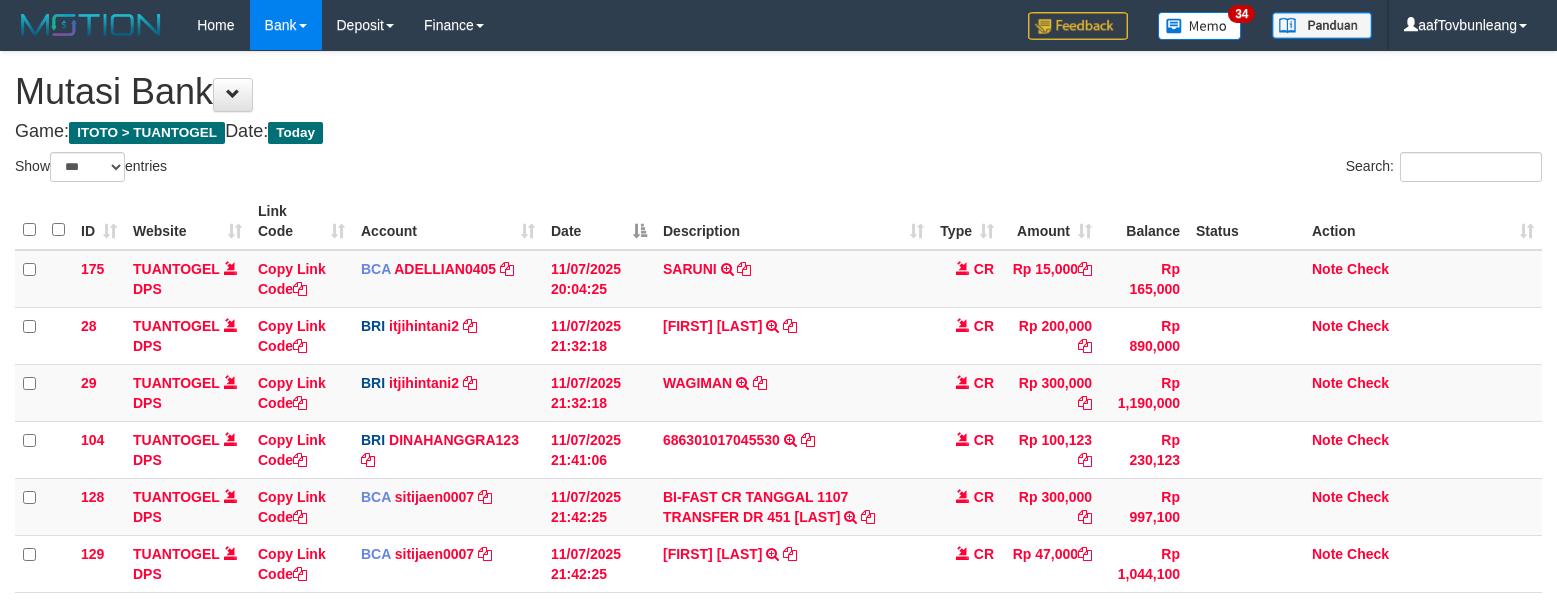 select on "***" 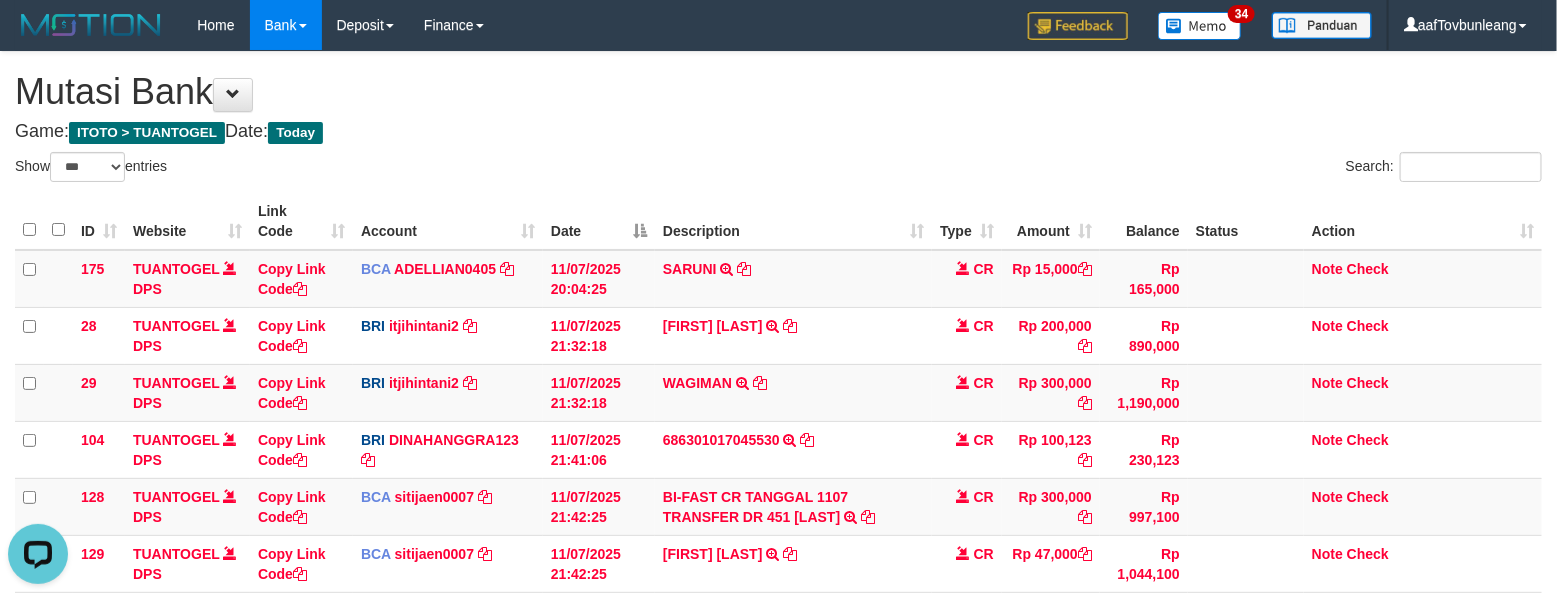 scroll, scrollTop: 0, scrollLeft: 0, axis: both 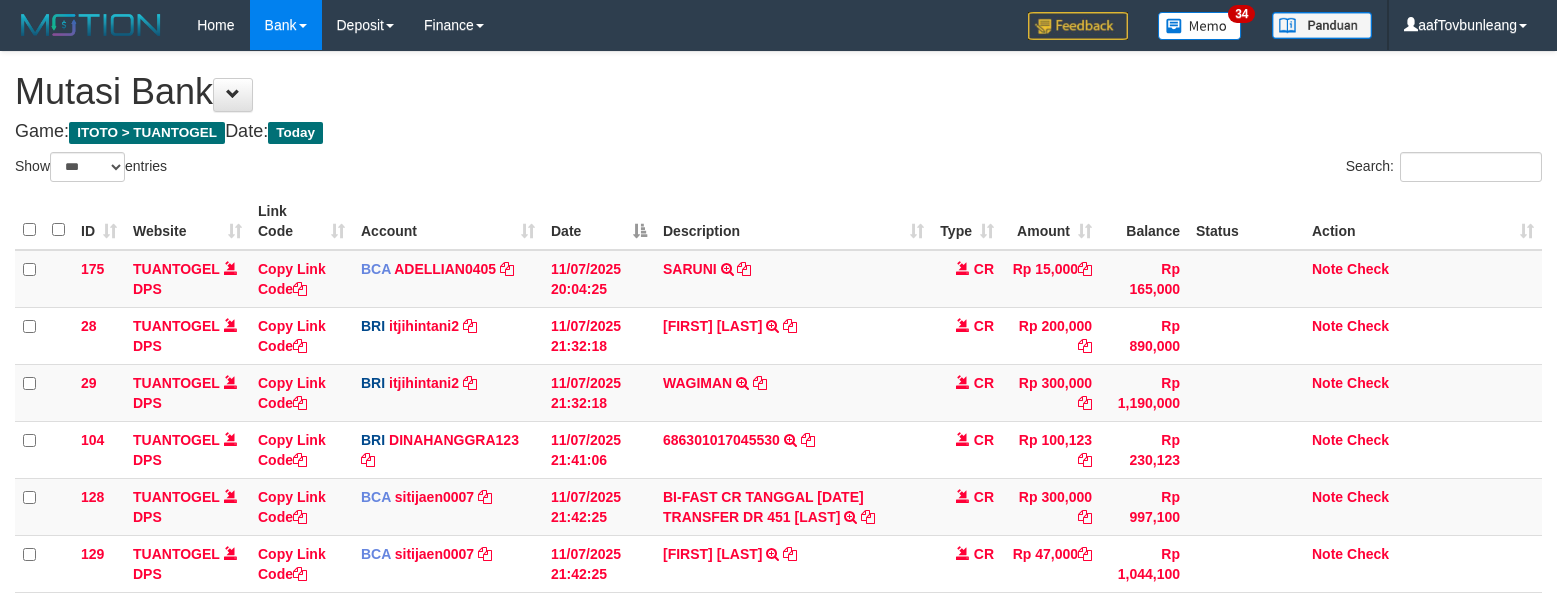 select on "***" 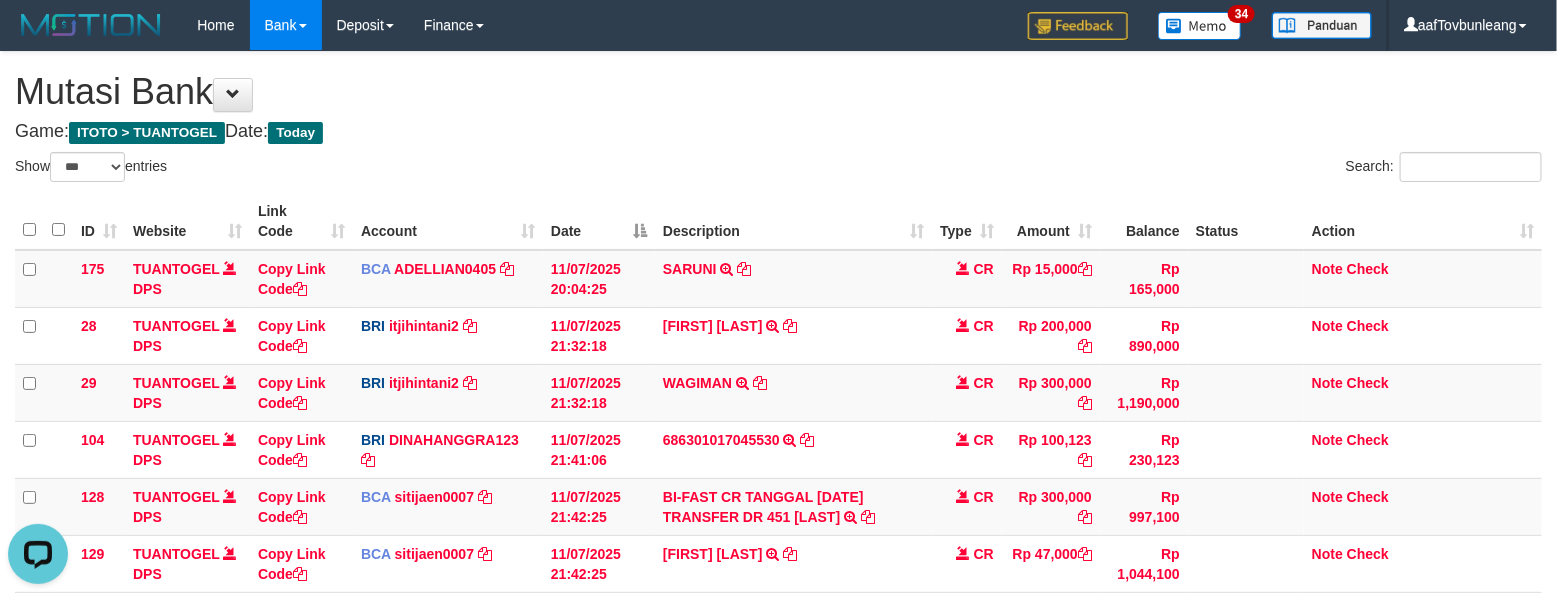 scroll, scrollTop: 0, scrollLeft: 0, axis: both 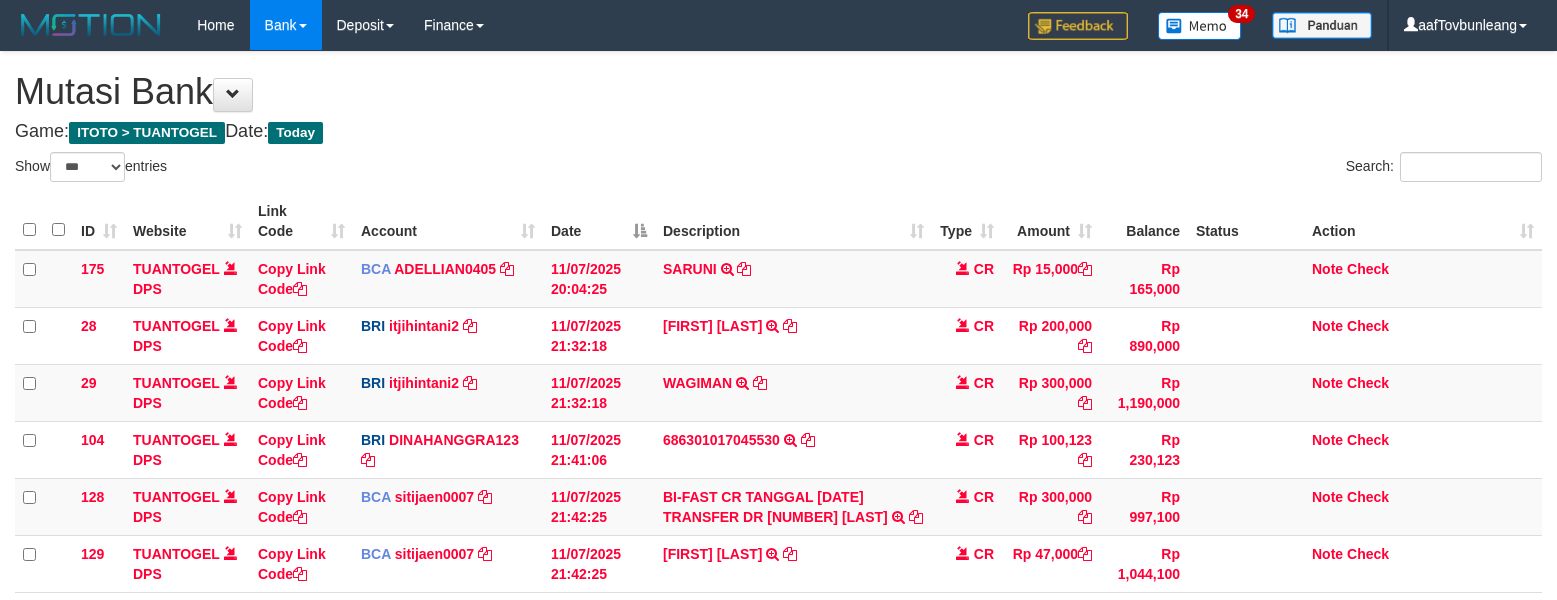 select on "***" 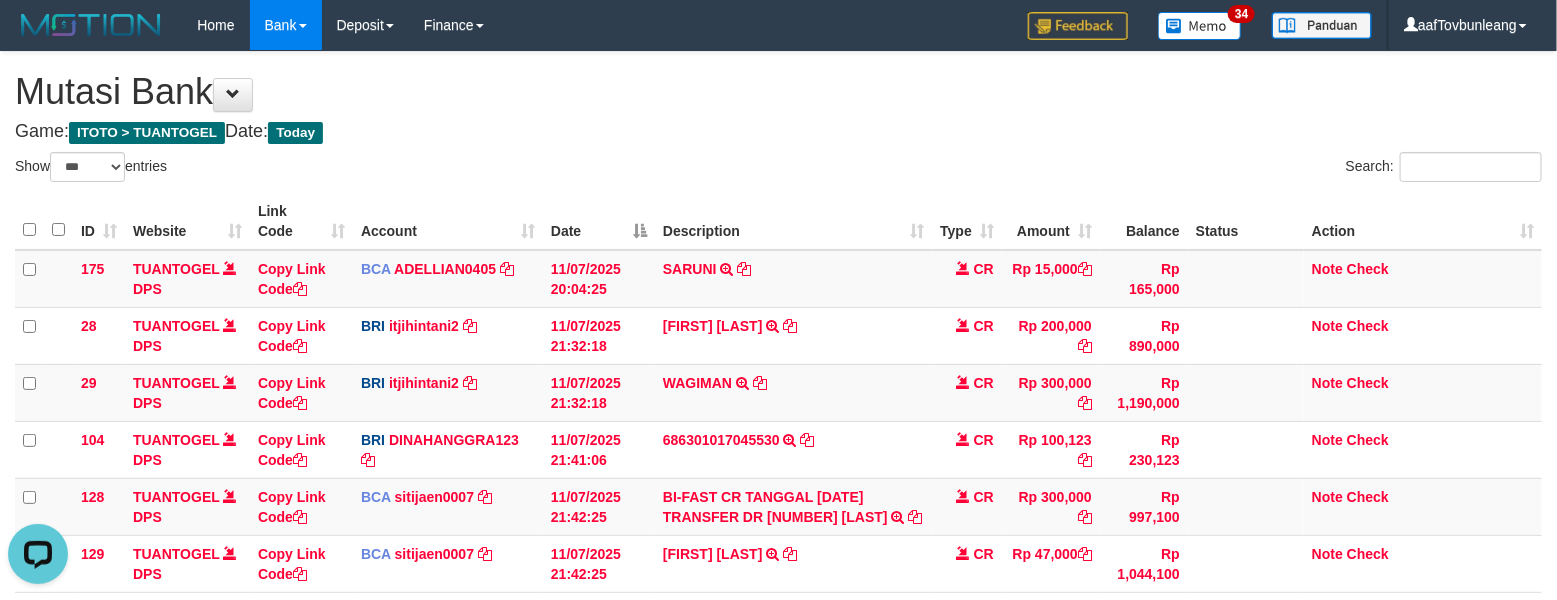 scroll, scrollTop: 0, scrollLeft: 0, axis: both 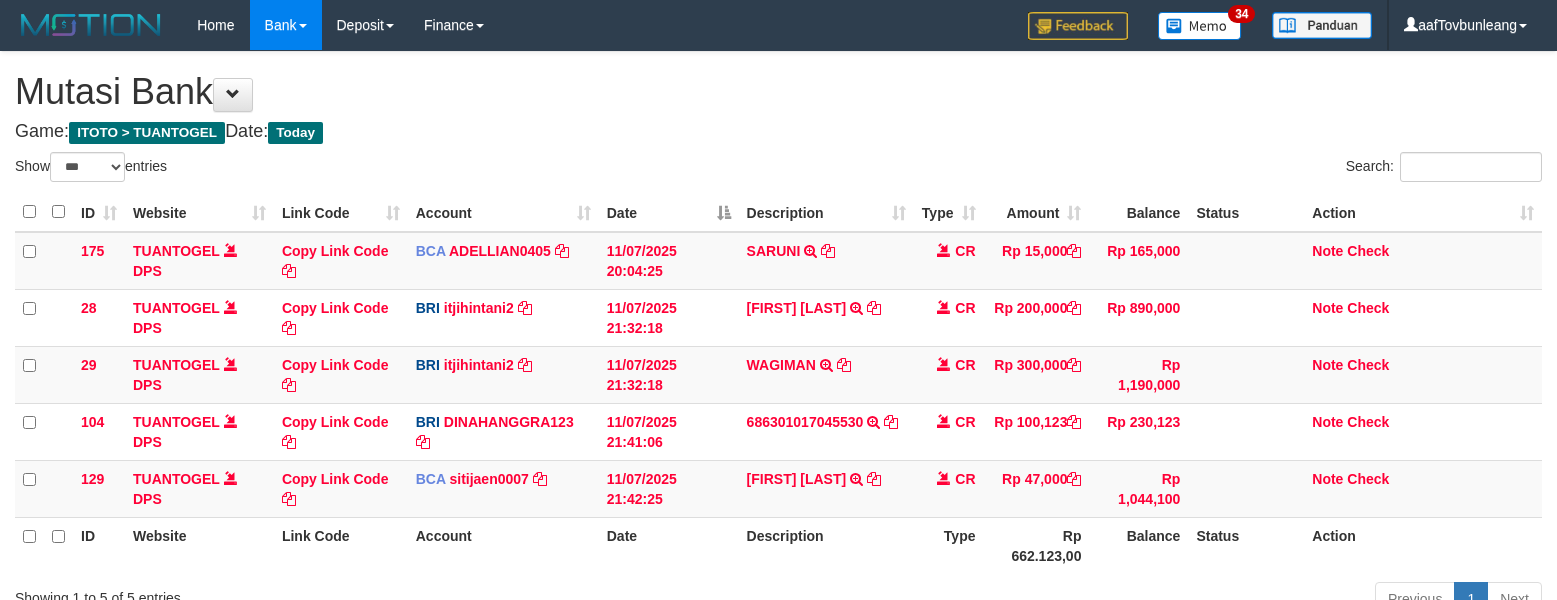select on "***" 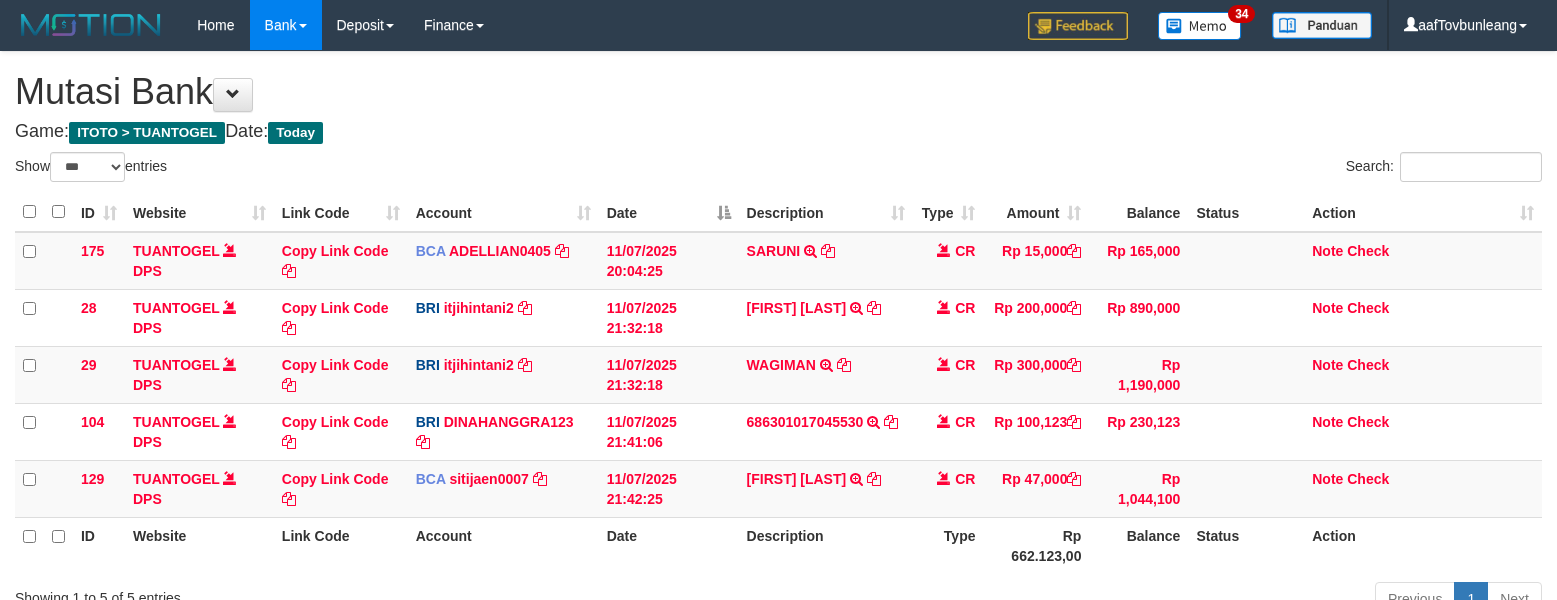 scroll, scrollTop: 0, scrollLeft: 0, axis: both 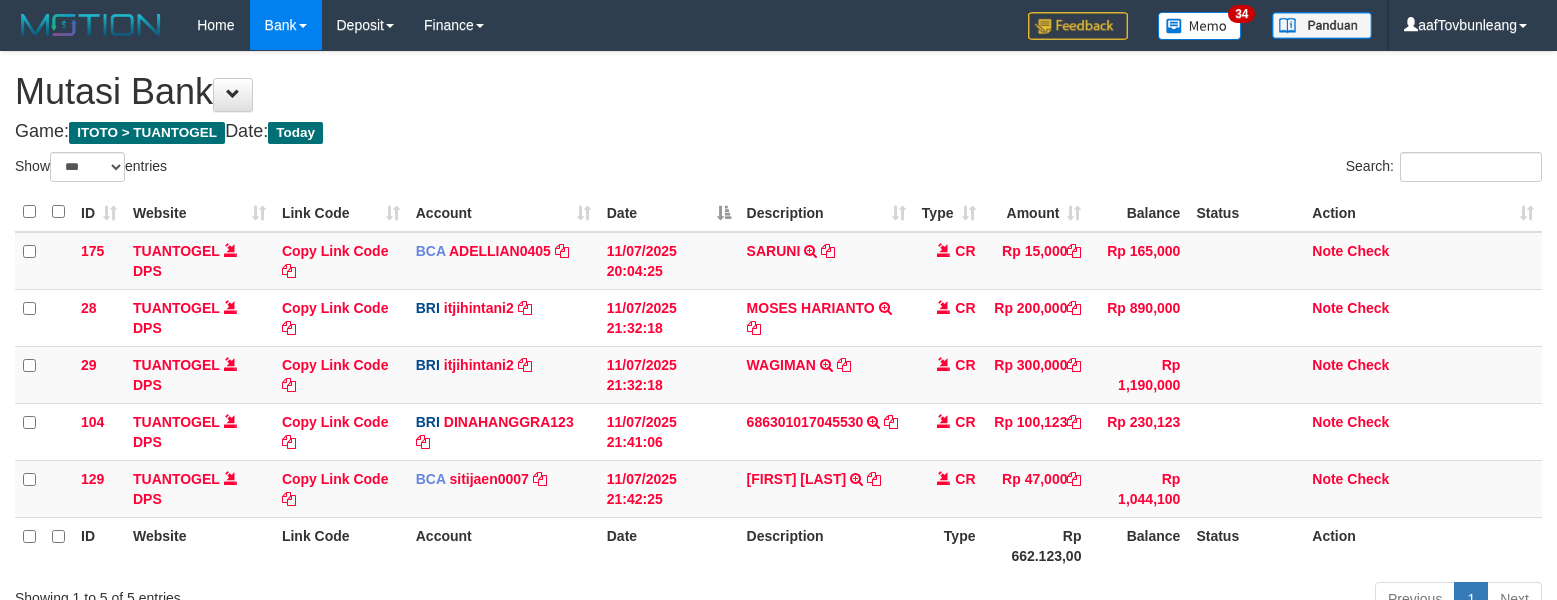 select on "***" 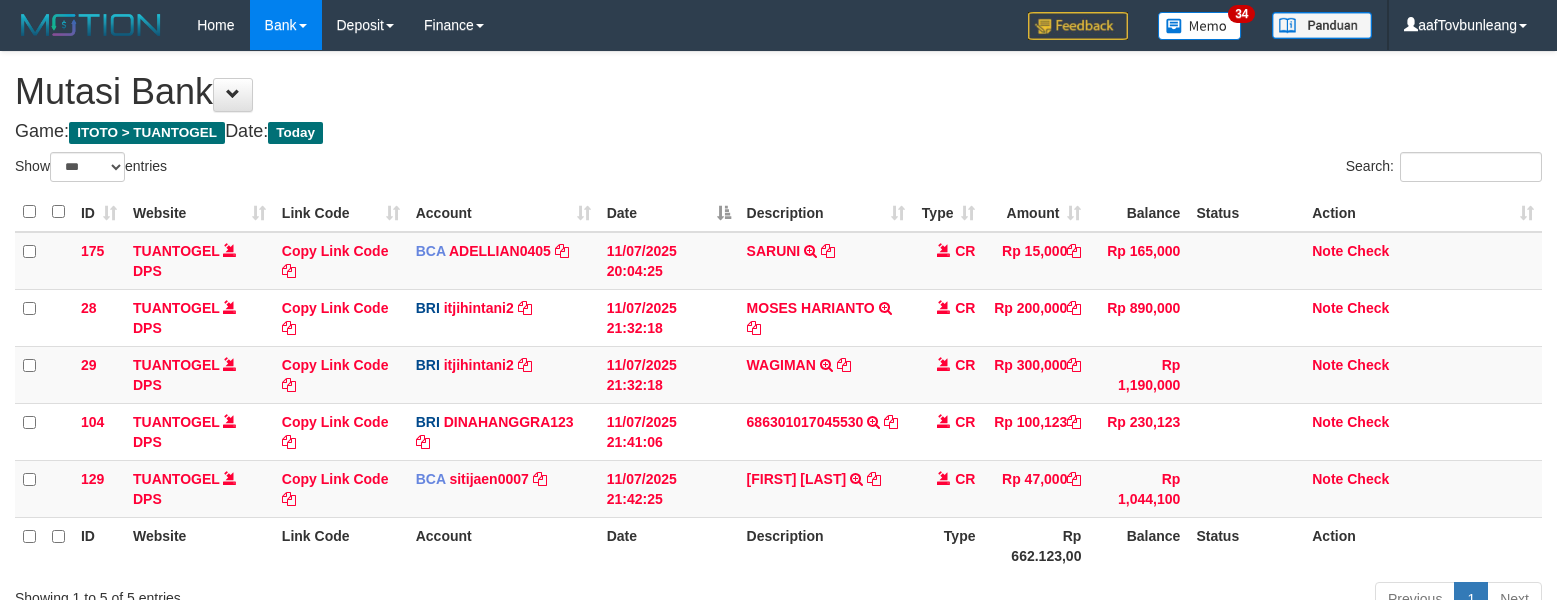 scroll, scrollTop: 0, scrollLeft: 0, axis: both 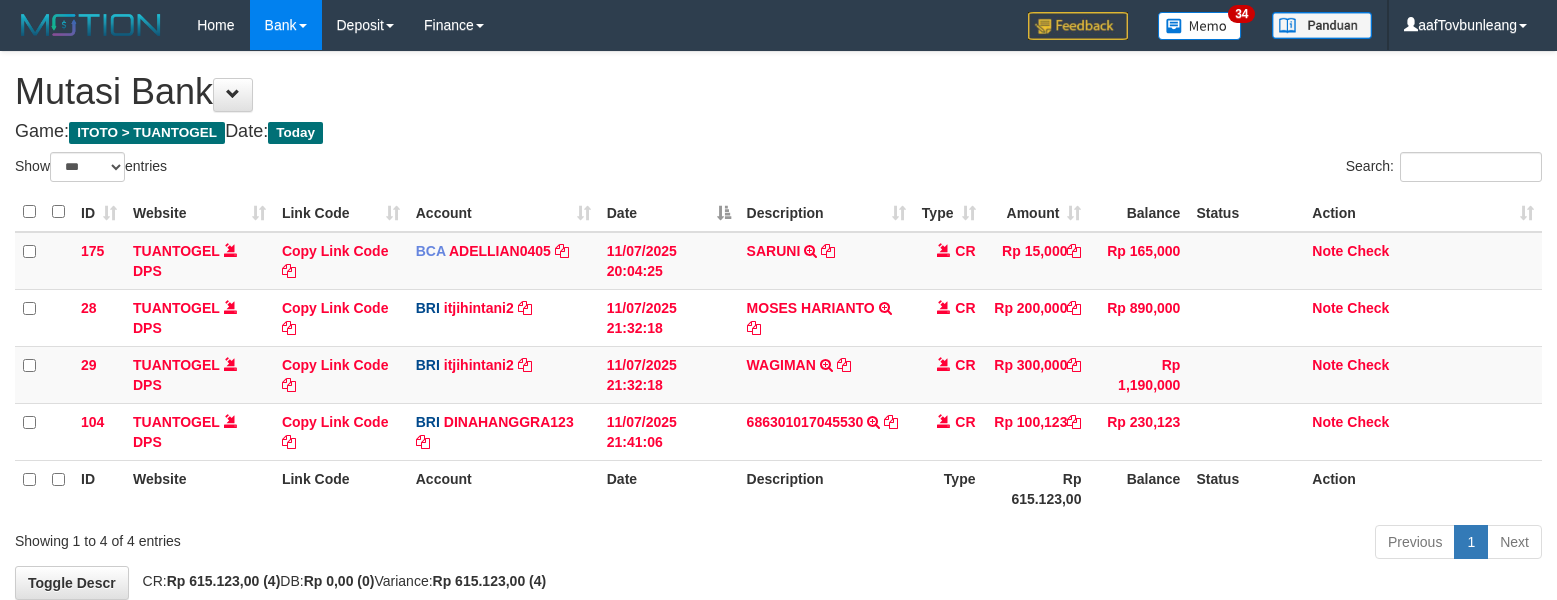 select on "***" 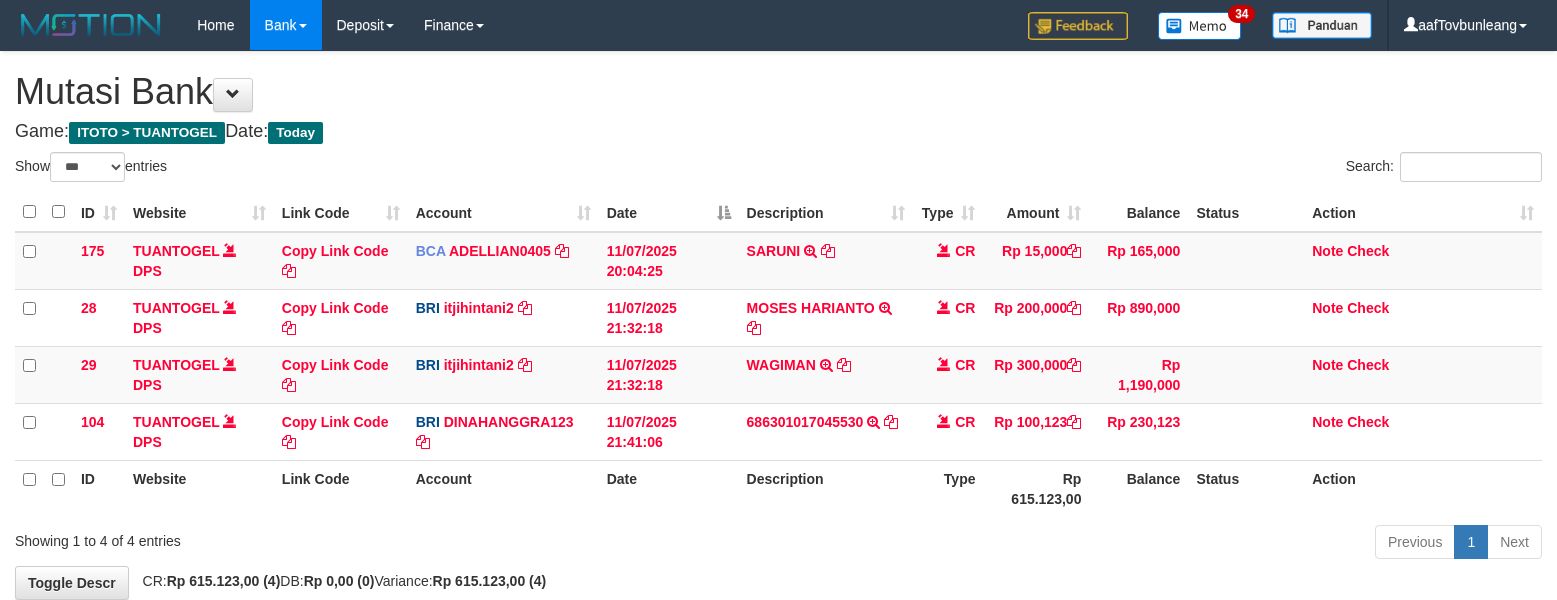 scroll, scrollTop: 0, scrollLeft: 0, axis: both 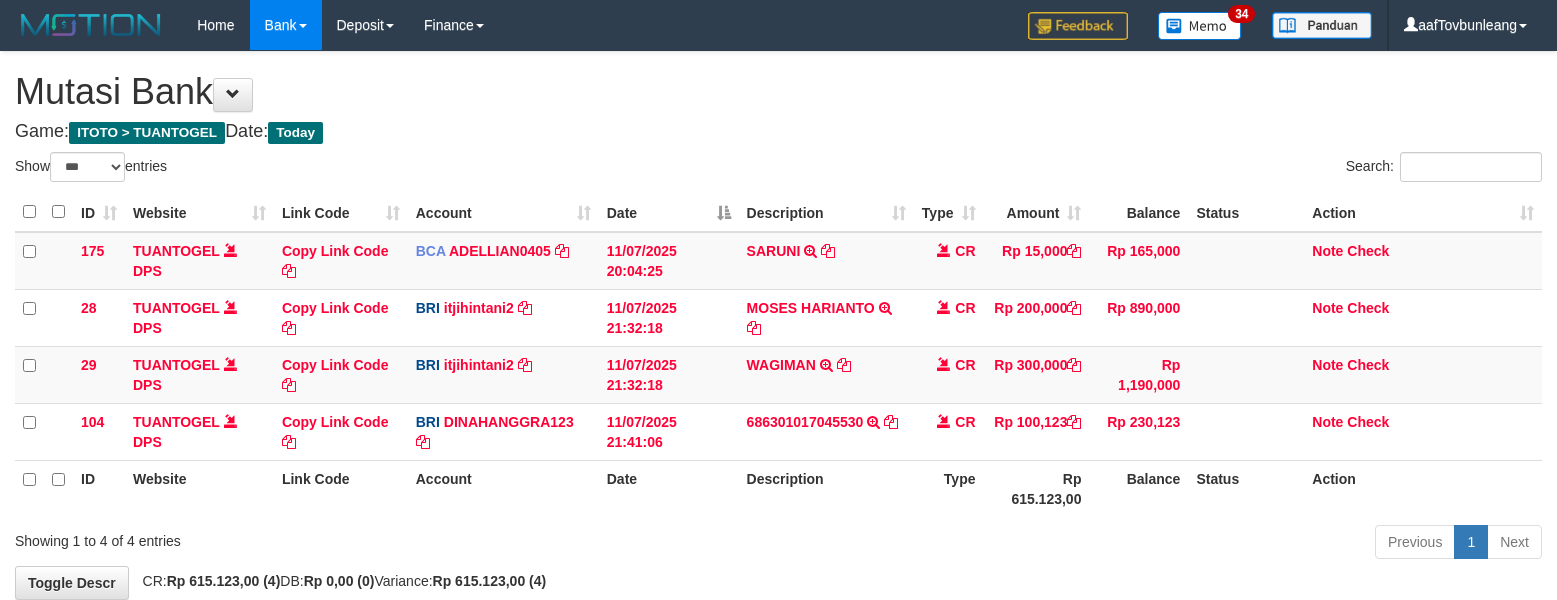 select on "***" 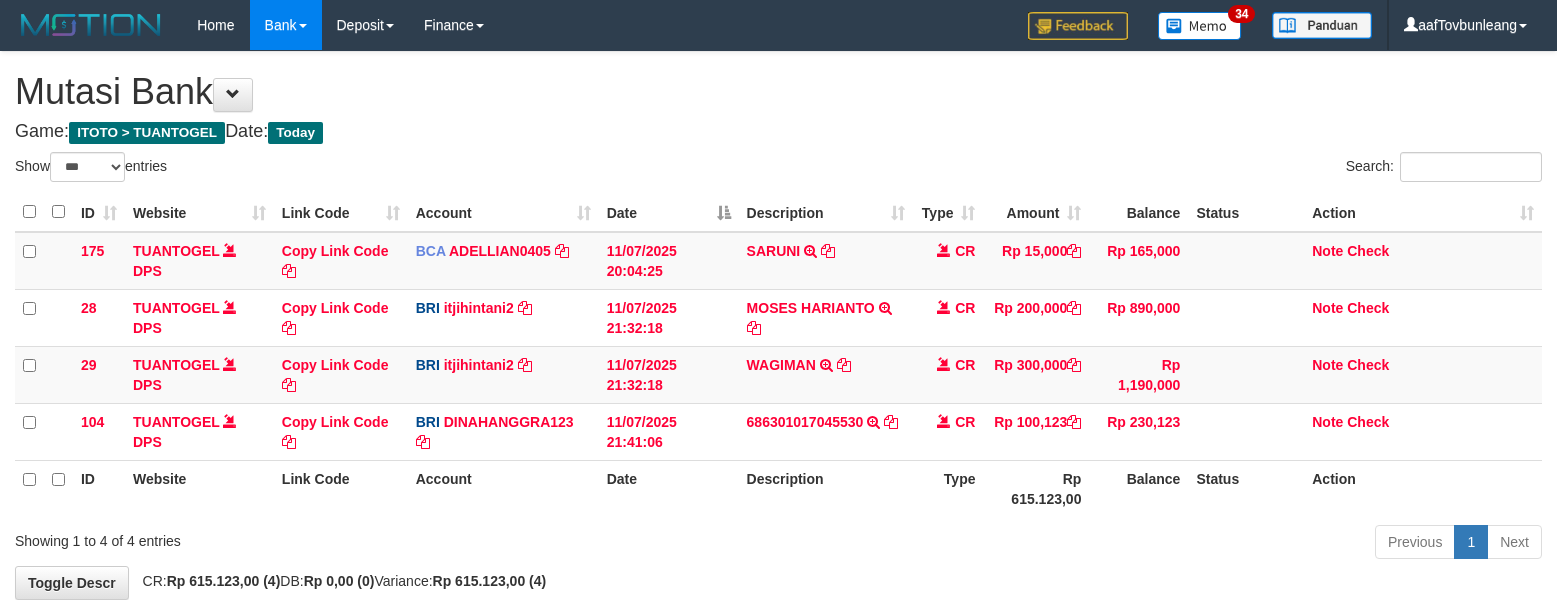 scroll, scrollTop: 0, scrollLeft: 0, axis: both 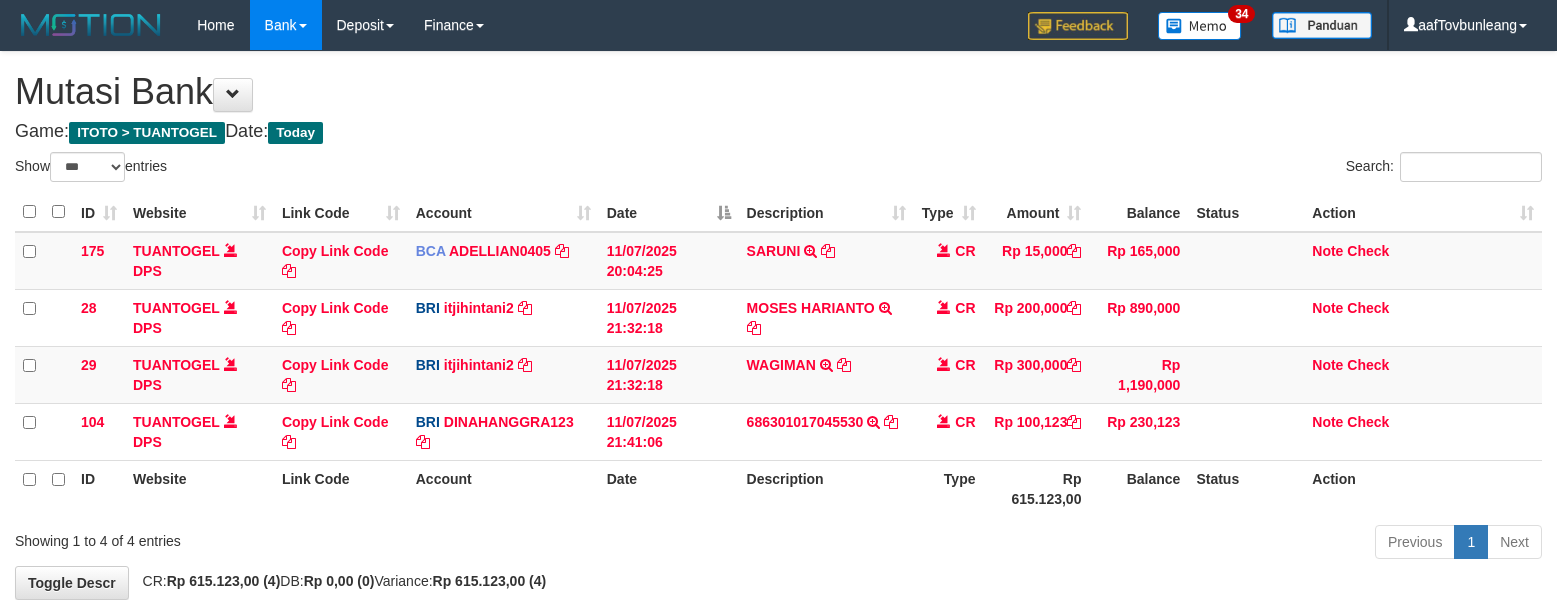 select on "***" 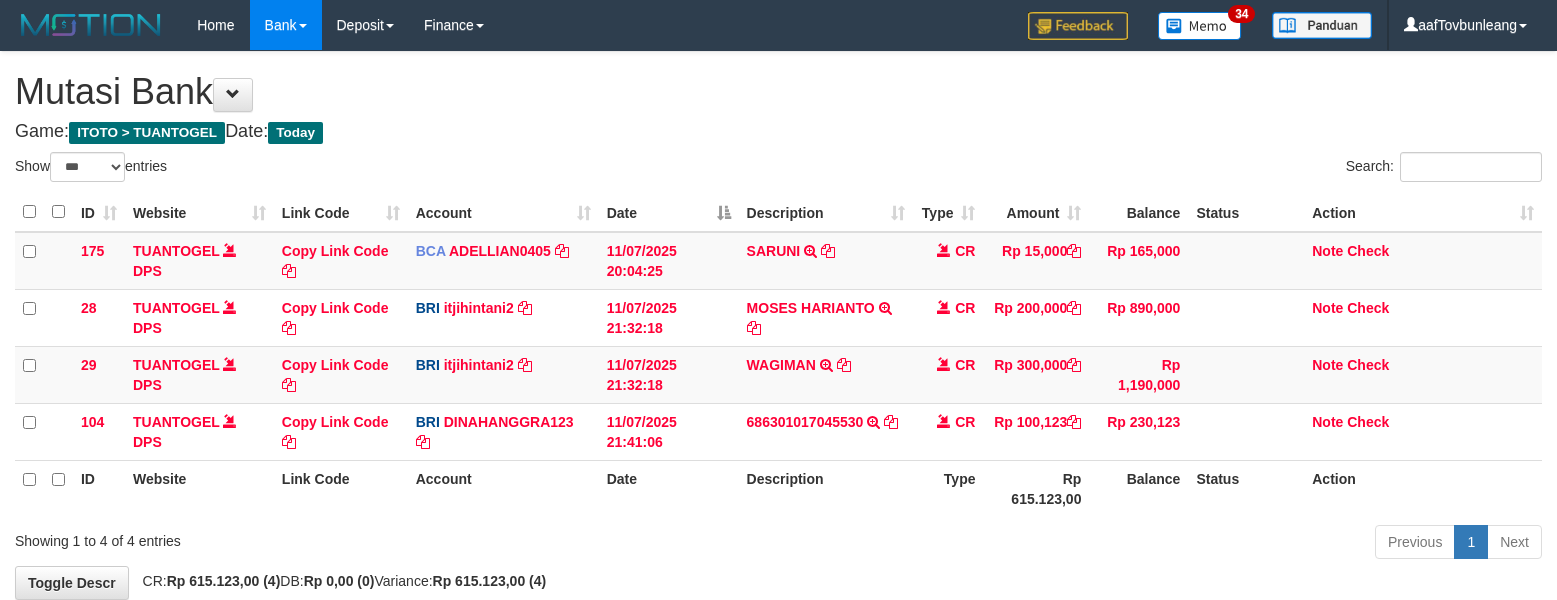 scroll, scrollTop: 0, scrollLeft: 0, axis: both 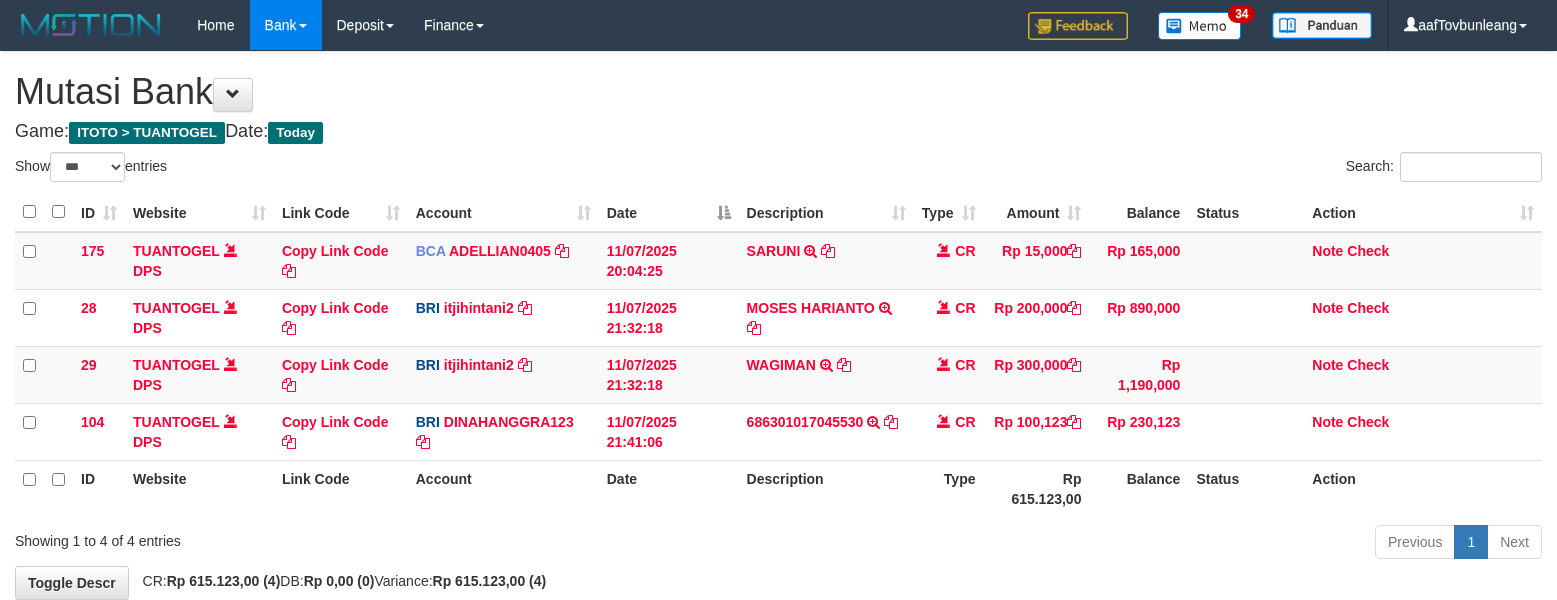 select on "***" 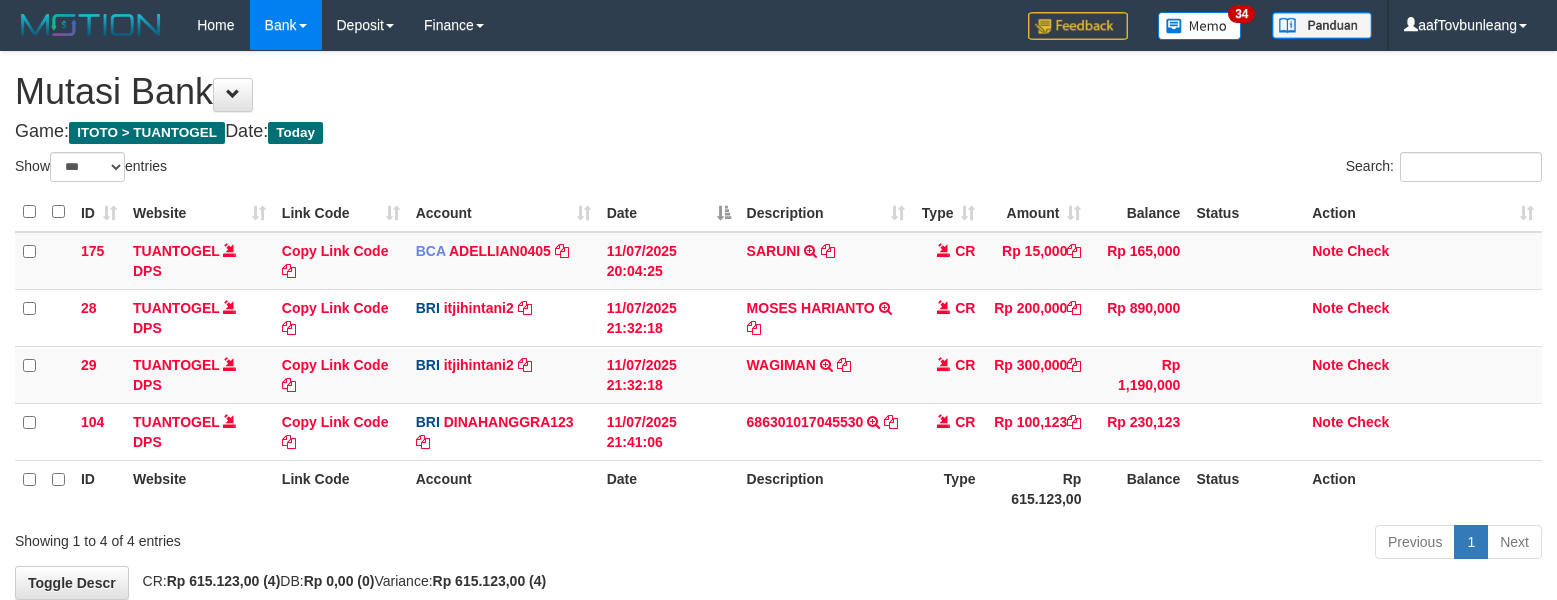 scroll, scrollTop: 0, scrollLeft: 0, axis: both 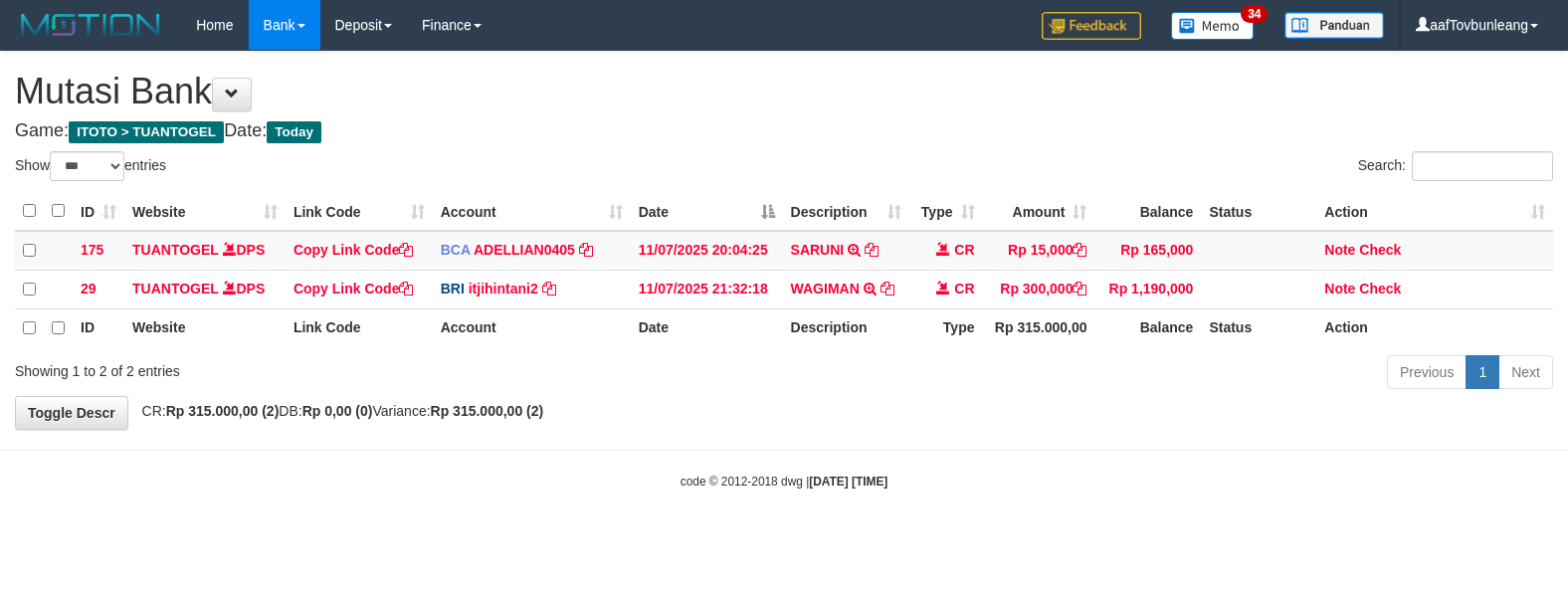 select on "***" 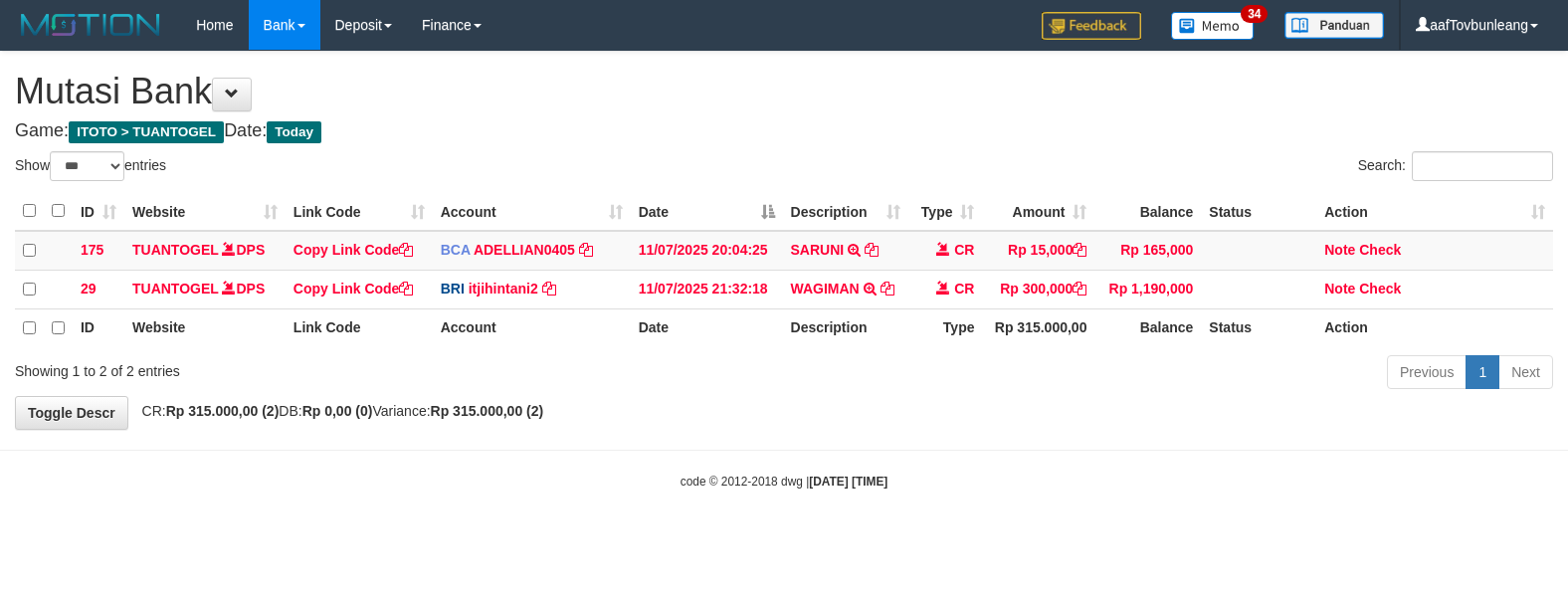 scroll, scrollTop: 0, scrollLeft: 0, axis: both 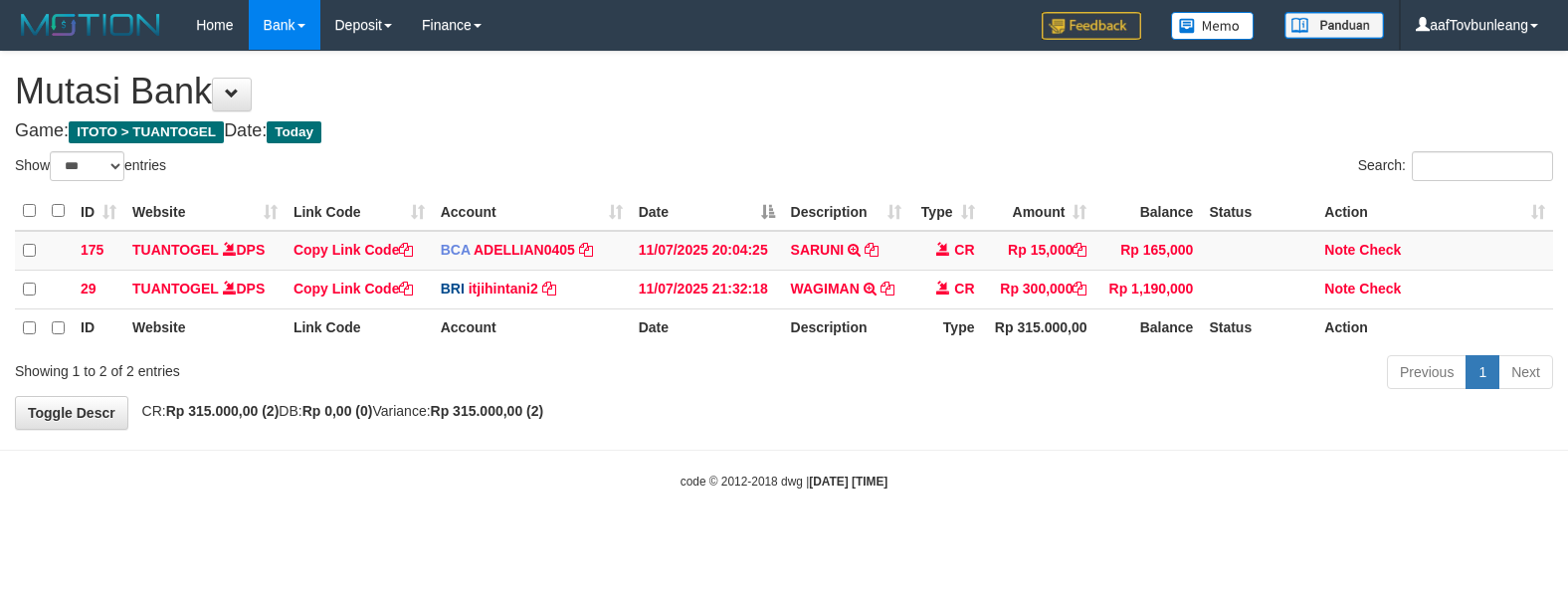 select on "***" 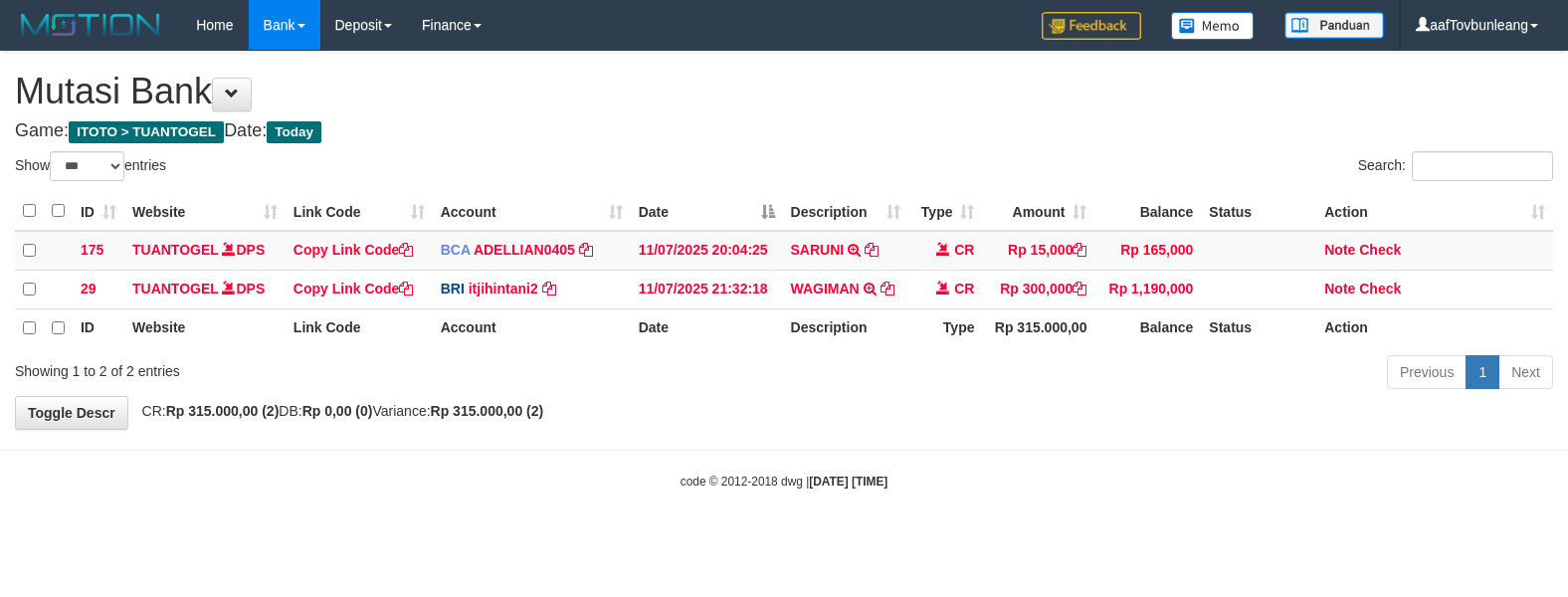 scroll, scrollTop: 0, scrollLeft: 0, axis: both 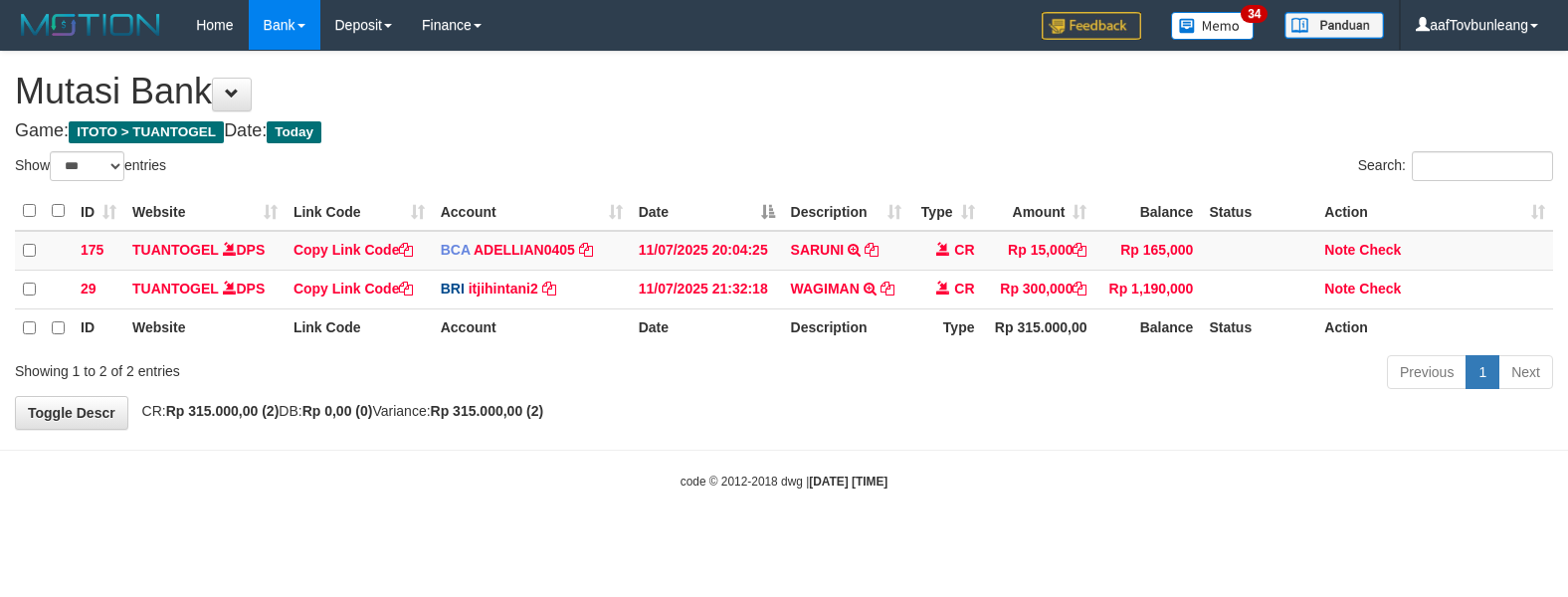 select on "***" 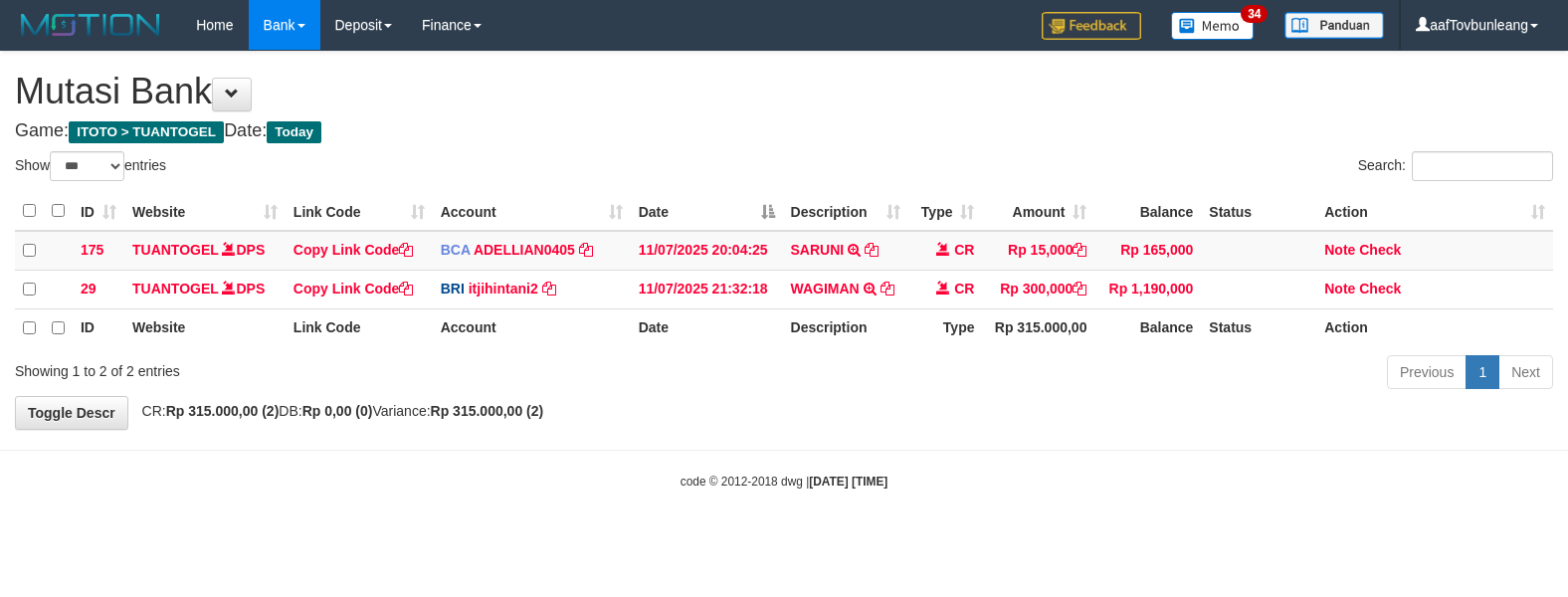 scroll, scrollTop: 0, scrollLeft: 0, axis: both 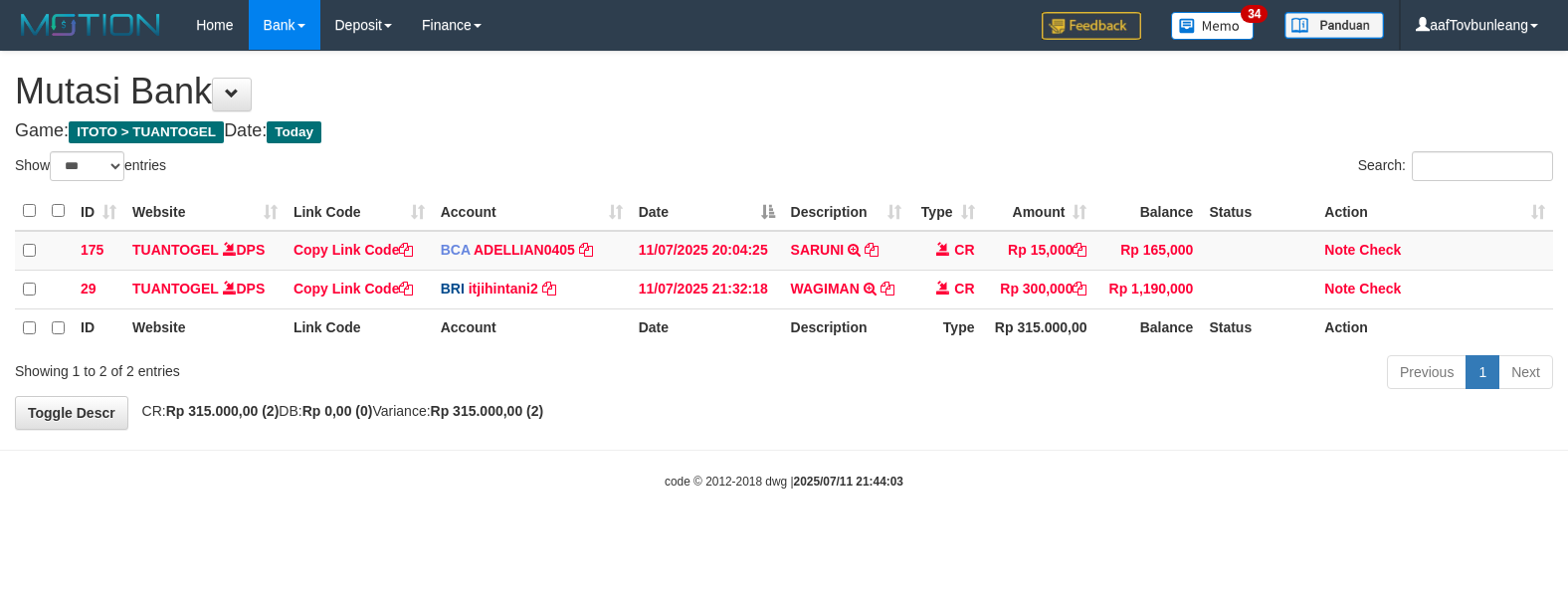 select on "***" 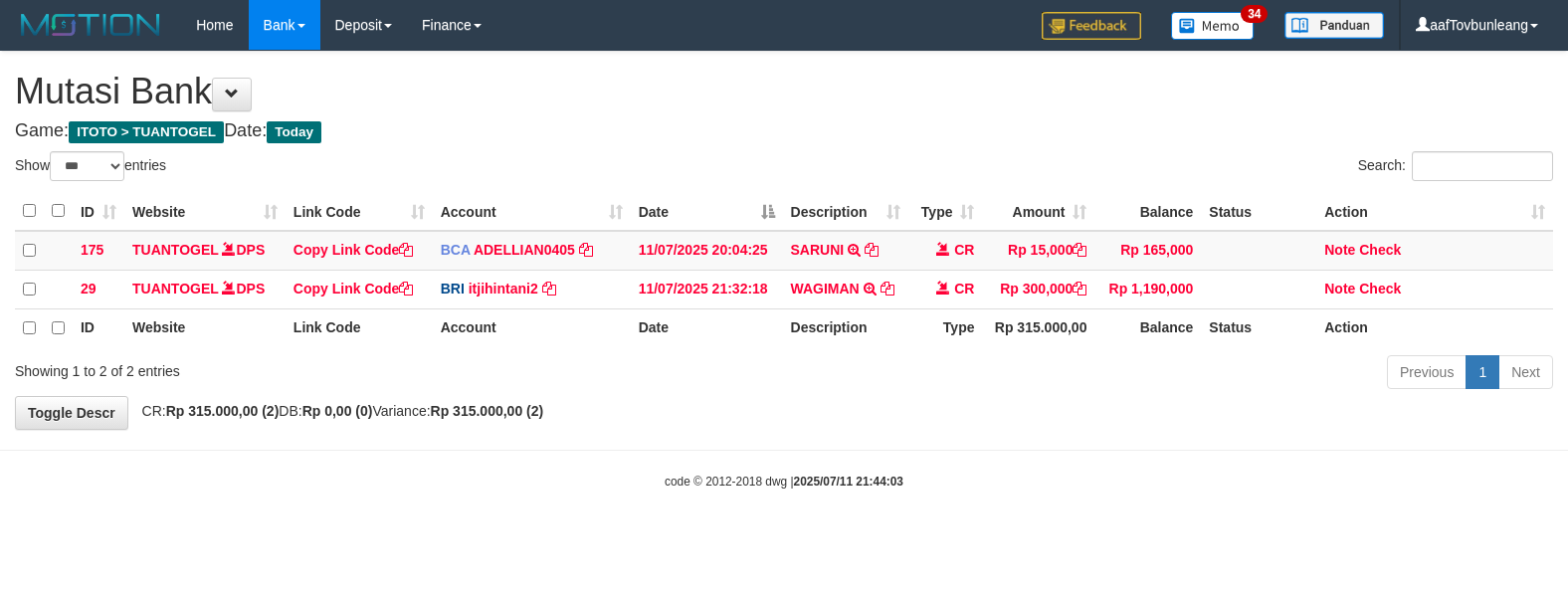 scroll, scrollTop: 0, scrollLeft: 0, axis: both 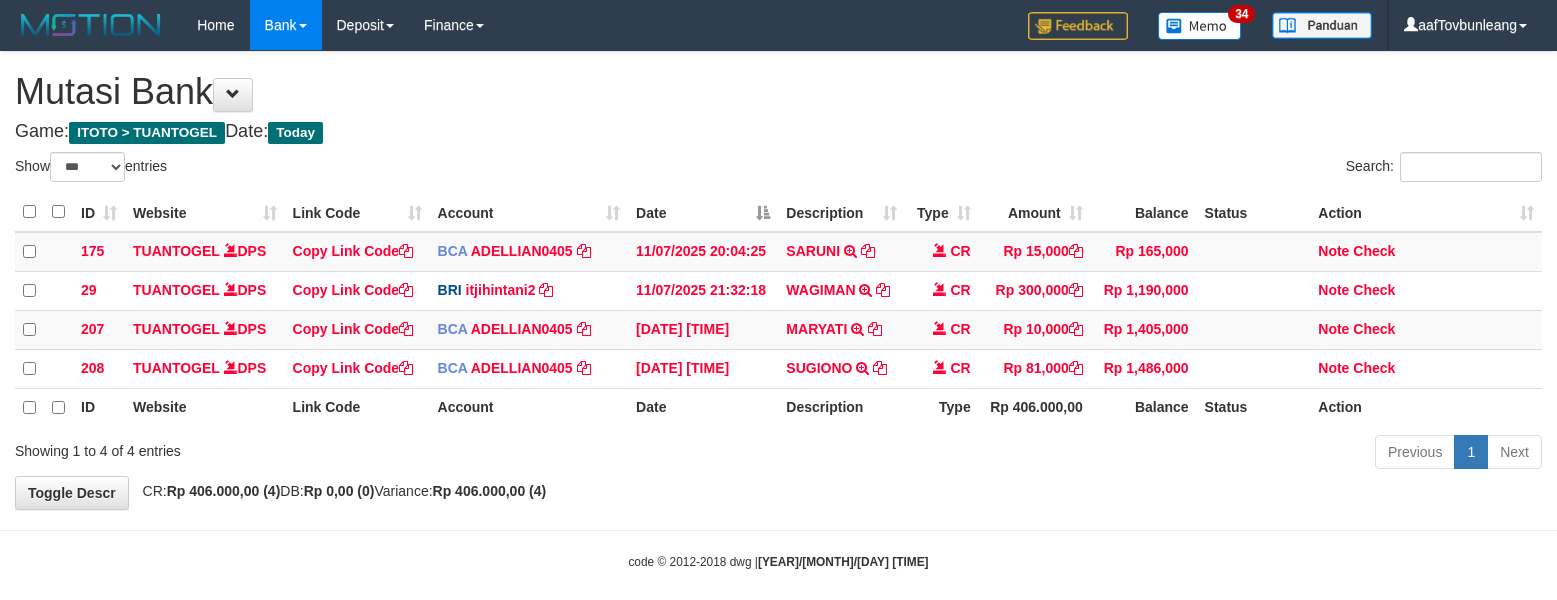 select on "***" 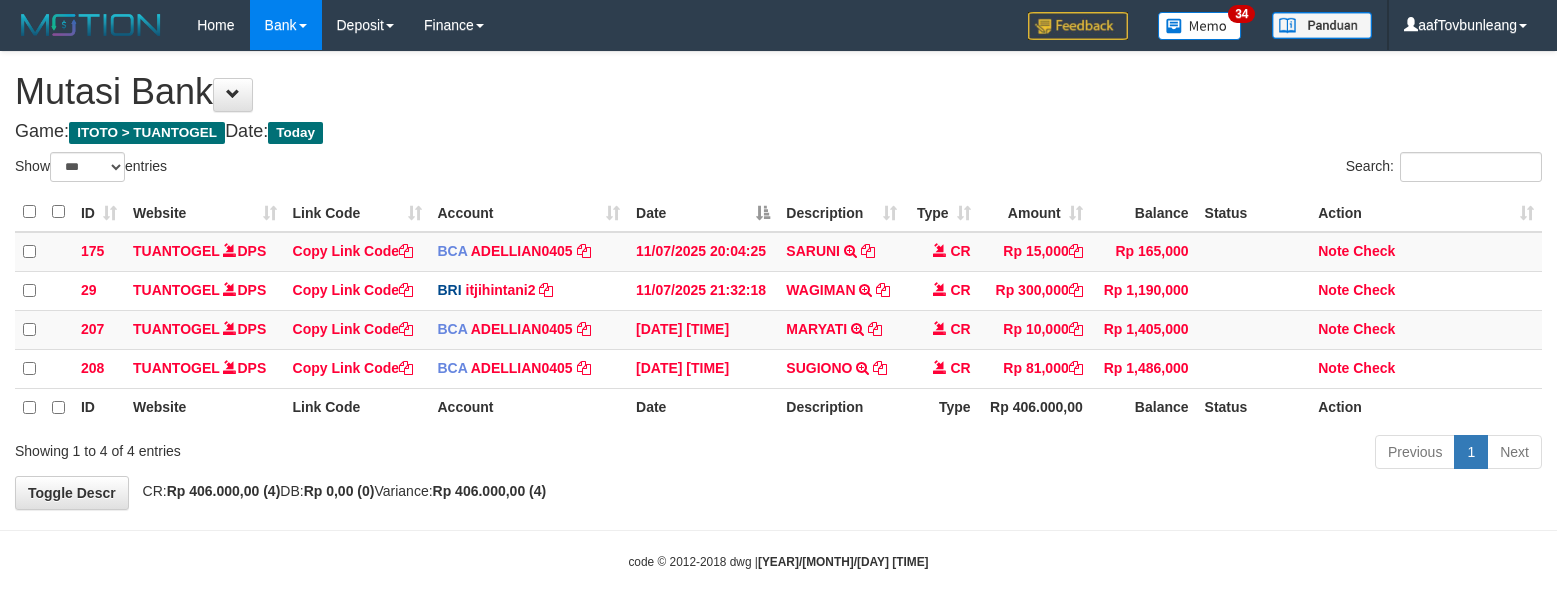 scroll, scrollTop: 0, scrollLeft: 0, axis: both 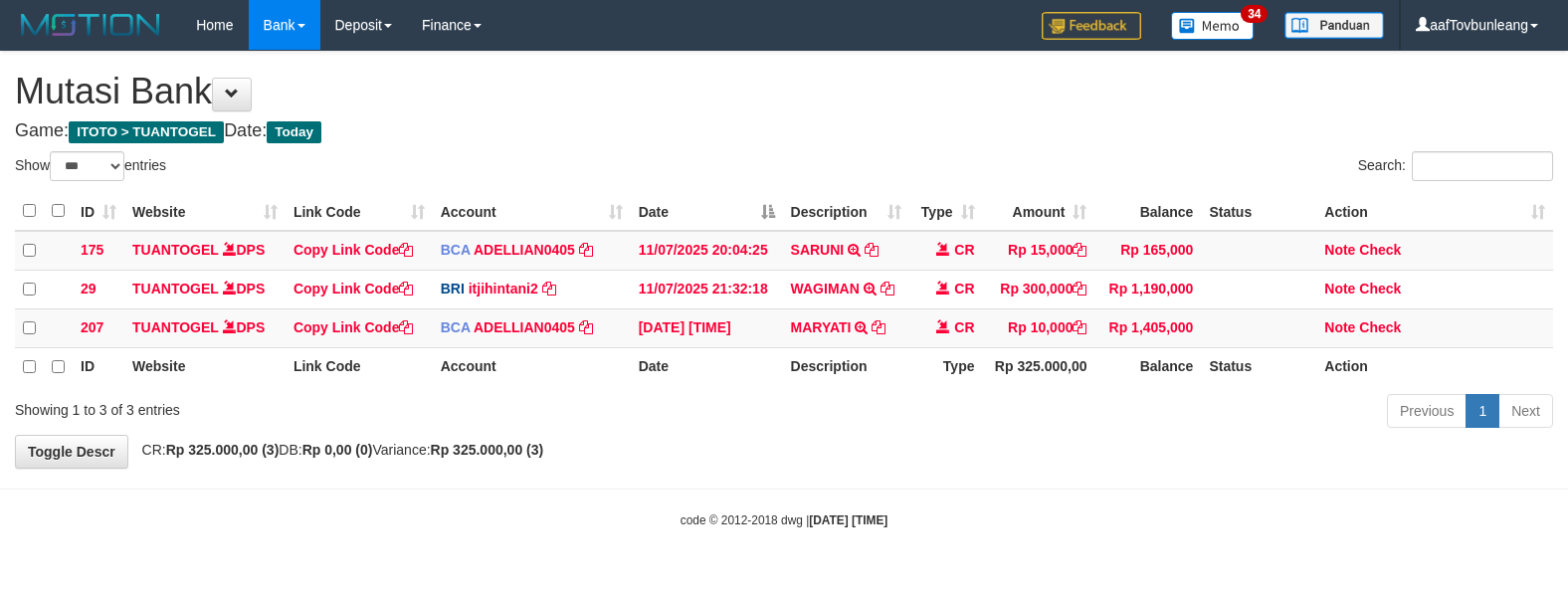 select on "***" 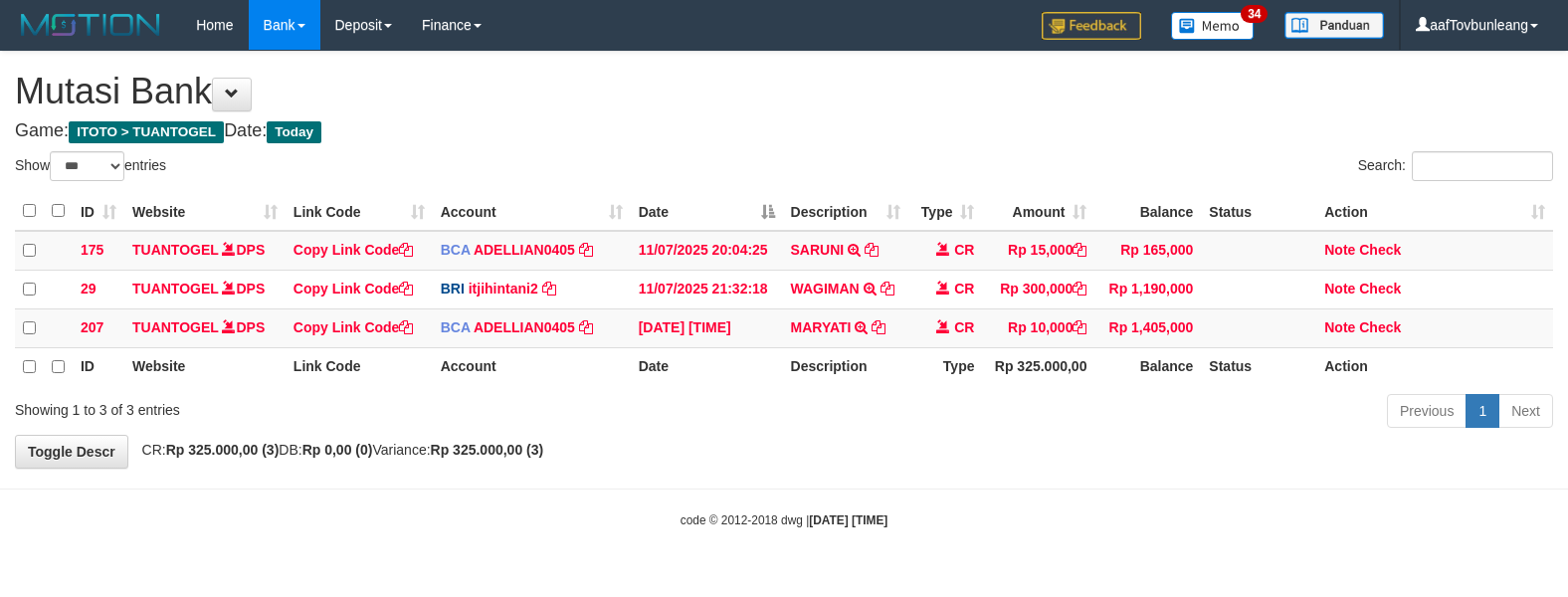 scroll, scrollTop: 0, scrollLeft: 0, axis: both 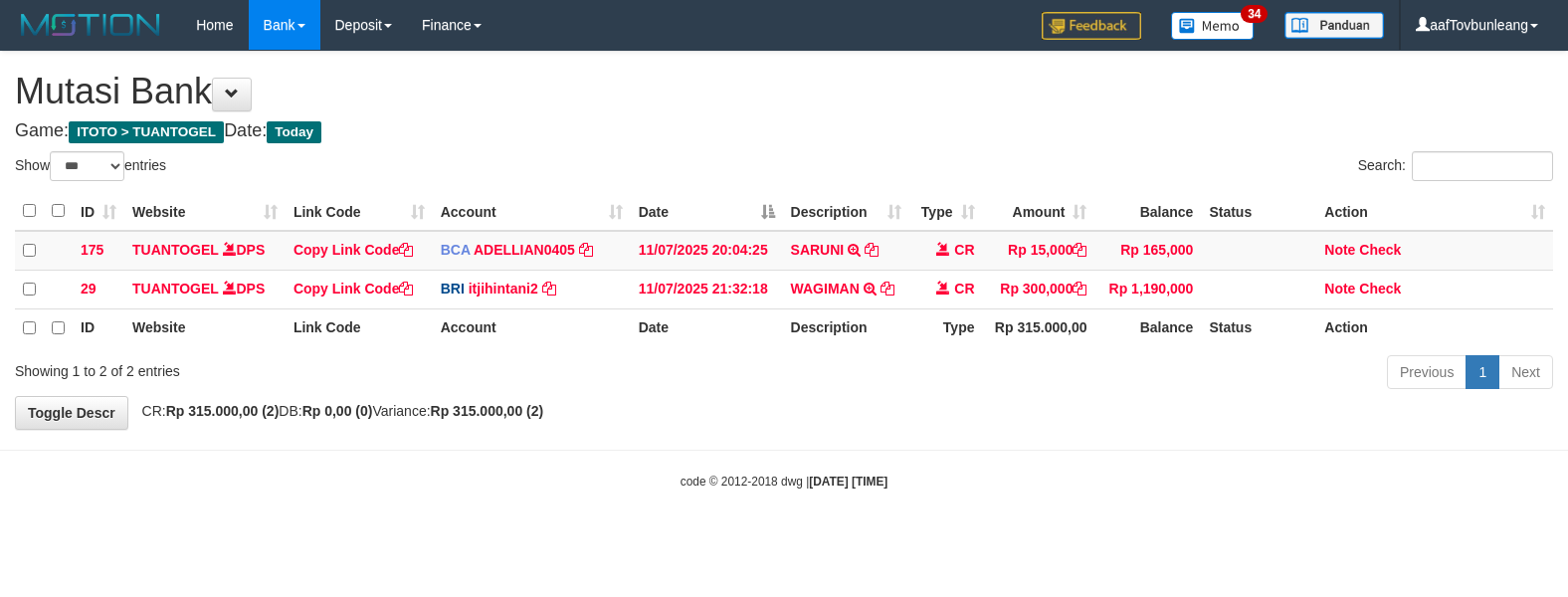 select on "***" 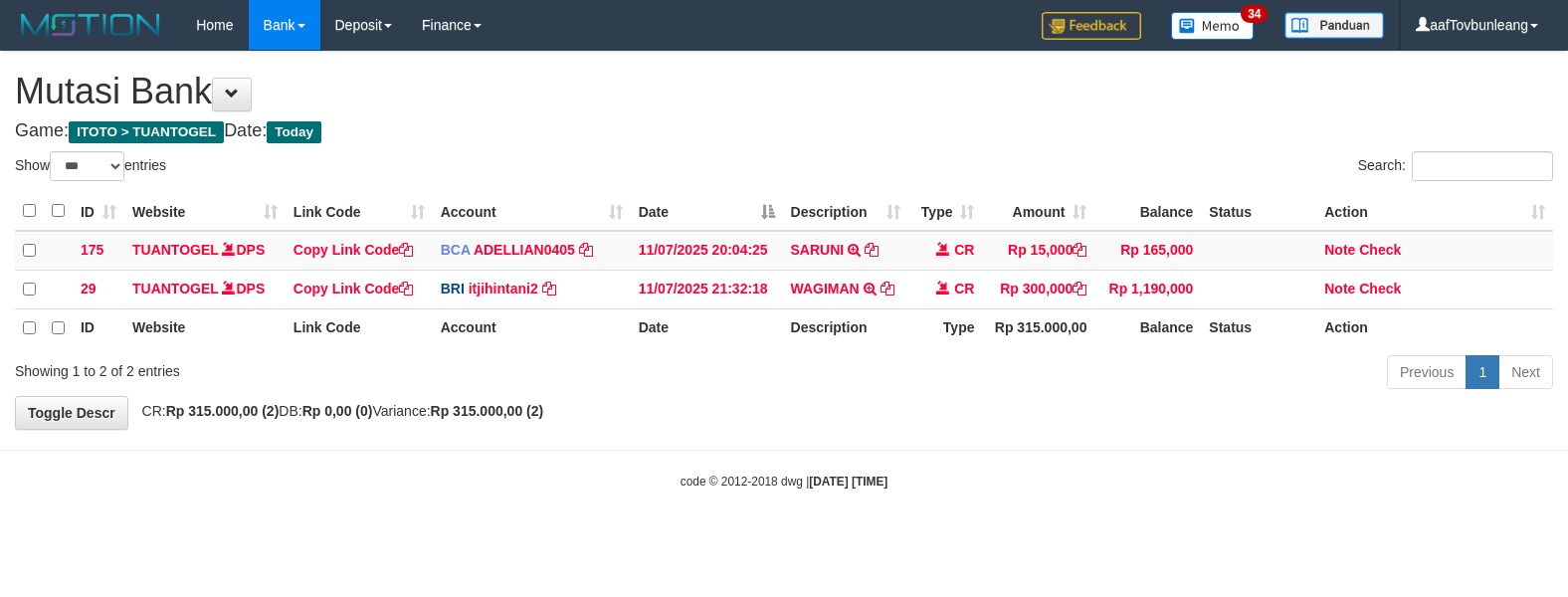 scroll, scrollTop: 0, scrollLeft: 0, axis: both 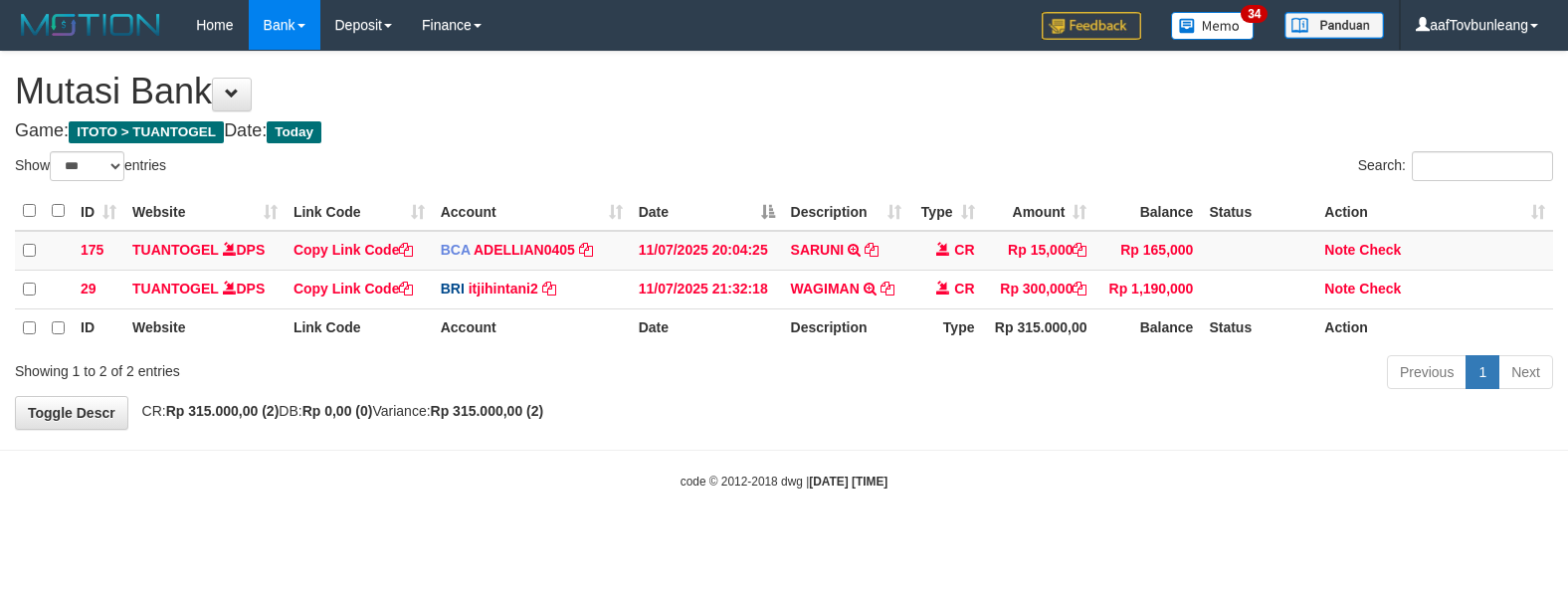 select on "***" 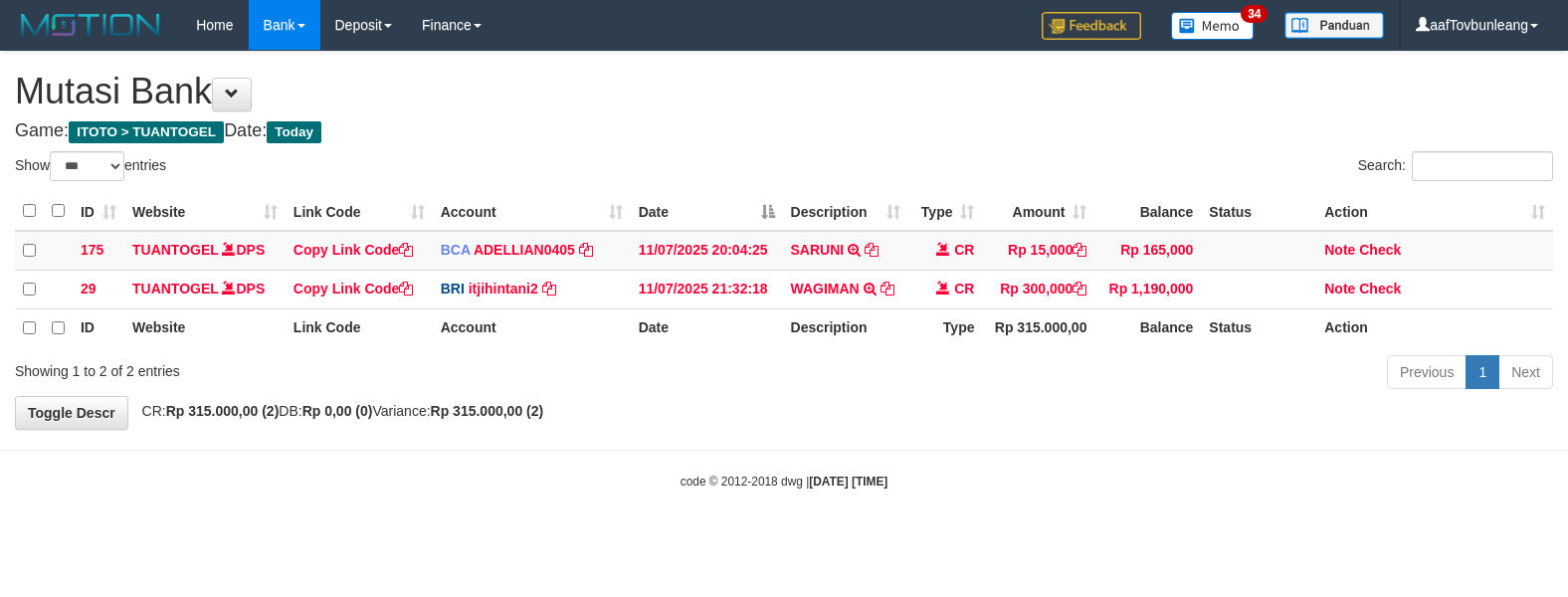 scroll, scrollTop: 0, scrollLeft: 0, axis: both 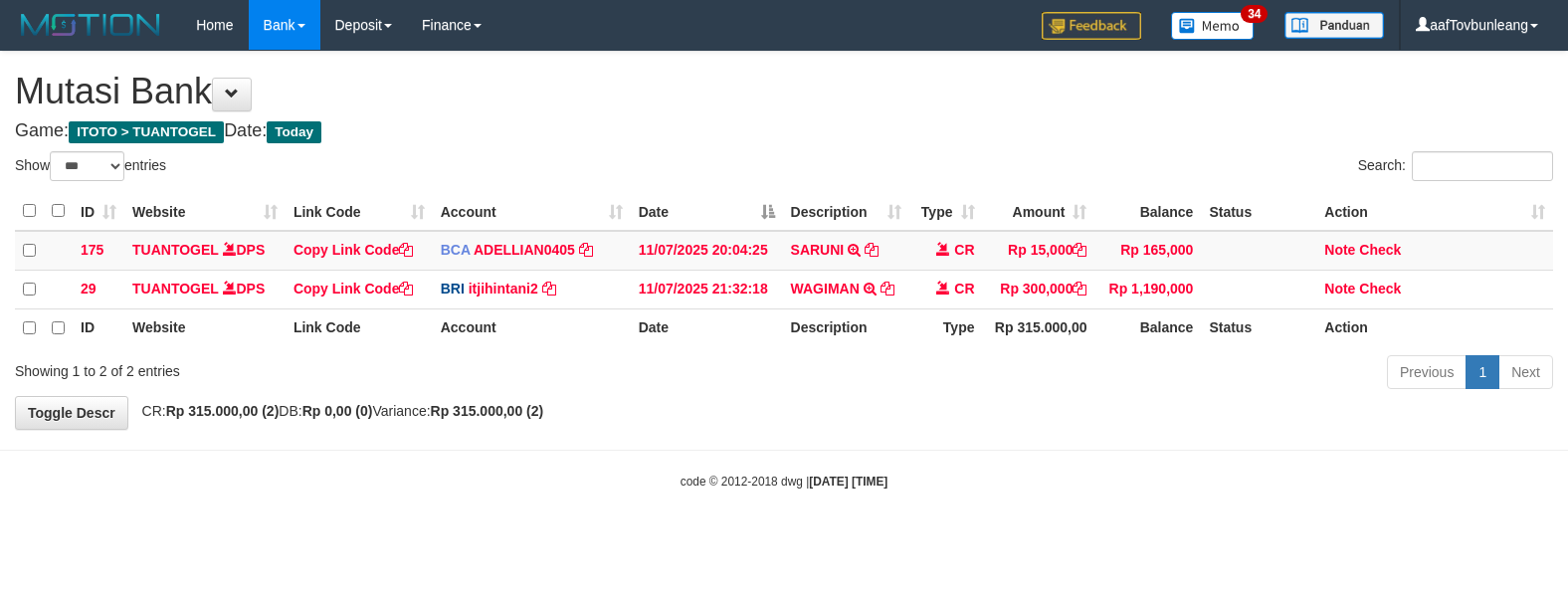select on "***" 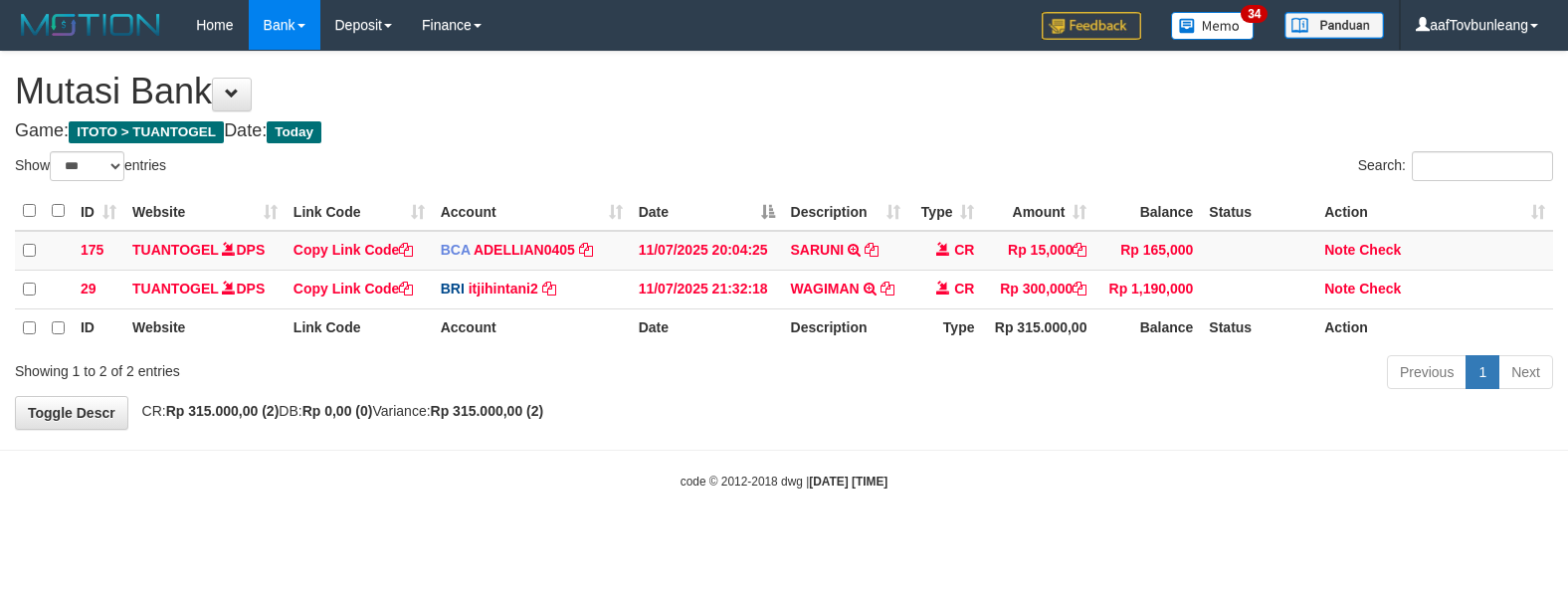 scroll, scrollTop: 0, scrollLeft: 0, axis: both 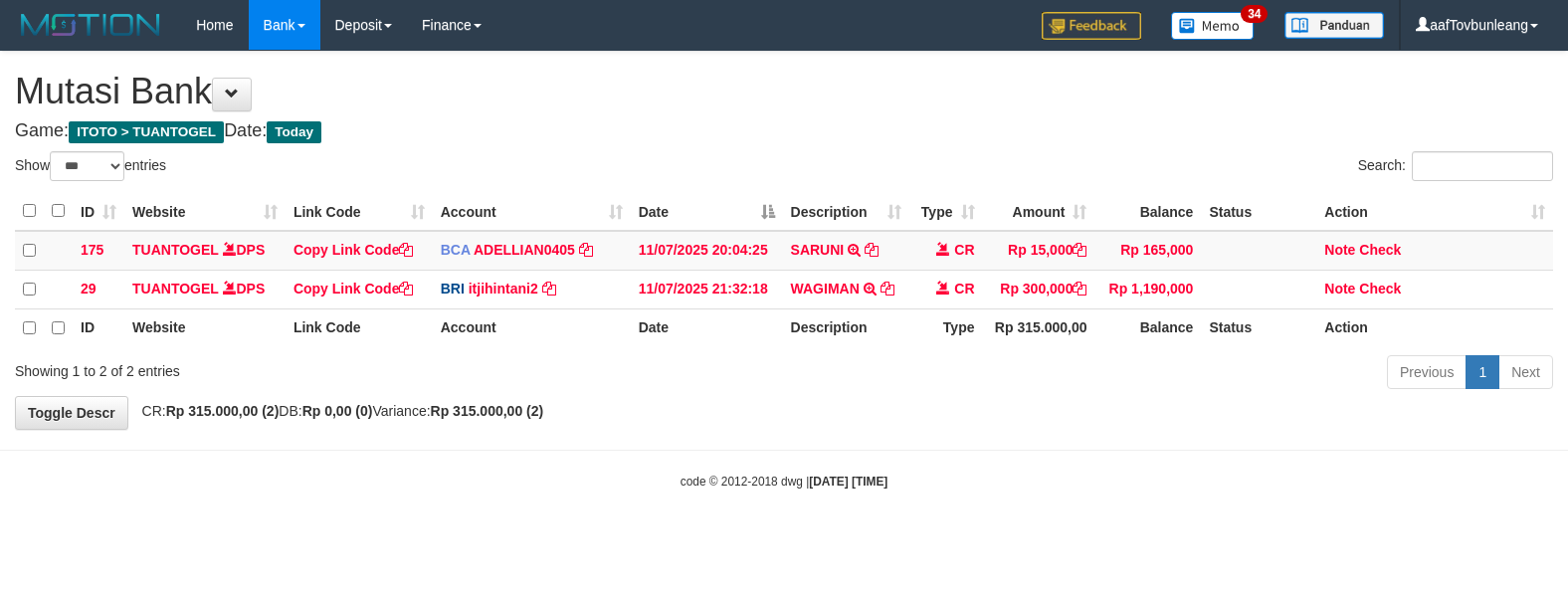 select on "***" 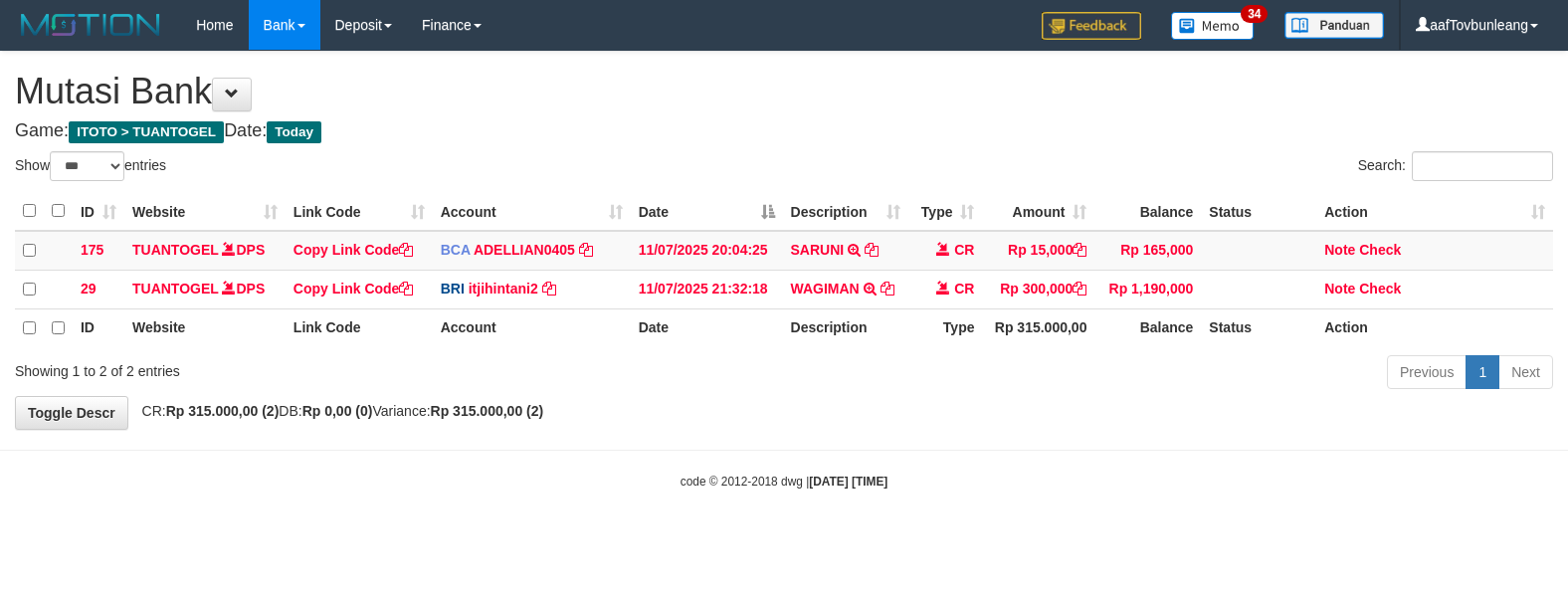scroll, scrollTop: 0, scrollLeft: 0, axis: both 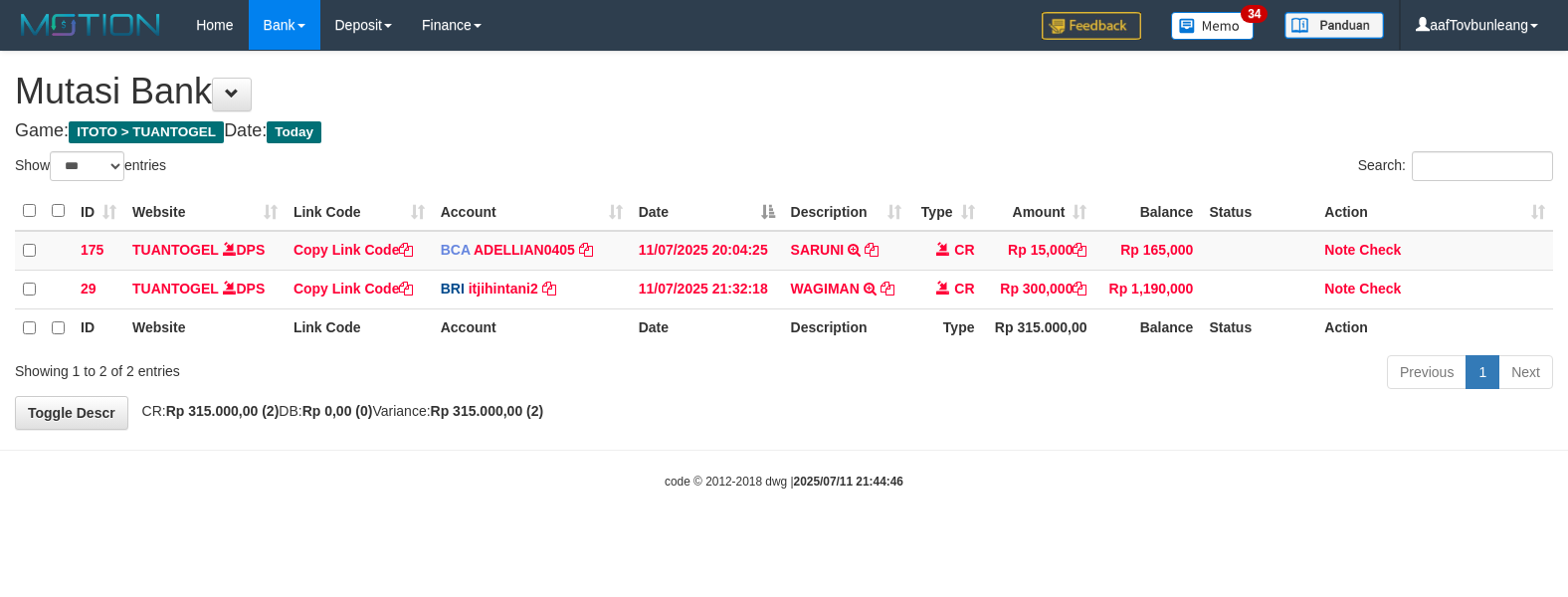 select on "***" 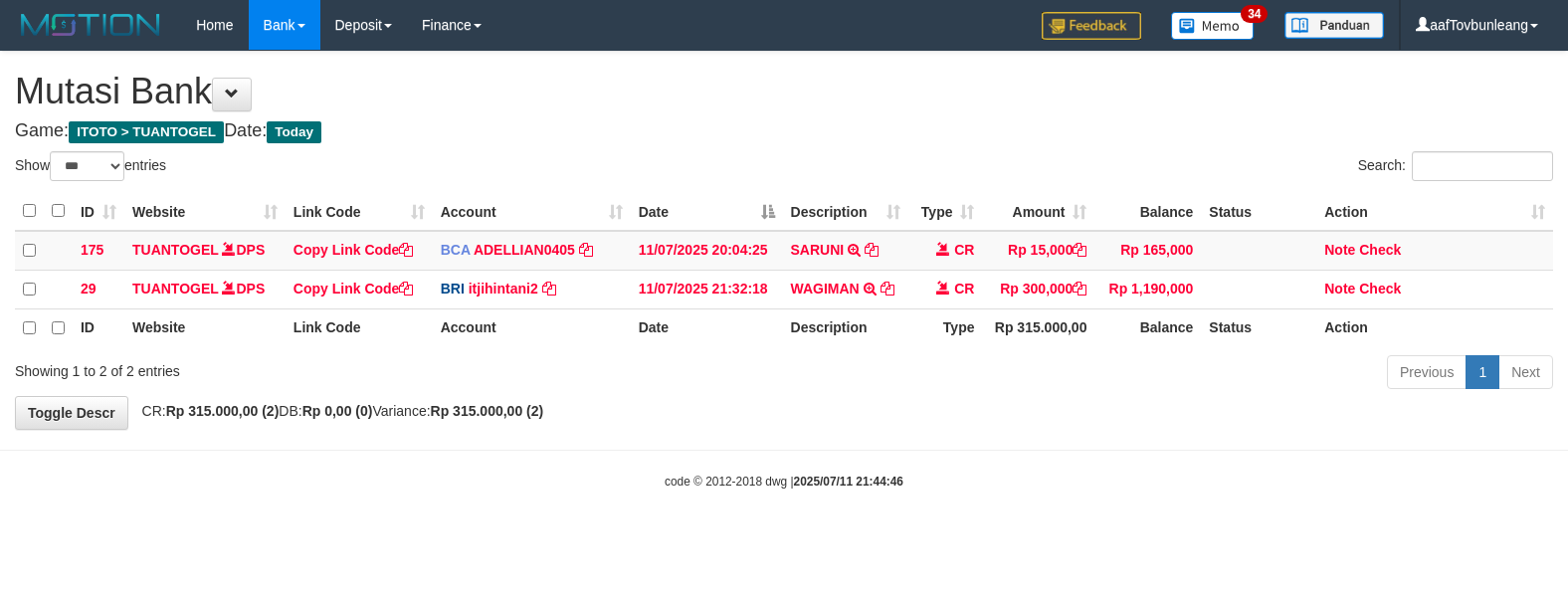 scroll, scrollTop: 0, scrollLeft: 0, axis: both 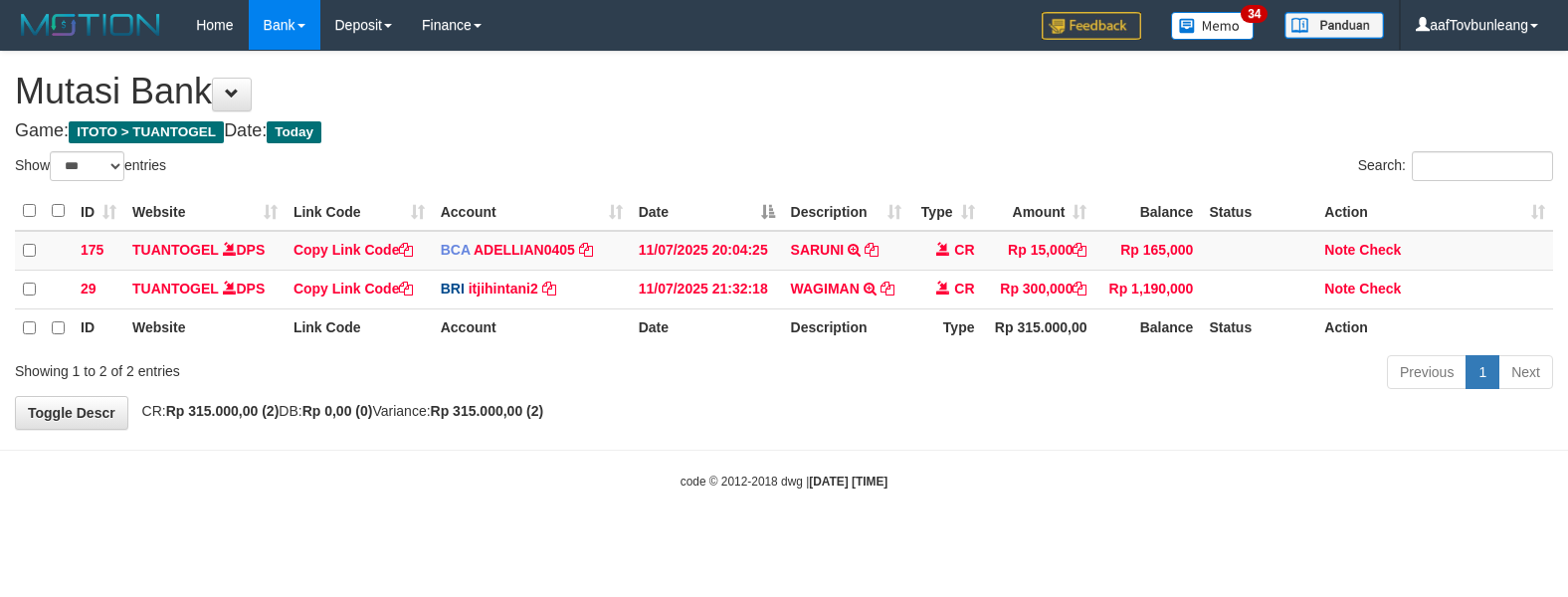 select on "***" 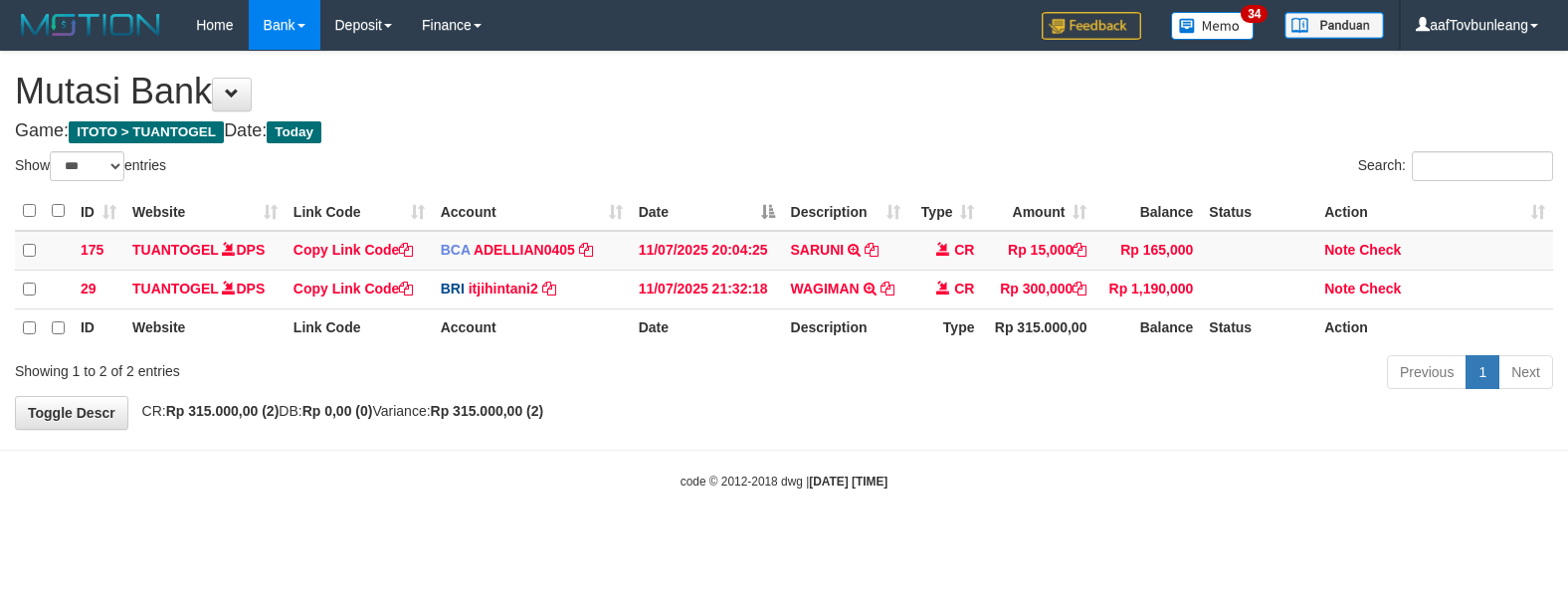 scroll, scrollTop: 0, scrollLeft: 0, axis: both 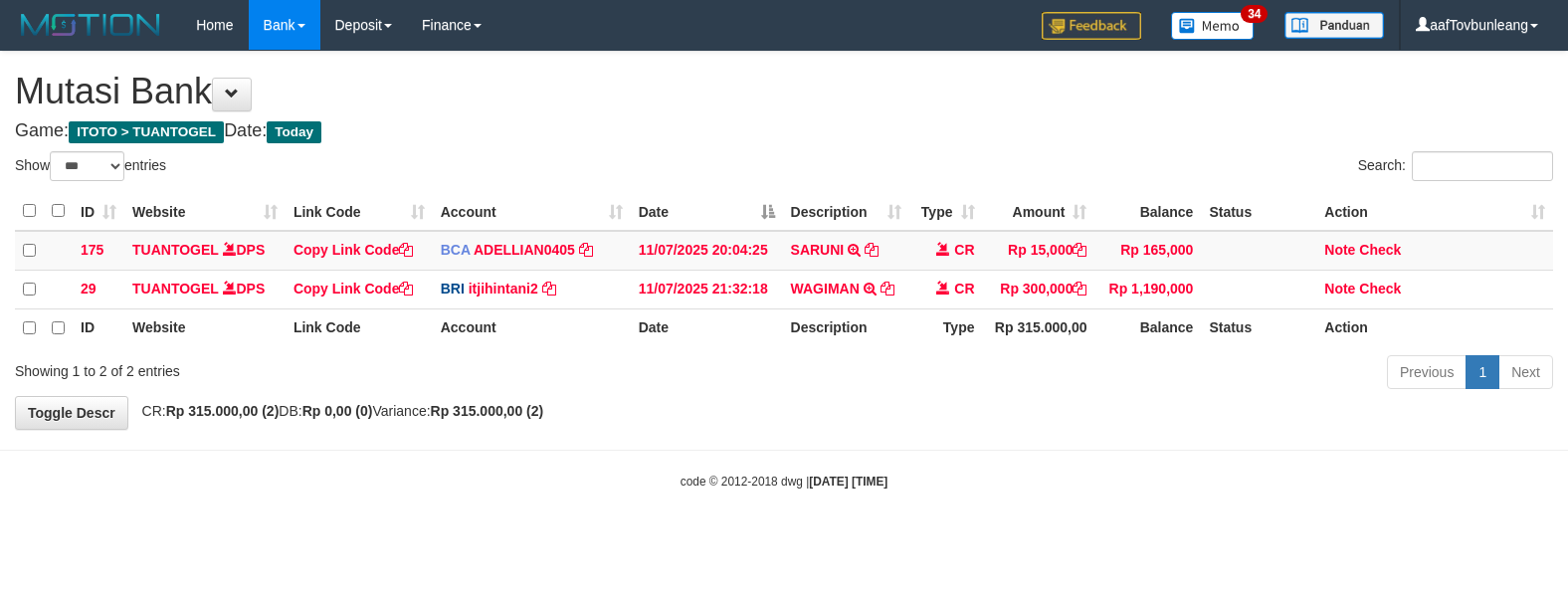 select on "***" 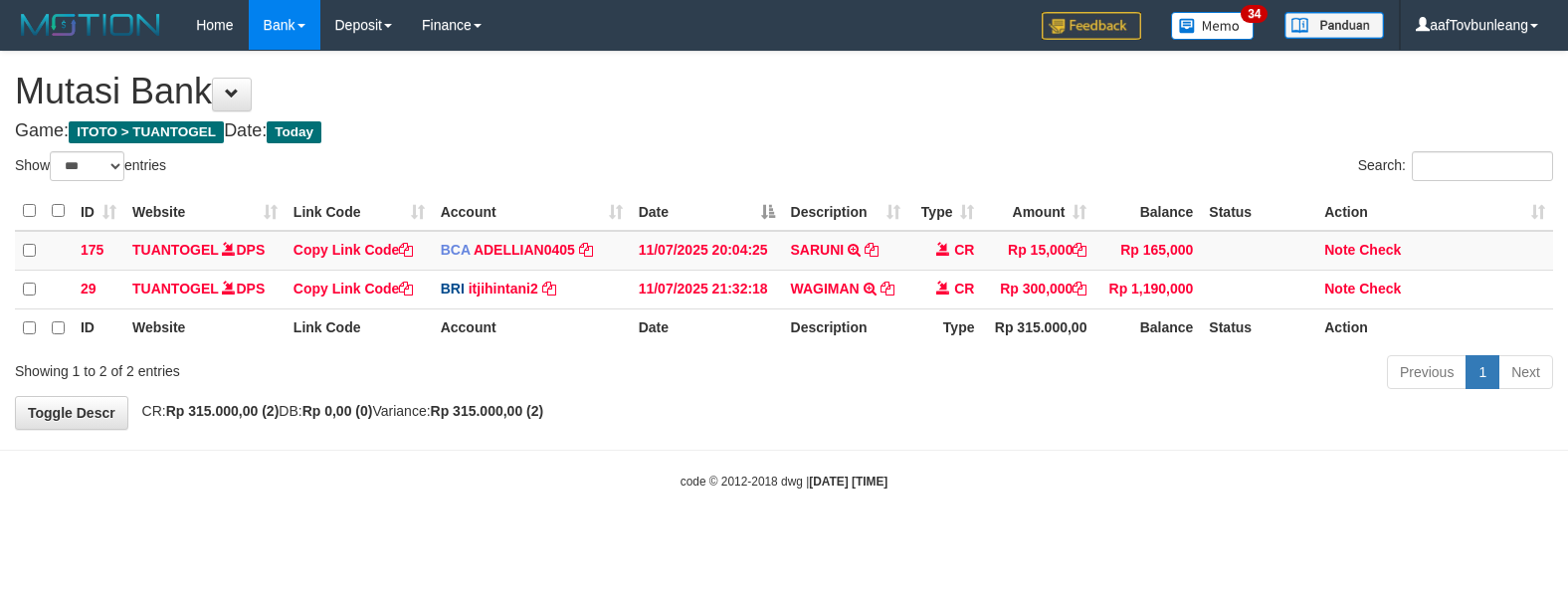 scroll, scrollTop: 0, scrollLeft: 0, axis: both 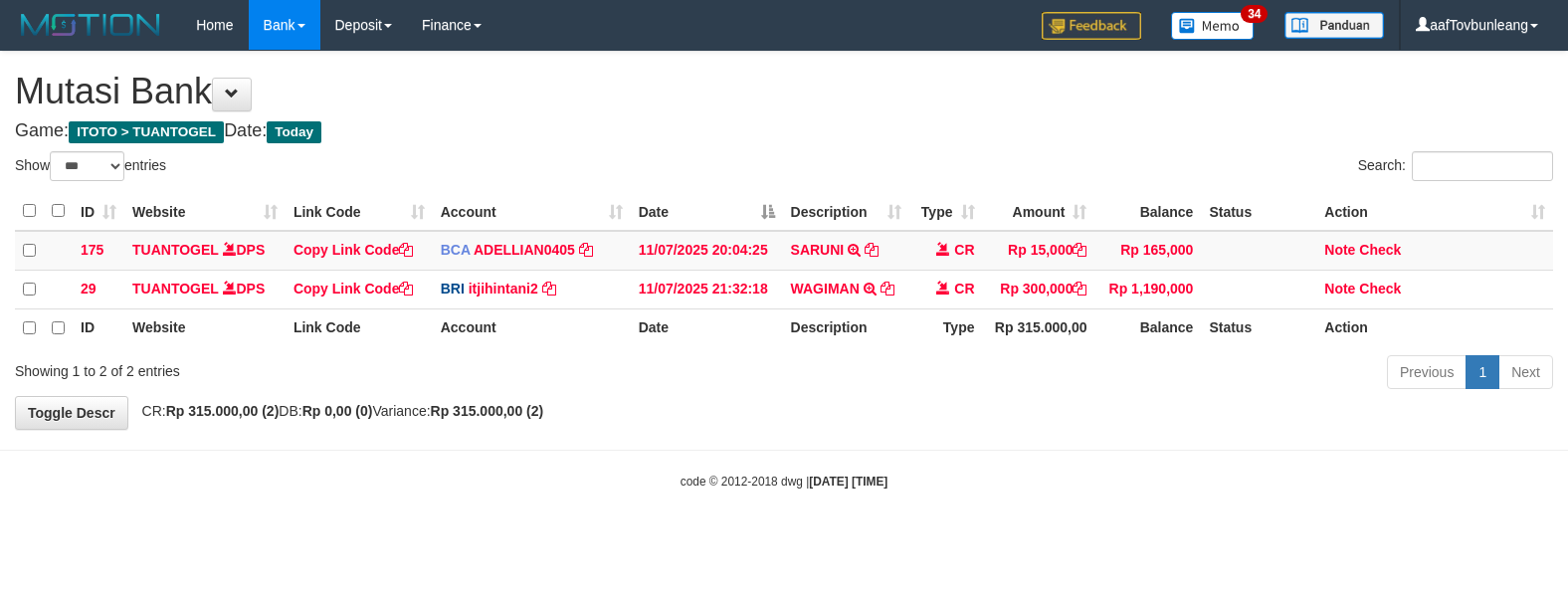 select on "***" 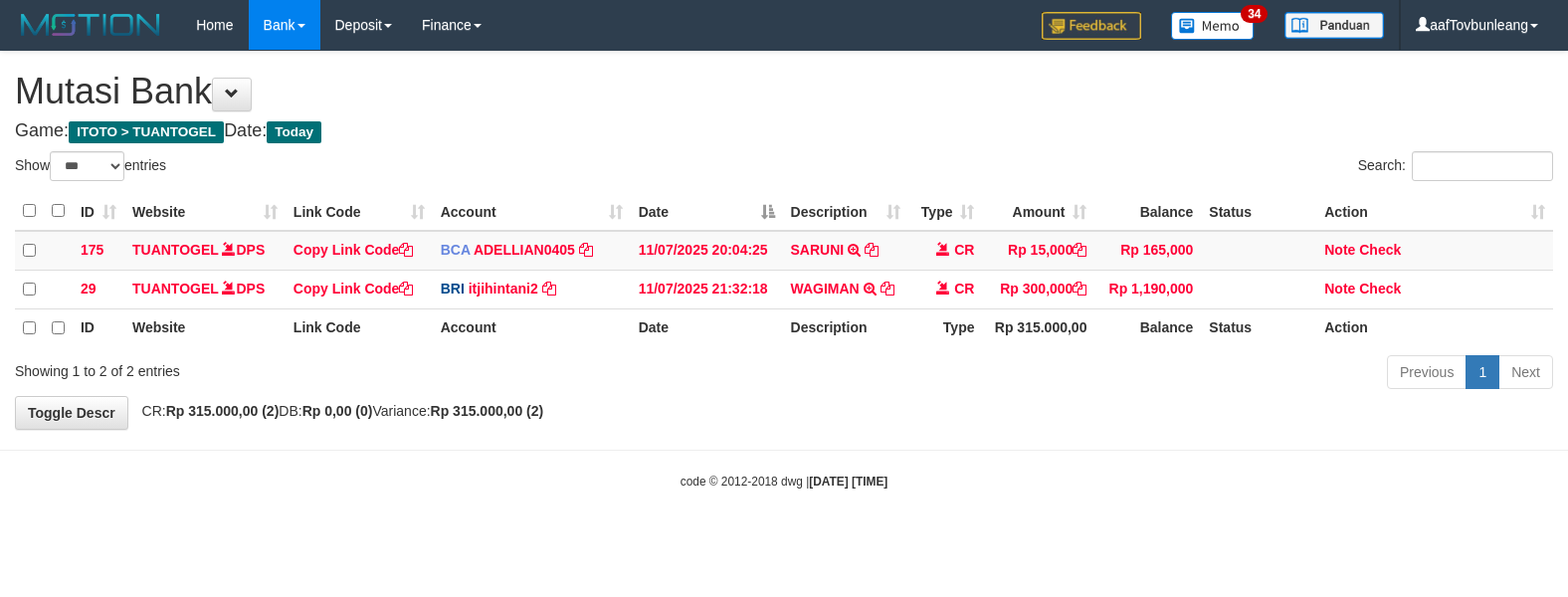 scroll, scrollTop: 0, scrollLeft: 0, axis: both 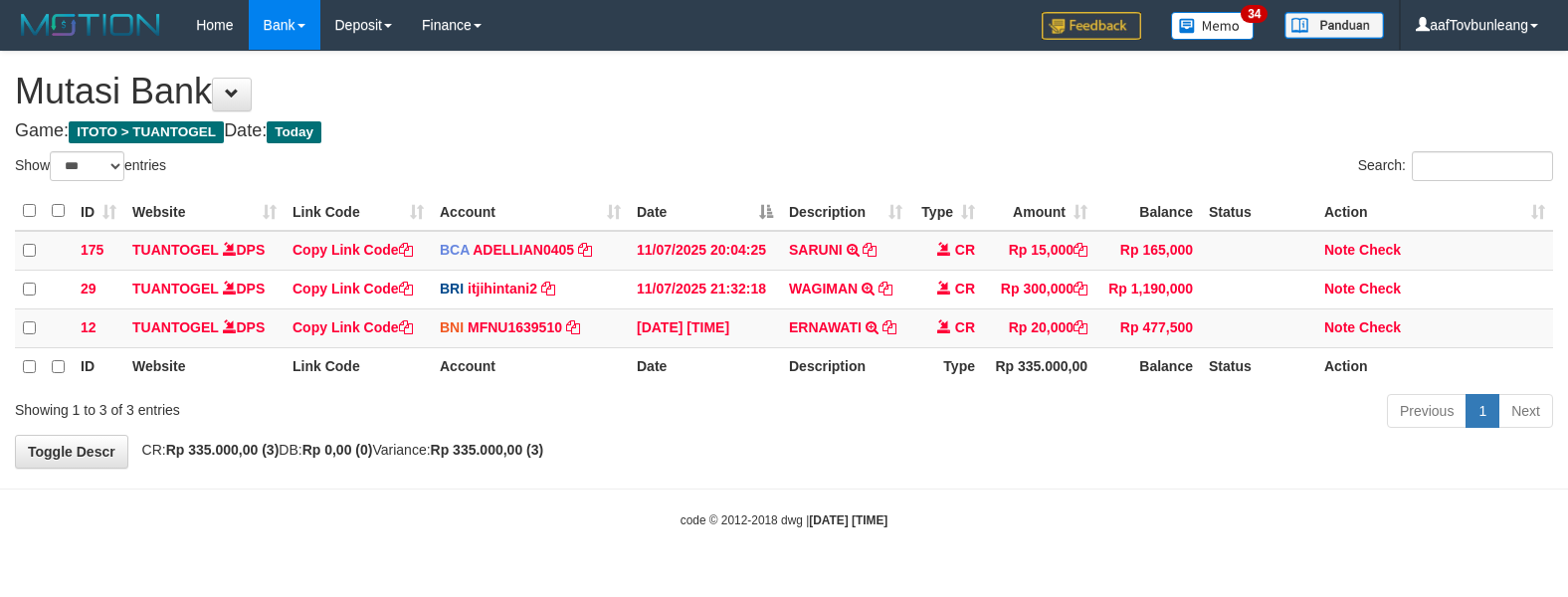 select on "***" 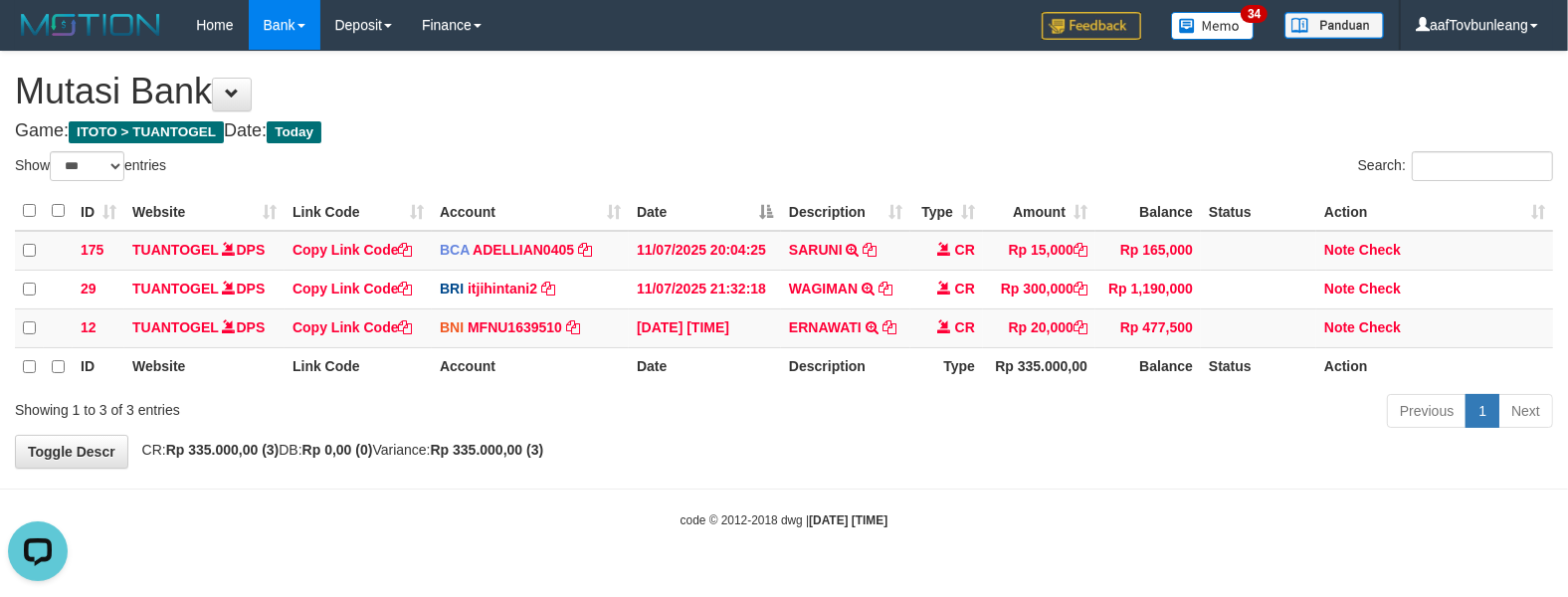 scroll, scrollTop: 0, scrollLeft: 0, axis: both 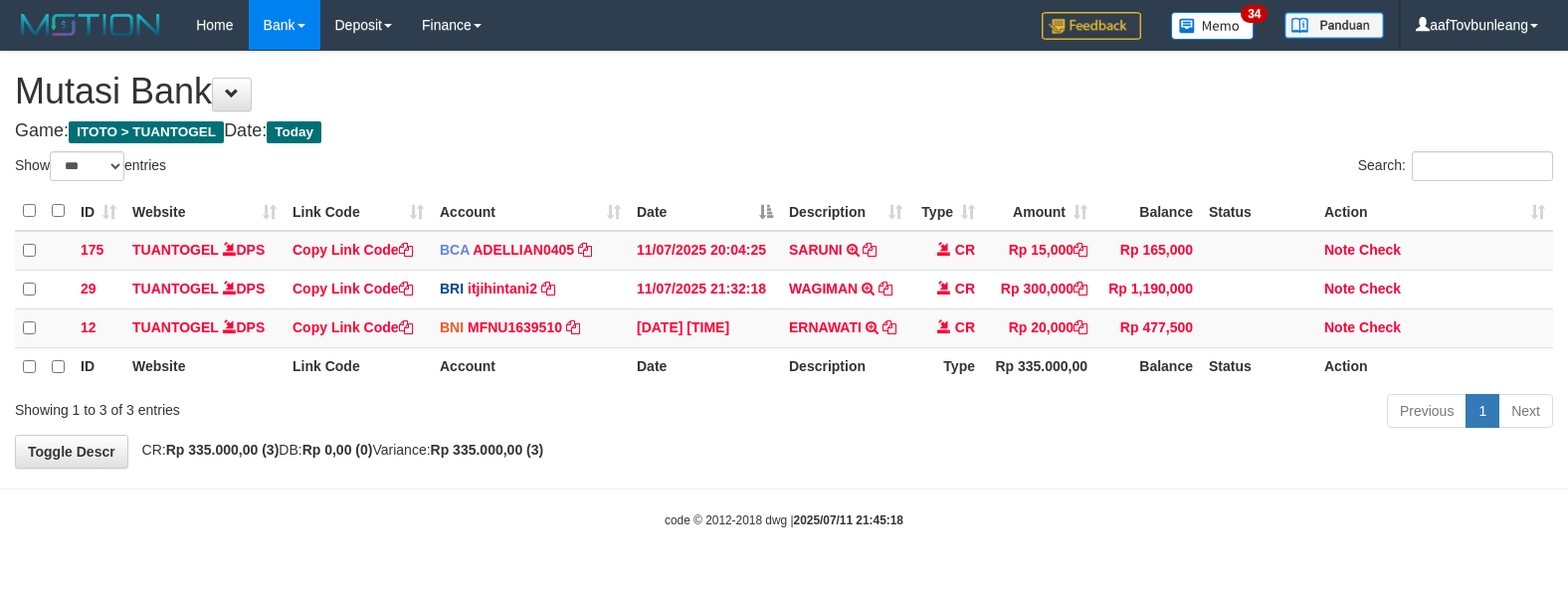 select on "***" 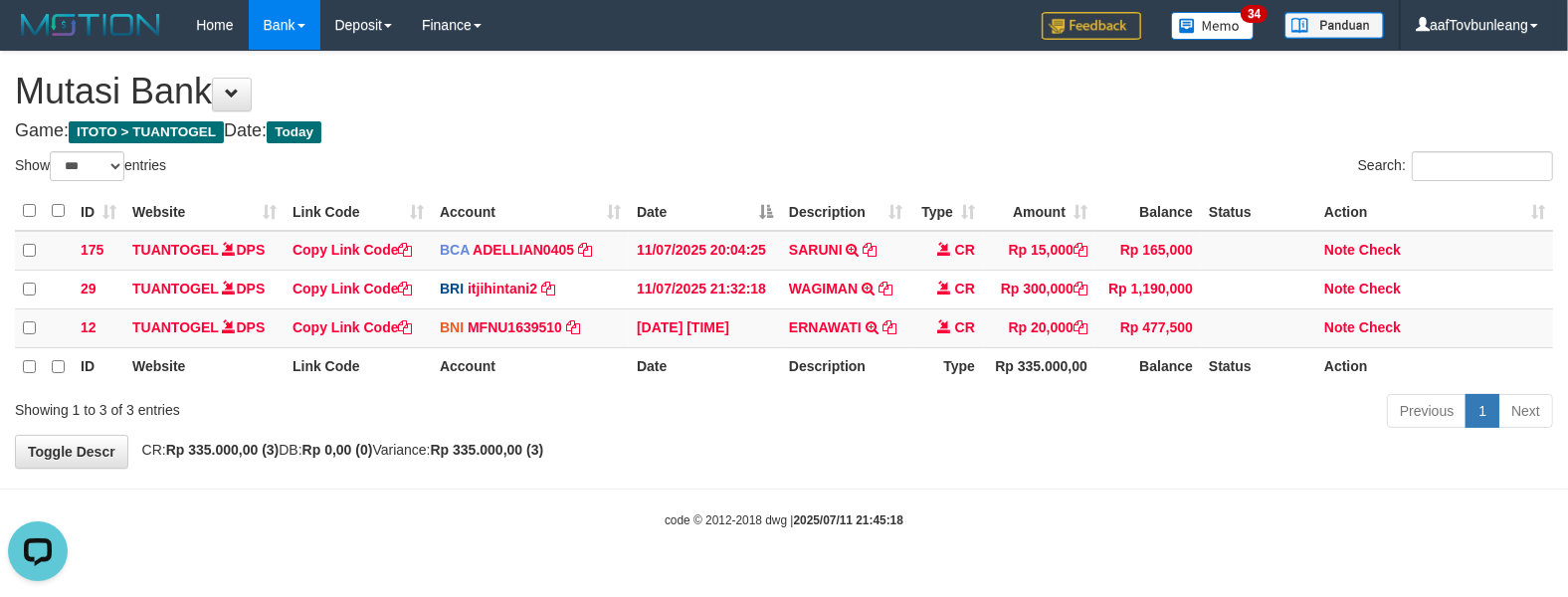 scroll, scrollTop: 0, scrollLeft: 0, axis: both 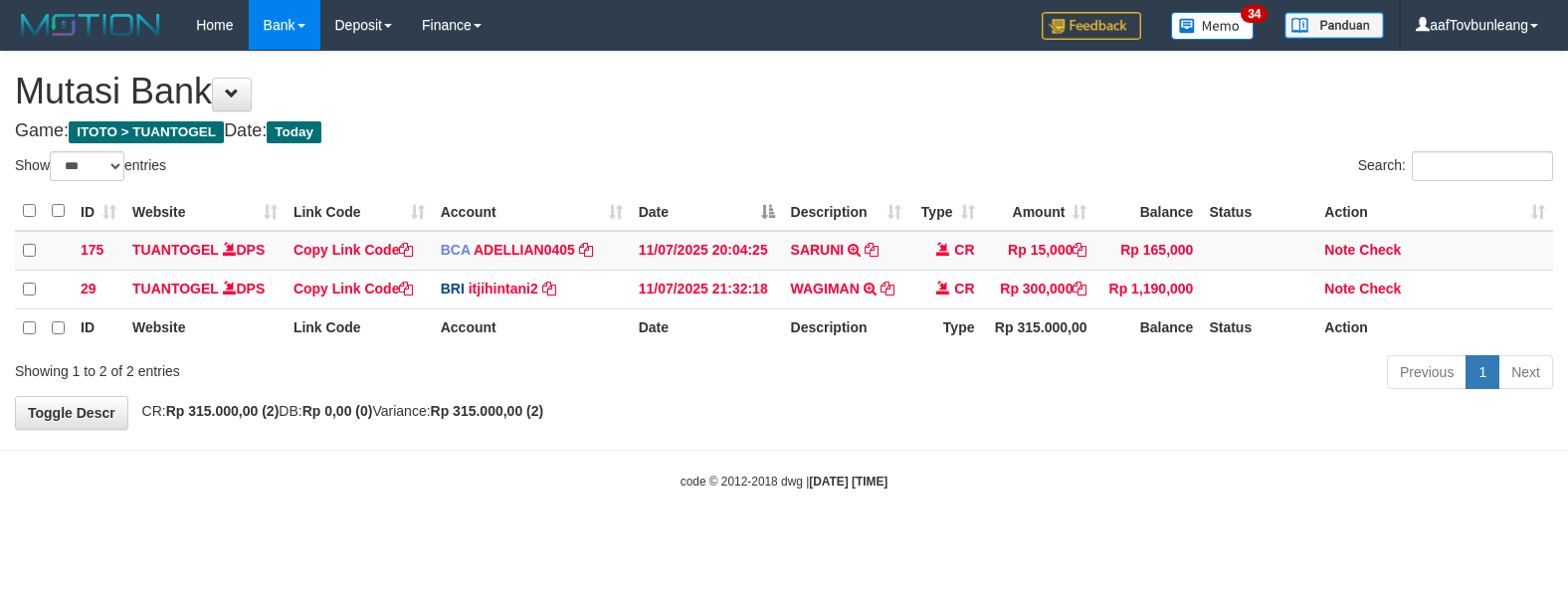 select on "***" 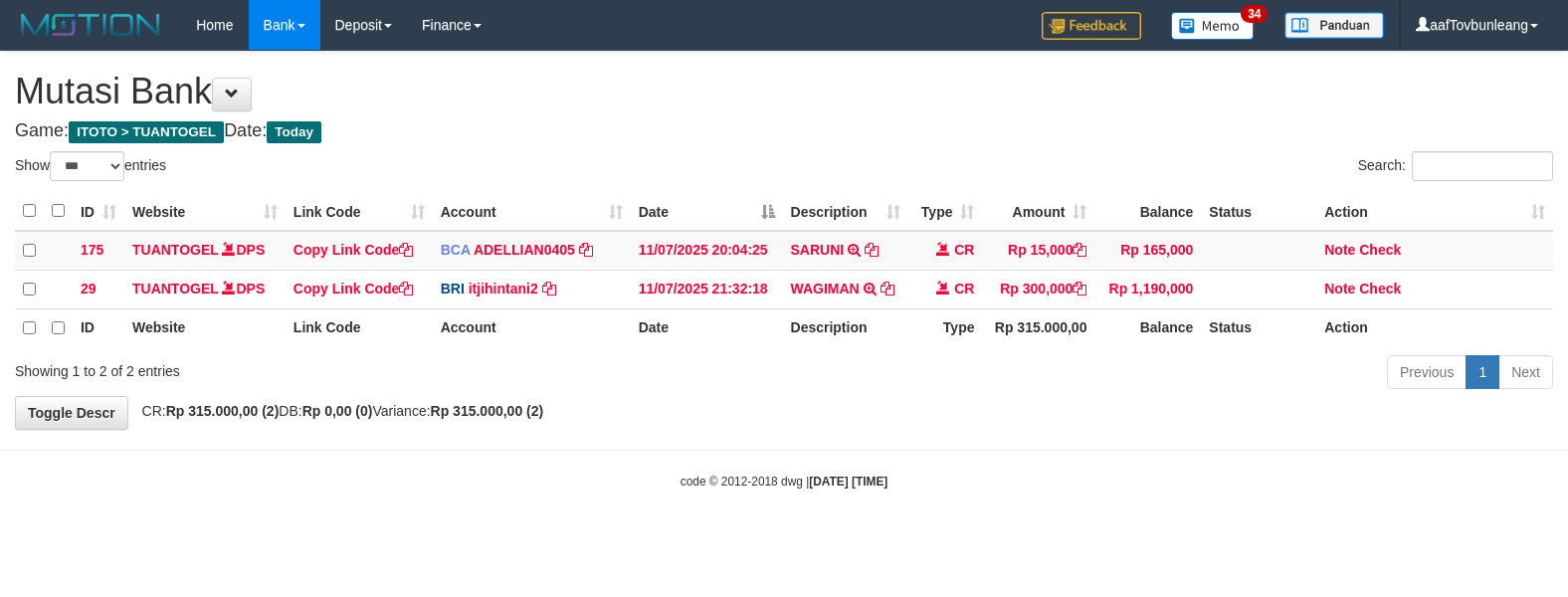 scroll, scrollTop: 0, scrollLeft: 0, axis: both 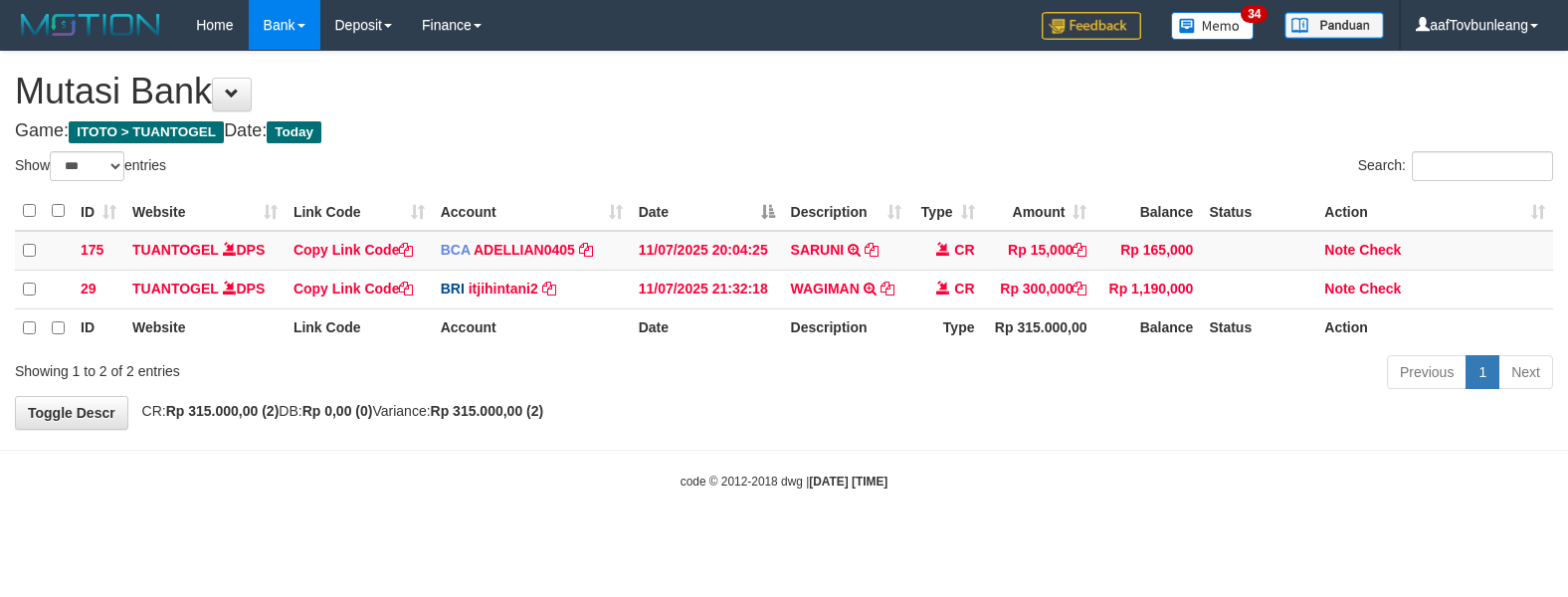 select on "***" 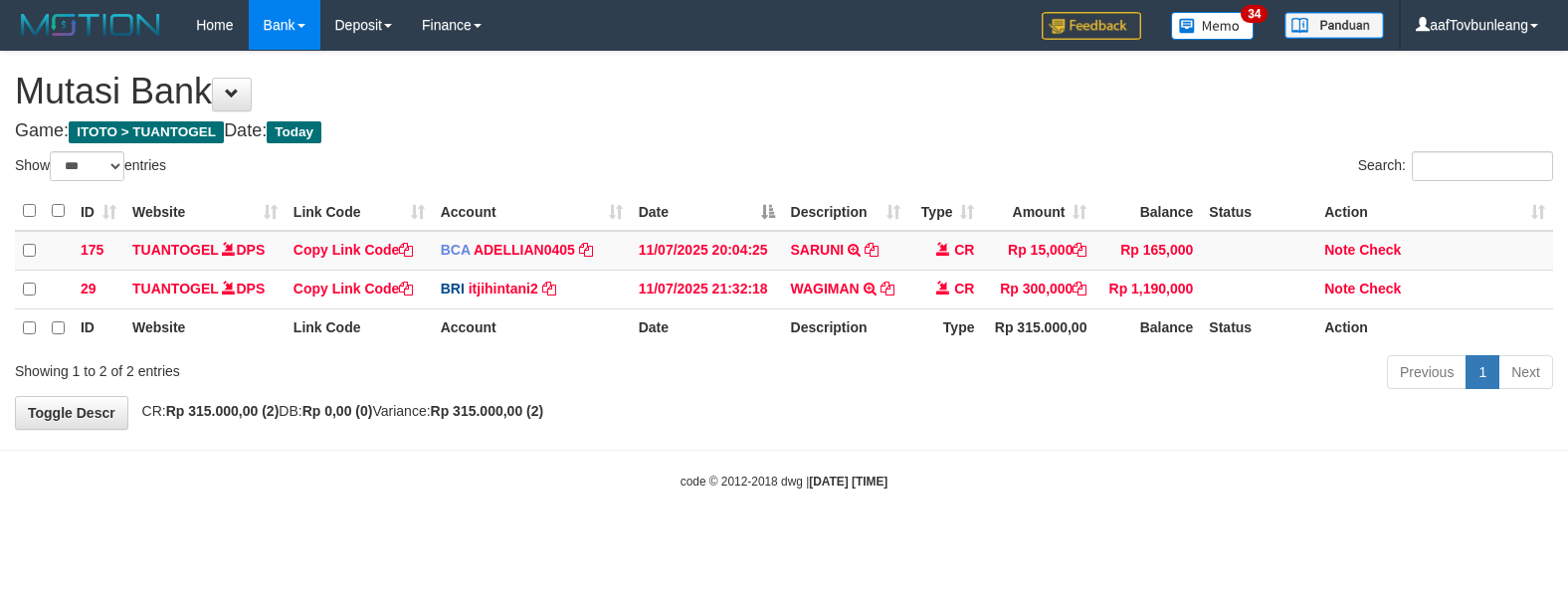 scroll, scrollTop: 0, scrollLeft: 0, axis: both 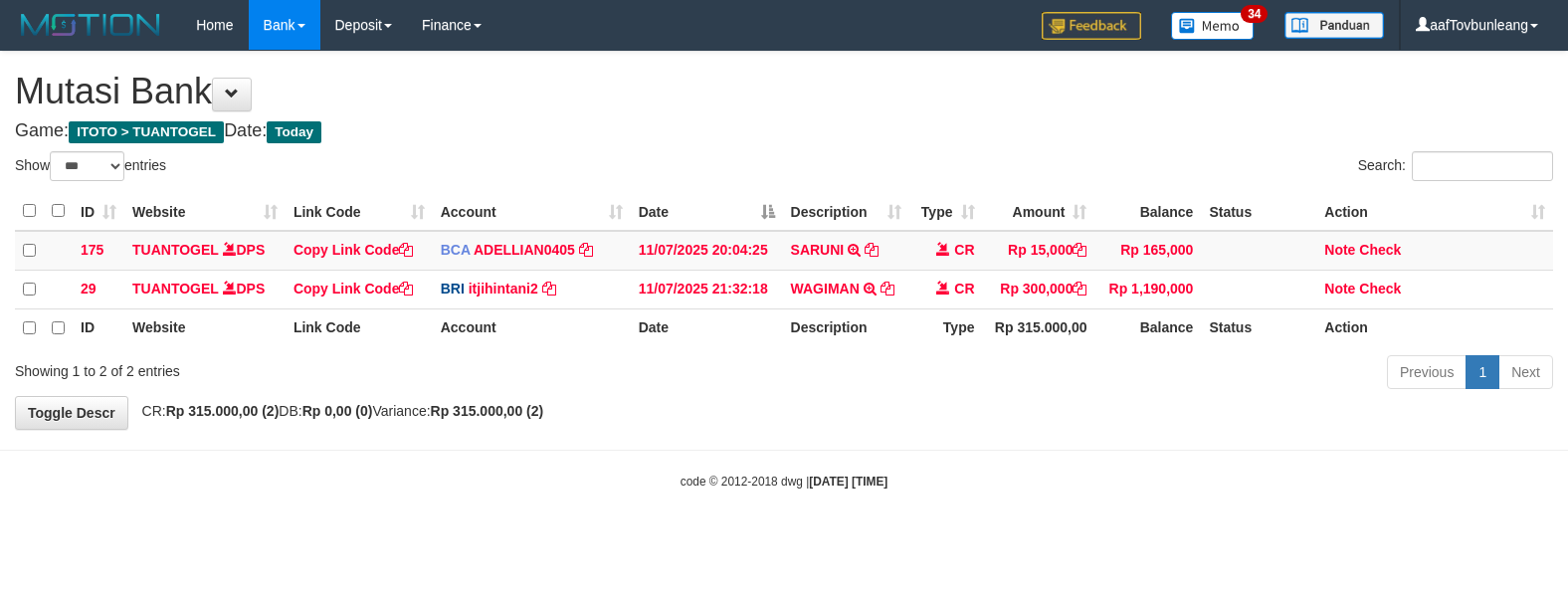select on "***" 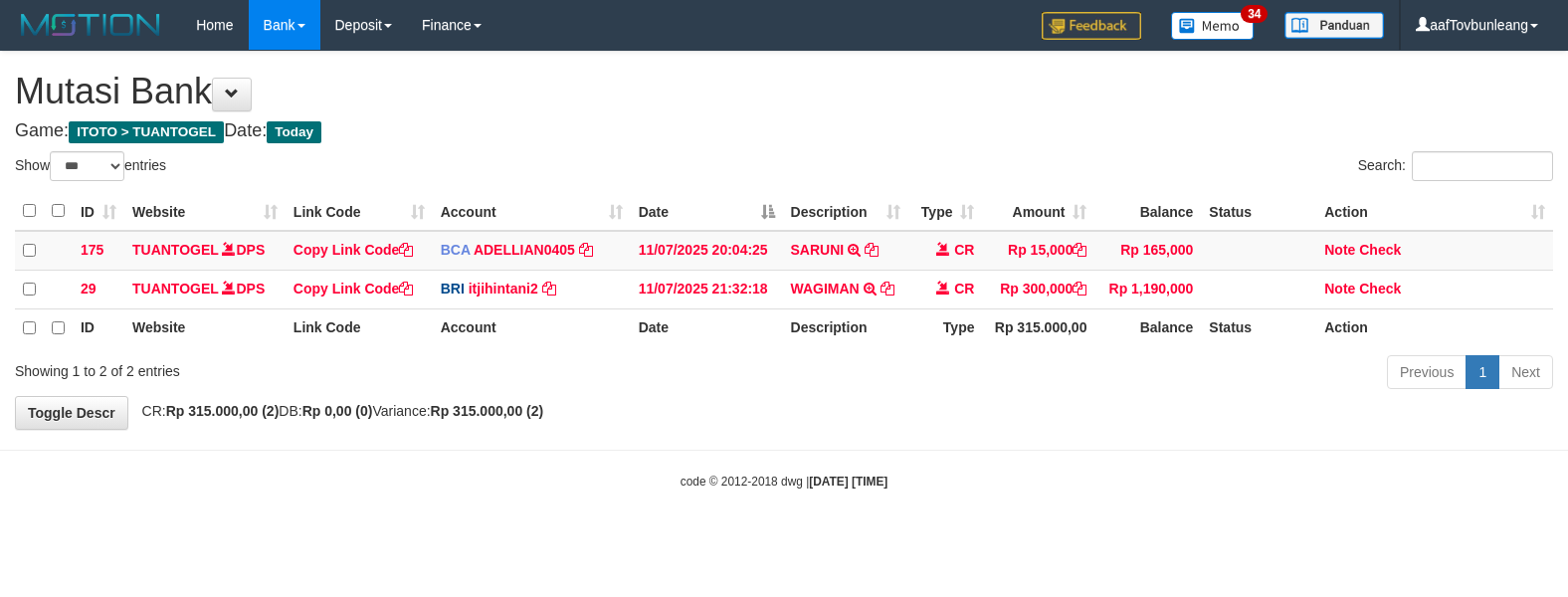 scroll, scrollTop: 0, scrollLeft: 0, axis: both 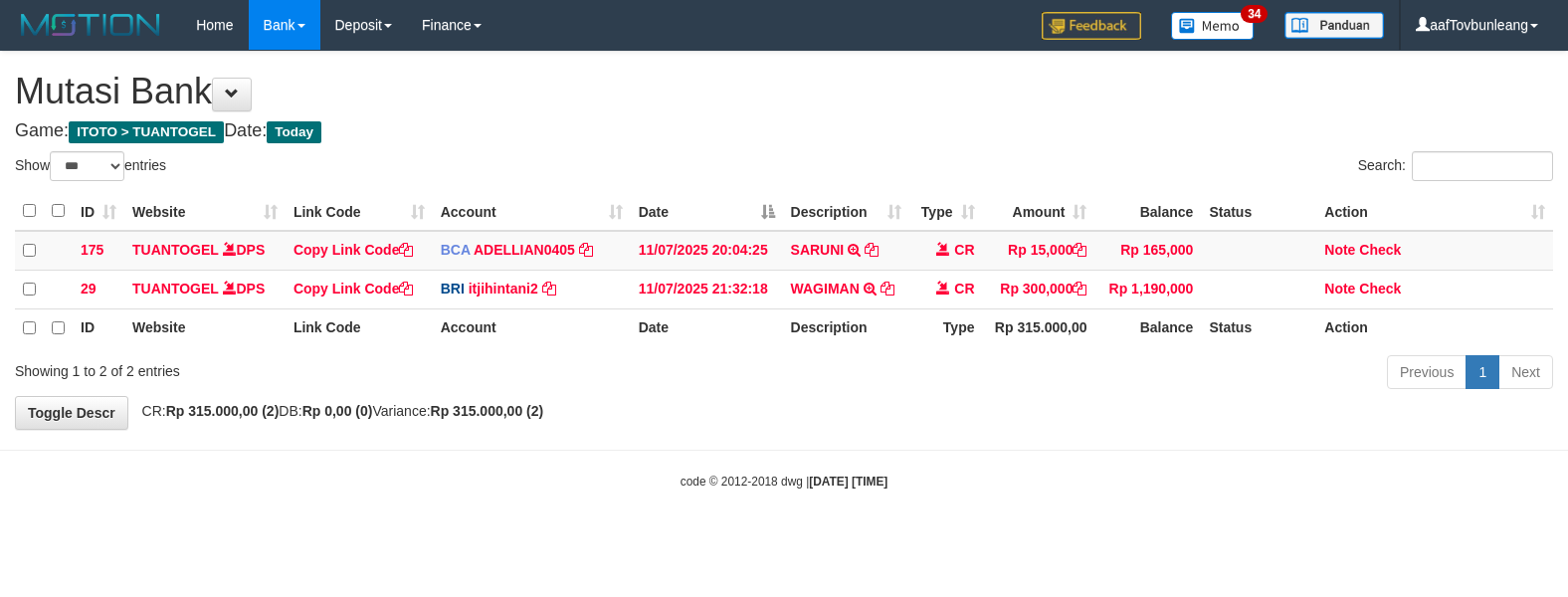 select on "***" 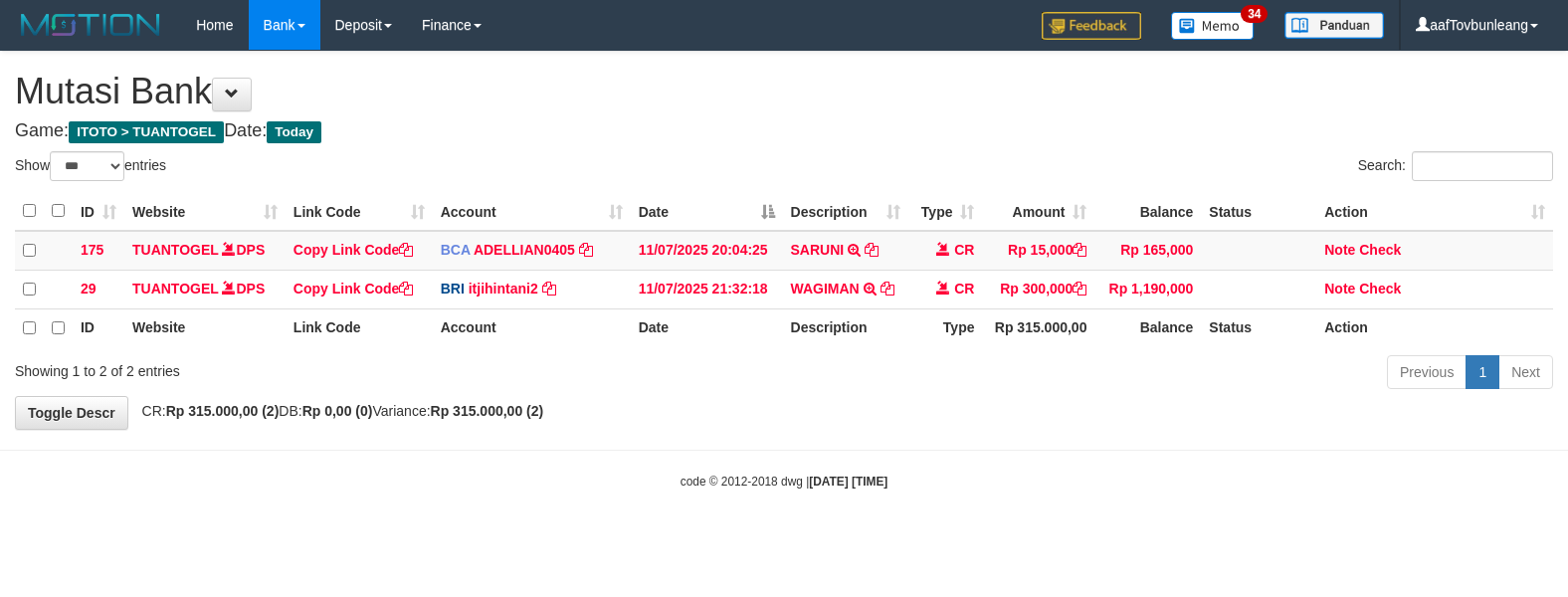 scroll, scrollTop: 0, scrollLeft: 0, axis: both 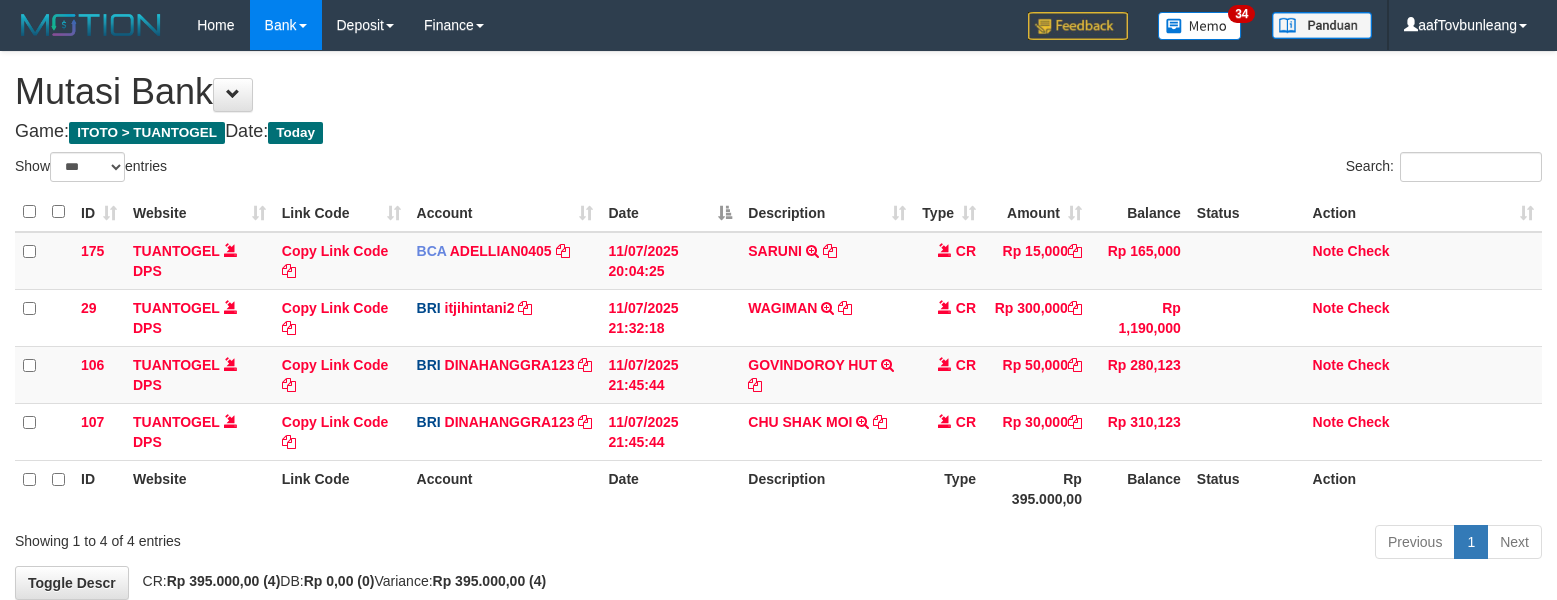 select on "***" 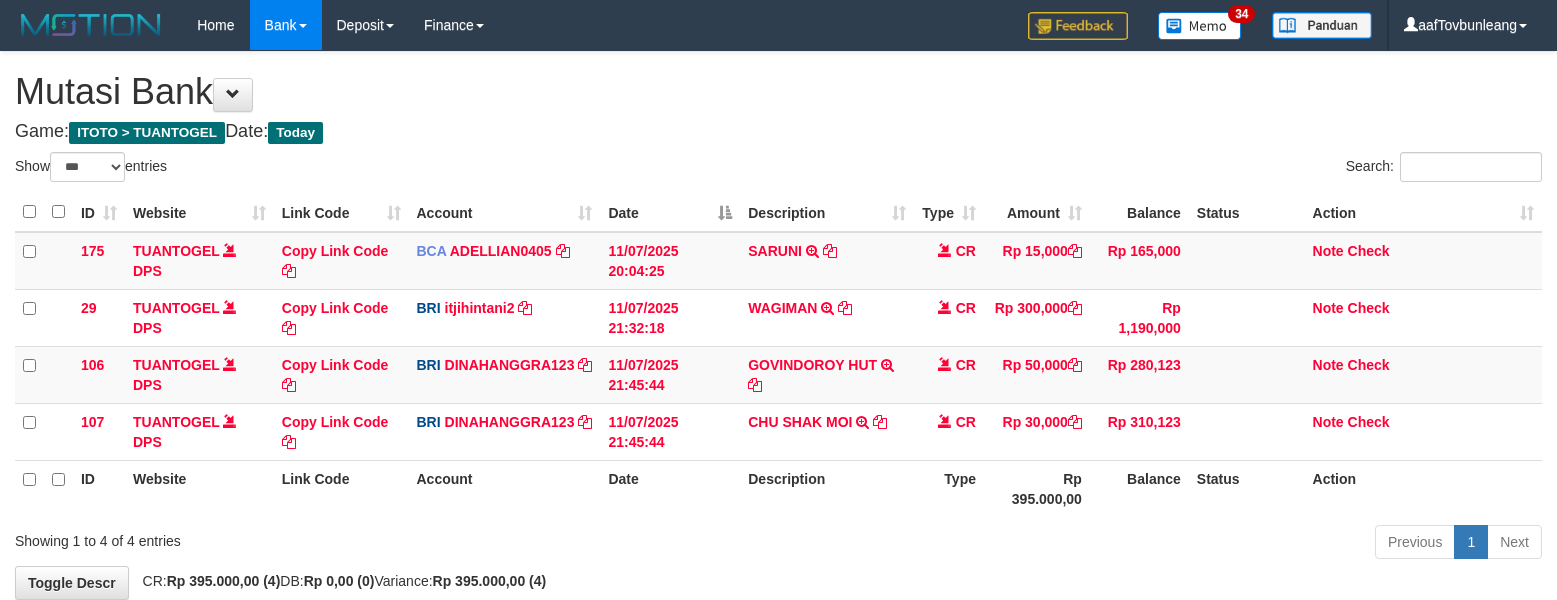 scroll, scrollTop: 0, scrollLeft: 0, axis: both 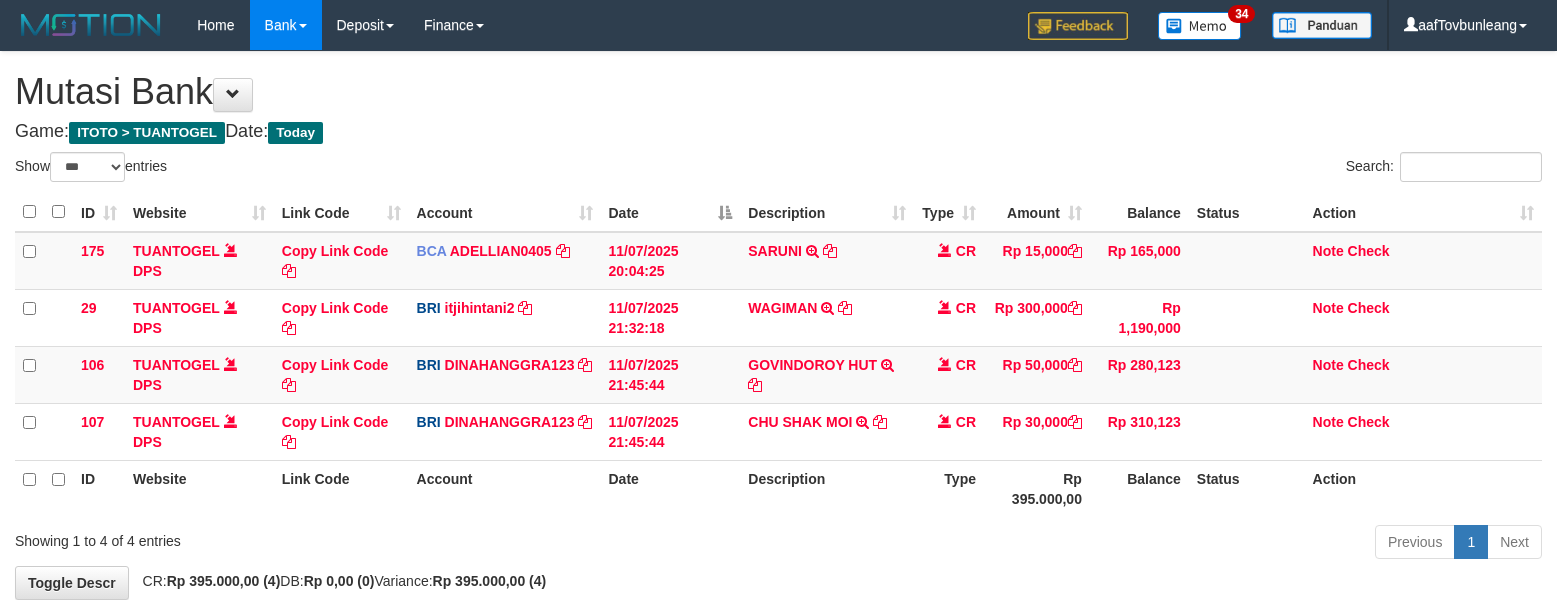 select on "***" 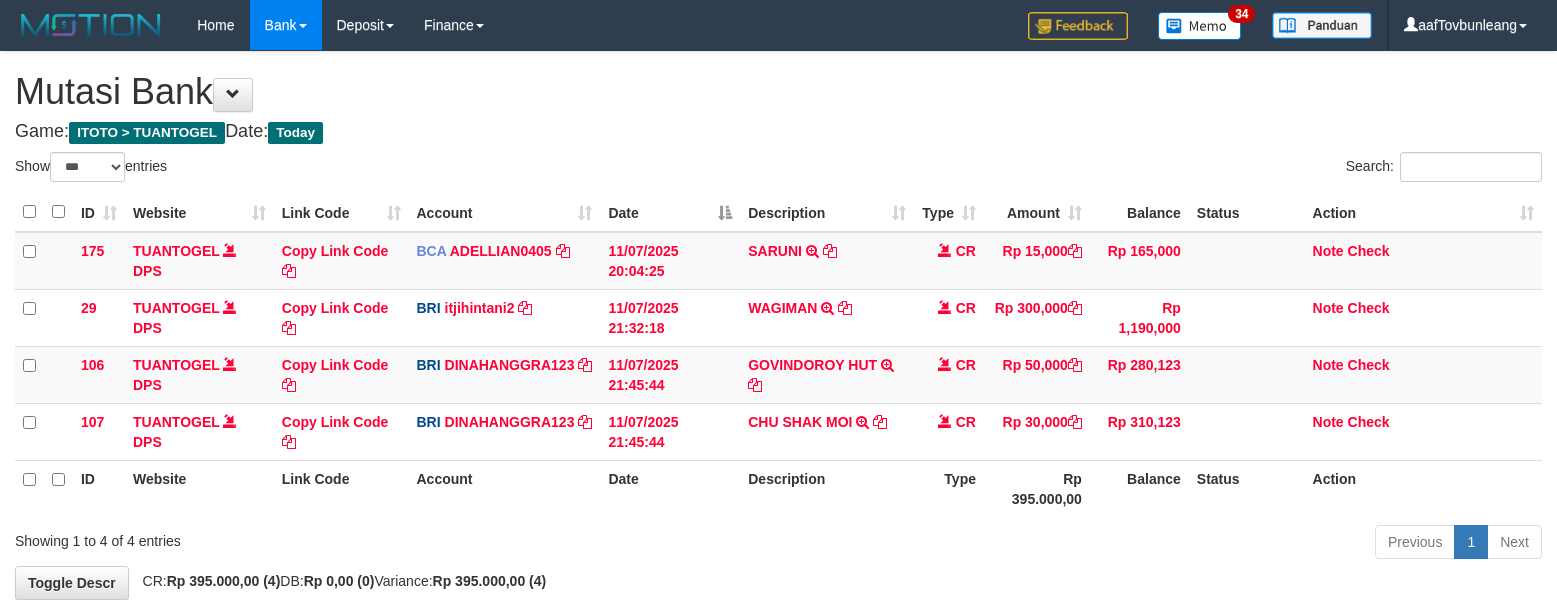 scroll, scrollTop: 0, scrollLeft: 0, axis: both 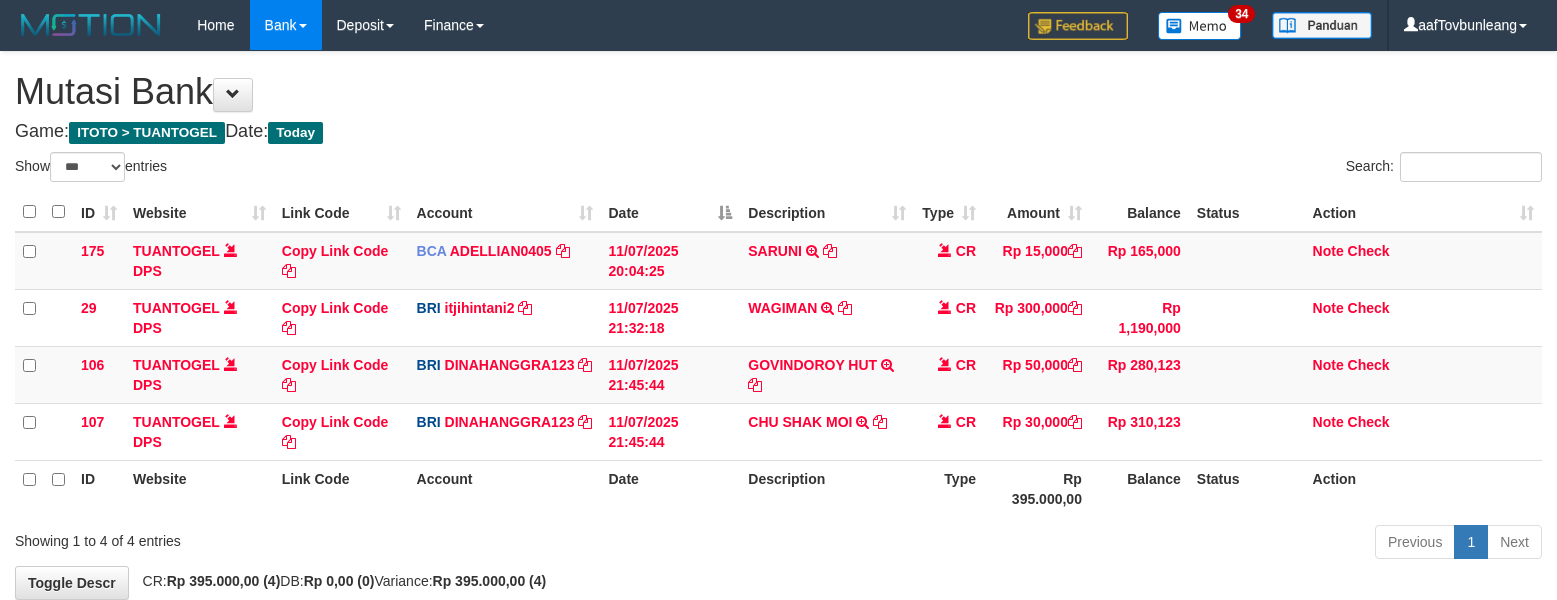 select on "***" 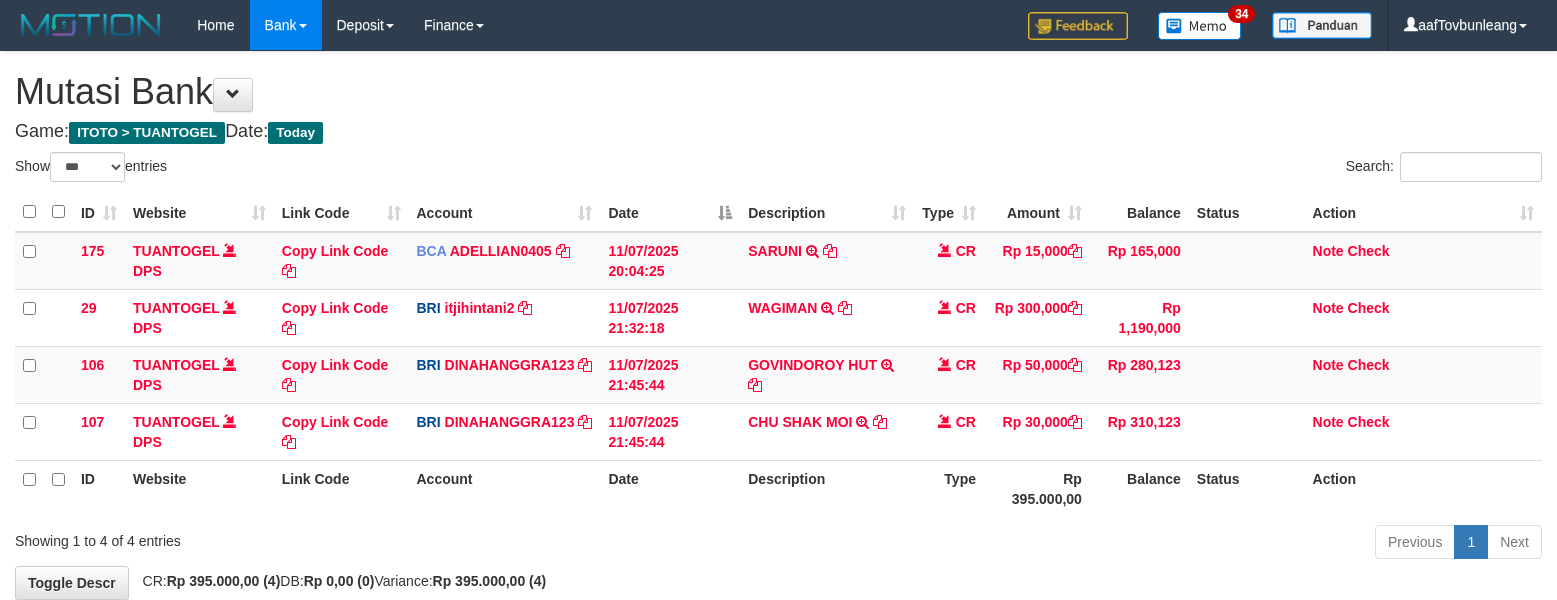 scroll, scrollTop: 0, scrollLeft: 0, axis: both 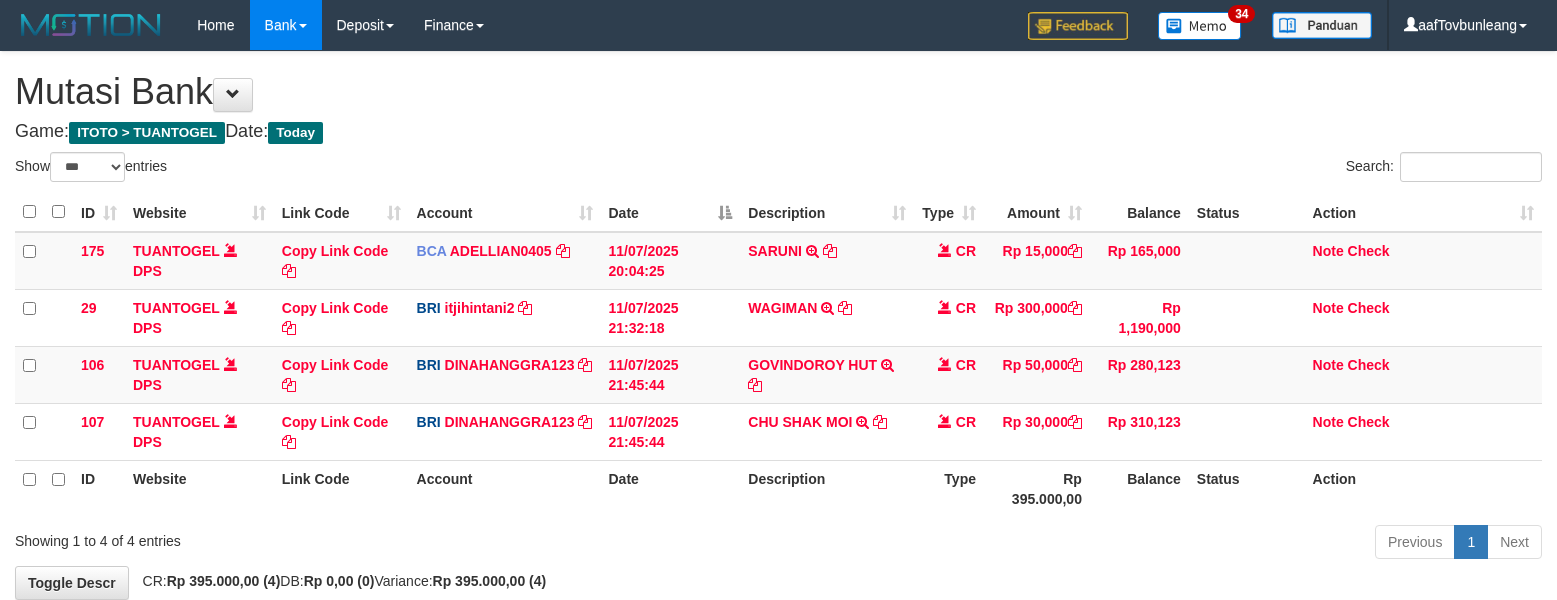 select on "***" 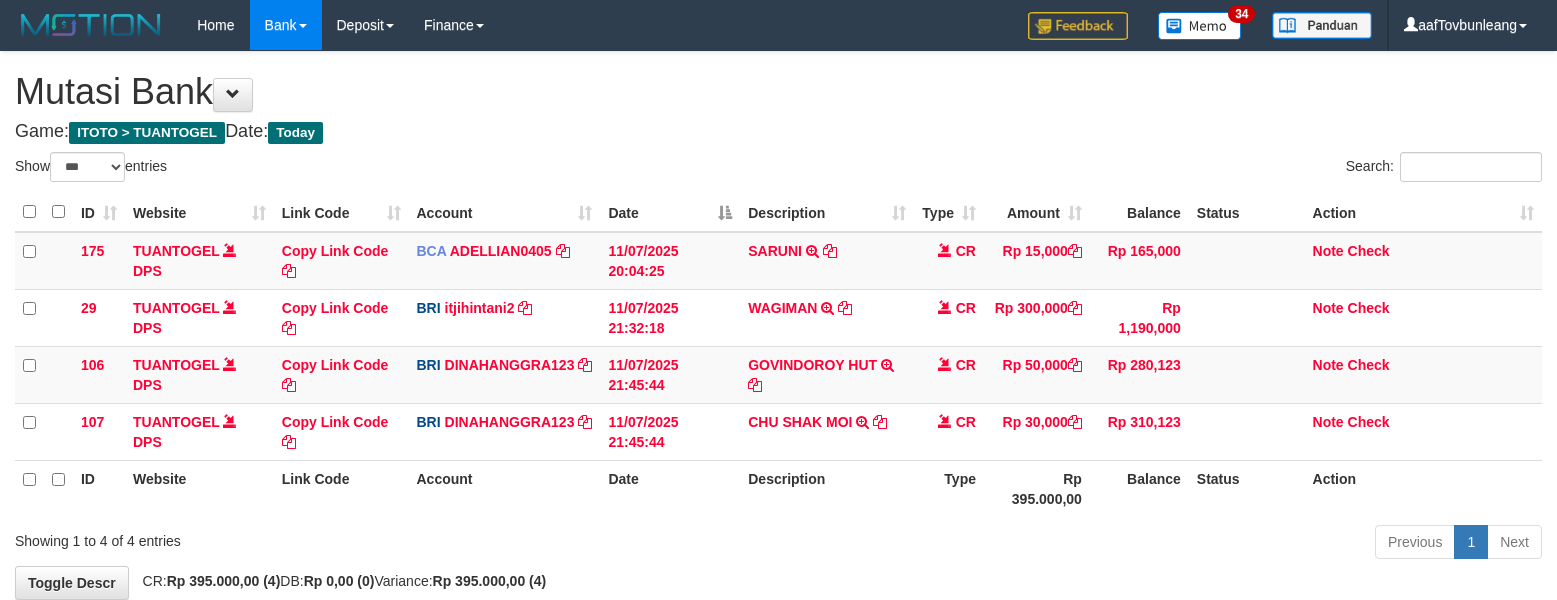scroll, scrollTop: 0, scrollLeft: 0, axis: both 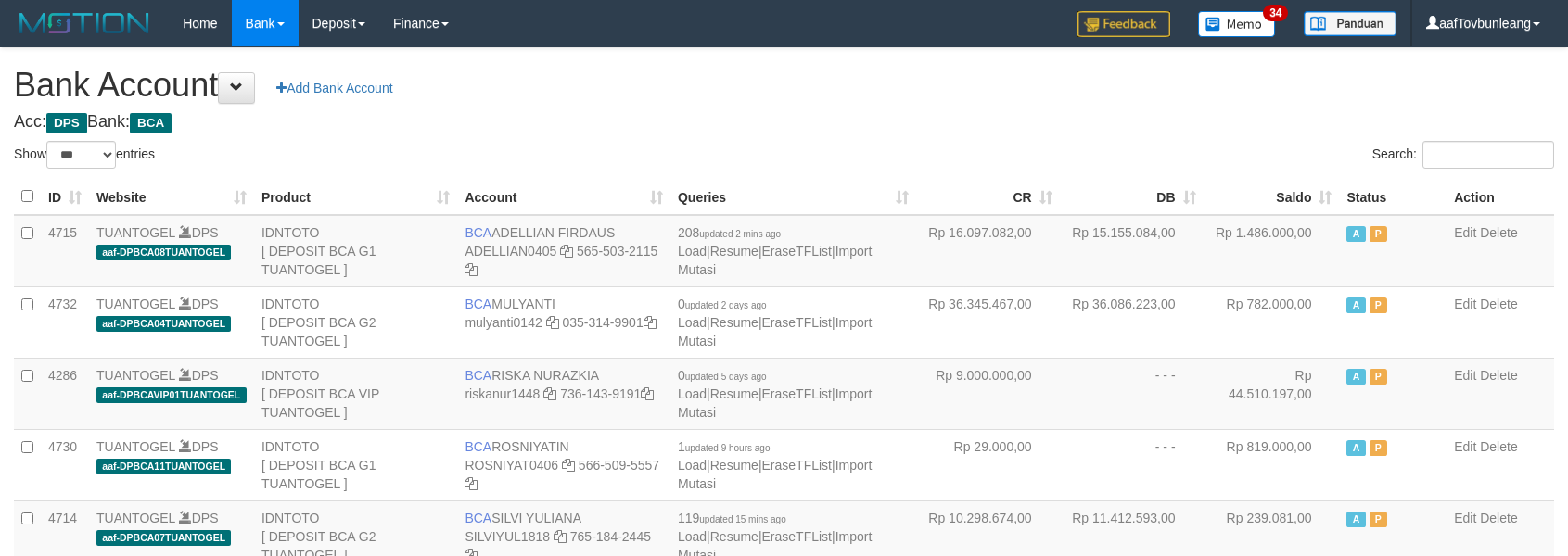 select on "***" 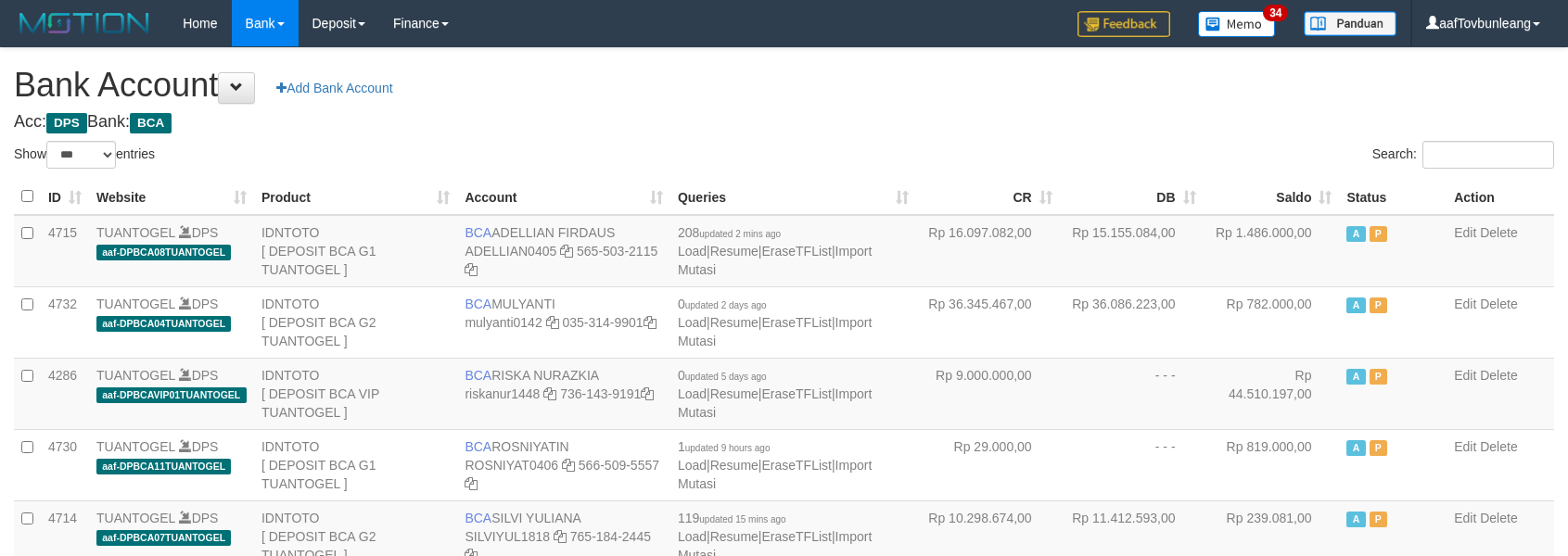 scroll, scrollTop: 575, scrollLeft: 0, axis: vertical 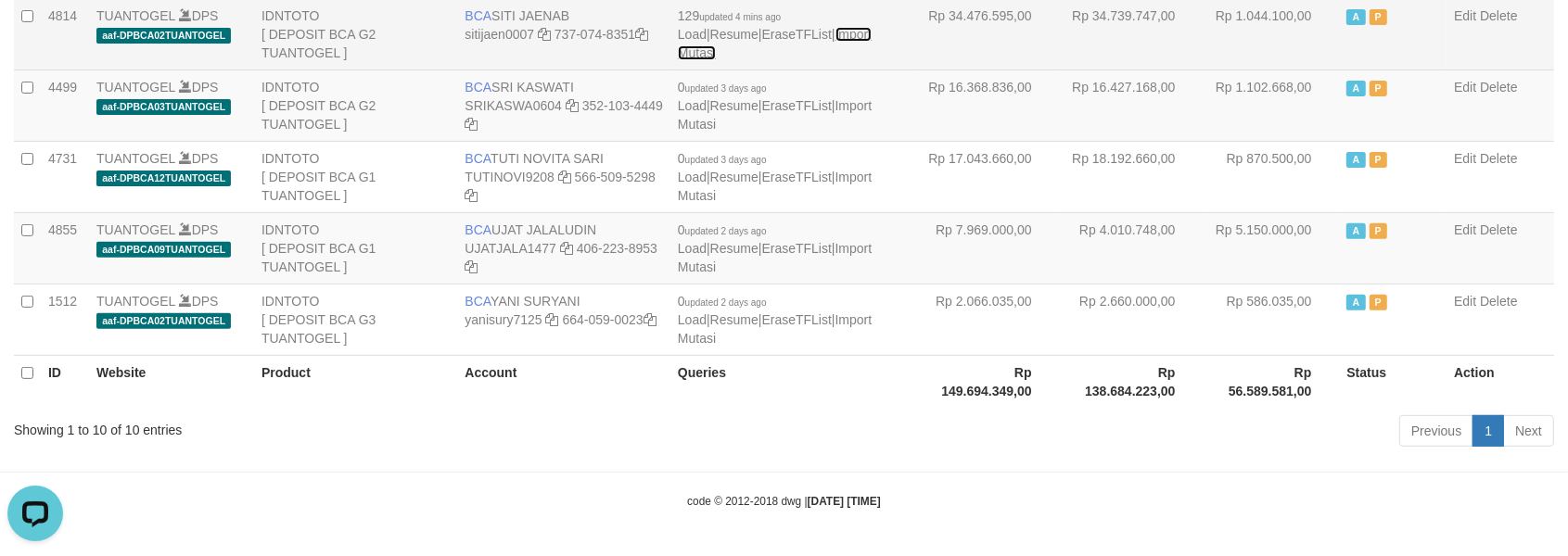 click on "Import Mutasi" at bounding box center (774, 44) 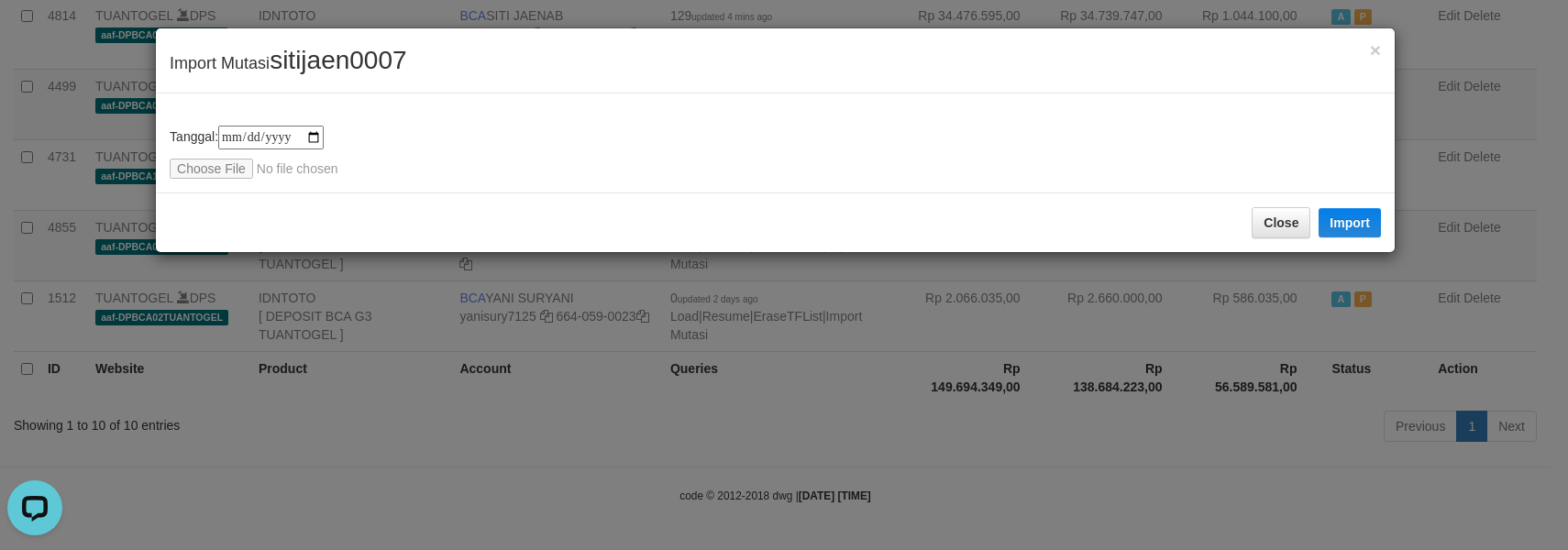 type on "**********" 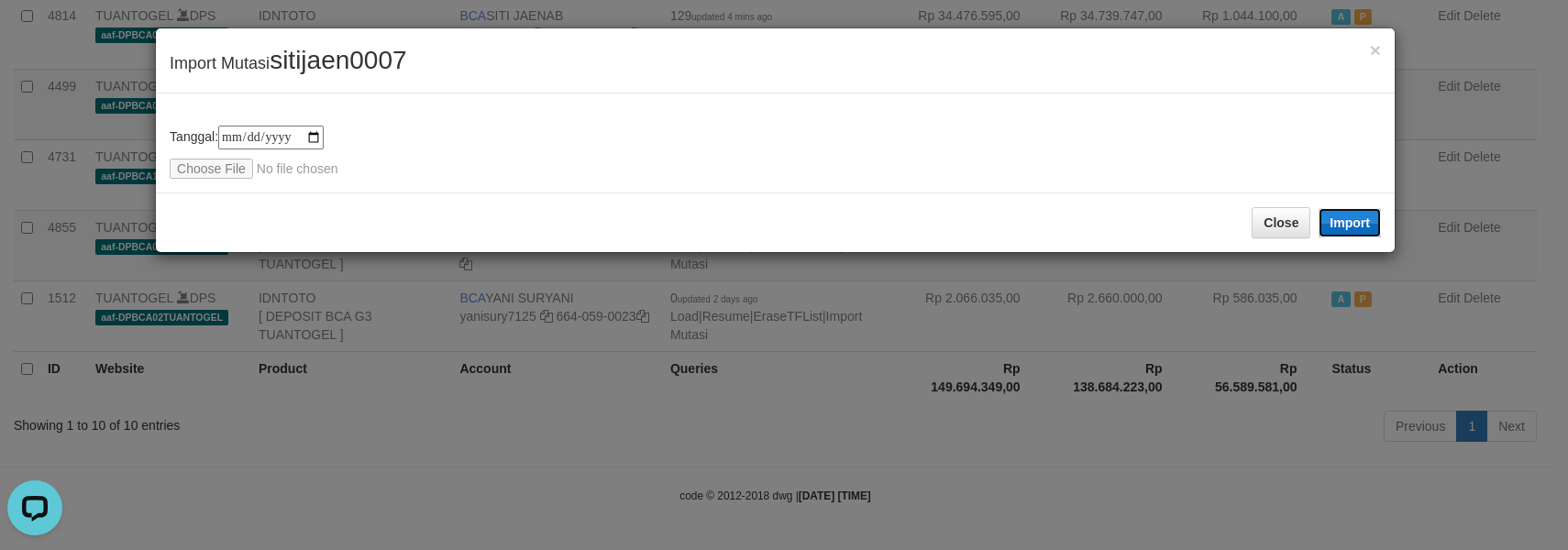 click on "Import" at bounding box center (1350, 223) 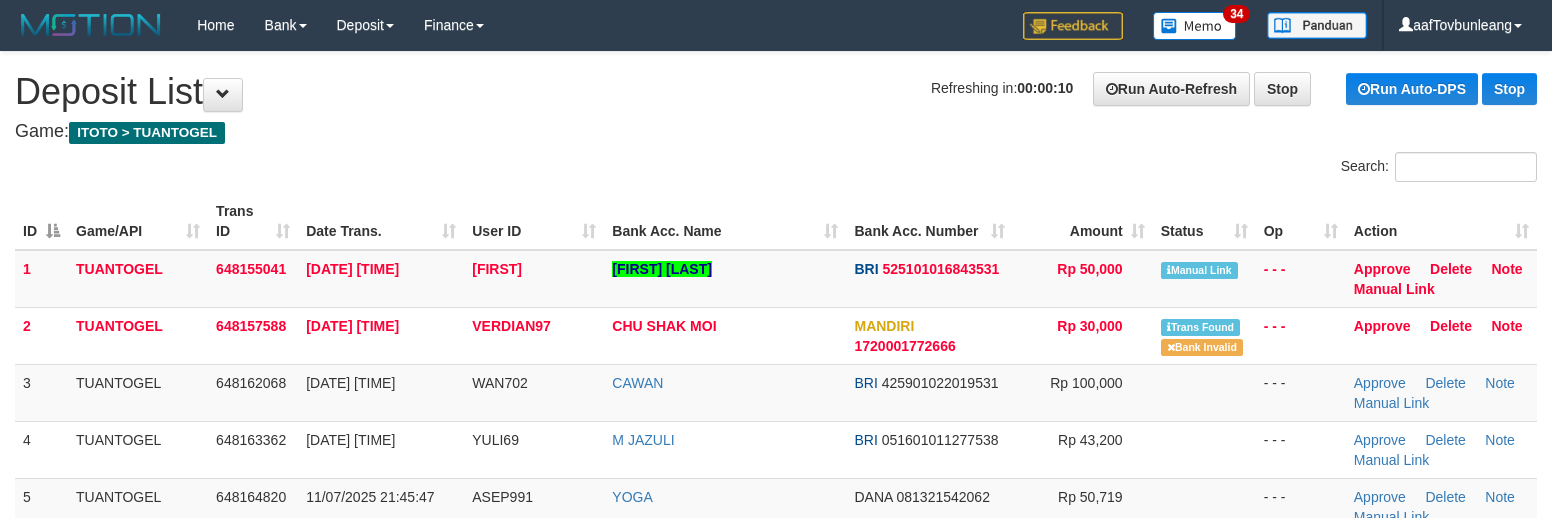 scroll, scrollTop: 0, scrollLeft: 0, axis: both 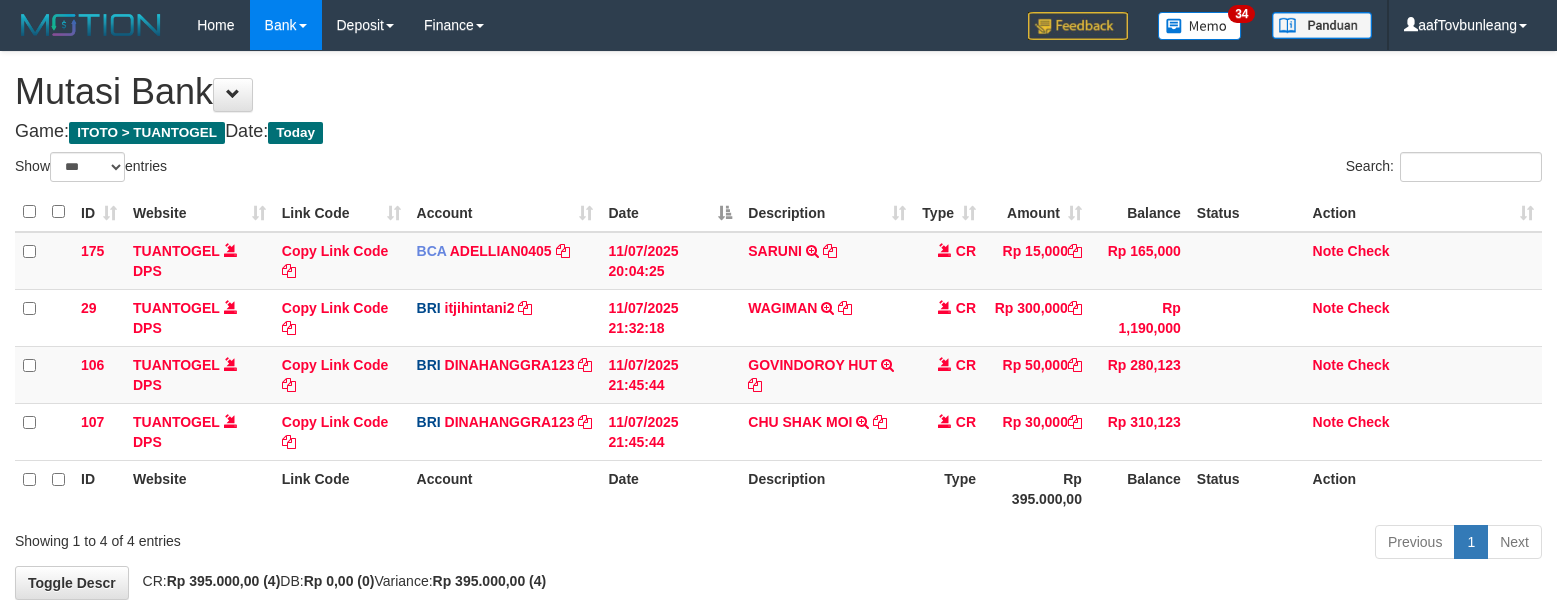 select on "***" 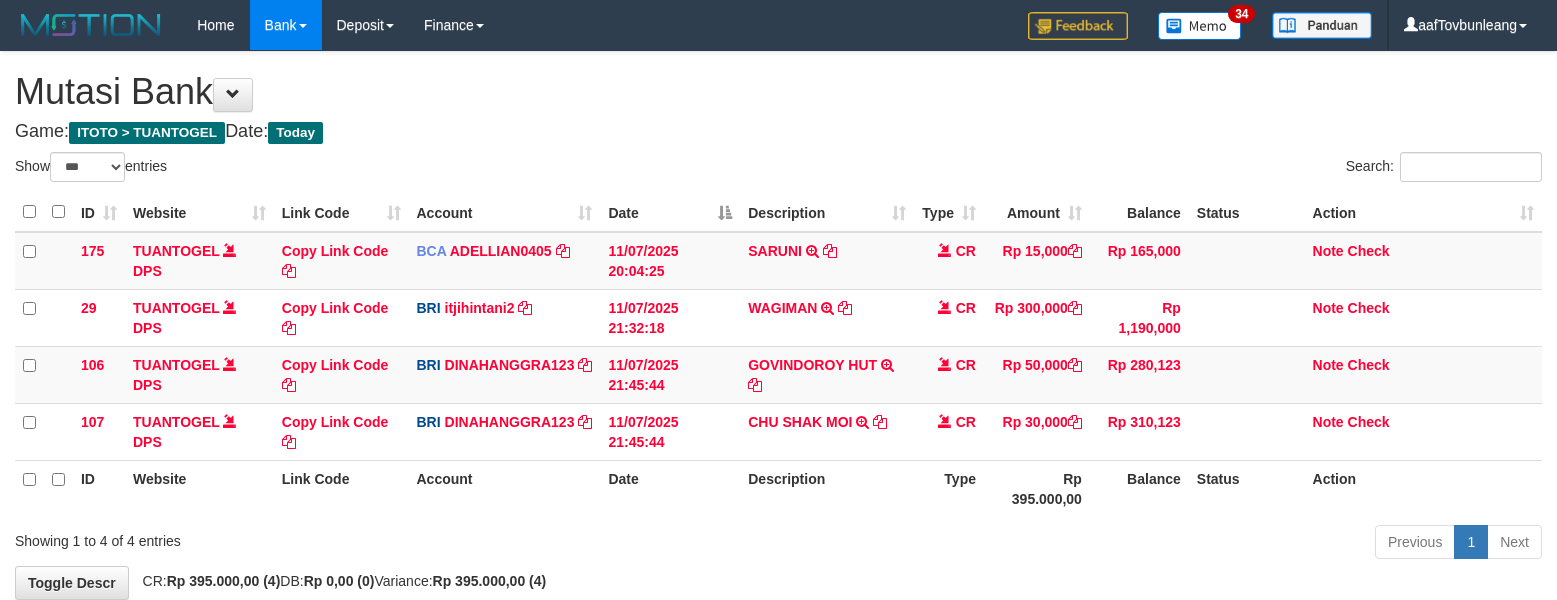 scroll, scrollTop: 0, scrollLeft: 0, axis: both 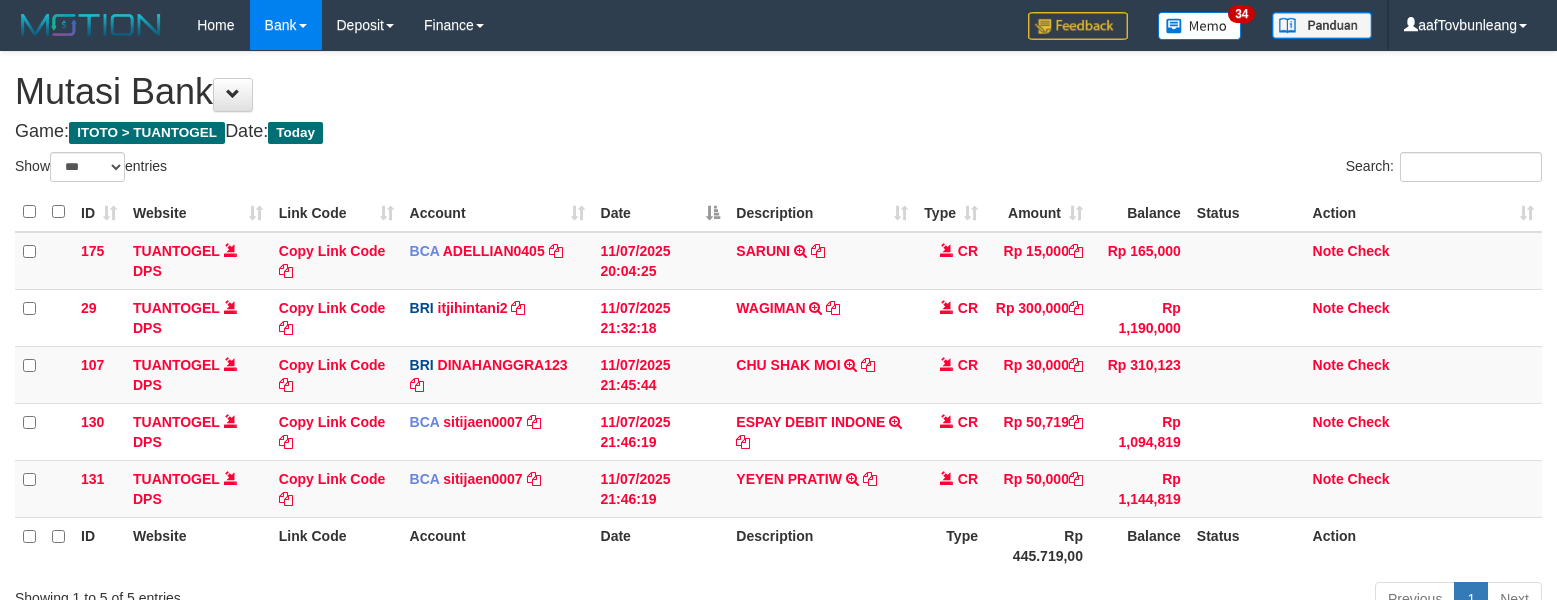 select on "***" 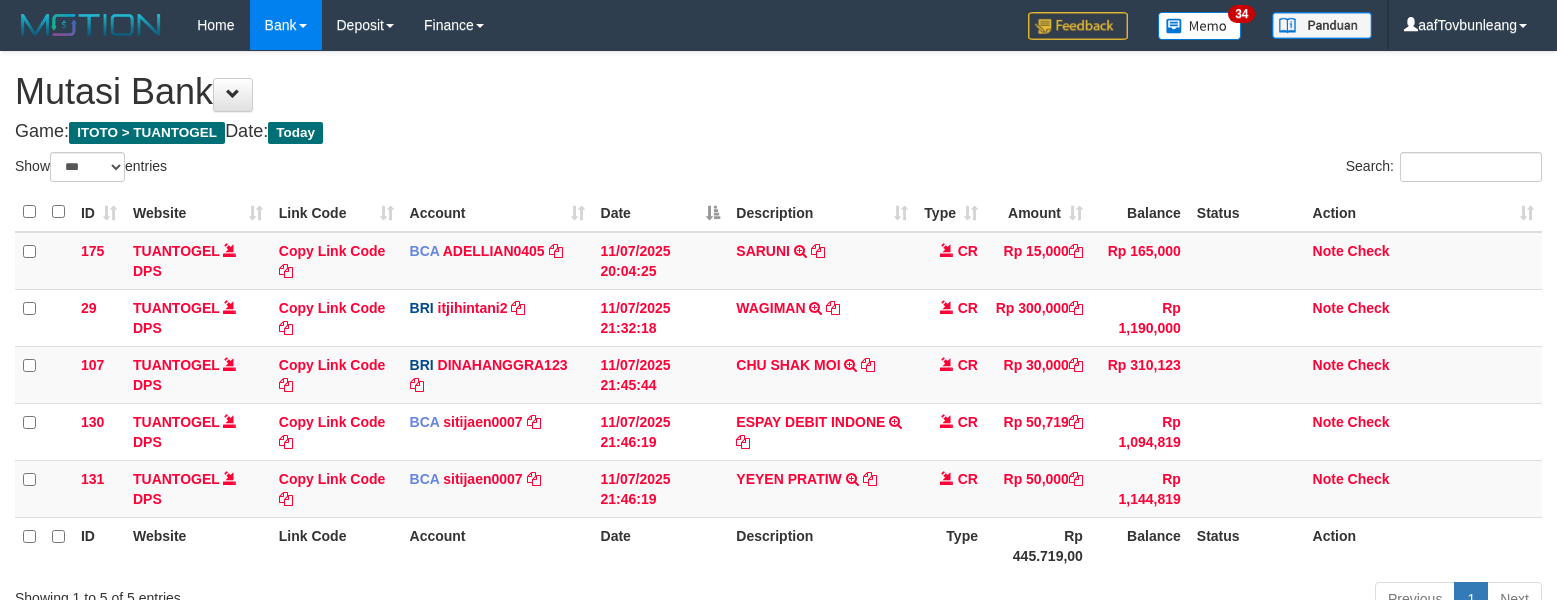 scroll, scrollTop: 0, scrollLeft: 0, axis: both 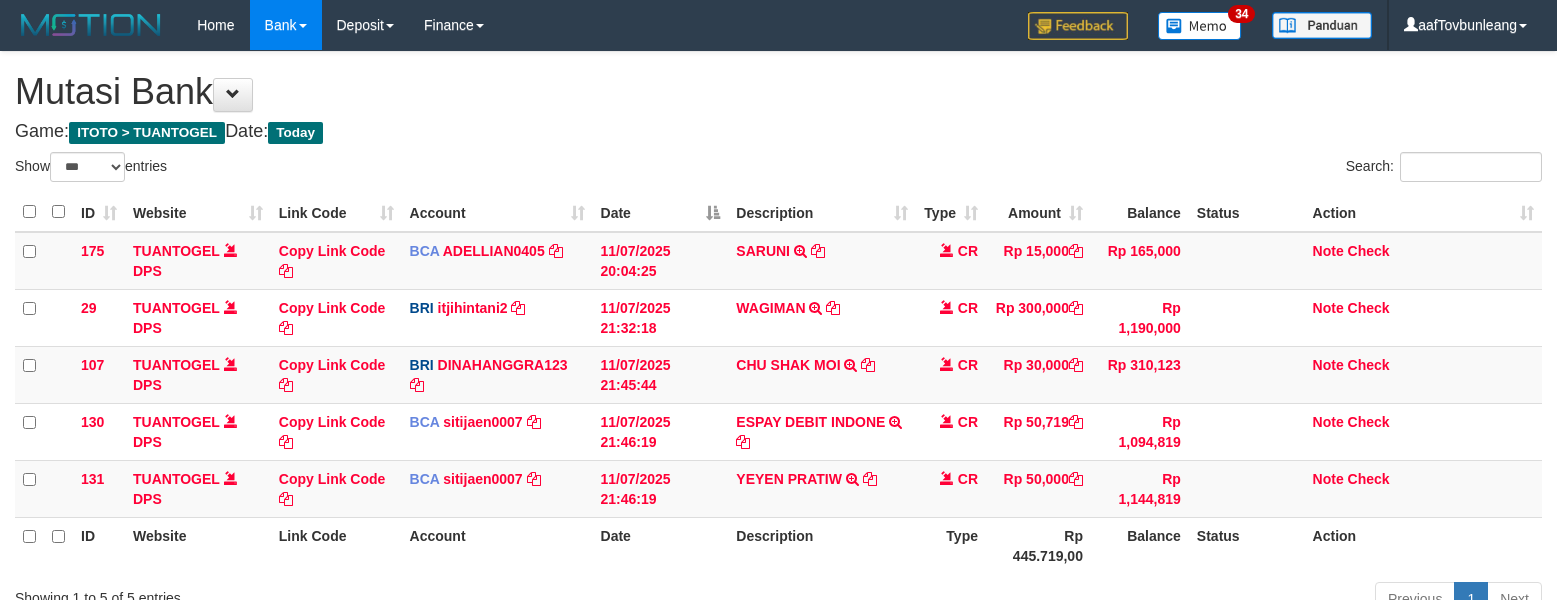 select on "***" 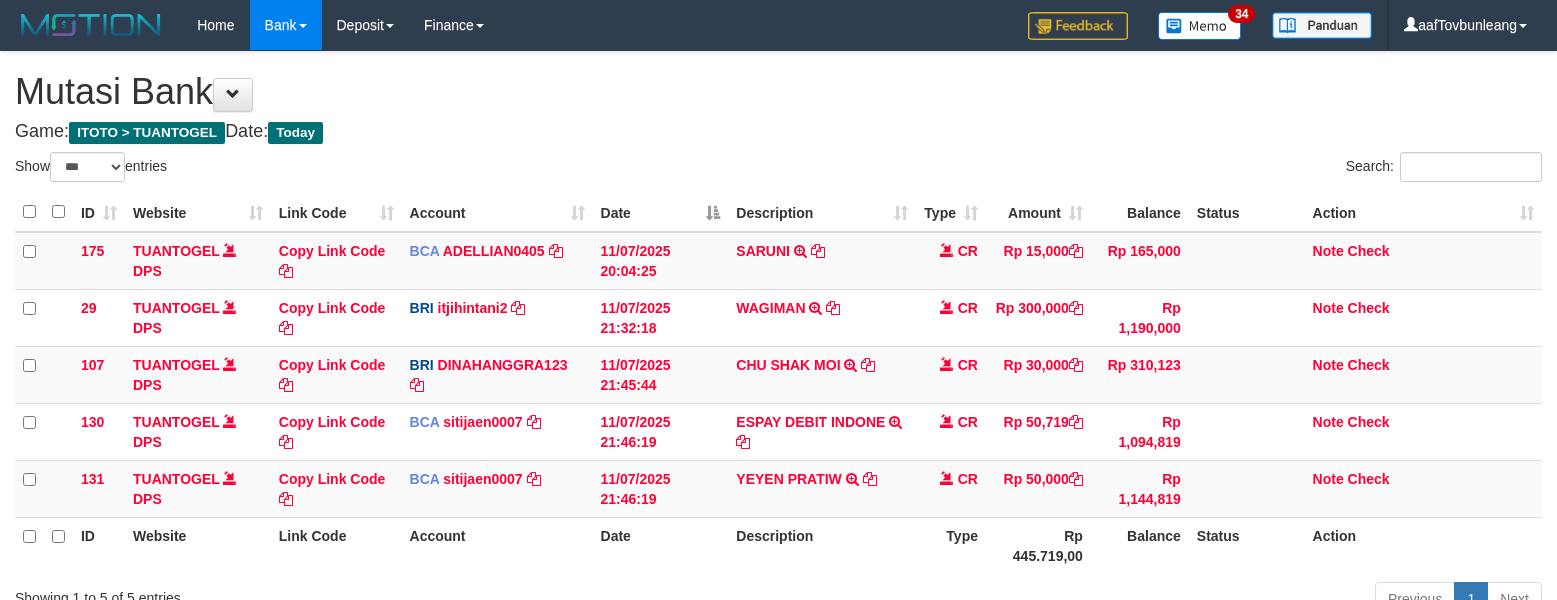 scroll, scrollTop: 0, scrollLeft: 0, axis: both 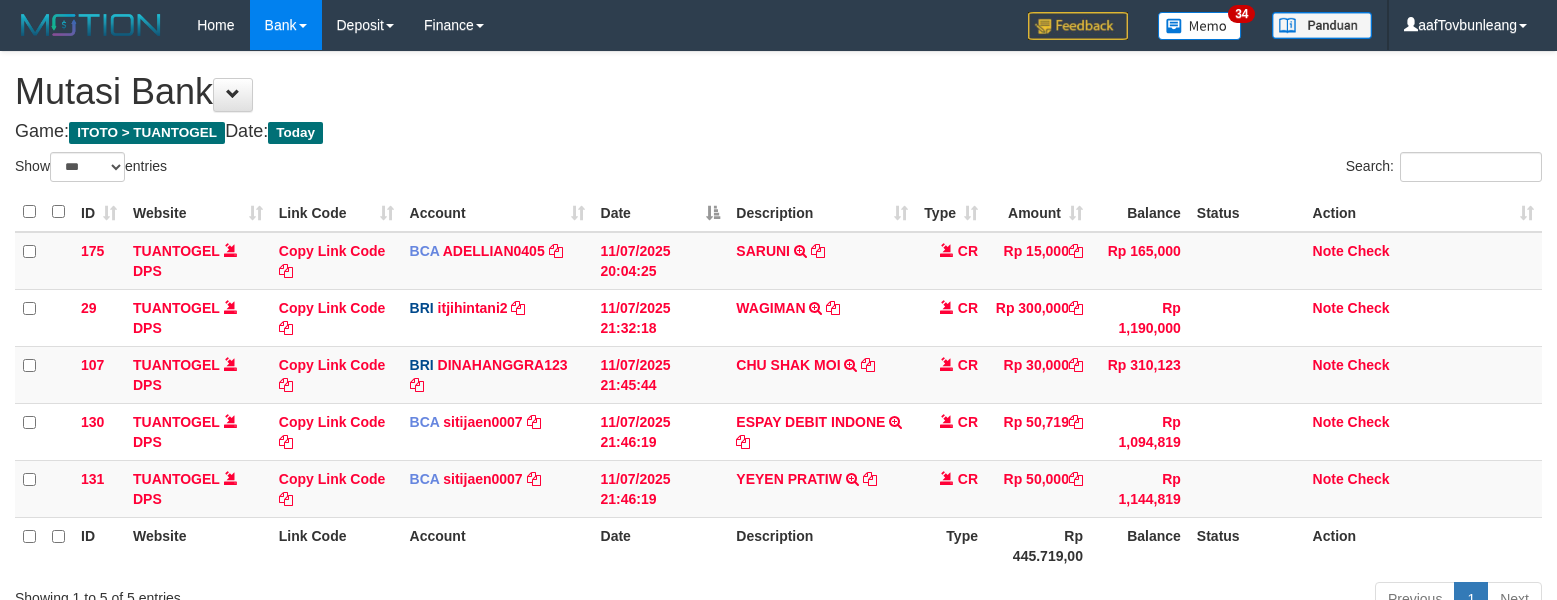 select on "***" 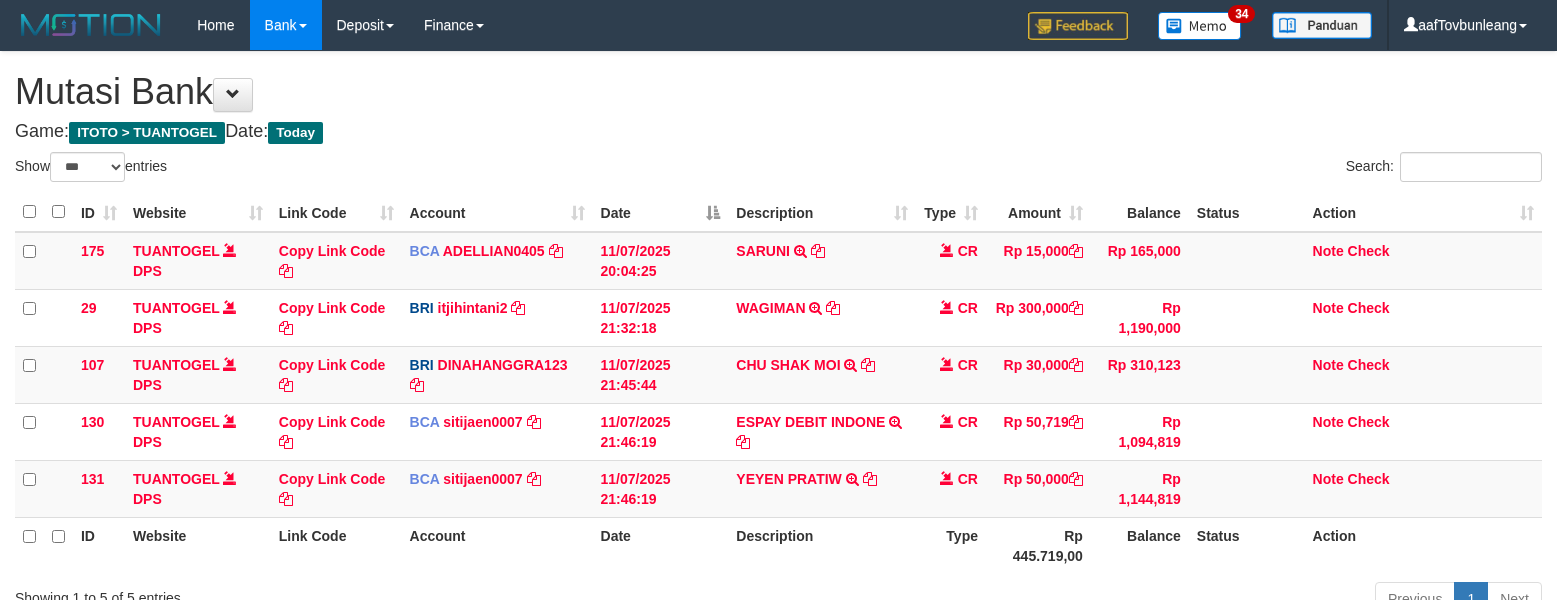 scroll, scrollTop: 0, scrollLeft: 0, axis: both 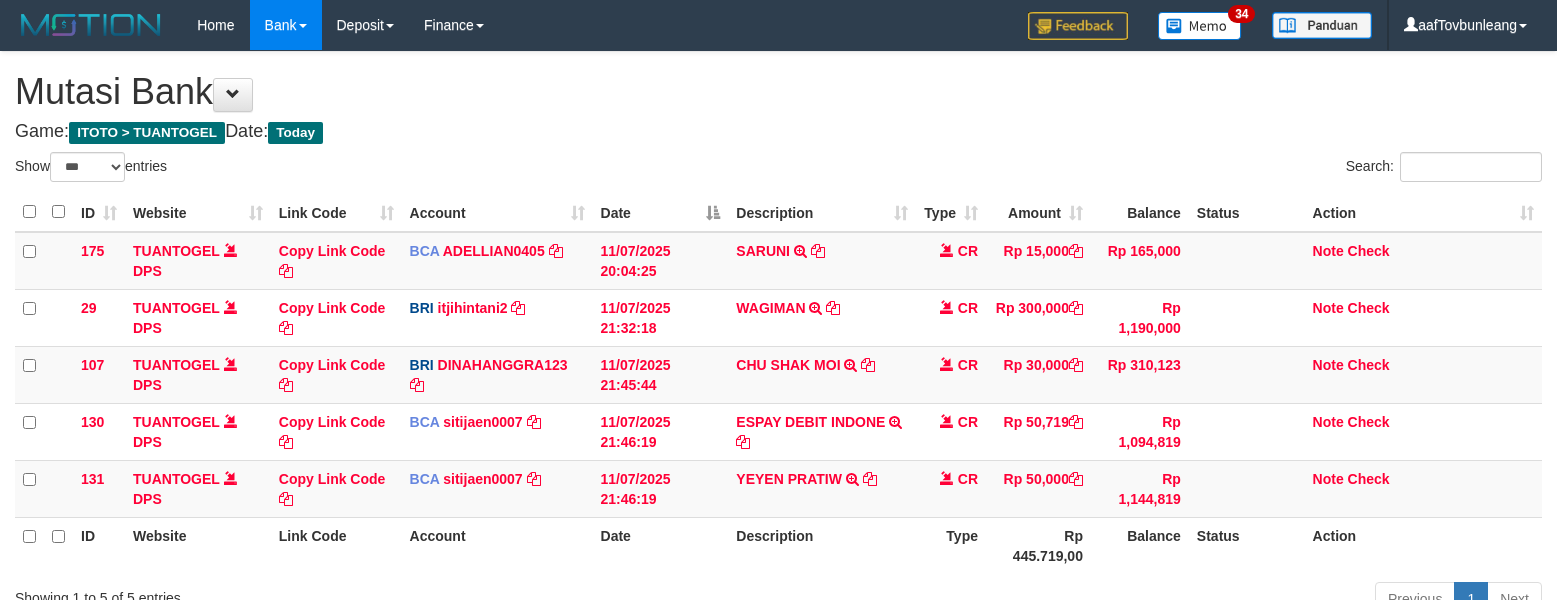 select on "***" 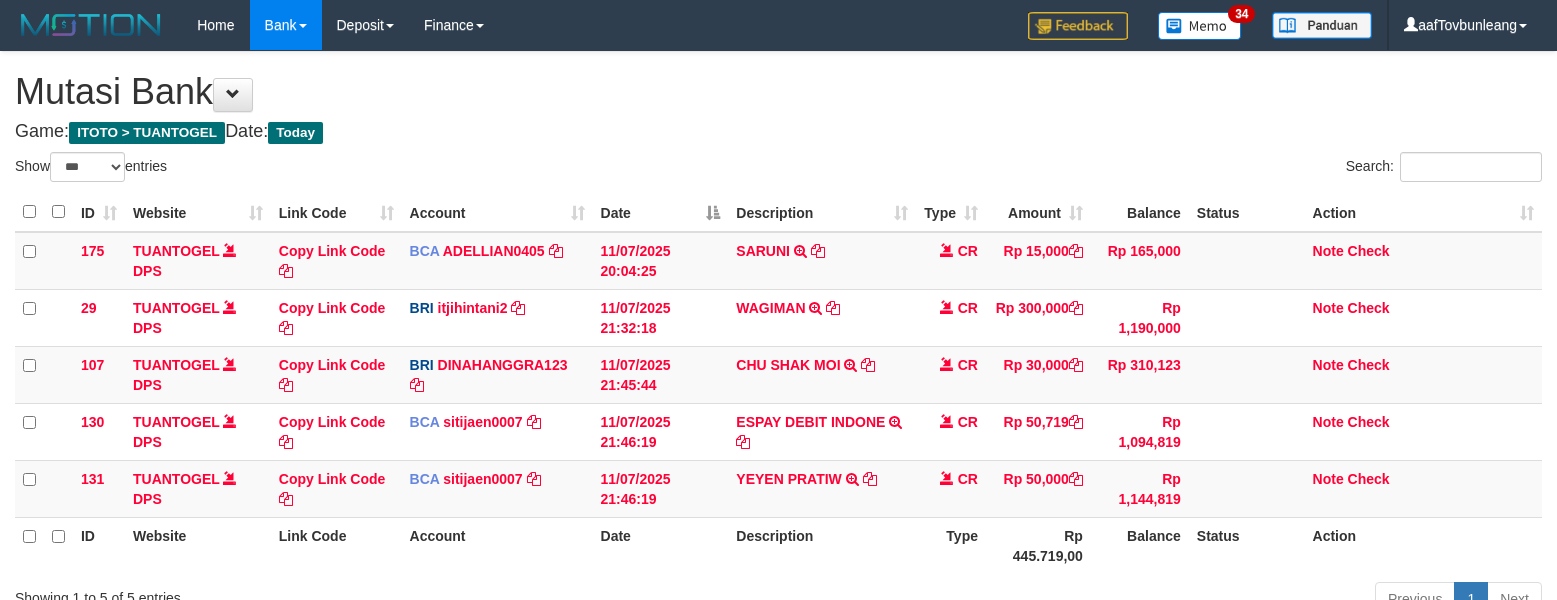 scroll, scrollTop: 0, scrollLeft: 0, axis: both 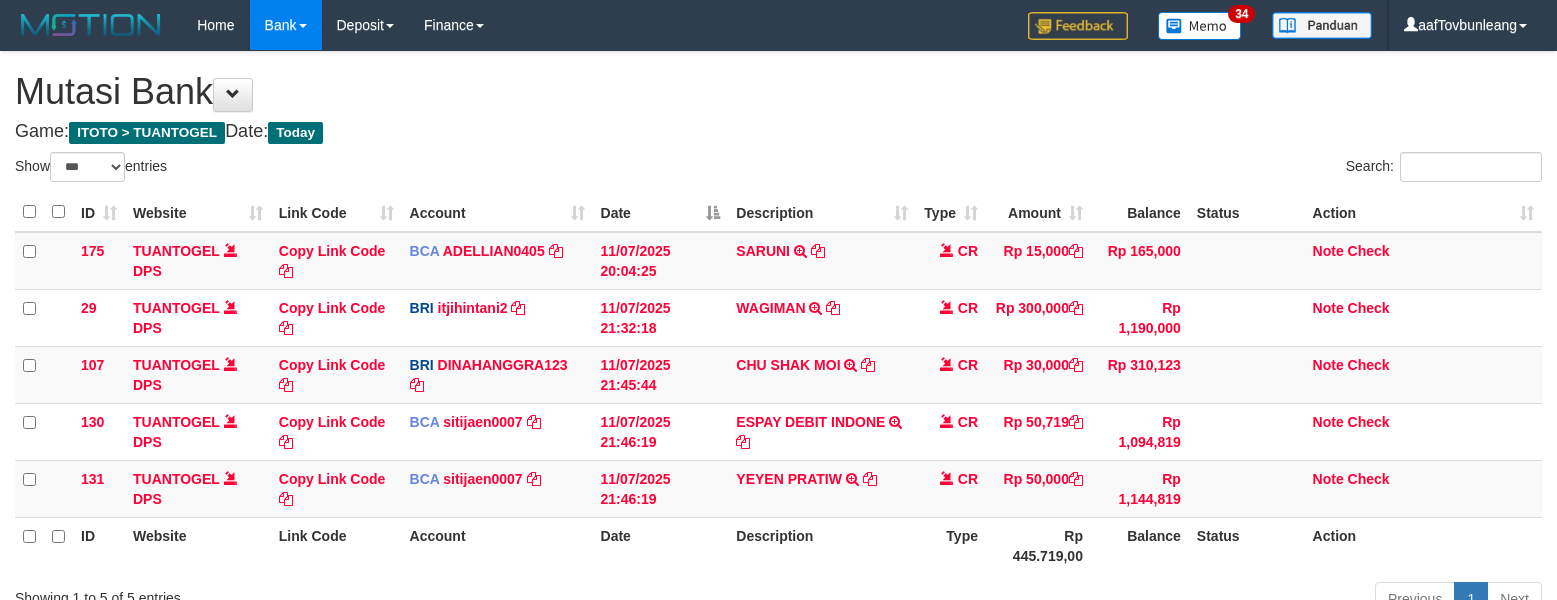 select on "***" 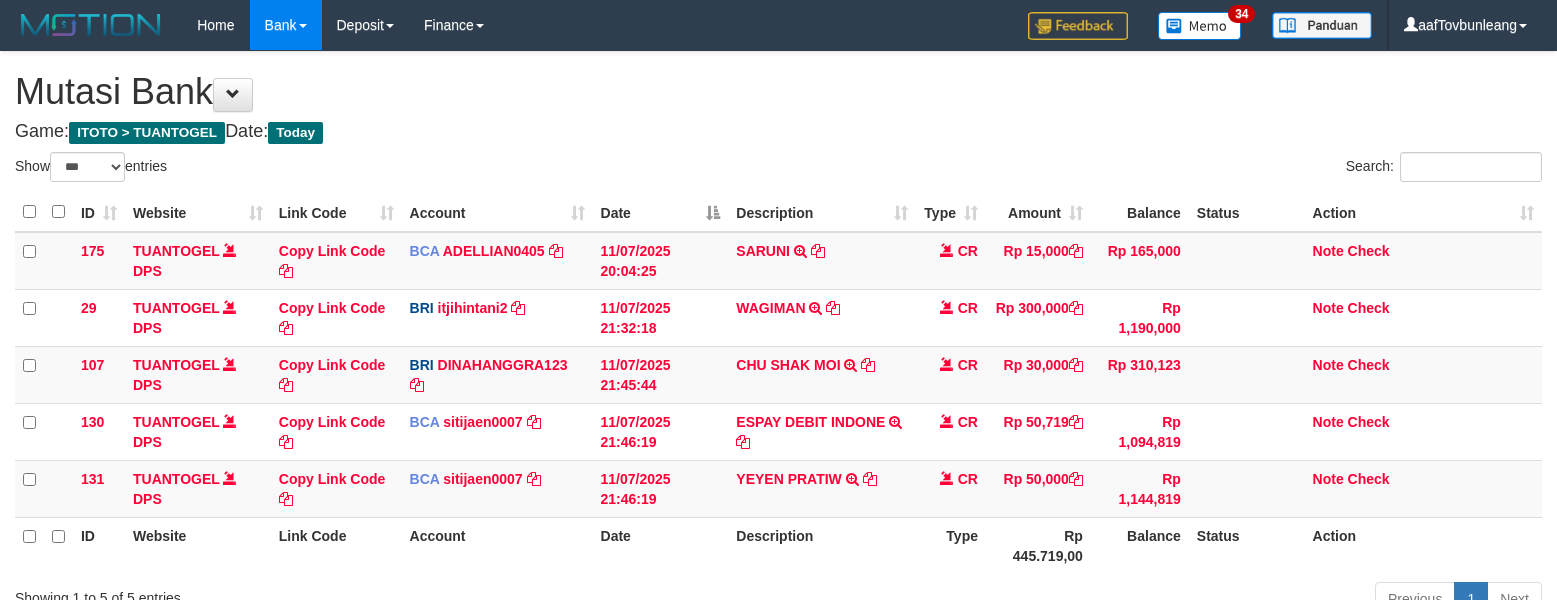 scroll, scrollTop: 0, scrollLeft: 0, axis: both 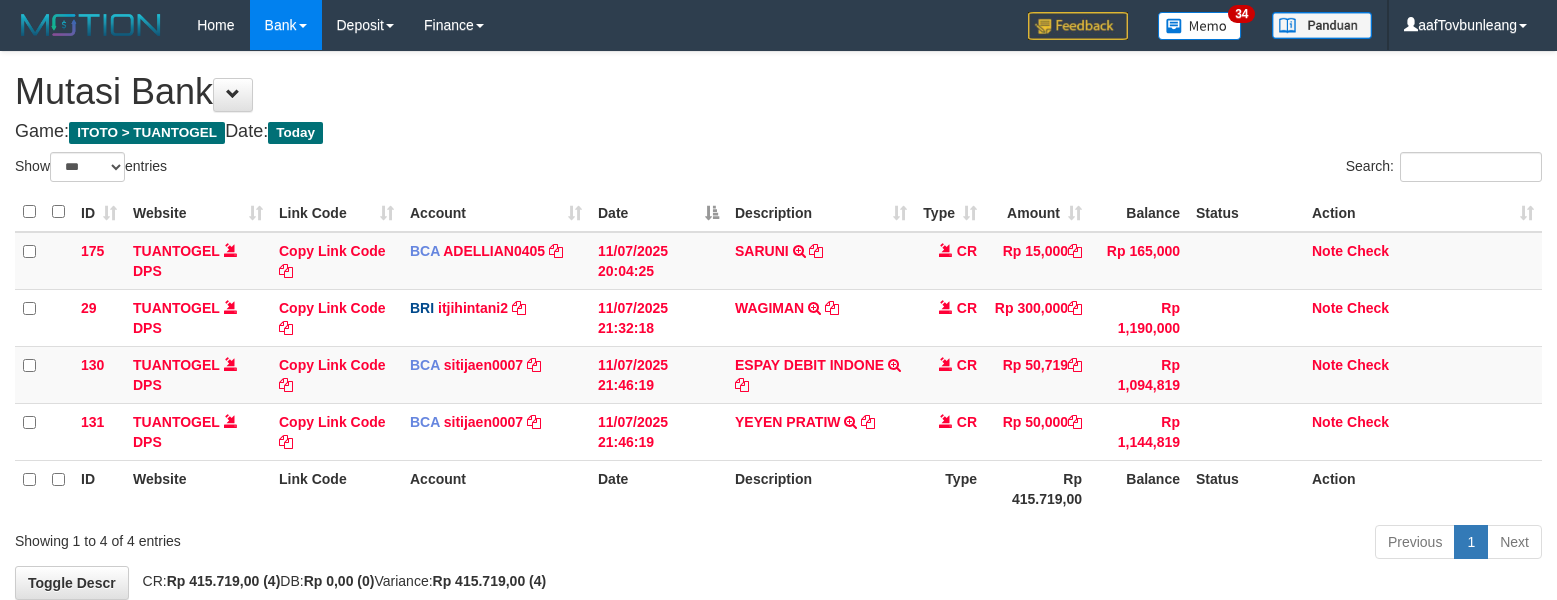 select on "***" 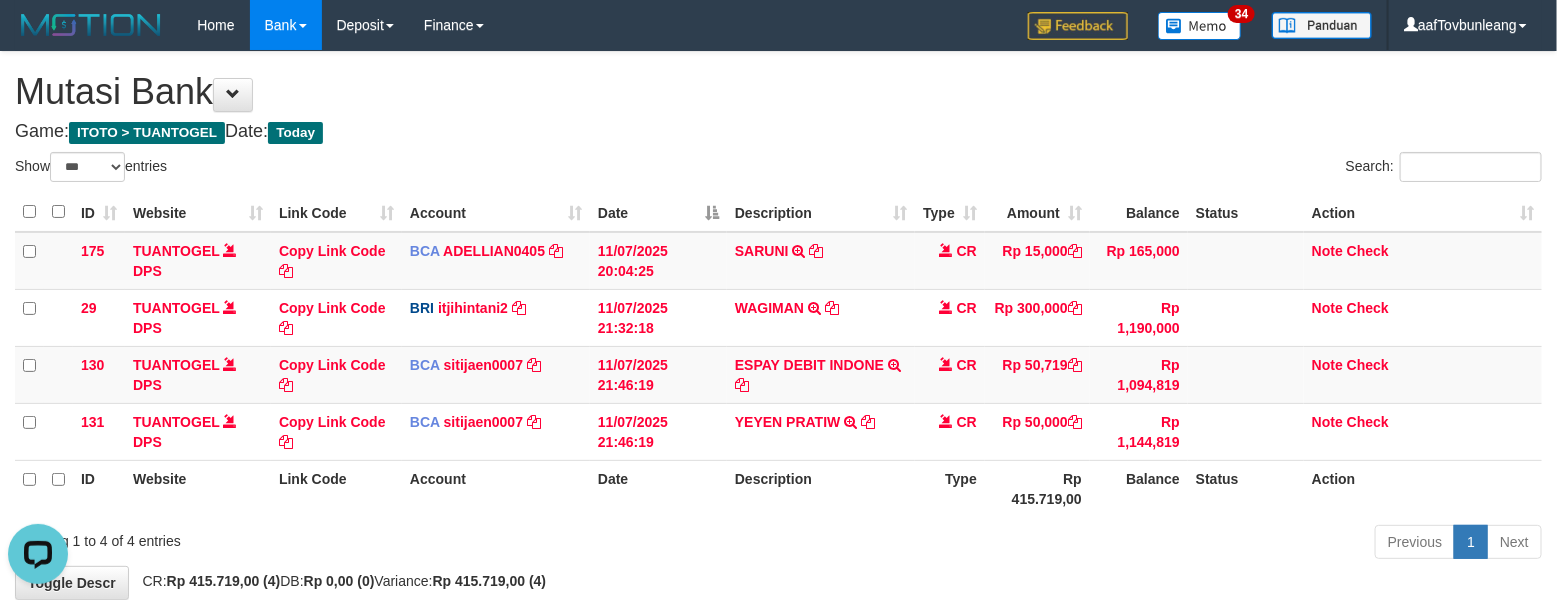 scroll, scrollTop: 0, scrollLeft: 0, axis: both 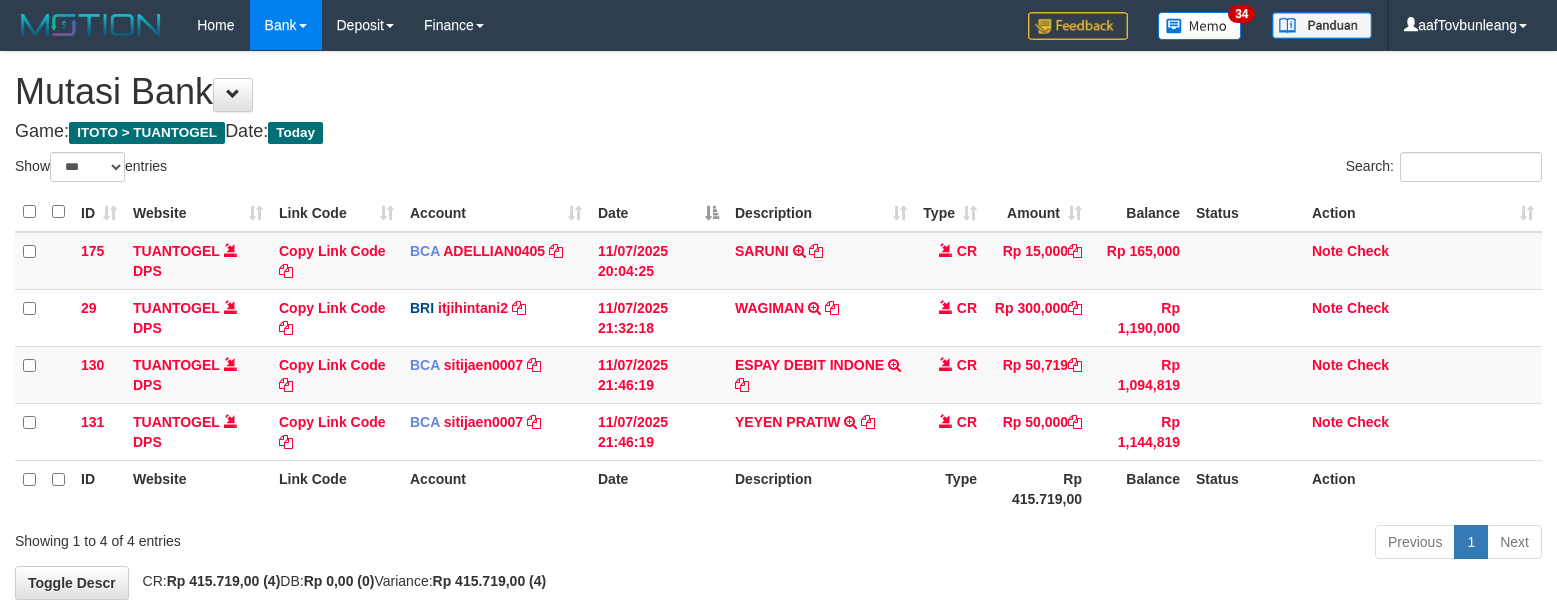 select on "***" 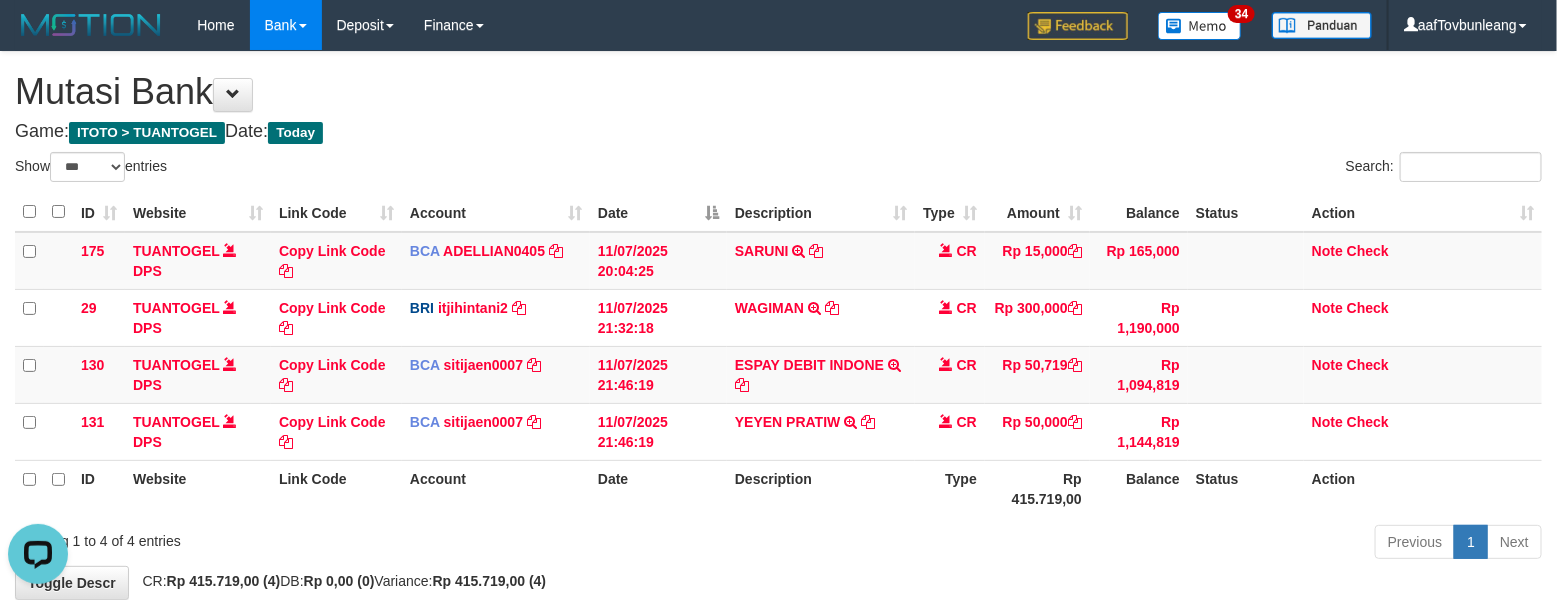 scroll, scrollTop: 0, scrollLeft: 0, axis: both 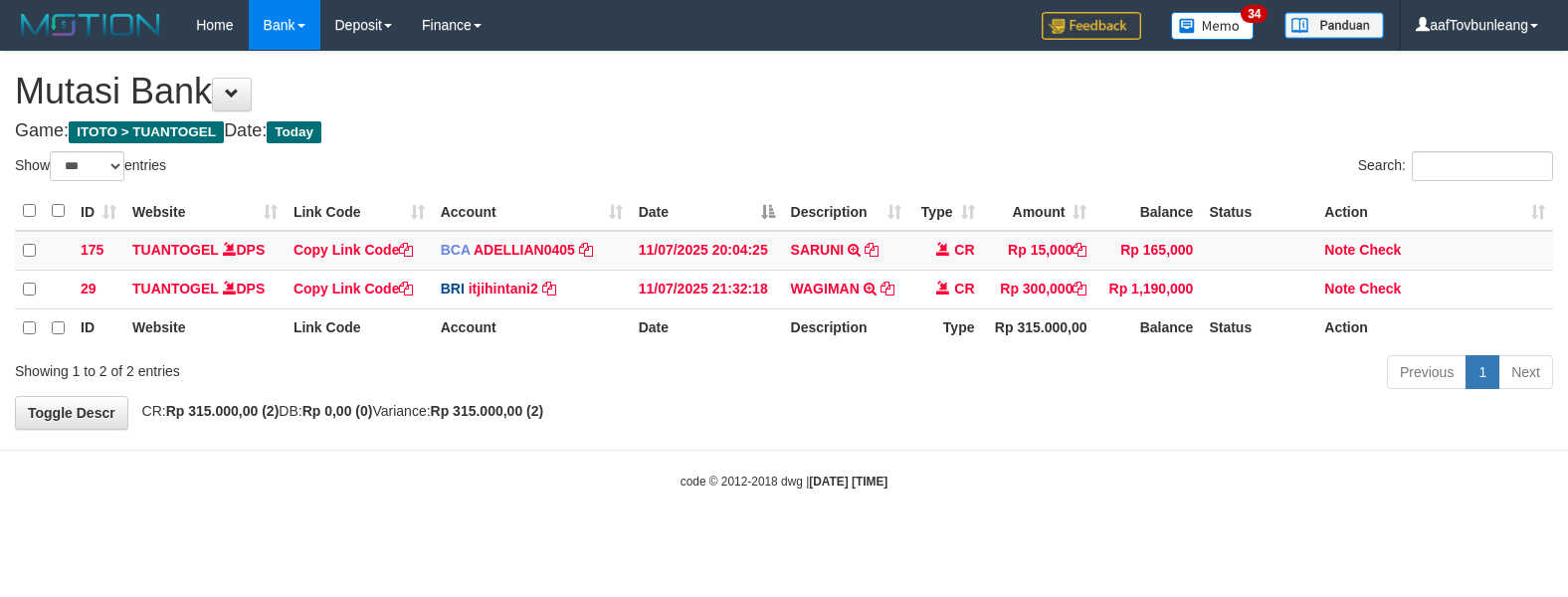 select on "***" 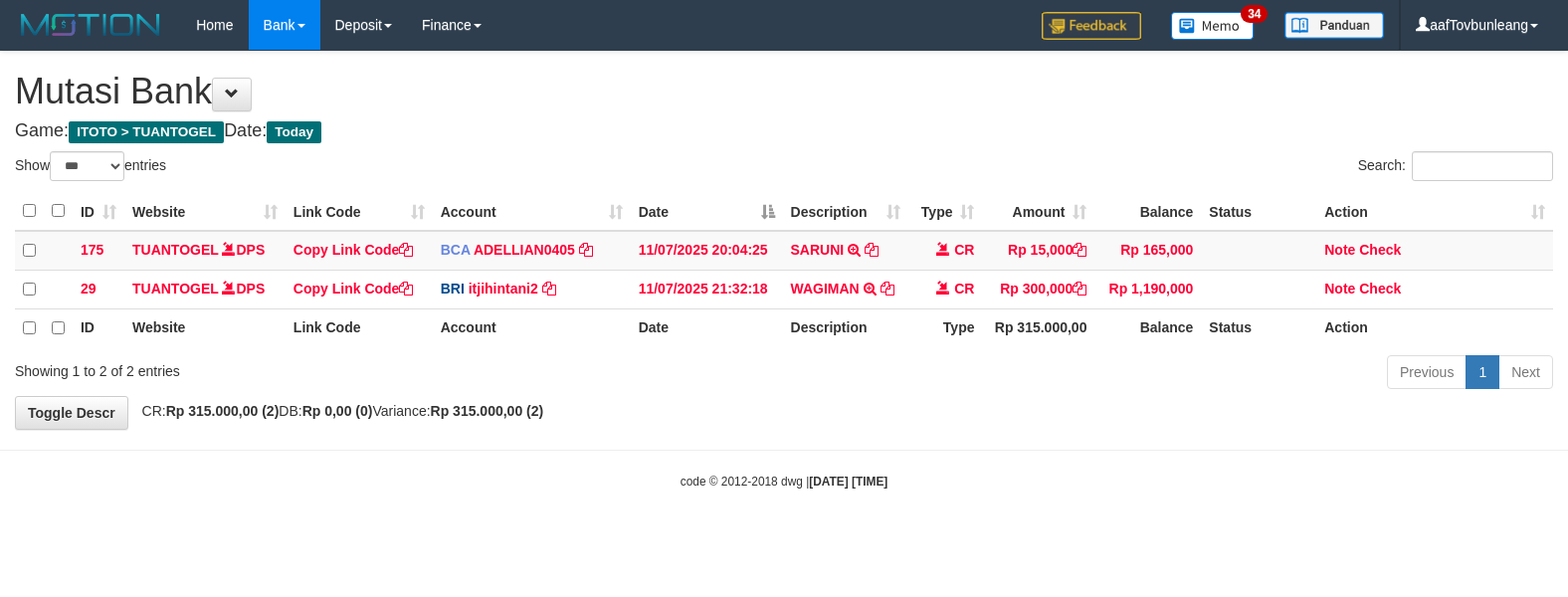 scroll, scrollTop: 0, scrollLeft: 0, axis: both 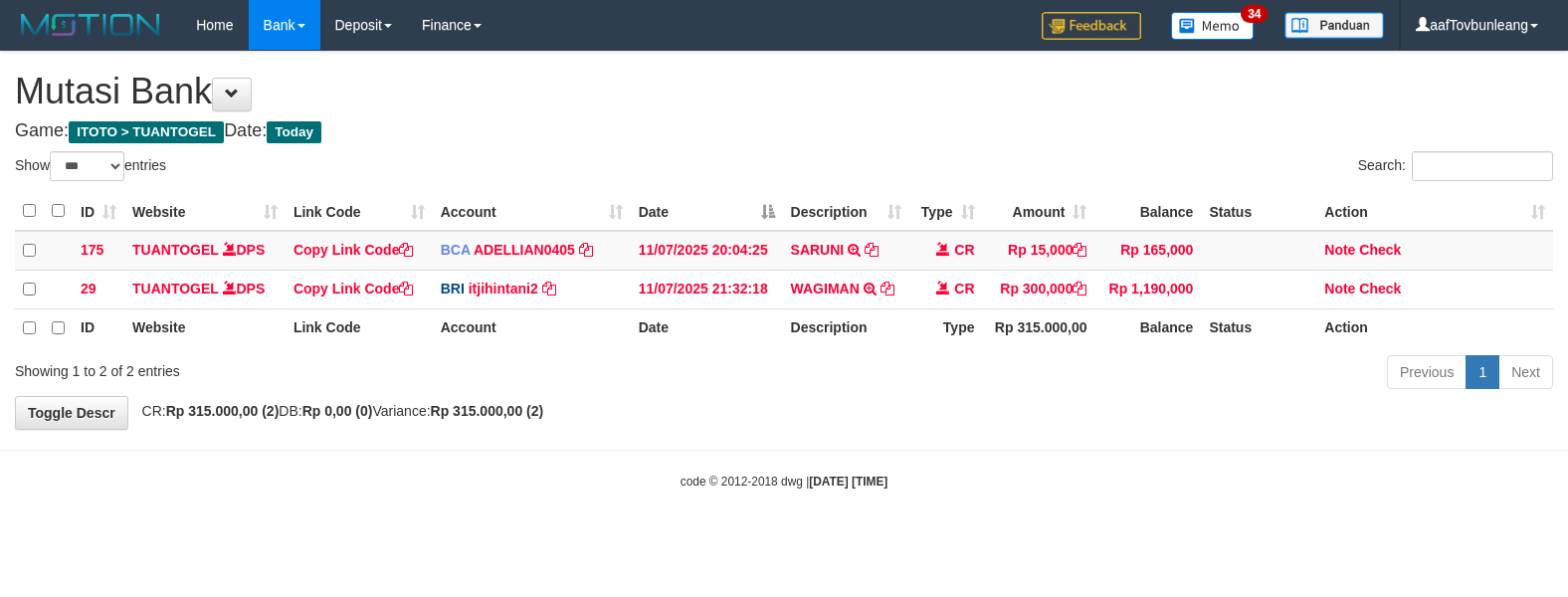 select on "***" 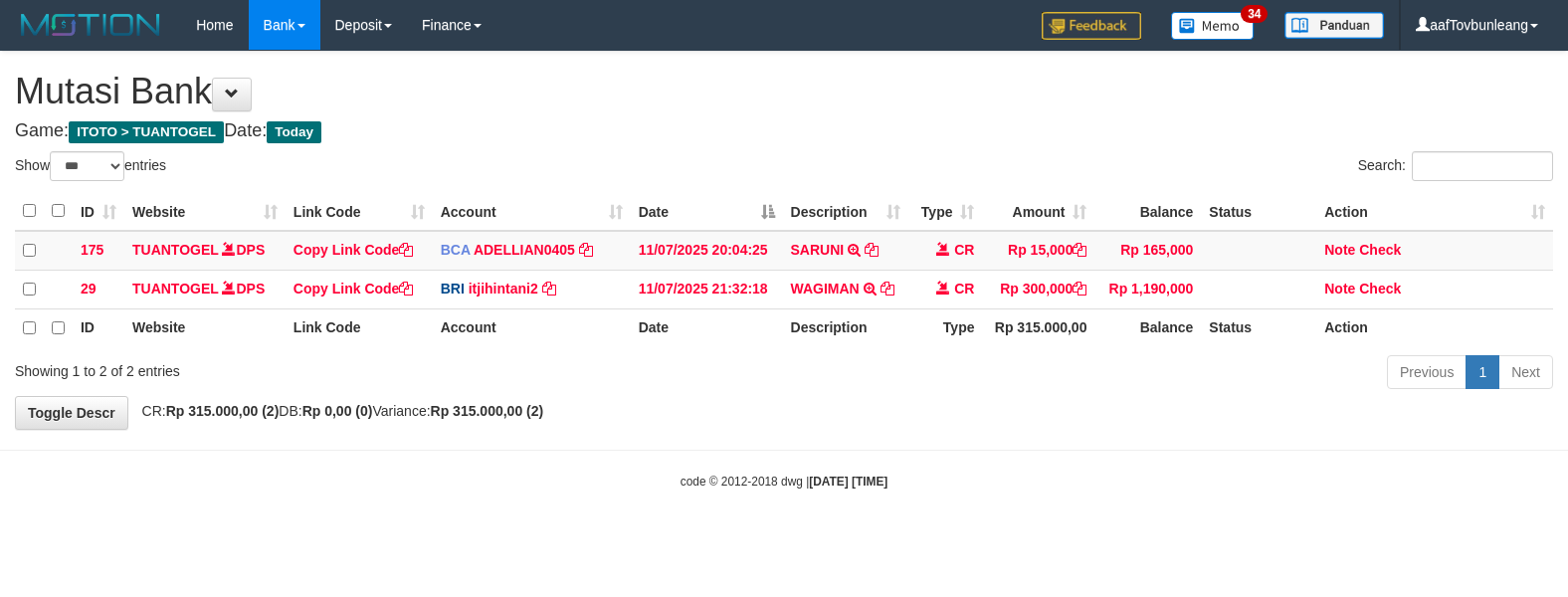 scroll, scrollTop: 0, scrollLeft: 0, axis: both 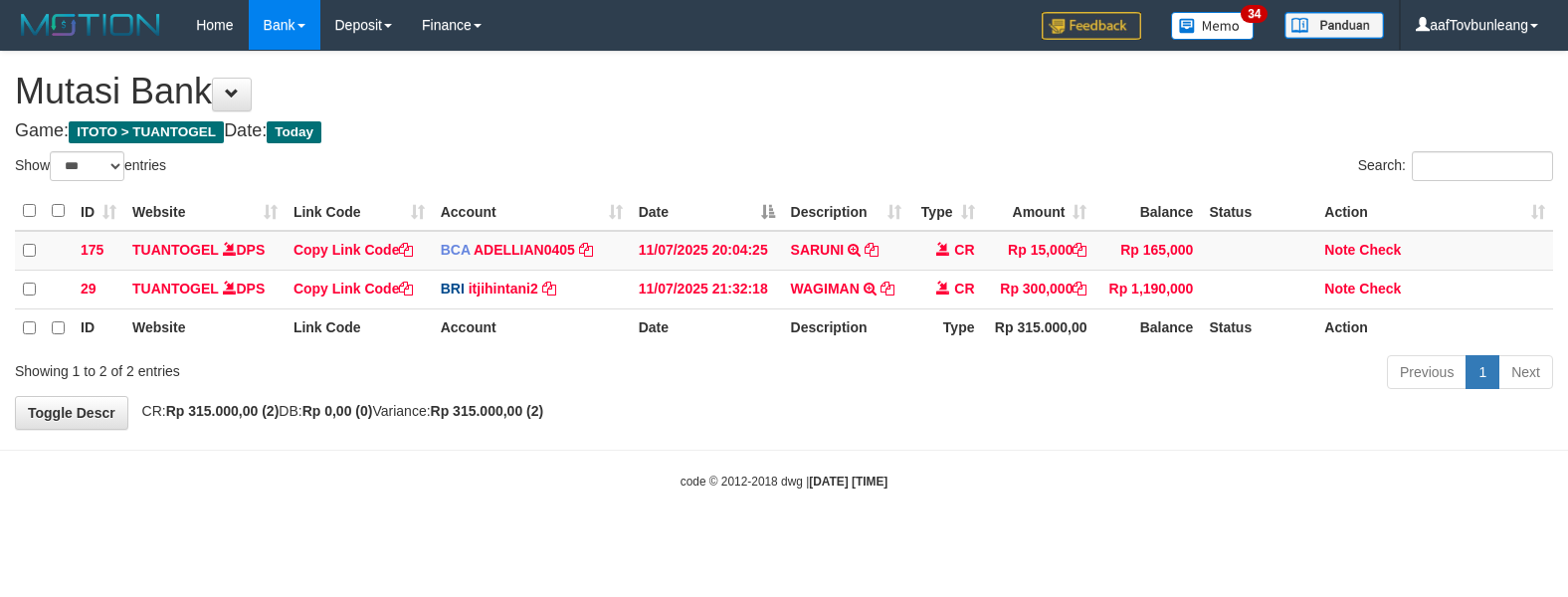 select on "***" 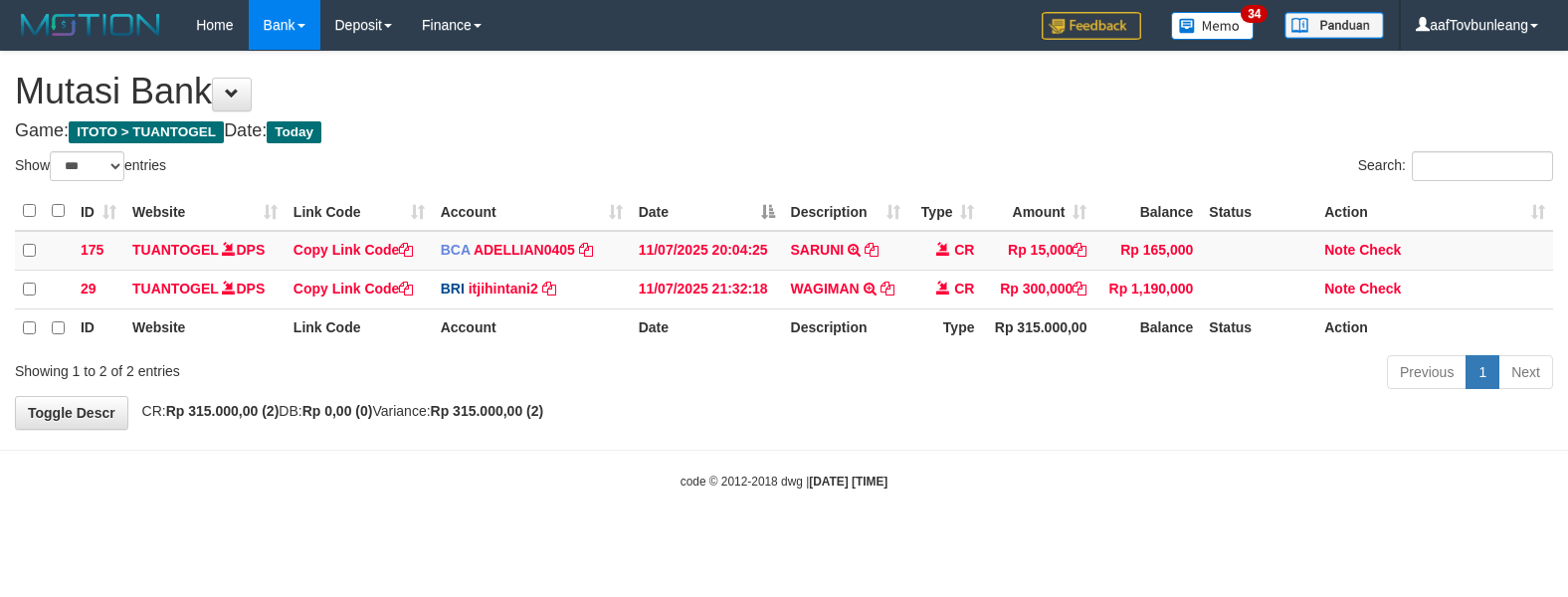scroll, scrollTop: 0, scrollLeft: 0, axis: both 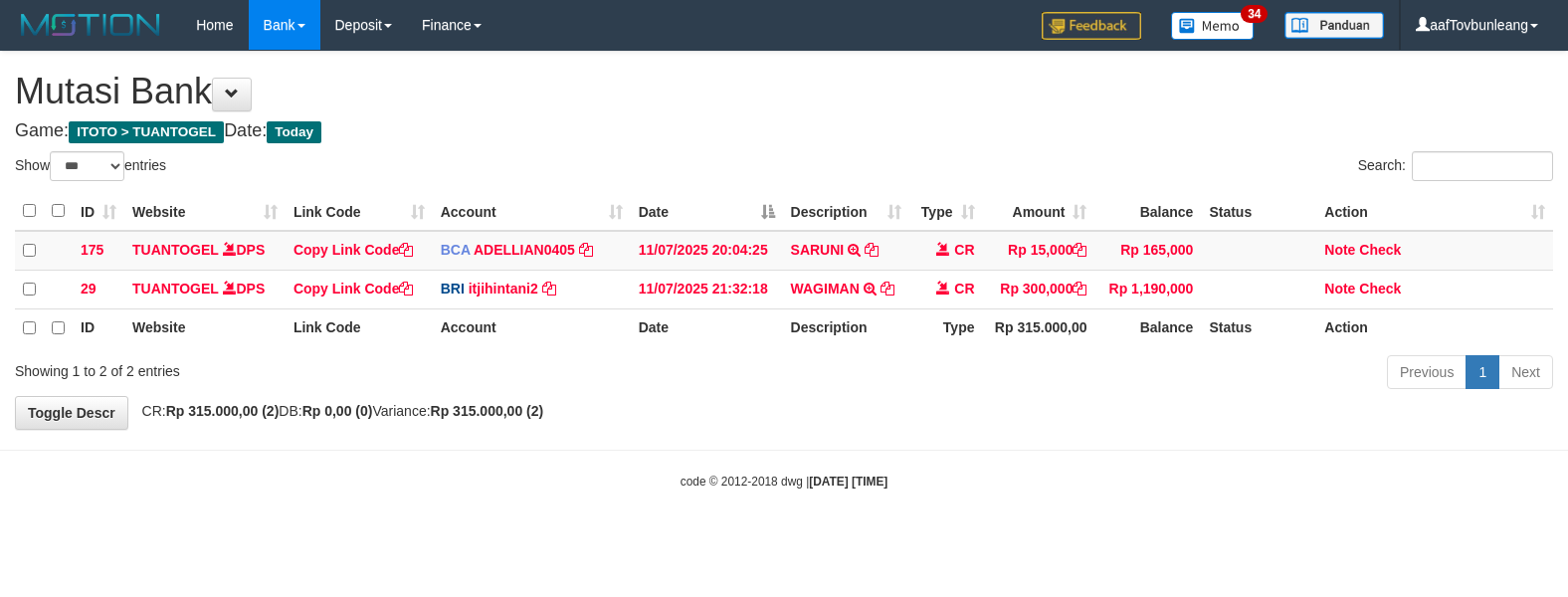 select on "***" 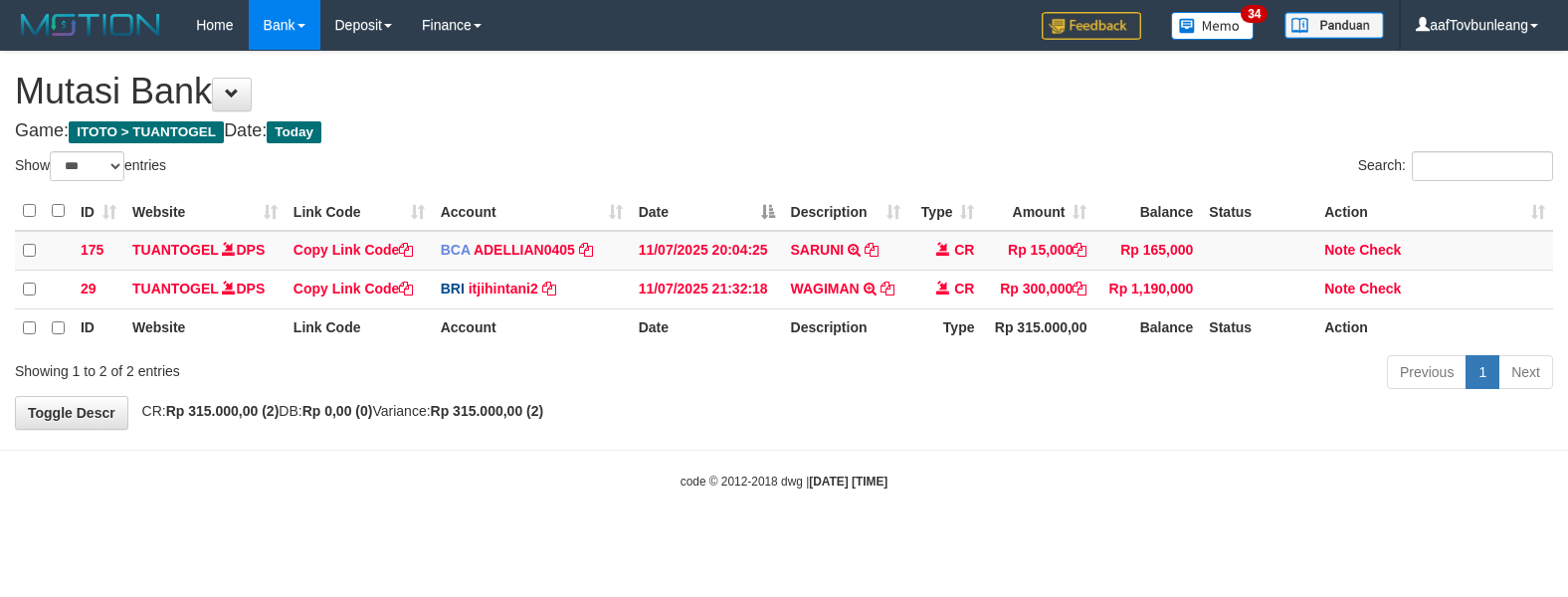 scroll, scrollTop: 0, scrollLeft: 0, axis: both 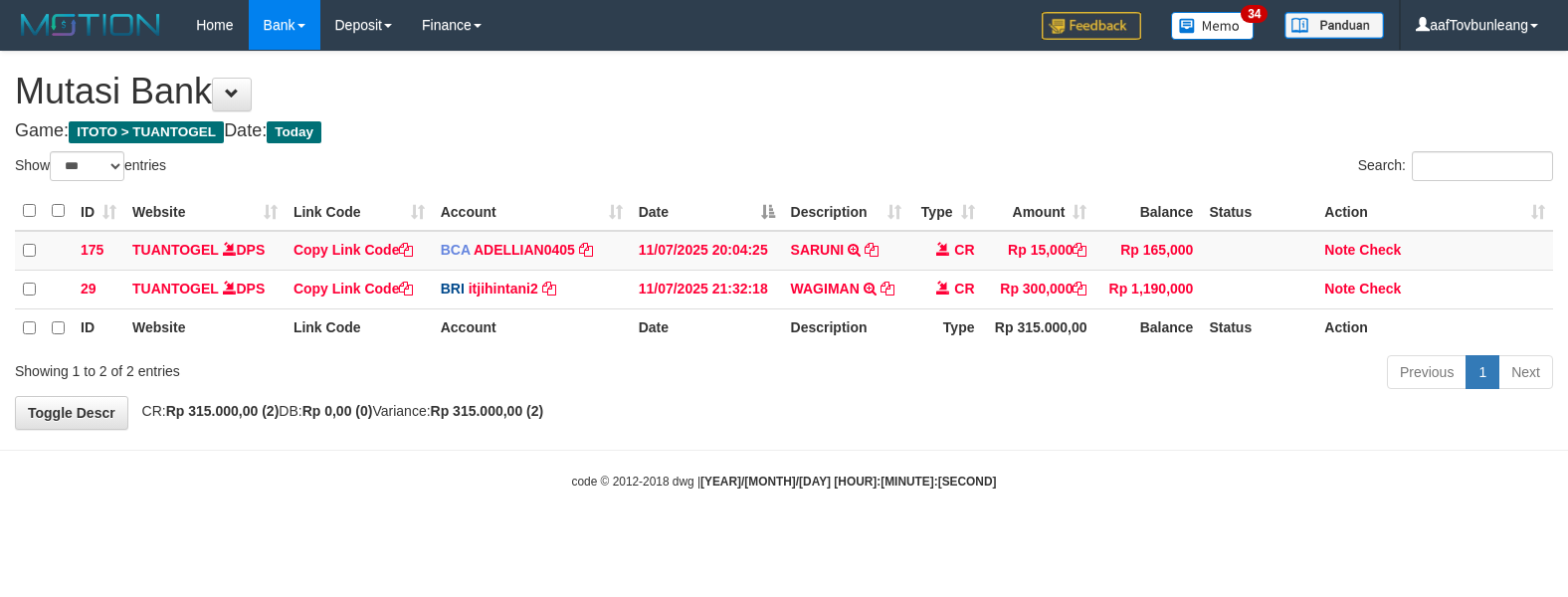 select on "***" 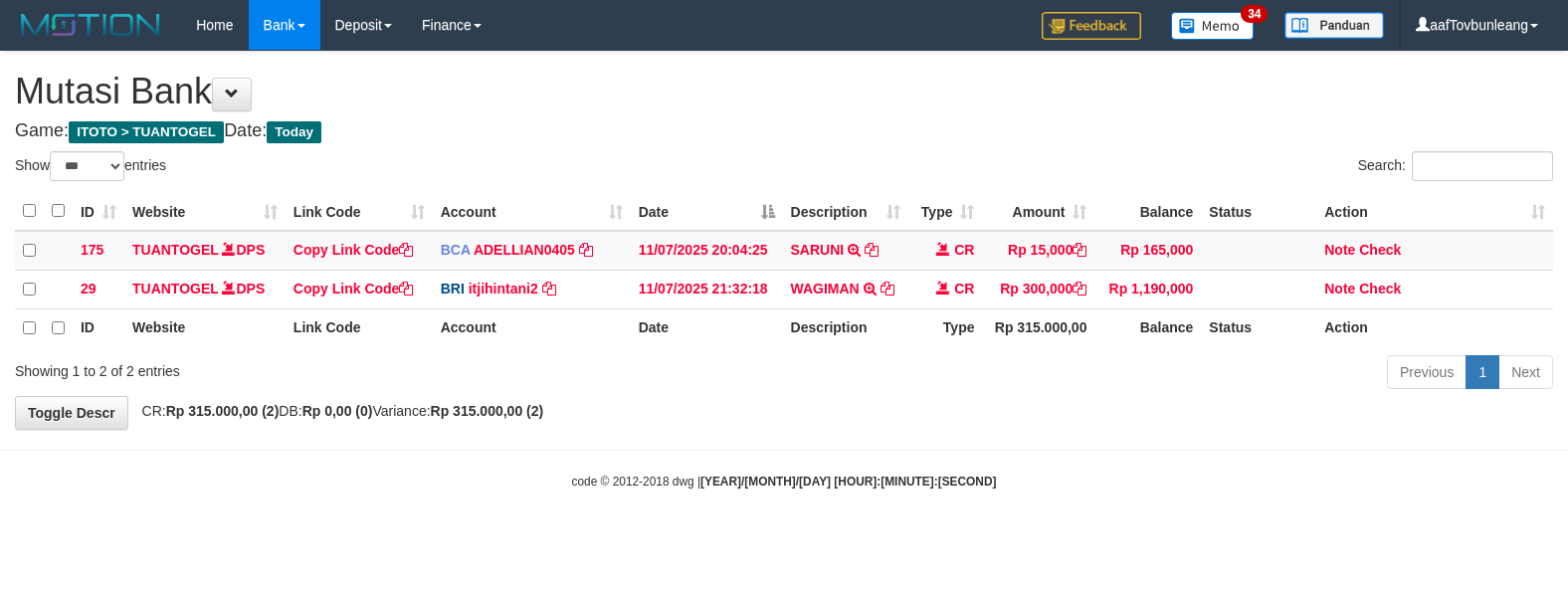 scroll, scrollTop: 0, scrollLeft: 0, axis: both 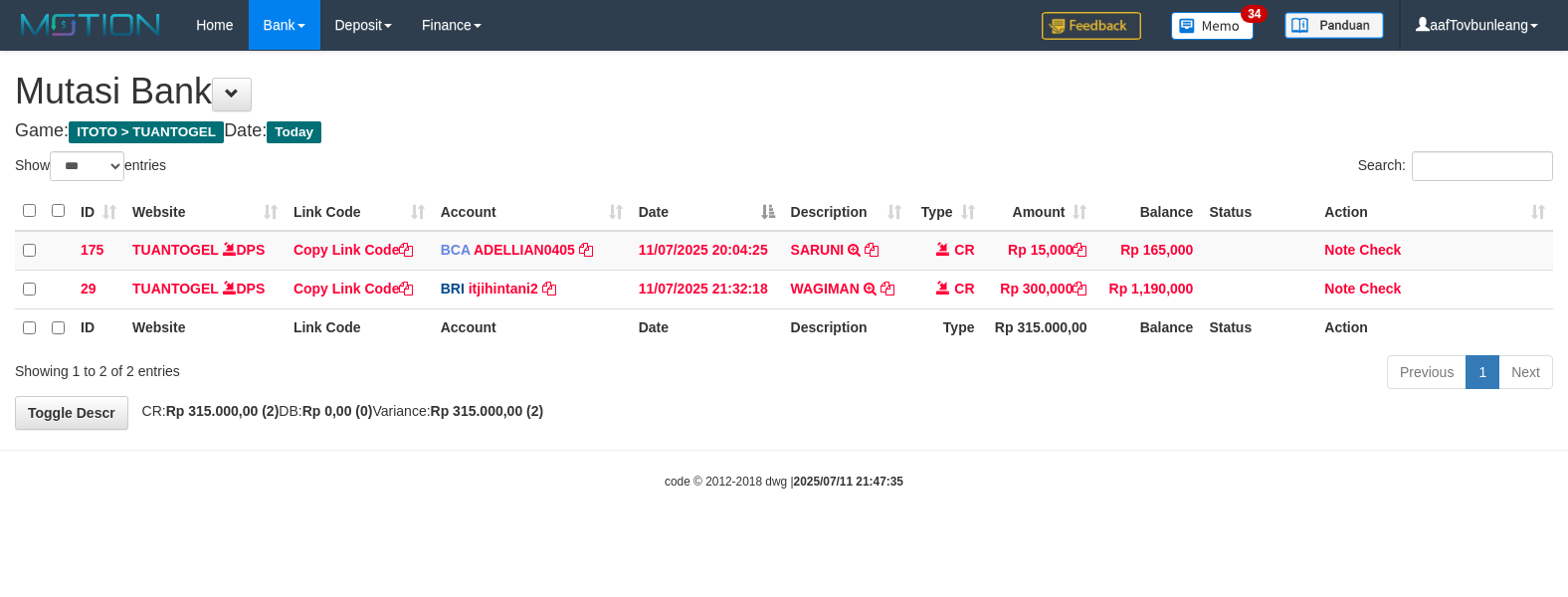 select on "***" 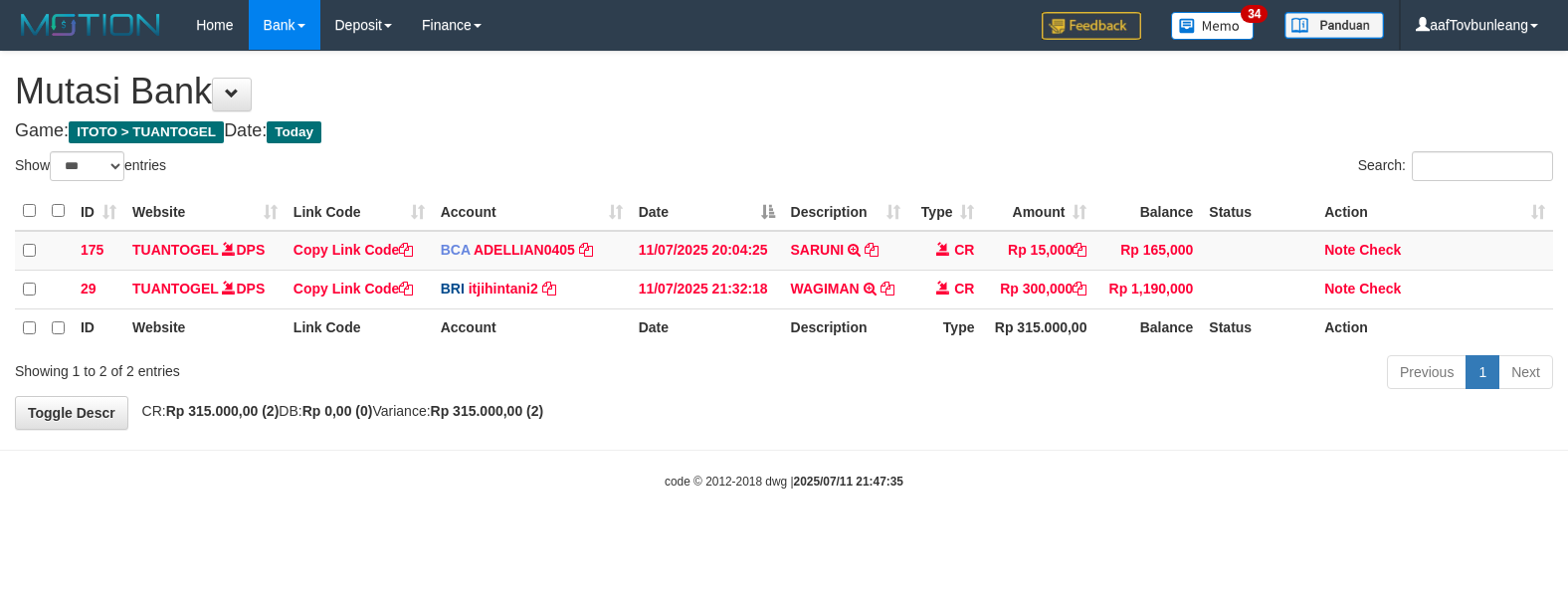 scroll, scrollTop: 0, scrollLeft: 0, axis: both 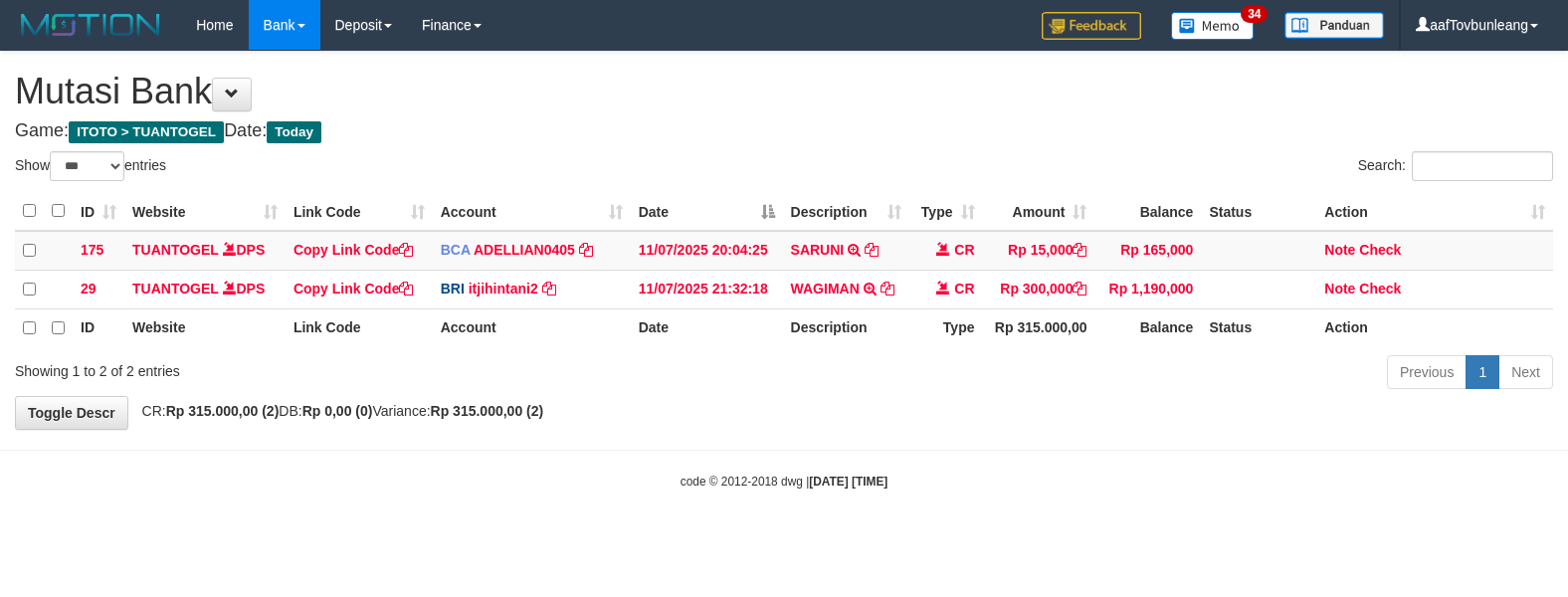 select on "***" 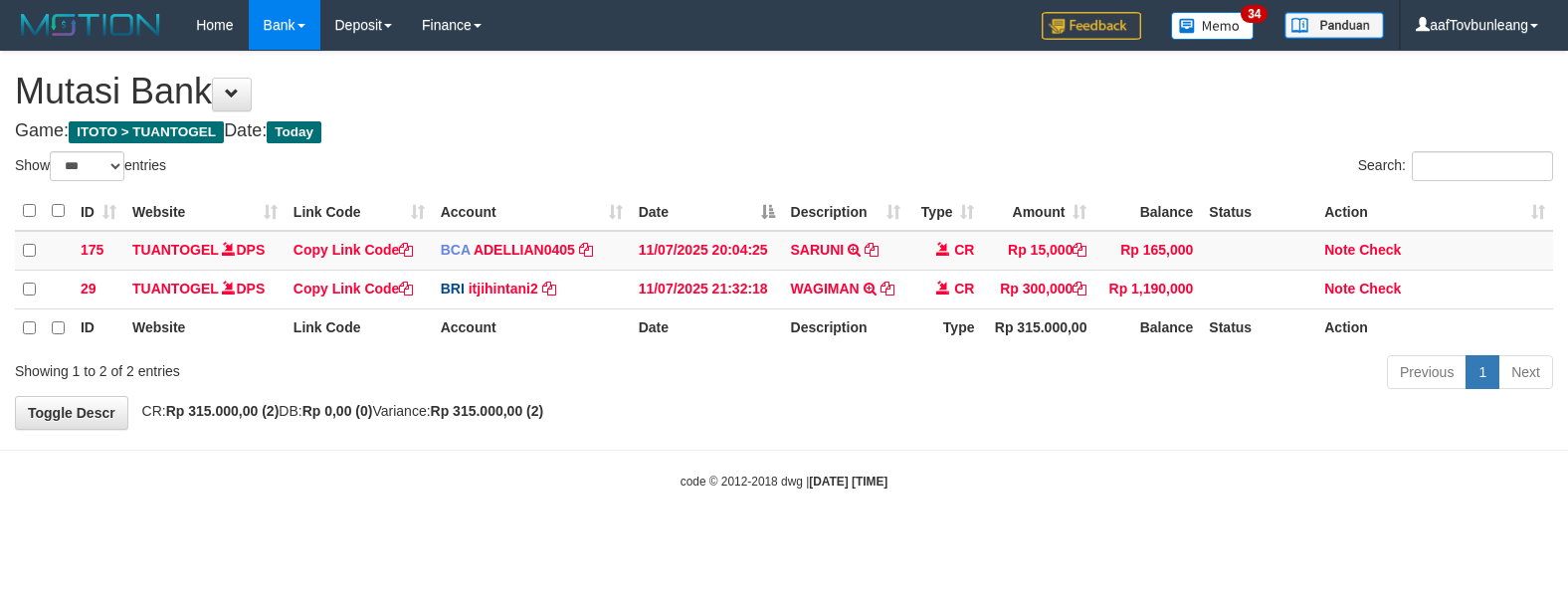 scroll, scrollTop: 0, scrollLeft: 0, axis: both 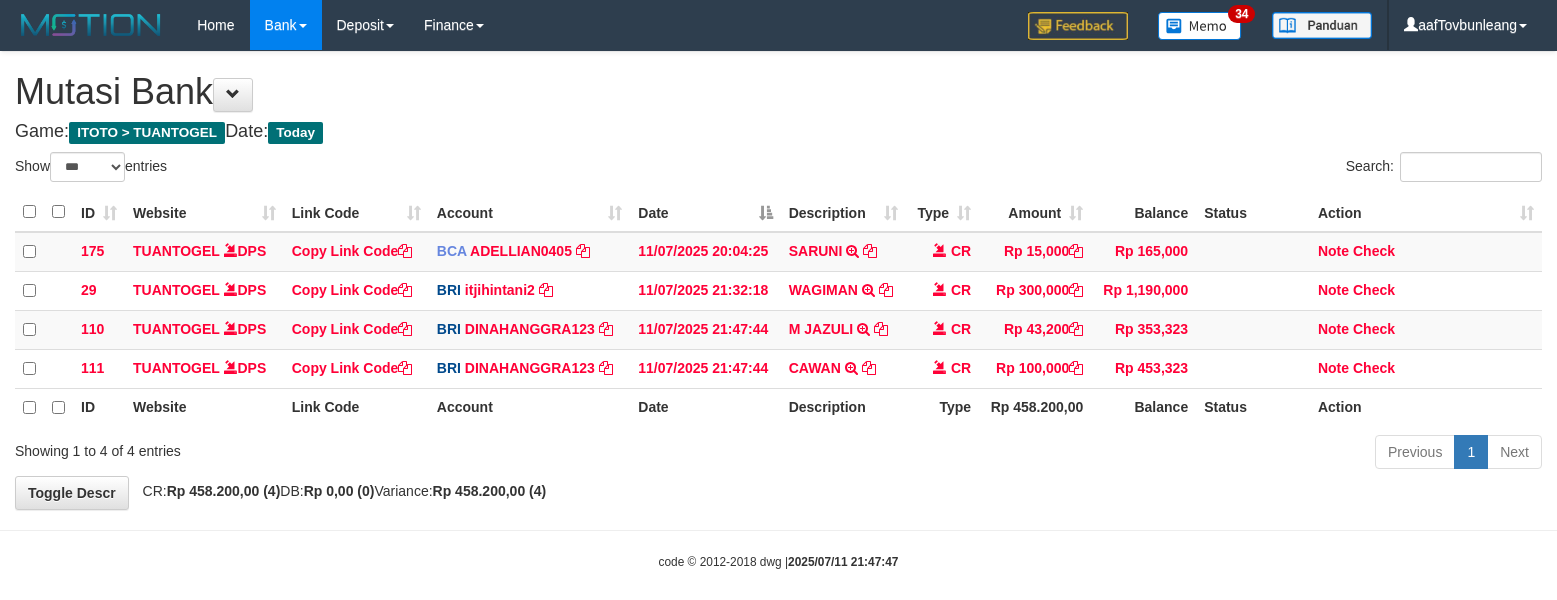select on "***" 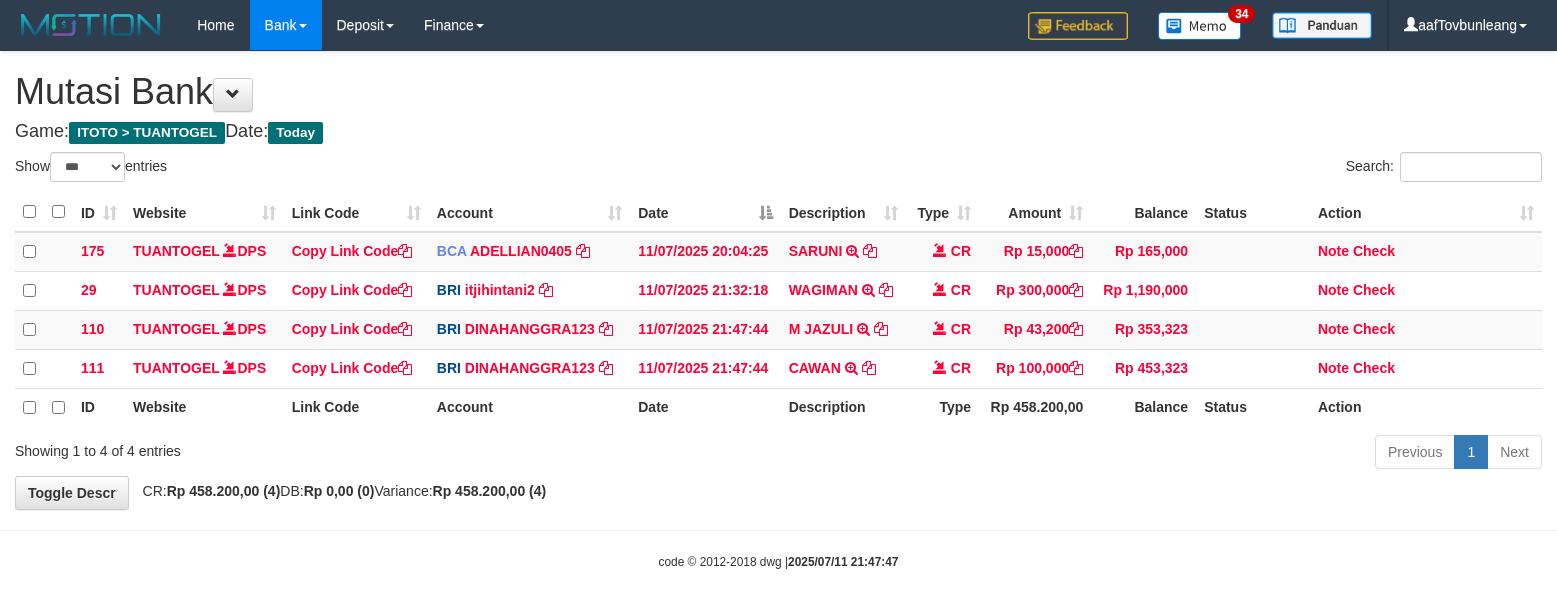 scroll, scrollTop: 0, scrollLeft: 0, axis: both 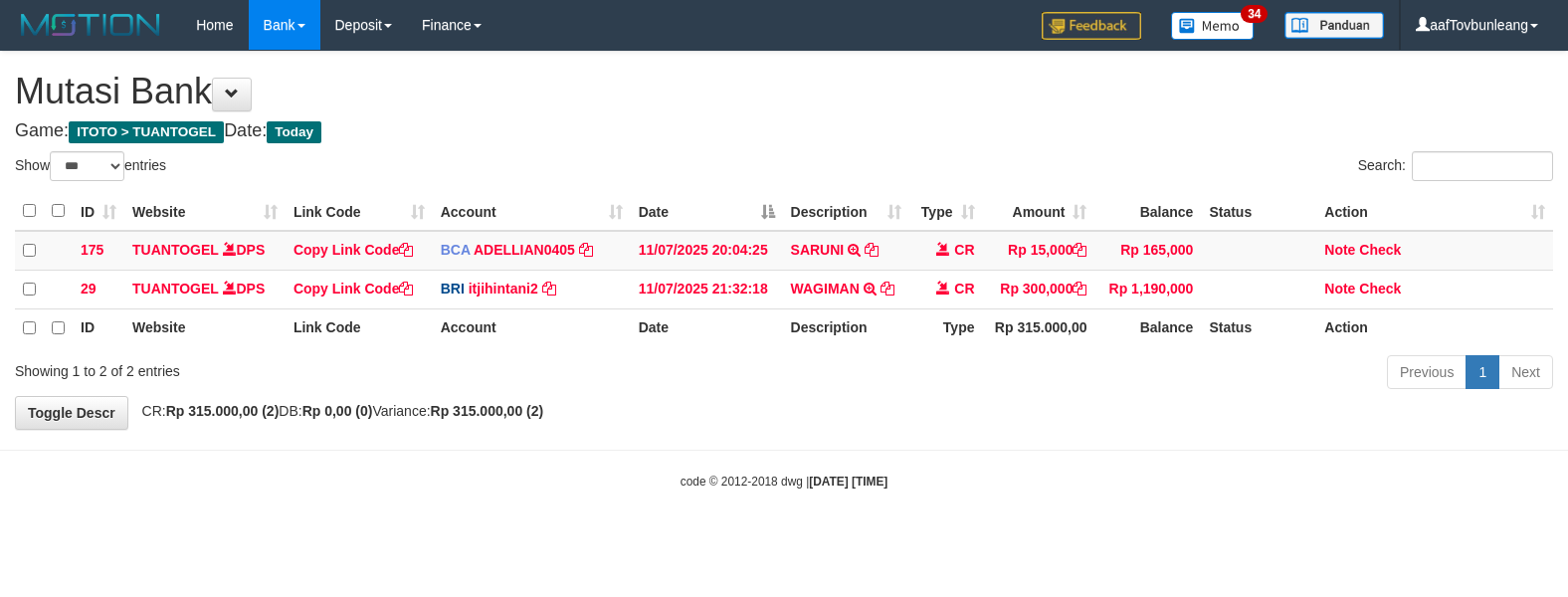 select on "***" 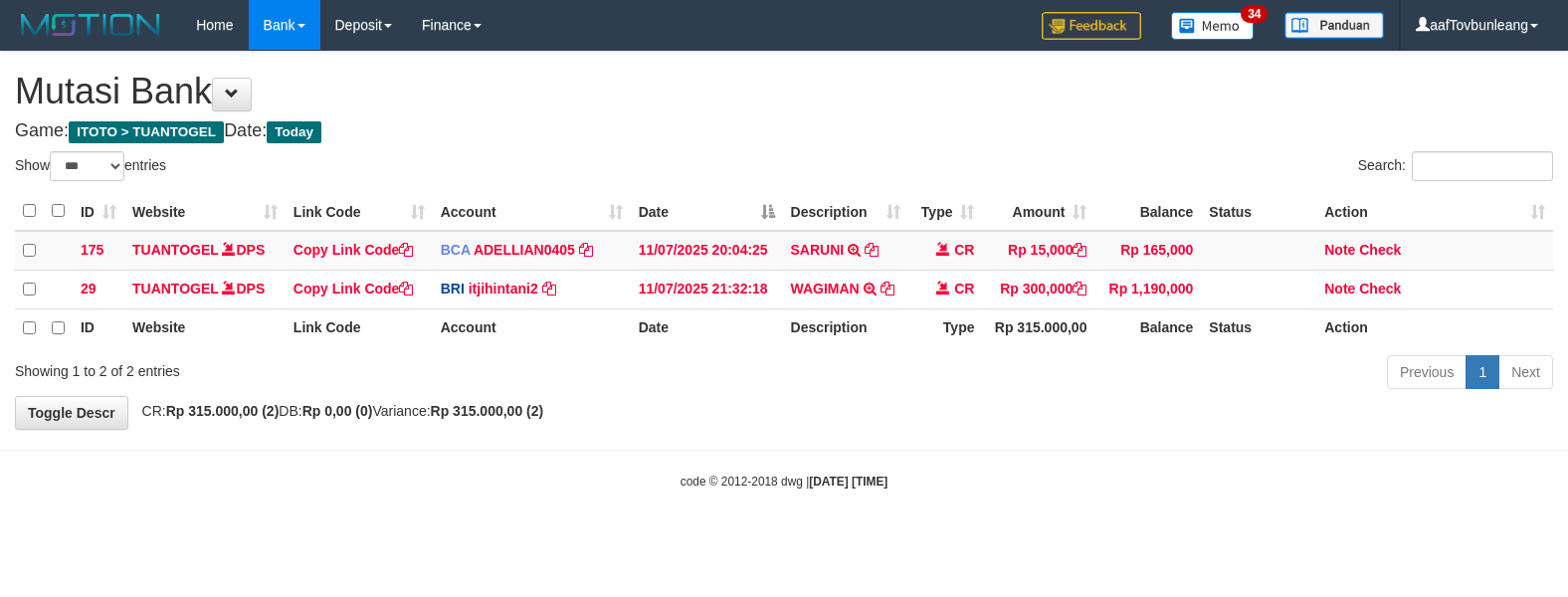 scroll, scrollTop: 0, scrollLeft: 0, axis: both 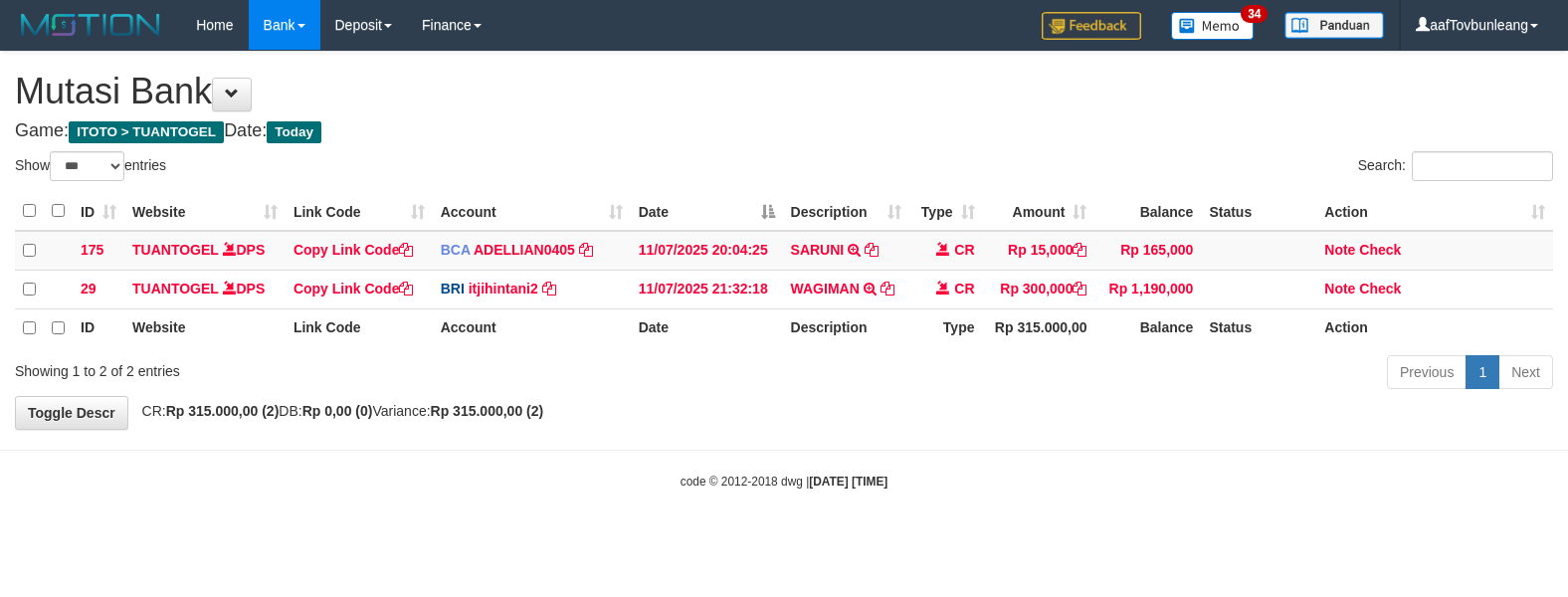 select on "***" 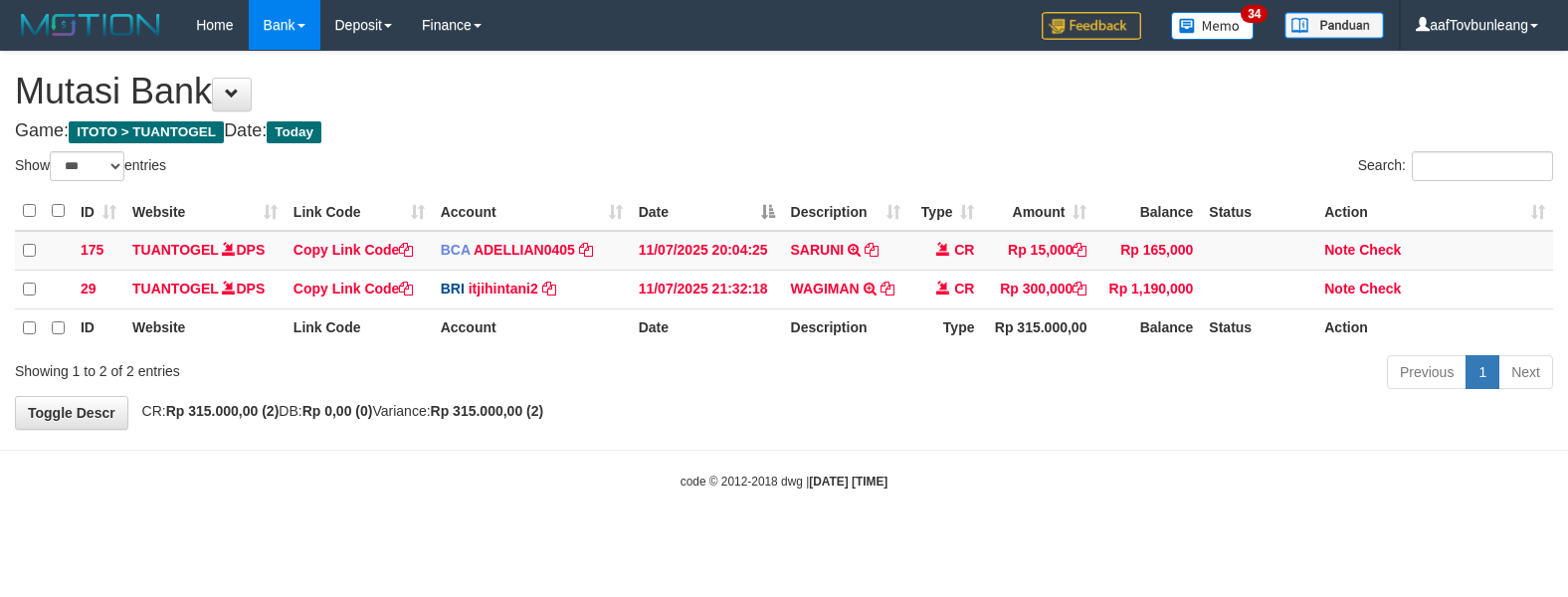 scroll, scrollTop: 0, scrollLeft: 0, axis: both 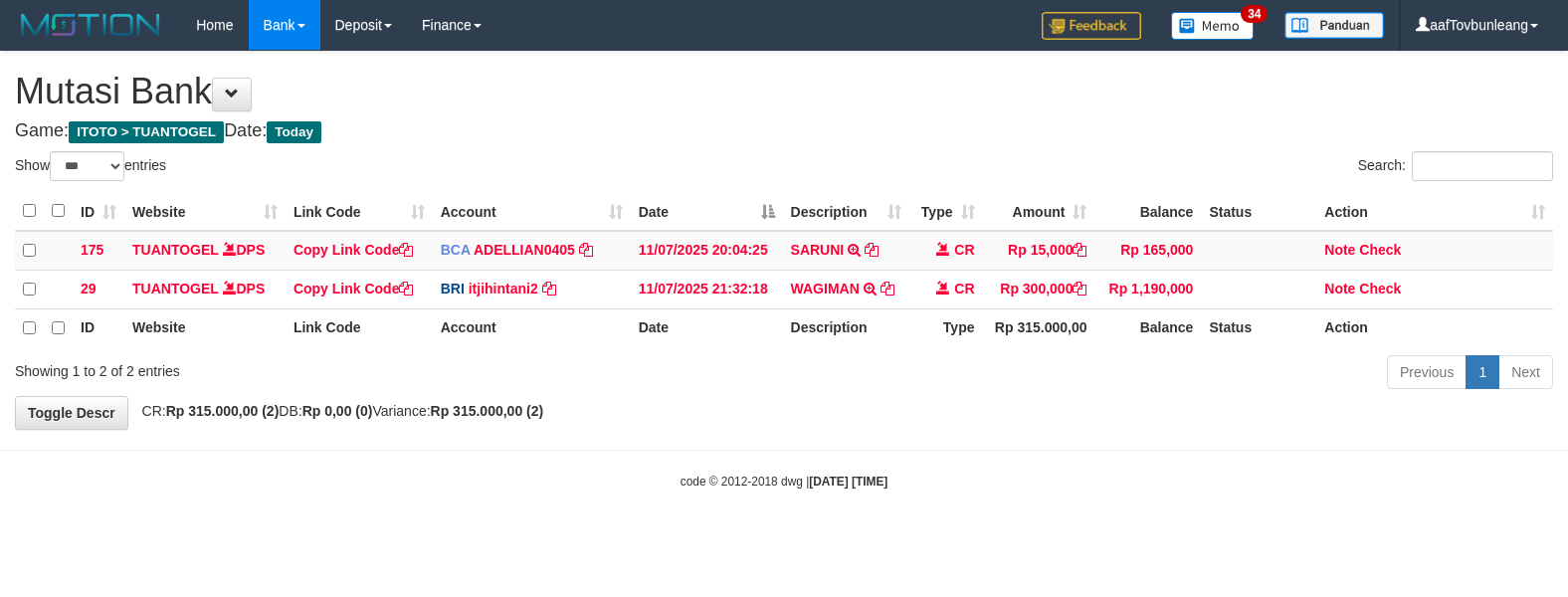select on "***" 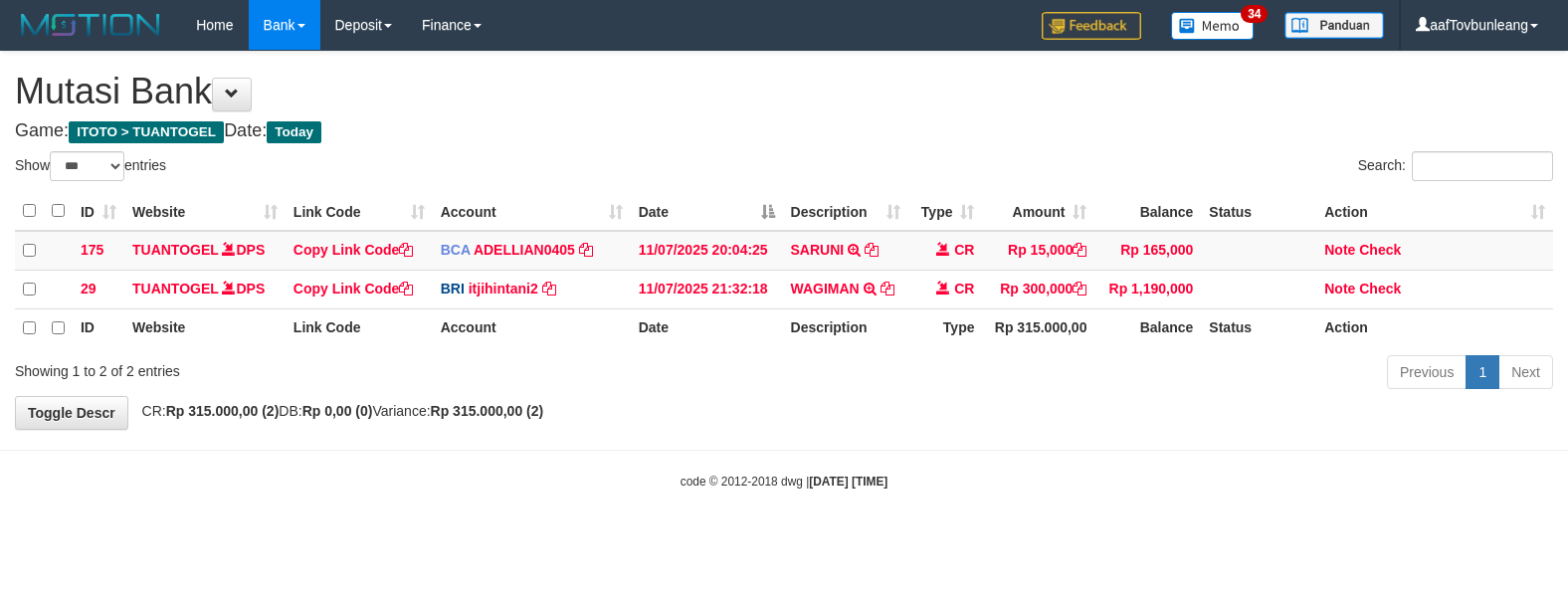 scroll, scrollTop: 0, scrollLeft: 0, axis: both 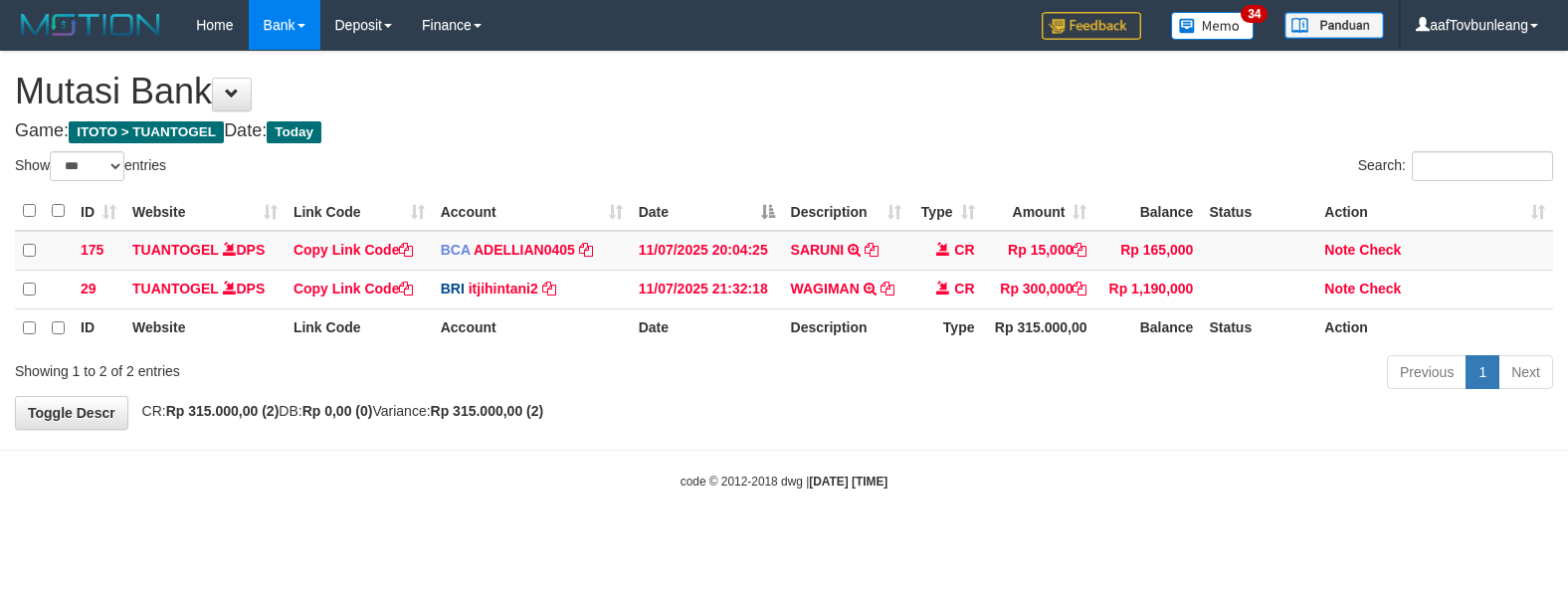 select on "***" 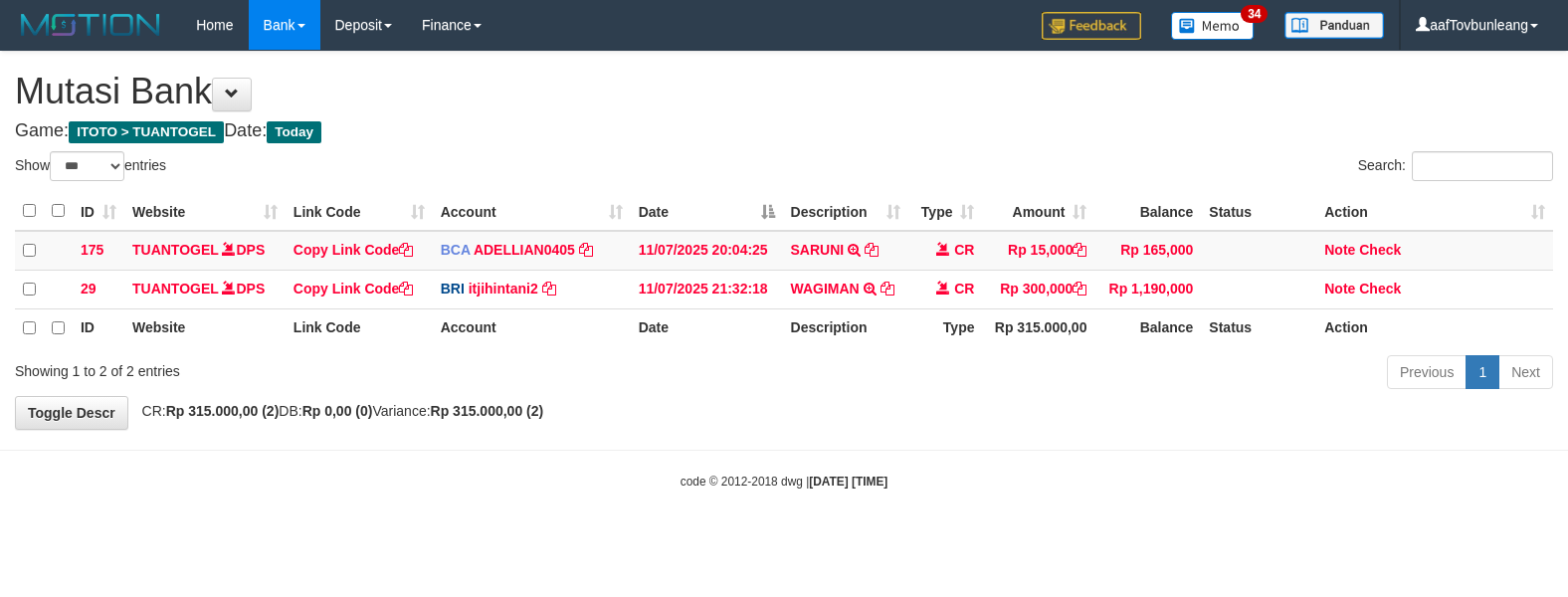 scroll, scrollTop: 0, scrollLeft: 0, axis: both 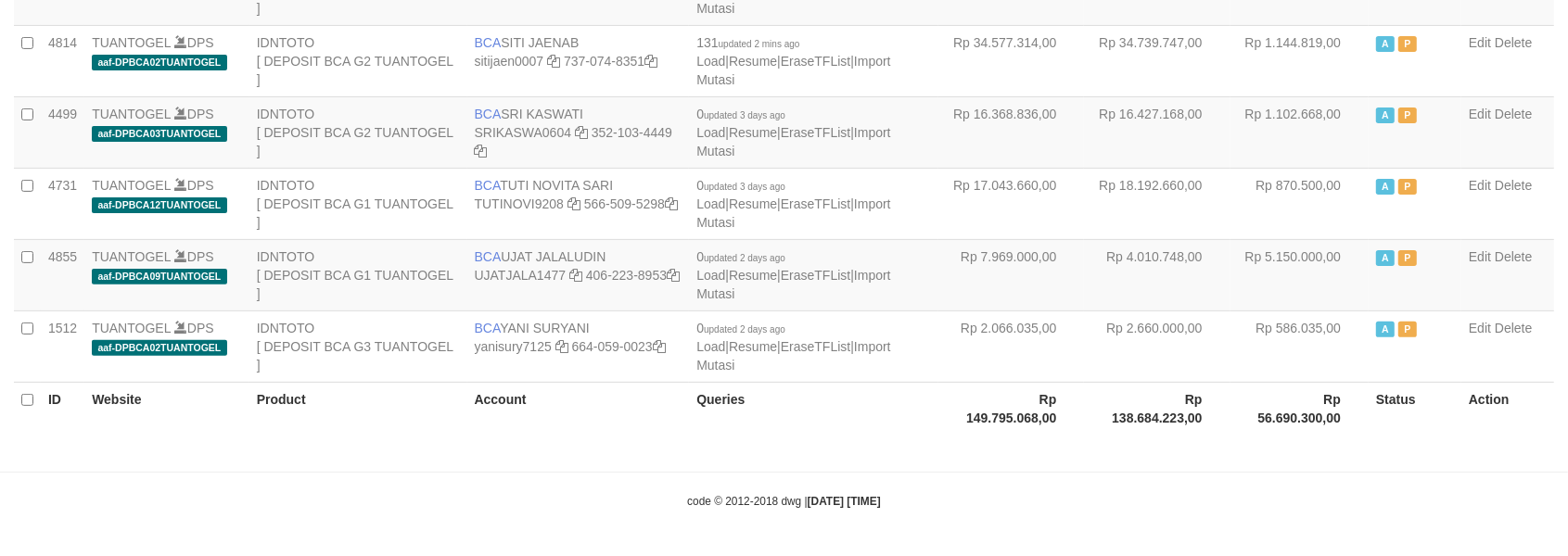 select on "***" 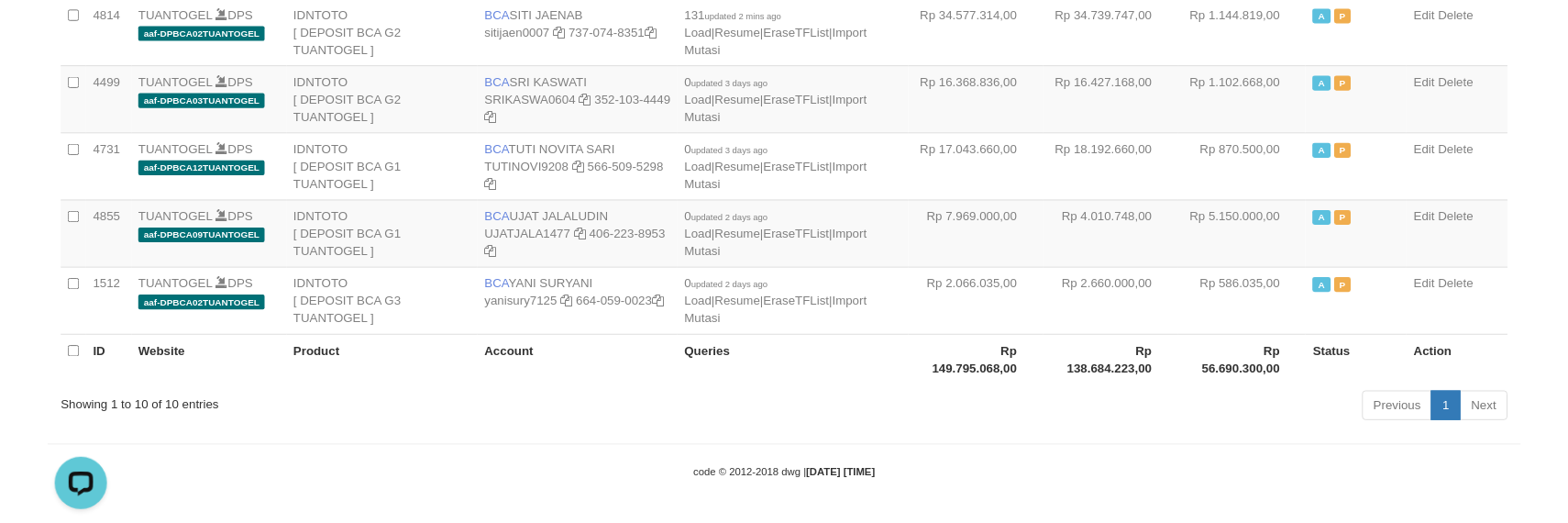scroll, scrollTop: 0, scrollLeft: 0, axis: both 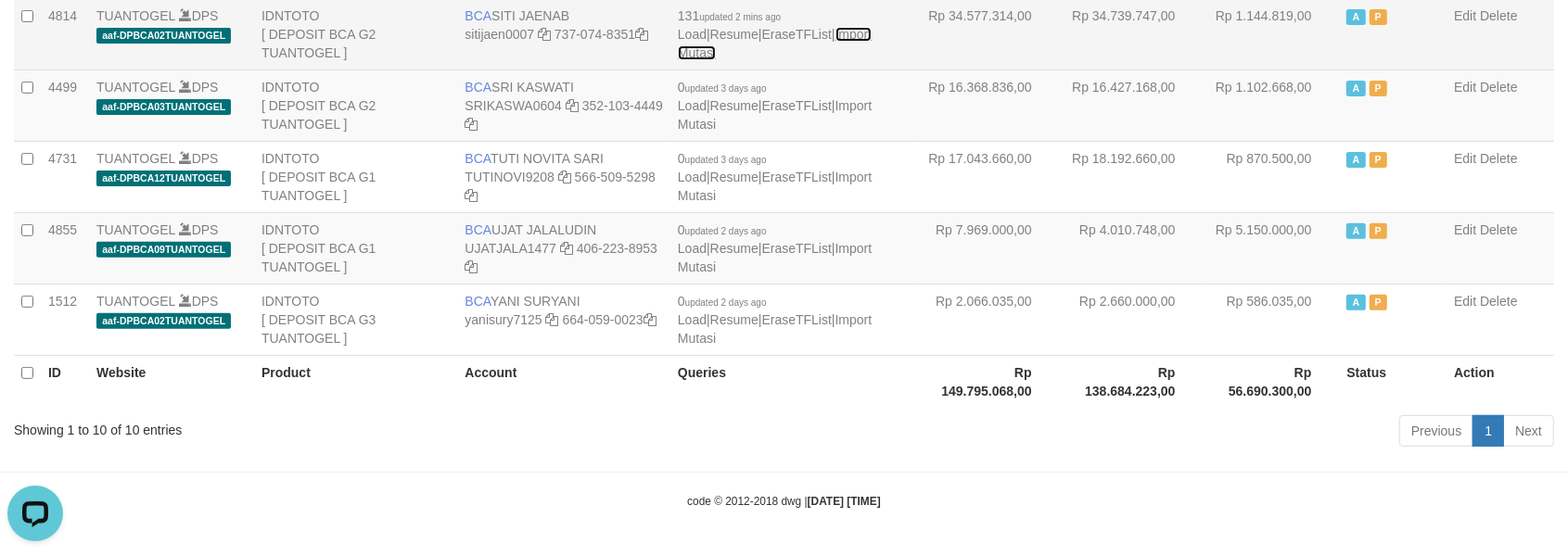 click on "Import Mutasi" at bounding box center (774, 44) 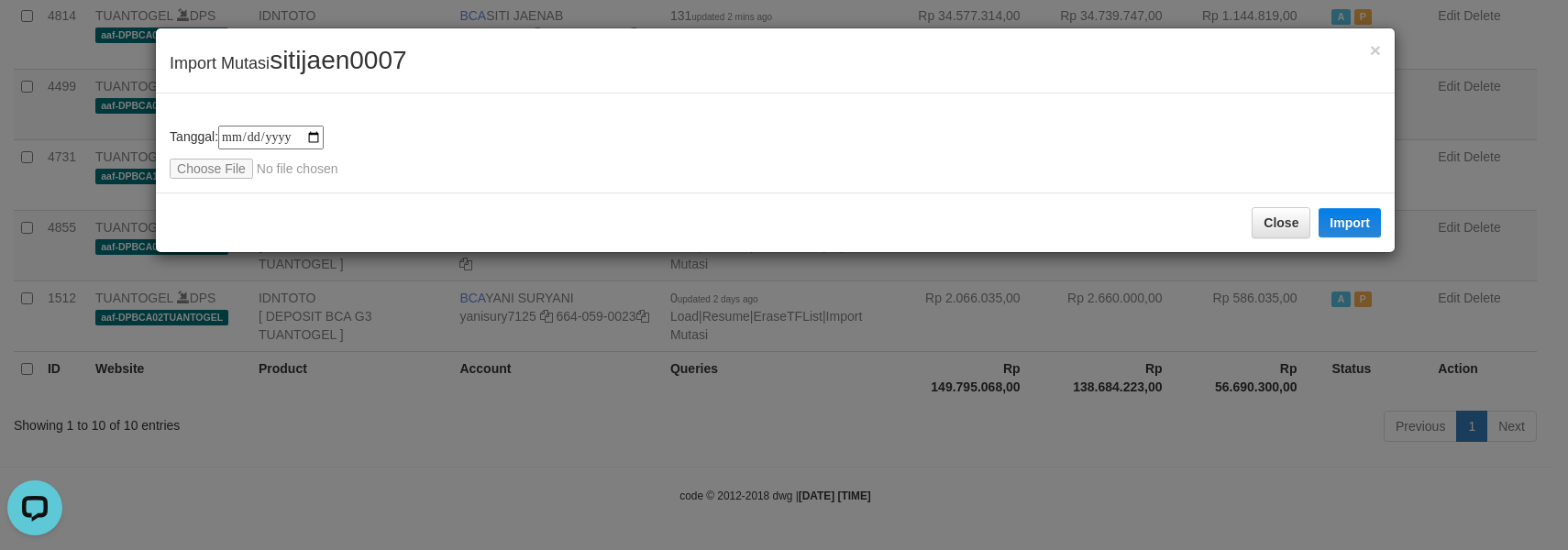 type on "**********" 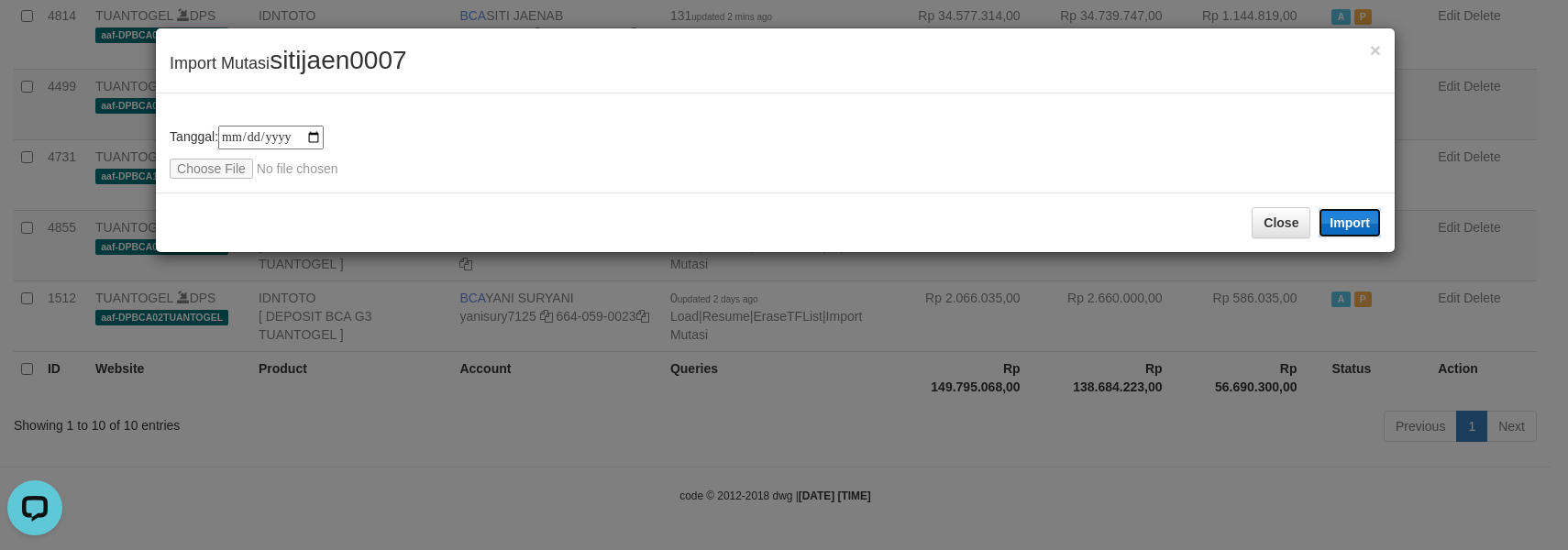 click on "Import" at bounding box center [1350, 223] 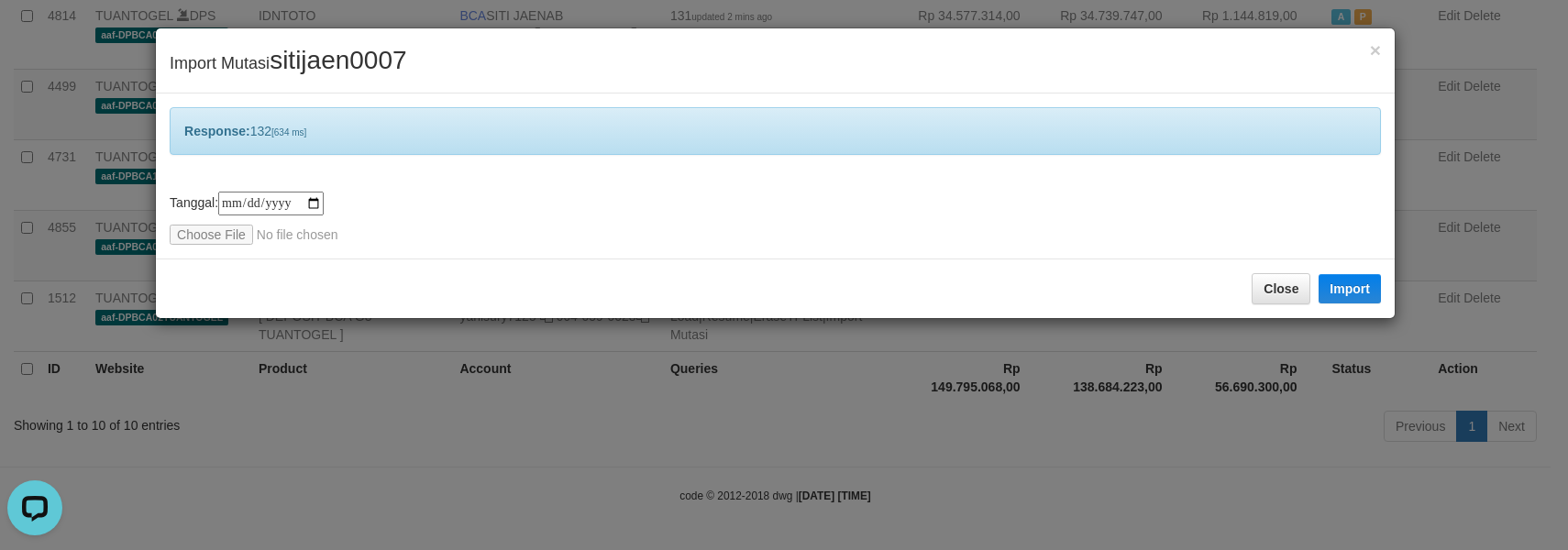 click on "×
Import Mutasi  sitijaen0007" at bounding box center (775, 60) 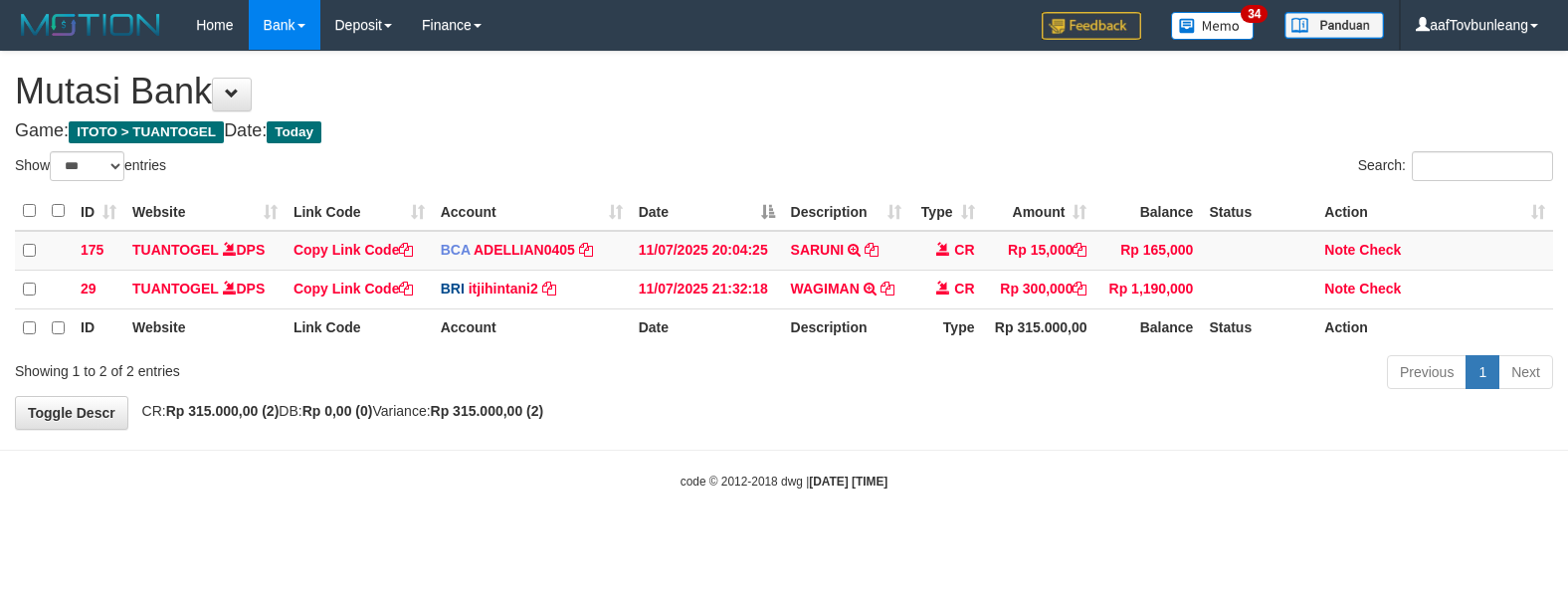 select on "***" 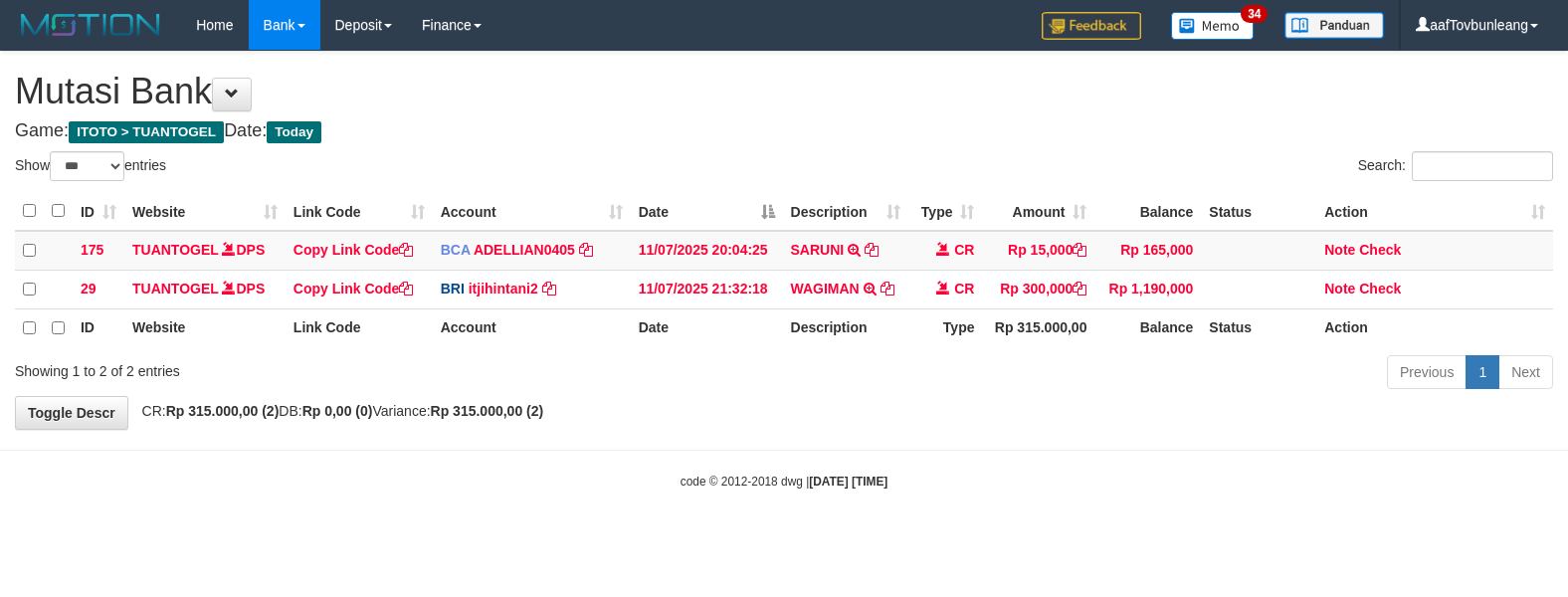 scroll, scrollTop: 0, scrollLeft: 0, axis: both 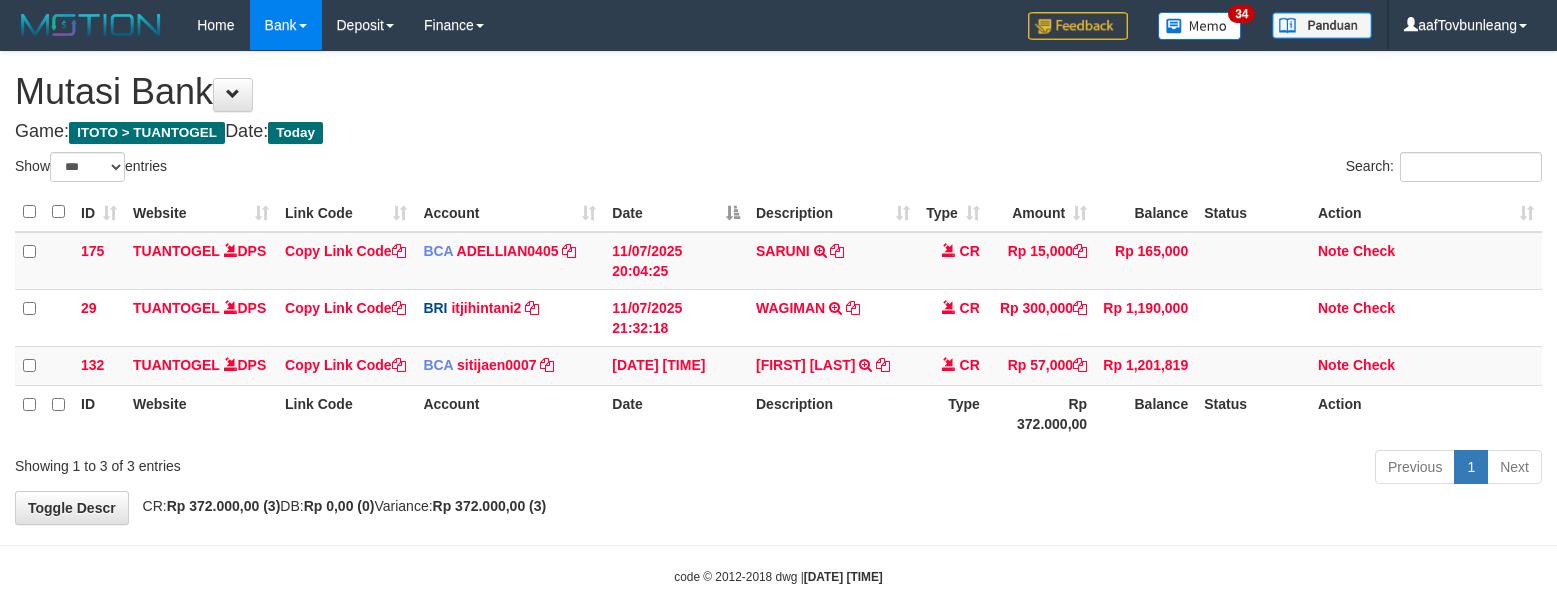 select on "***" 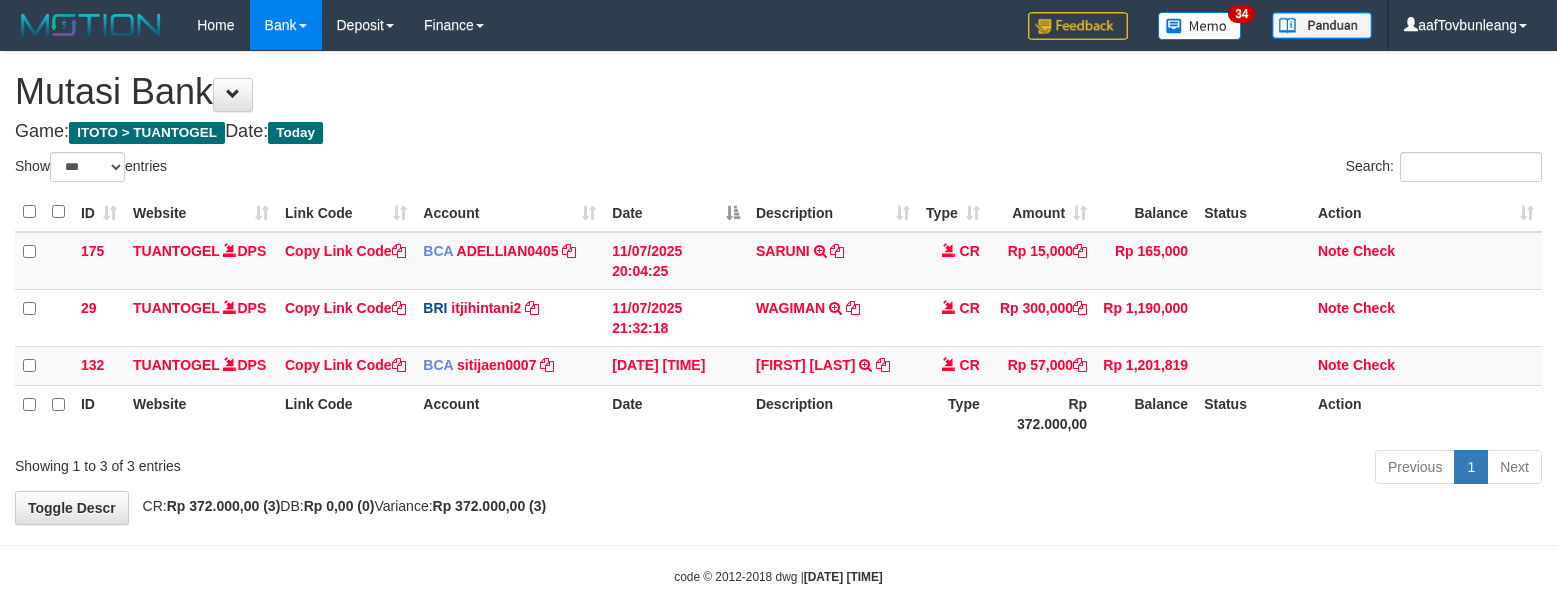 scroll, scrollTop: 0, scrollLeft: 0, axis: both 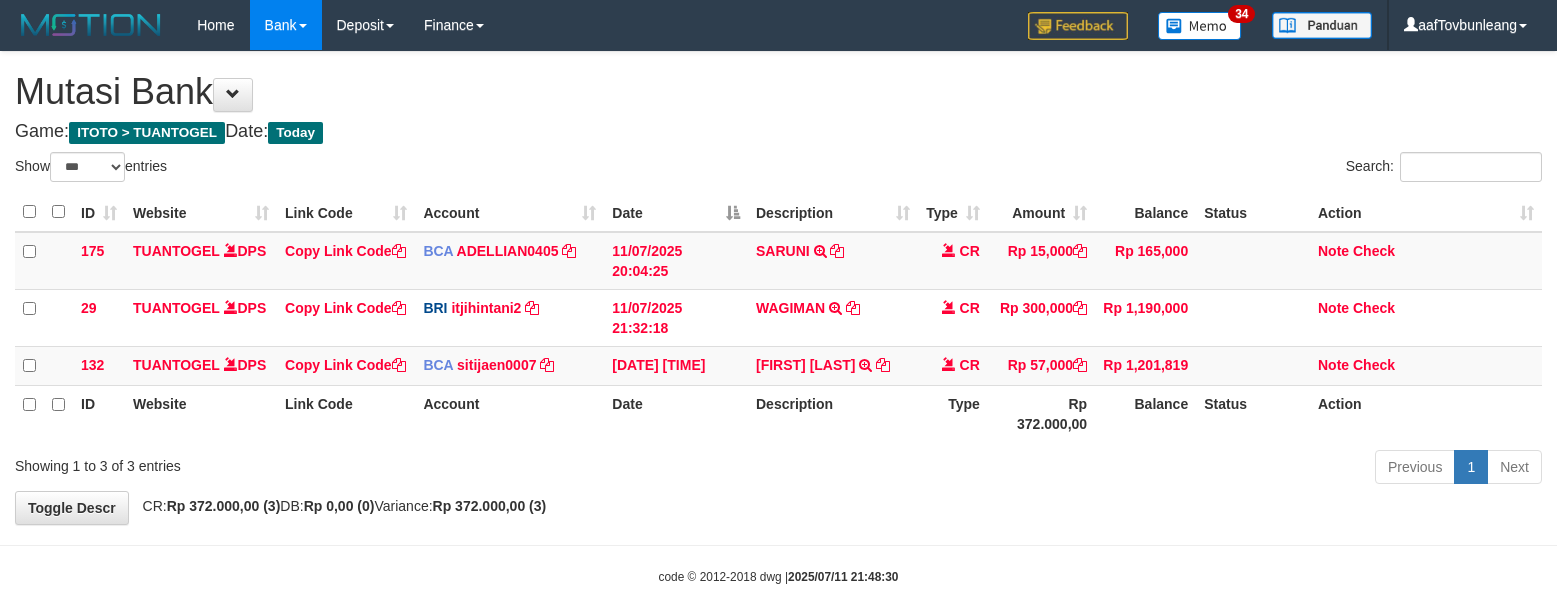 select on "***" 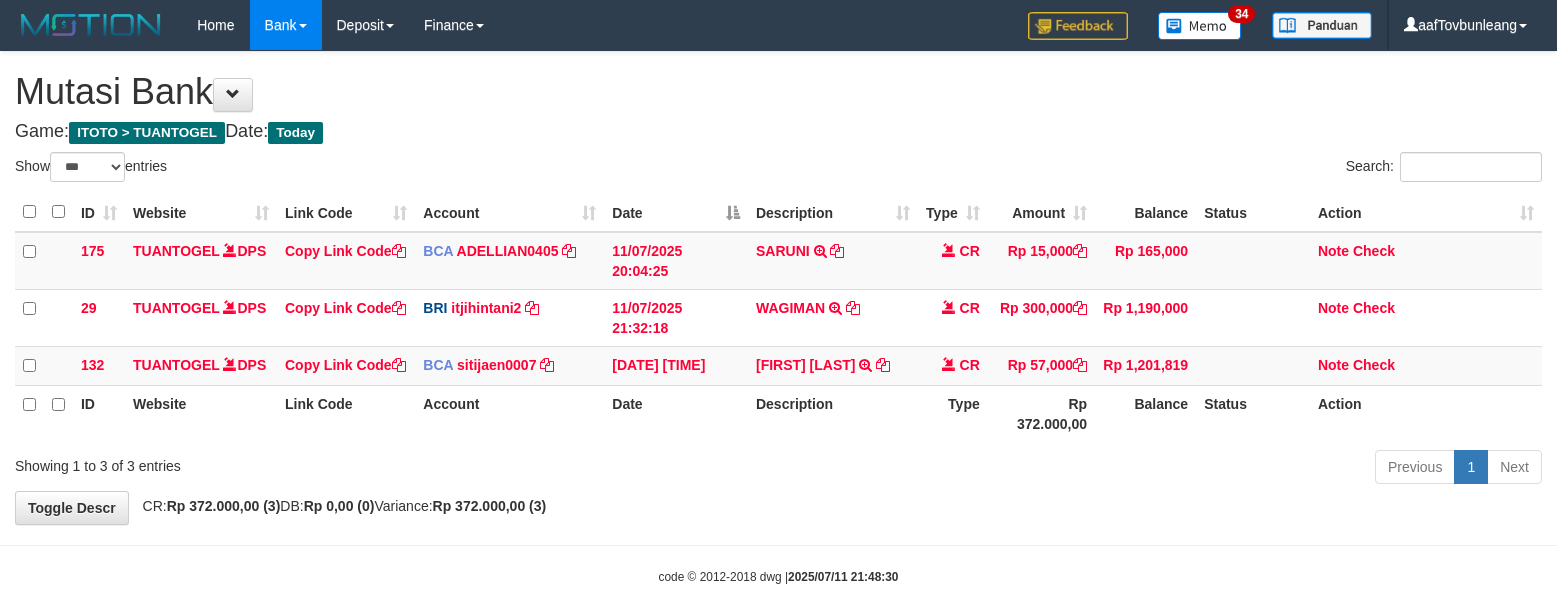 scroll, scrollTop: 0, scrollLeft: 0, axis: both 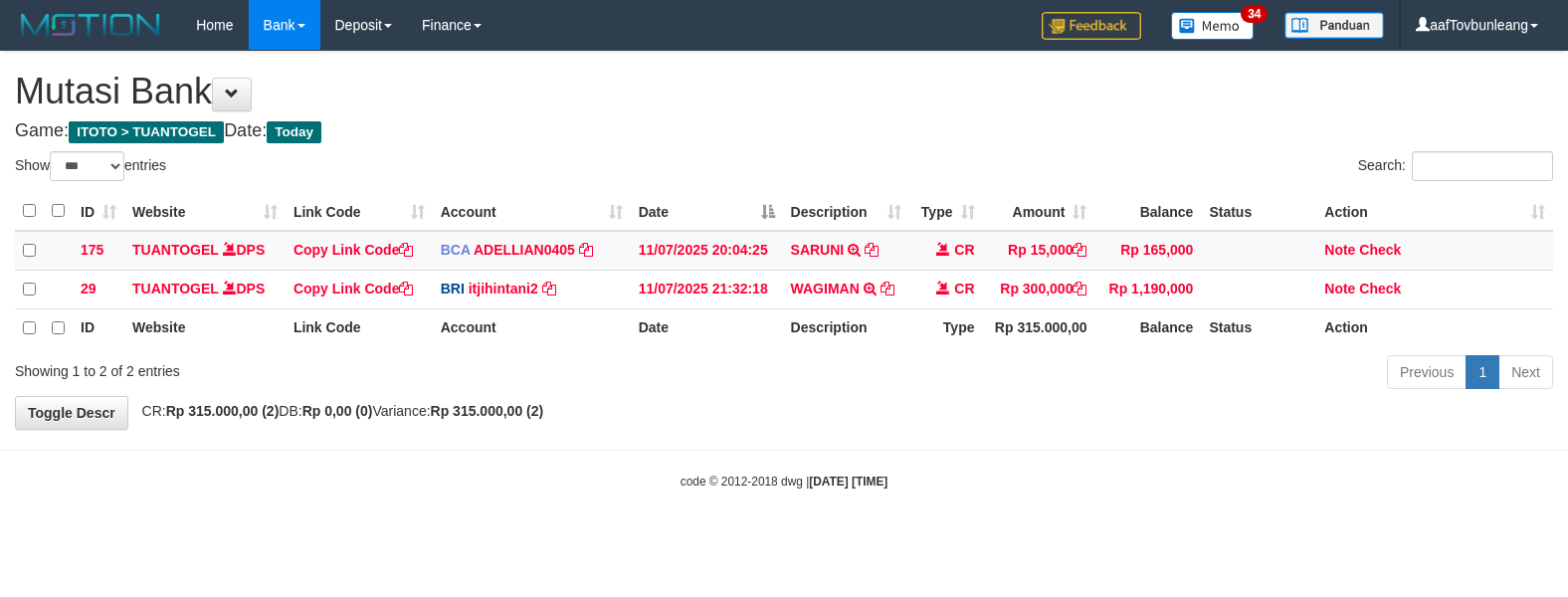 select on "***" 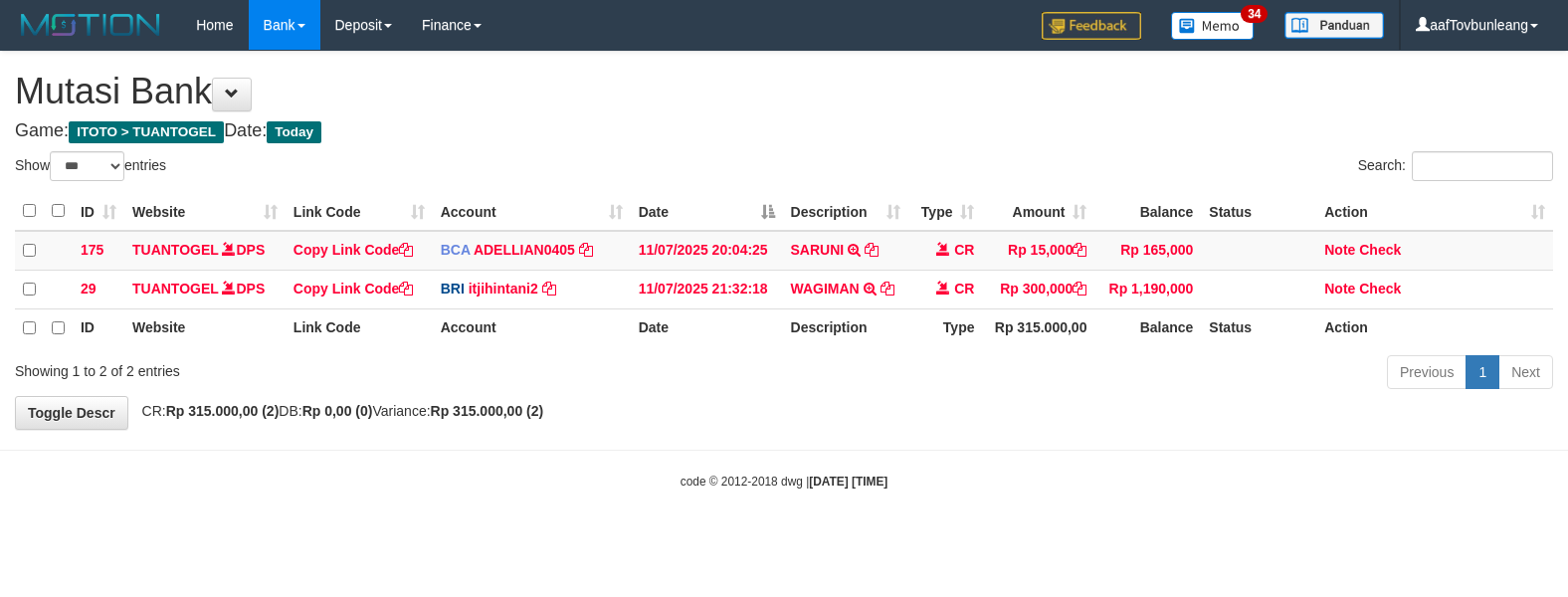 scroll, scrollTop: 0, scrollLeft: 0, axis: both 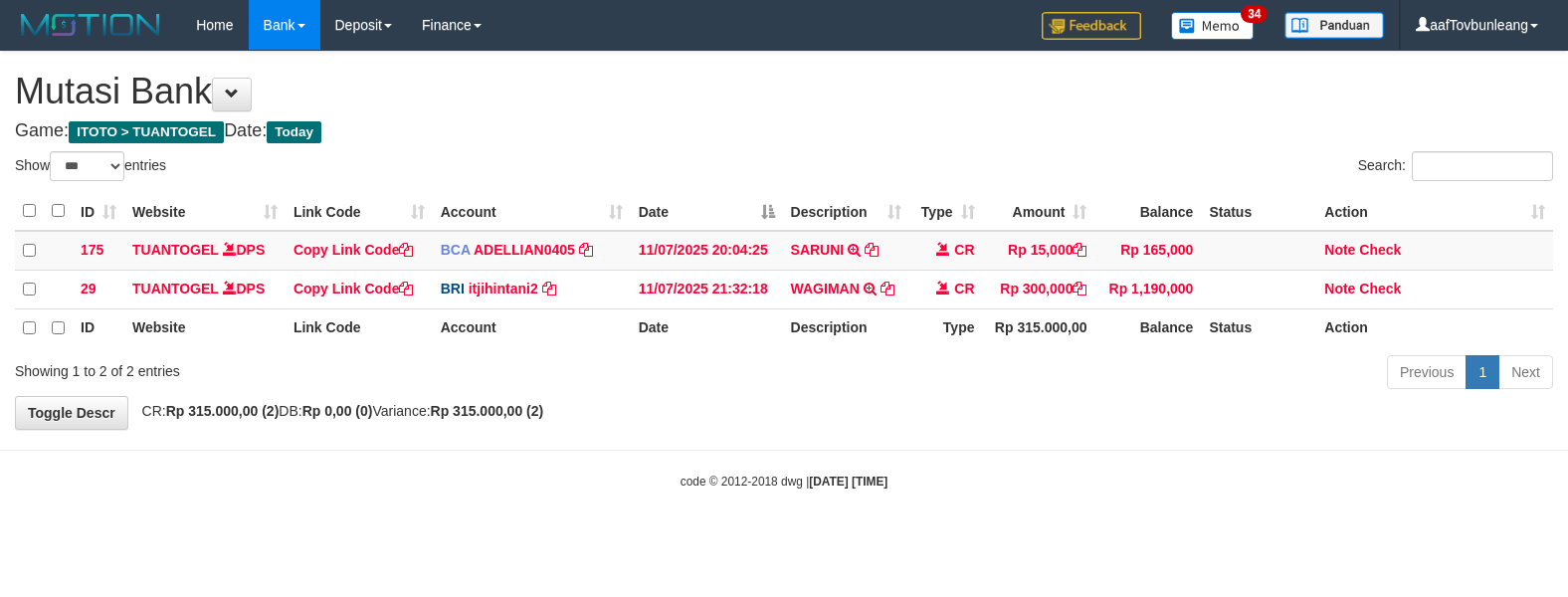 select on "***" 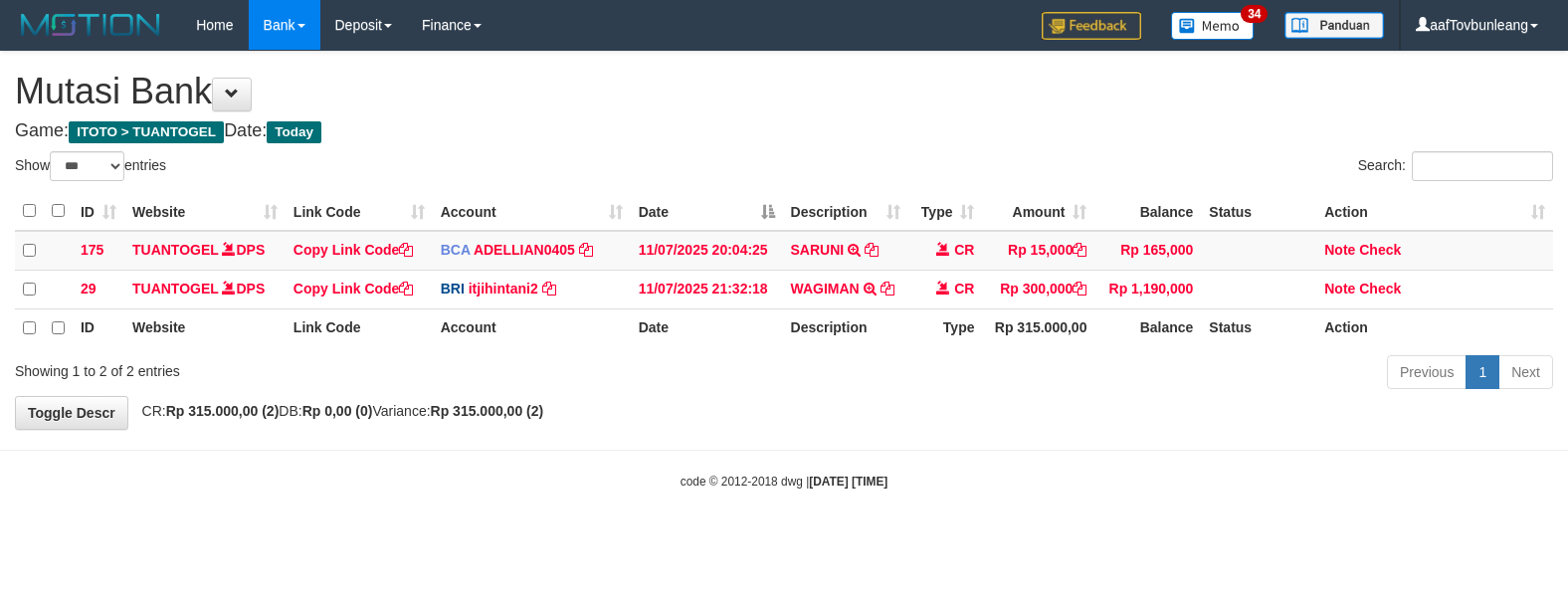 scroll, scrollTop: 0, scrollLeft: 0, axis: both 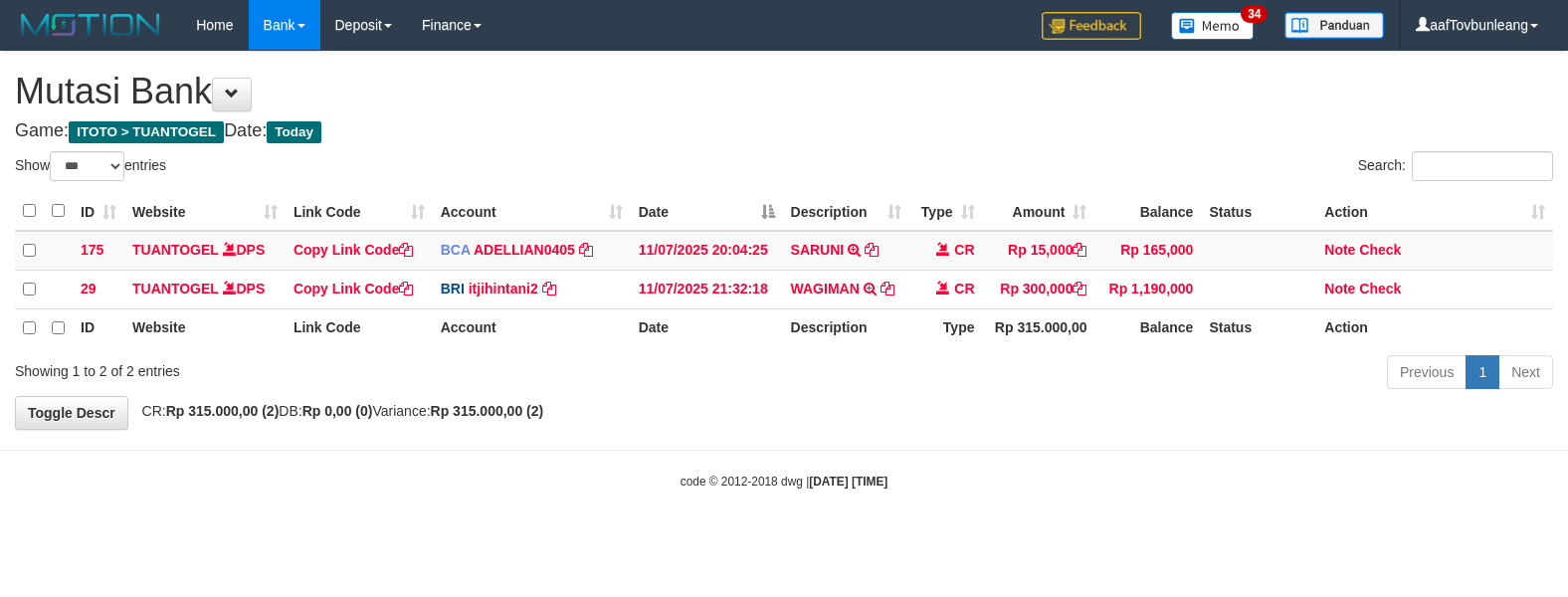 select on "***" 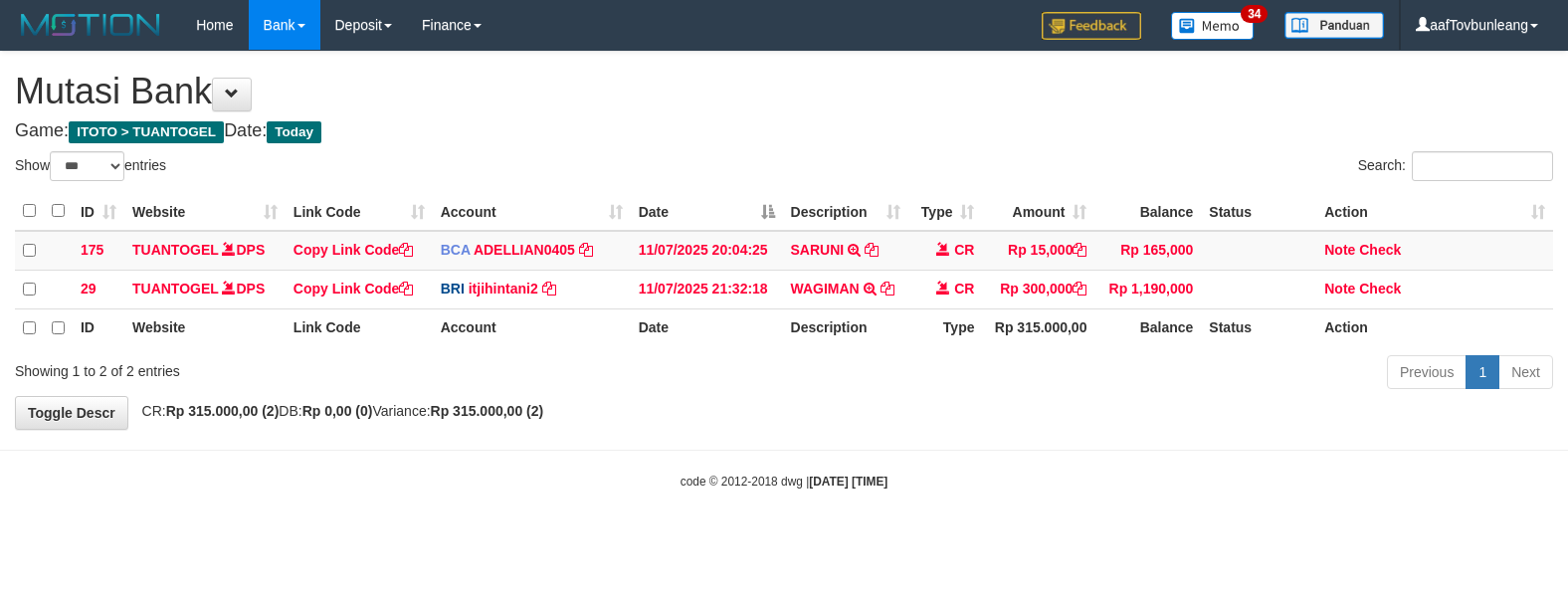 scroll, scrollTop: 0, scrollLeft: 0, axis: both 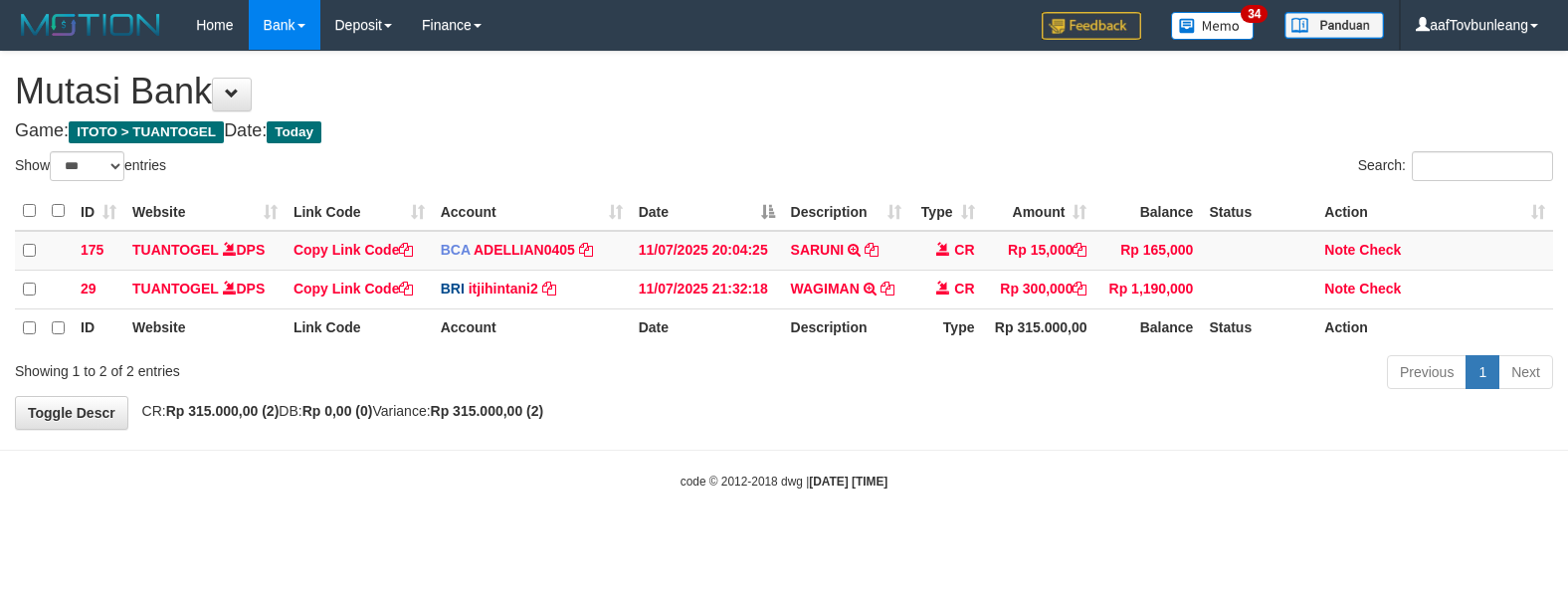 select on "***" 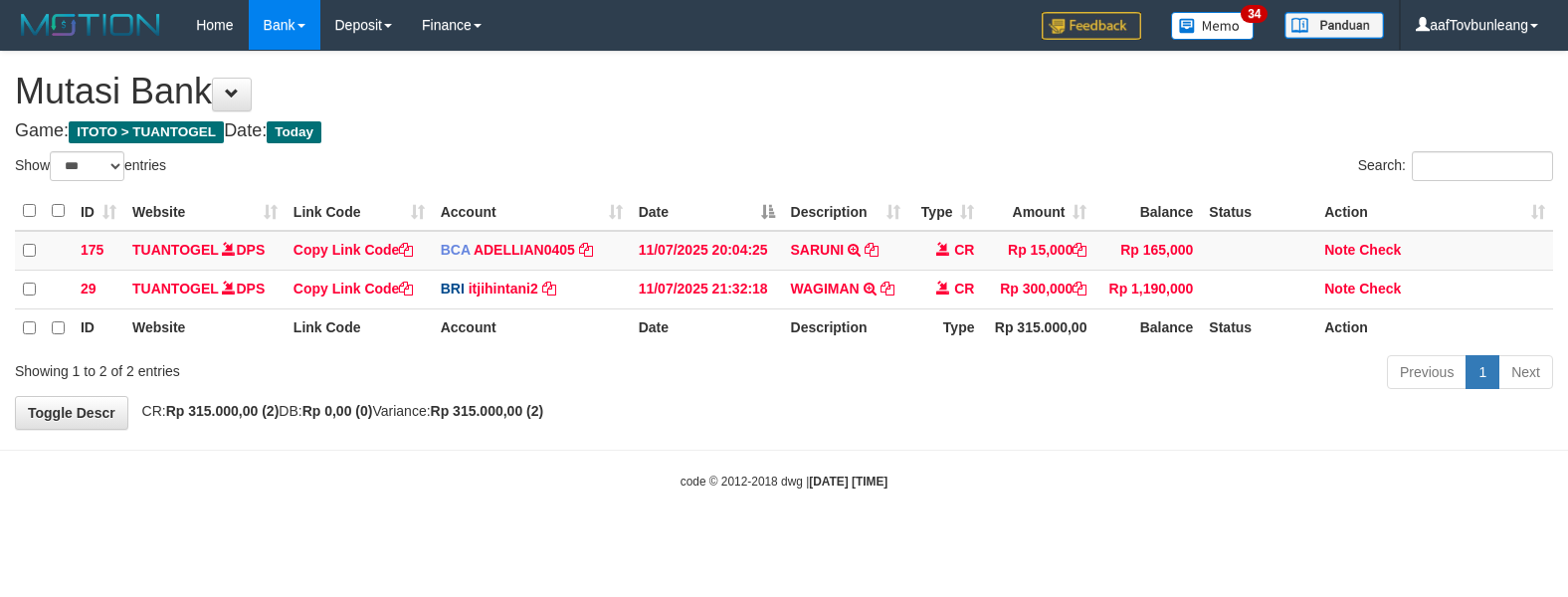 scroll, scrollTop: 0, scrollLeft: 0, axis: both 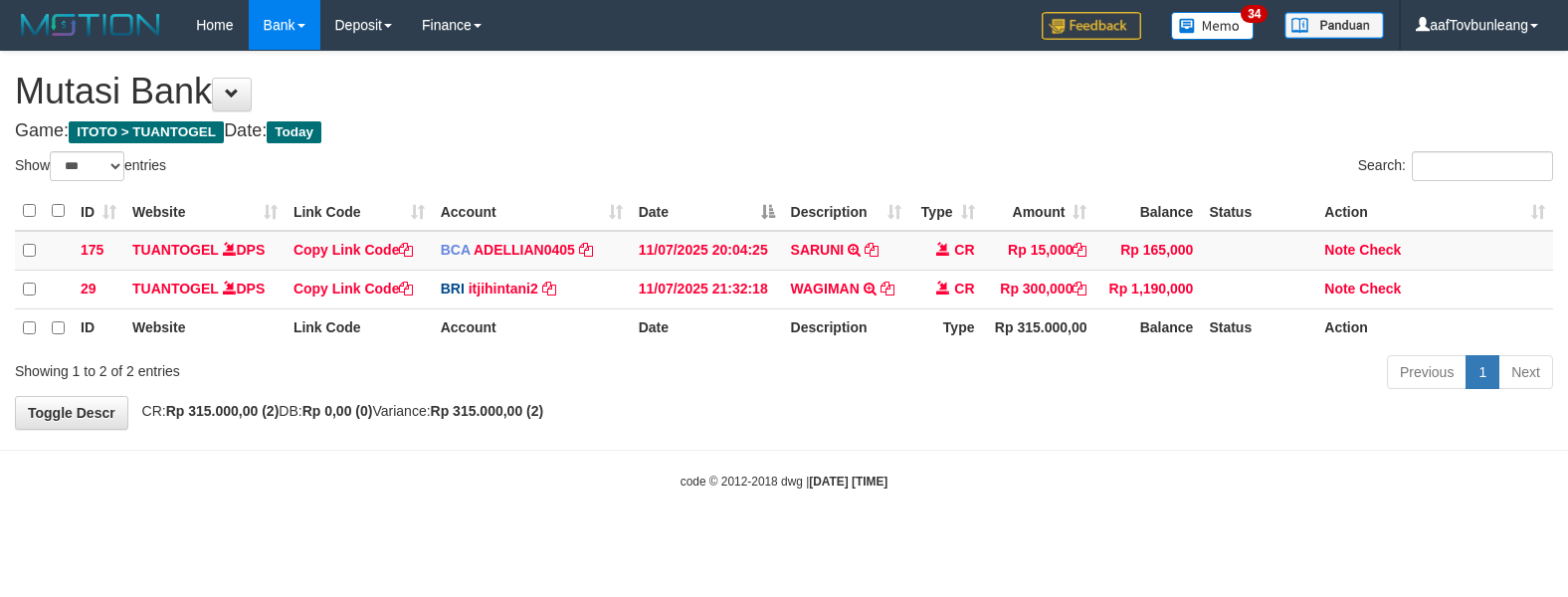 select on "***" 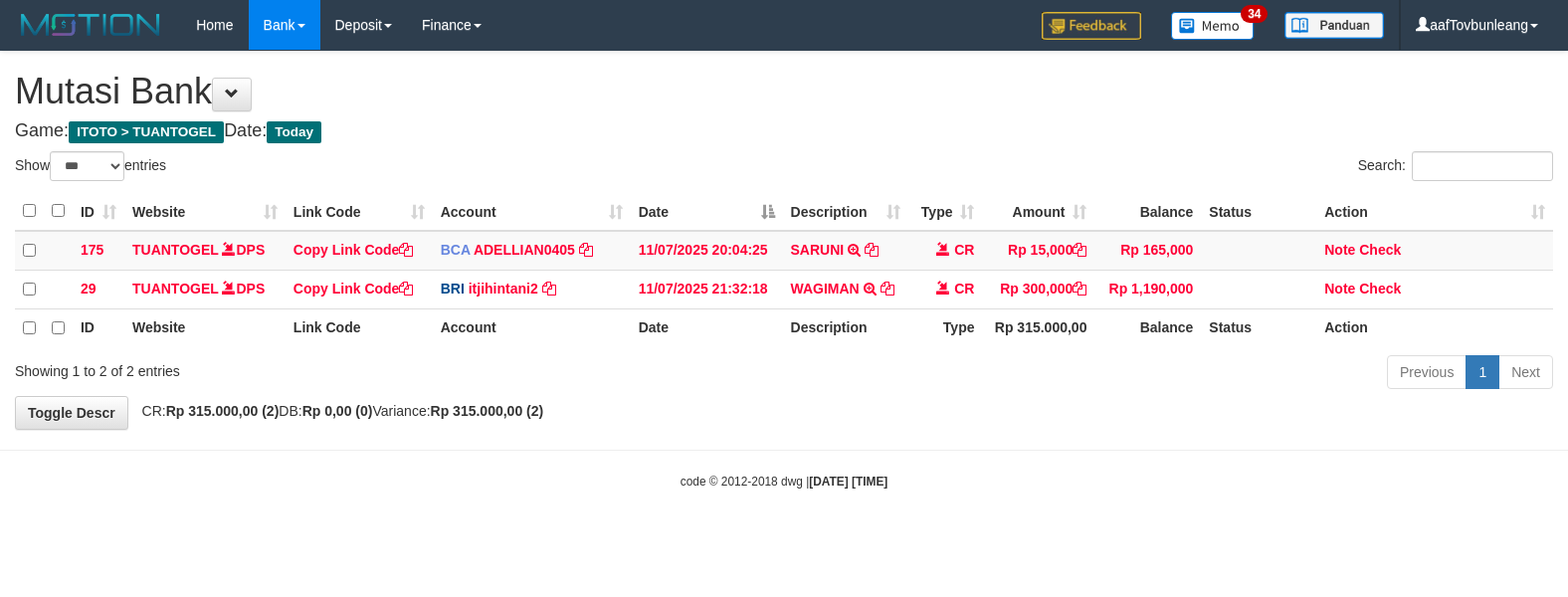 scroll, scrollTop: 0, scrollLeft: 0, axis: both 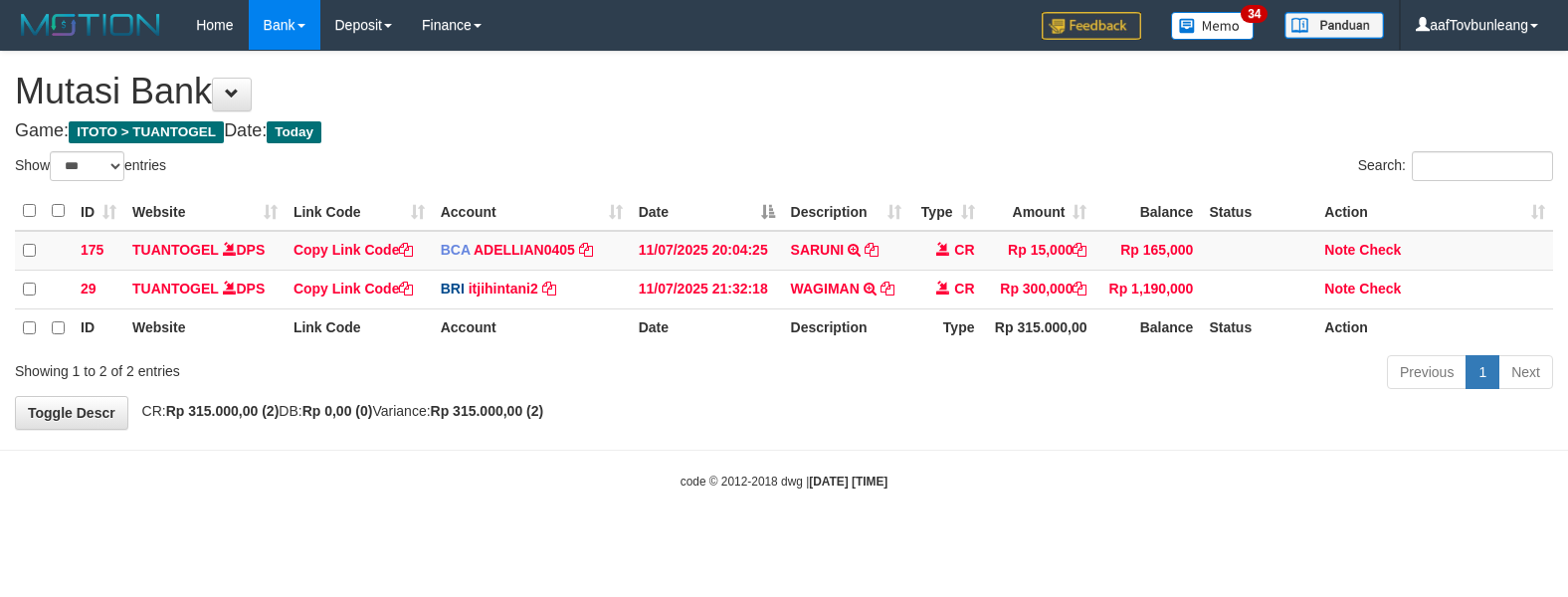 select on "***" 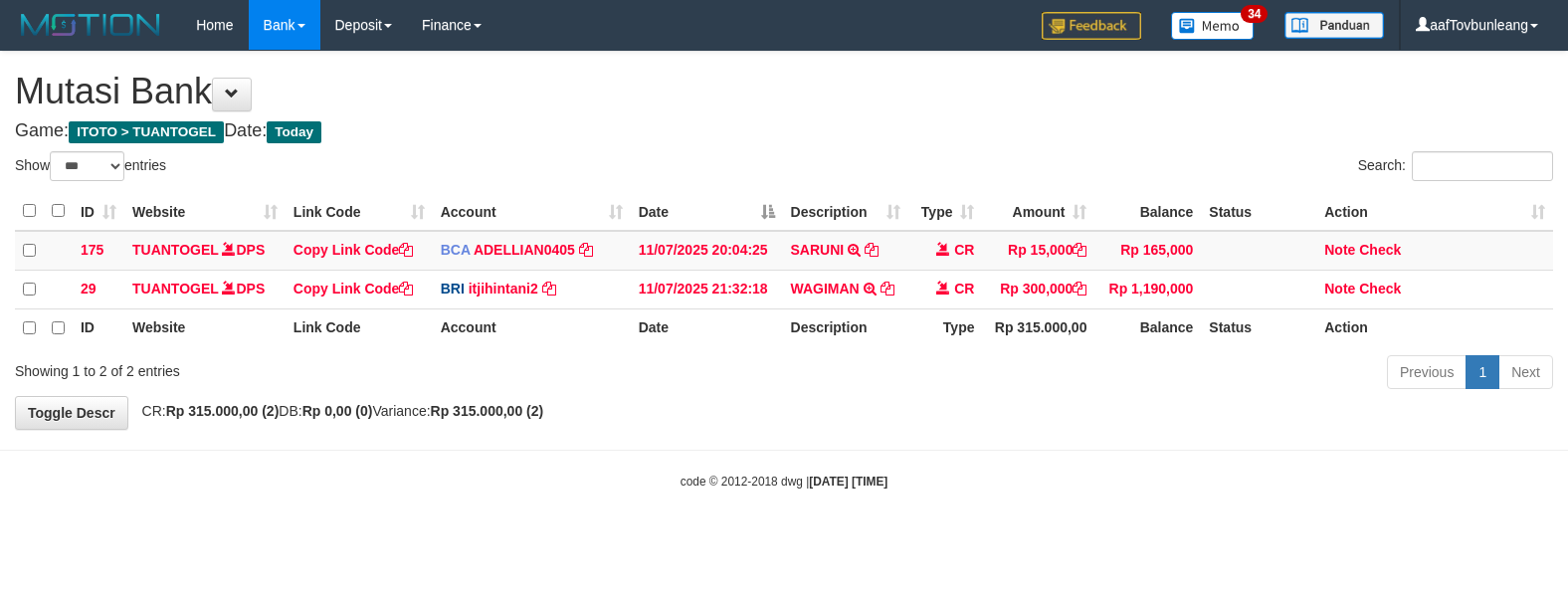 scroll, scrollTop: 0, scrollLeft: 0, axis: both 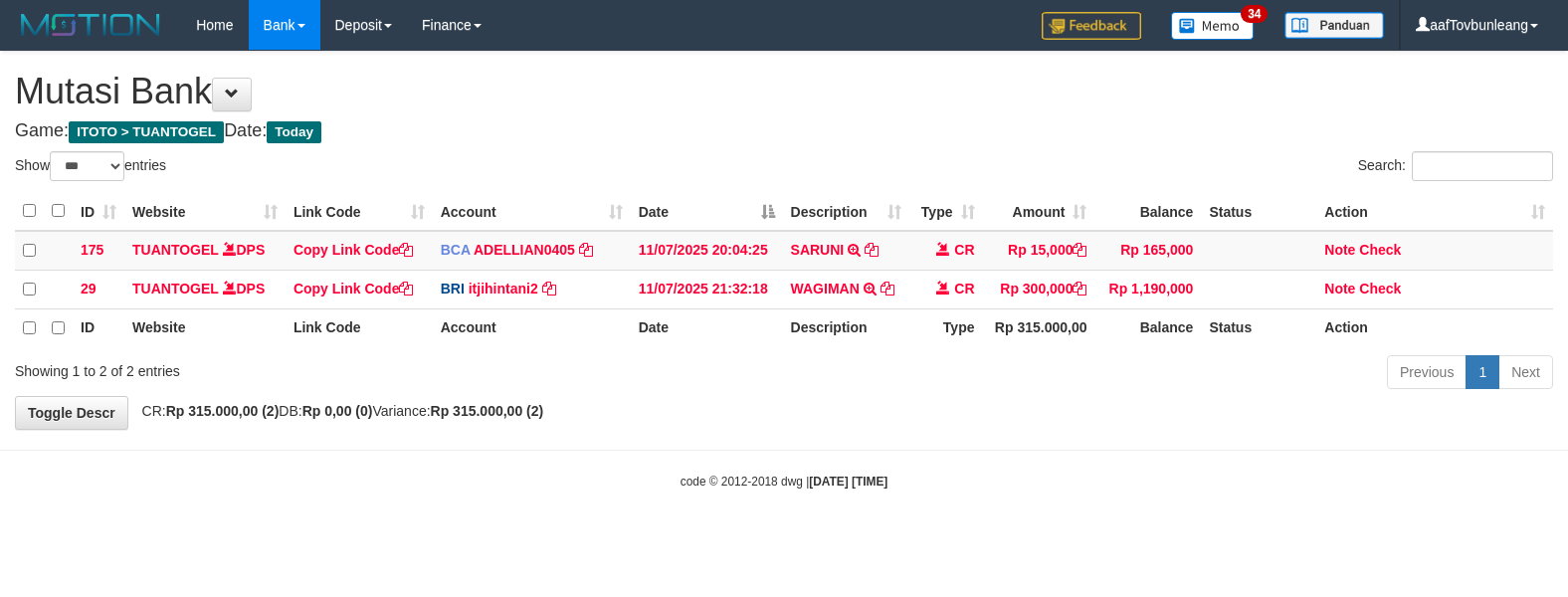 select on "***" 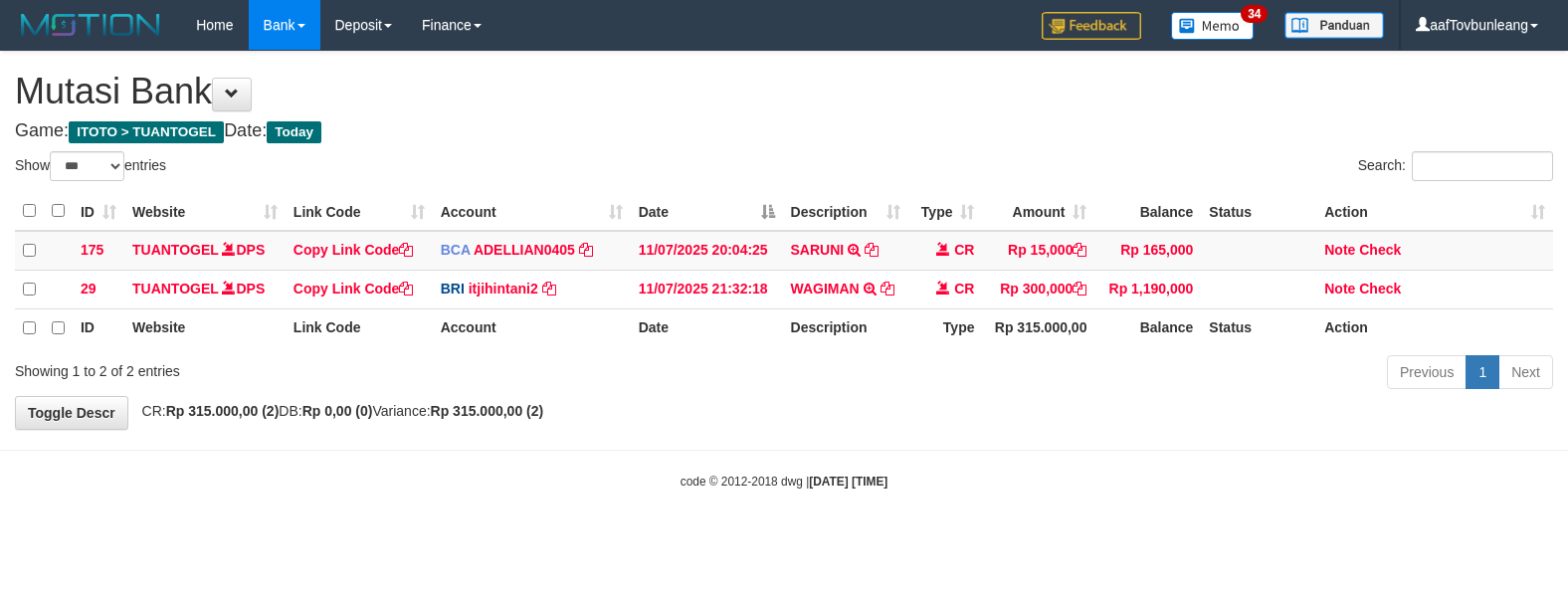 scroll, scrollTop: 0, scrollLeft: 0, axis: both 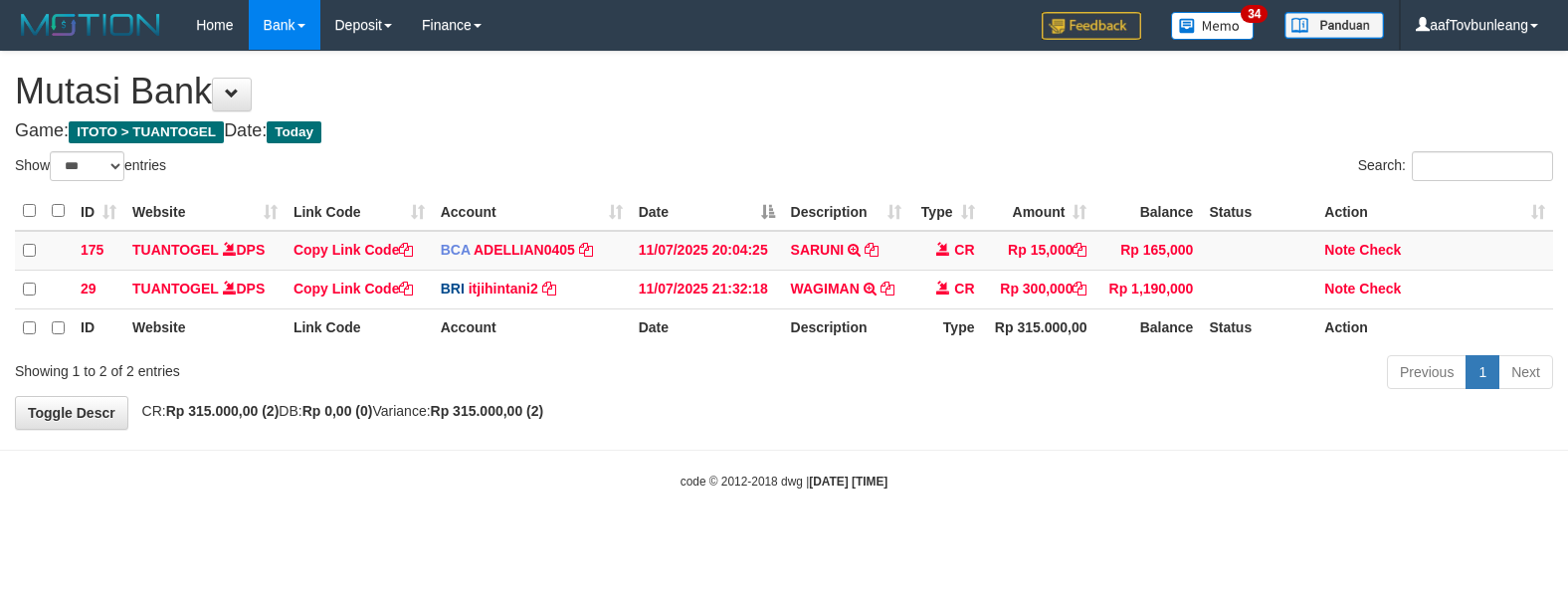 select on "***" 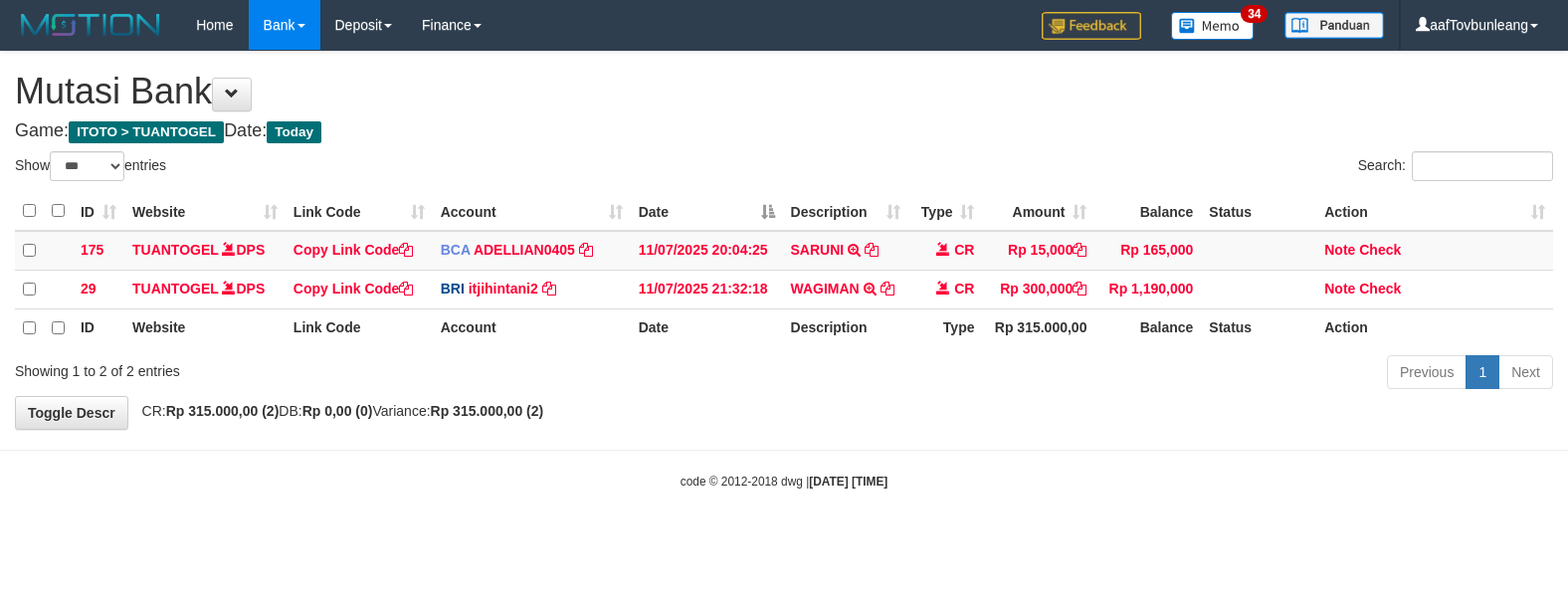 scroll, scrollTop: 0, scrollLeft: 0, axis: both 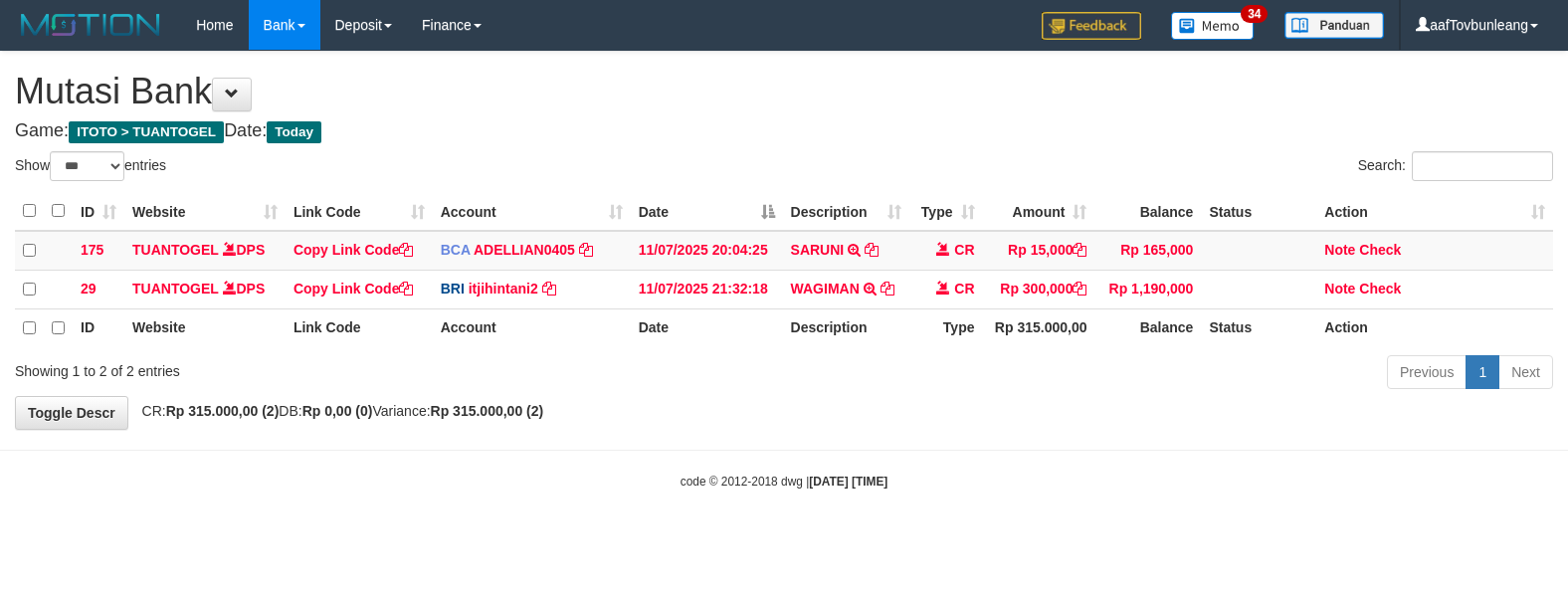 select on "***" 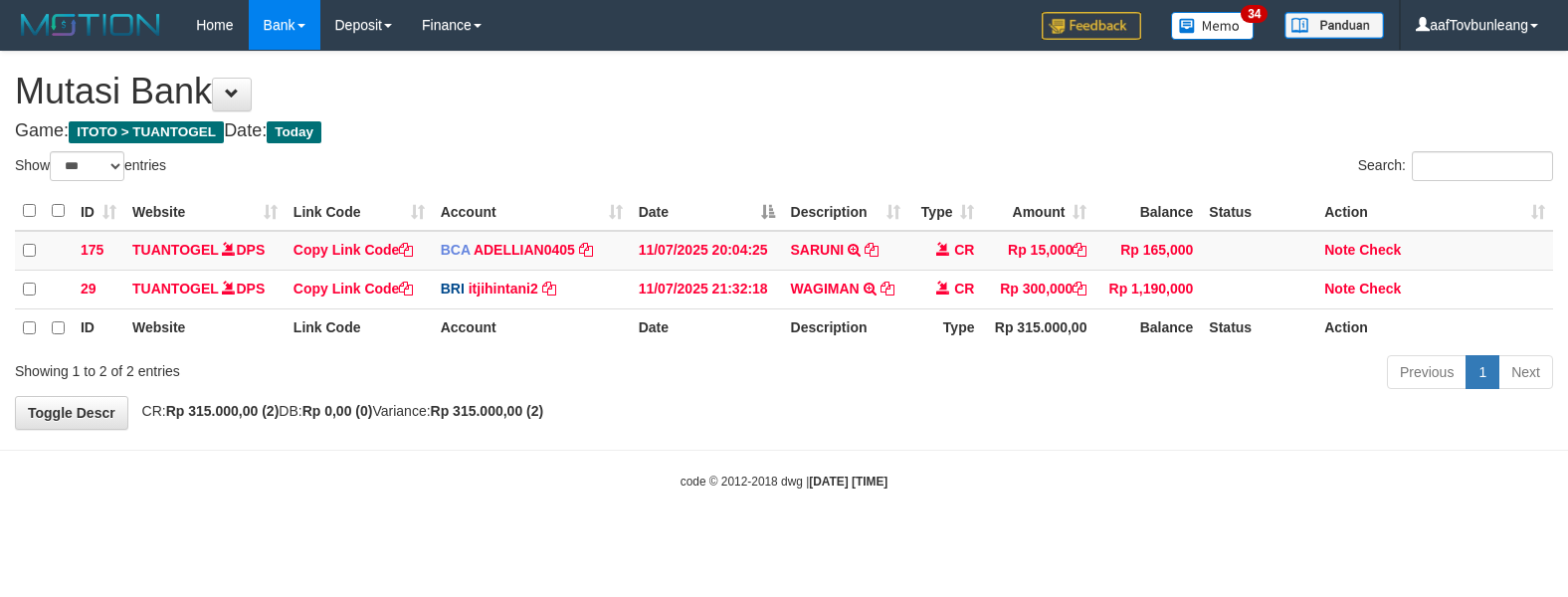 scroll, scrollTop: 0, scrollLeft: 0, axis: both 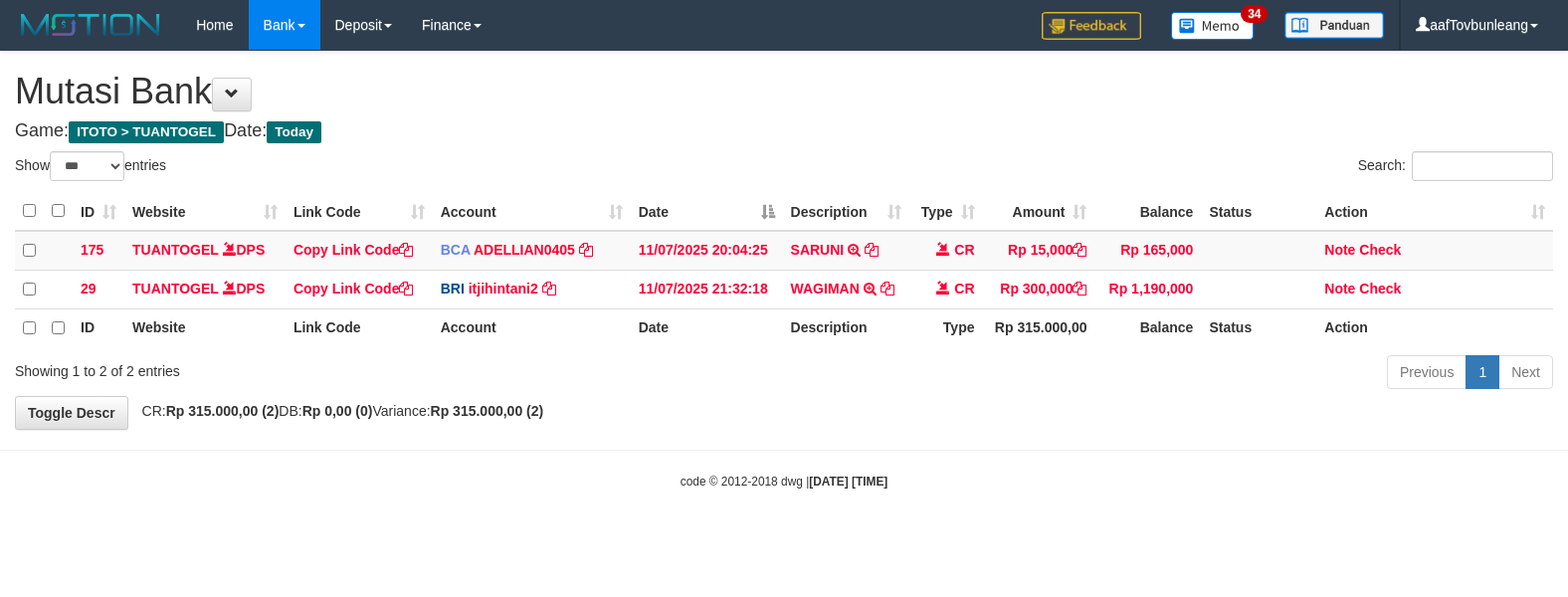 select on "***" 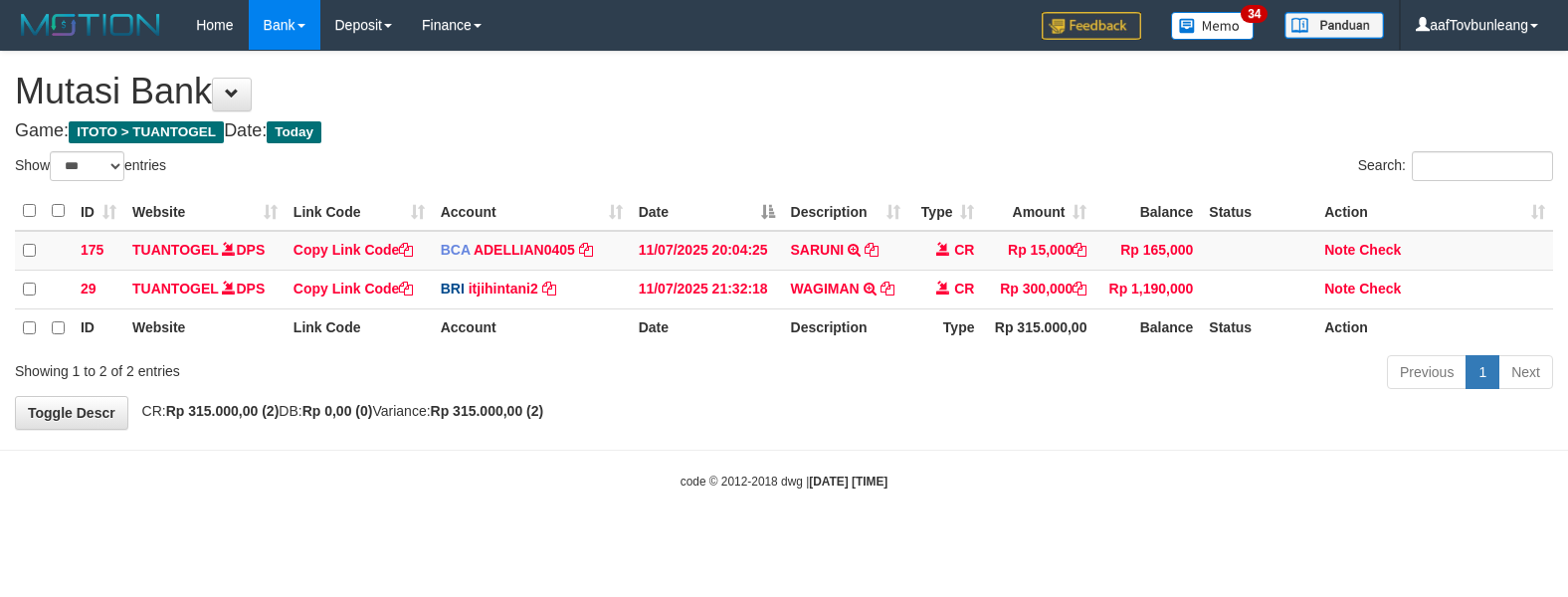 scroll, scrollTop: 0, scrollLeft: 0, axis: both 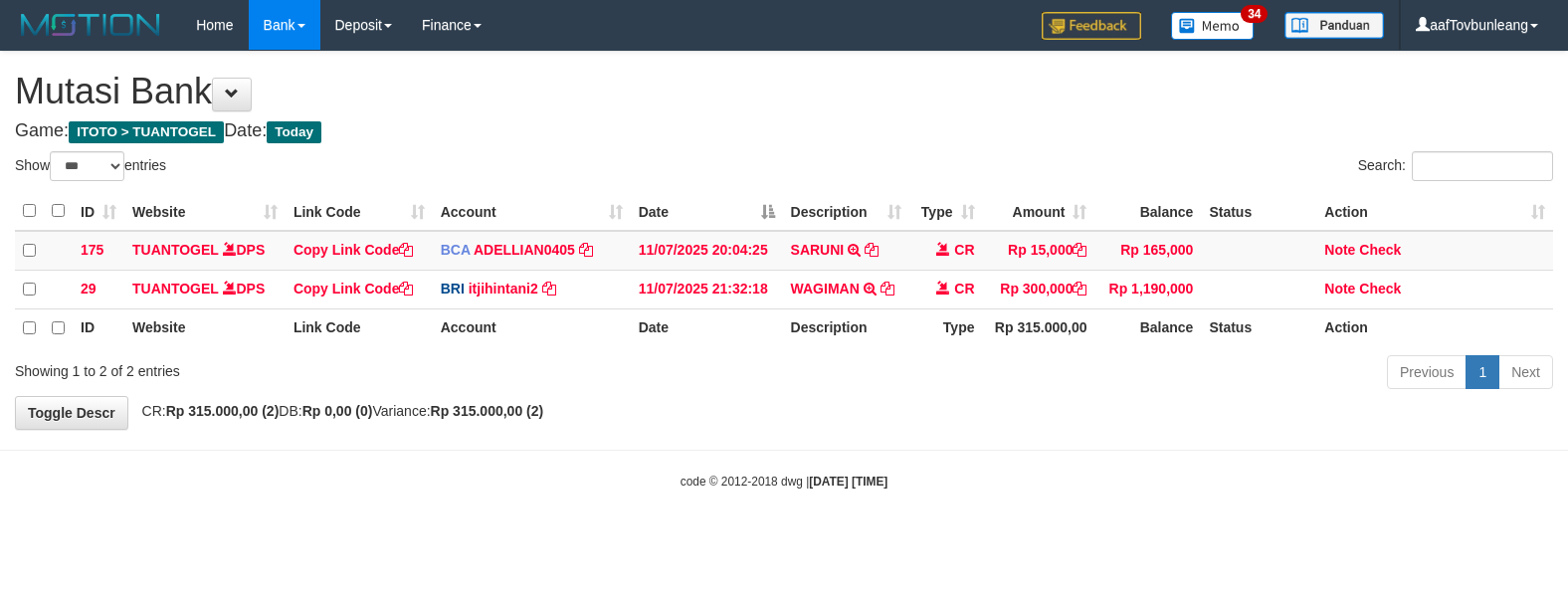 select on "***" 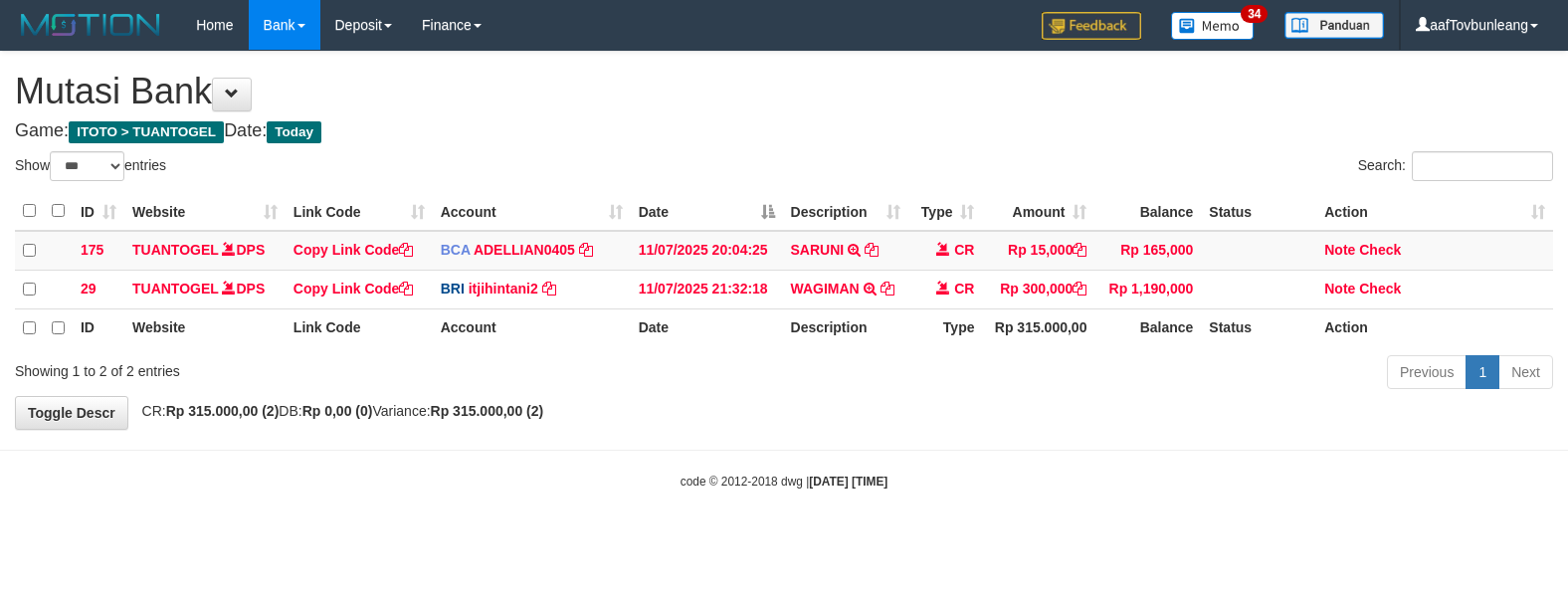 scroll, scrollTop: 0, scrollLeft: 0, axis: both 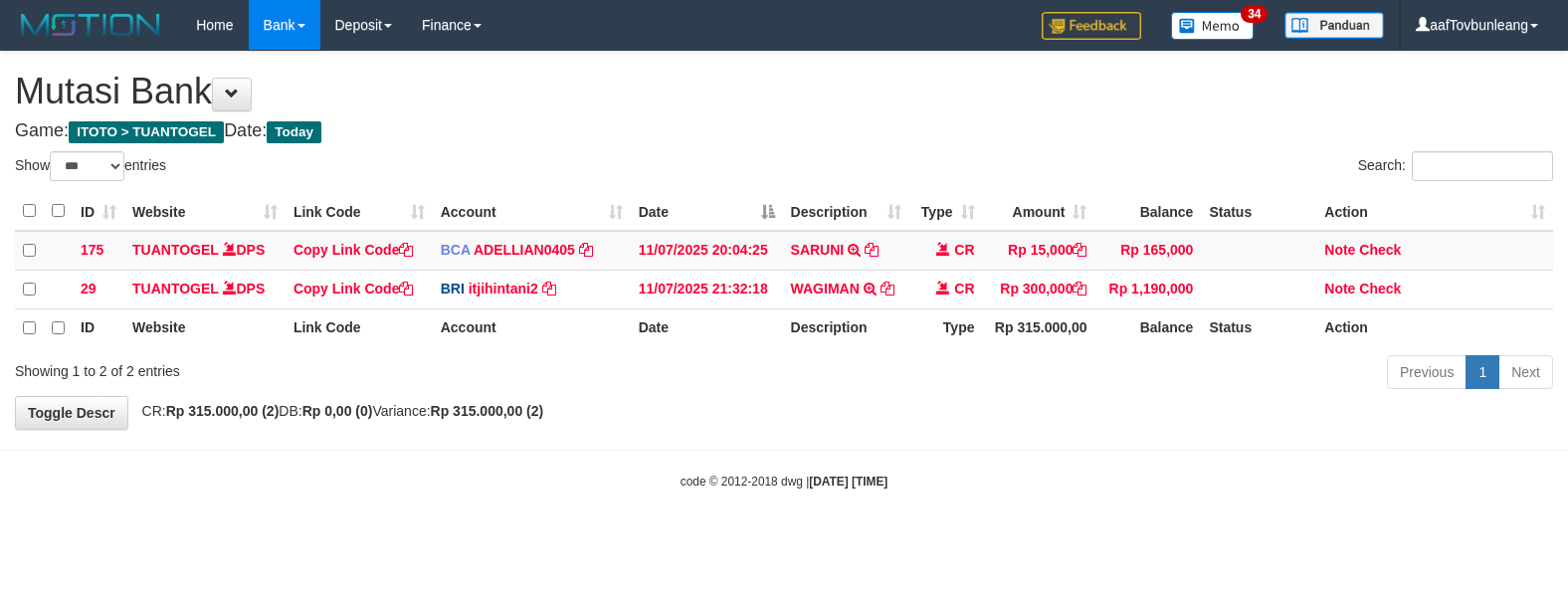 select on "***" 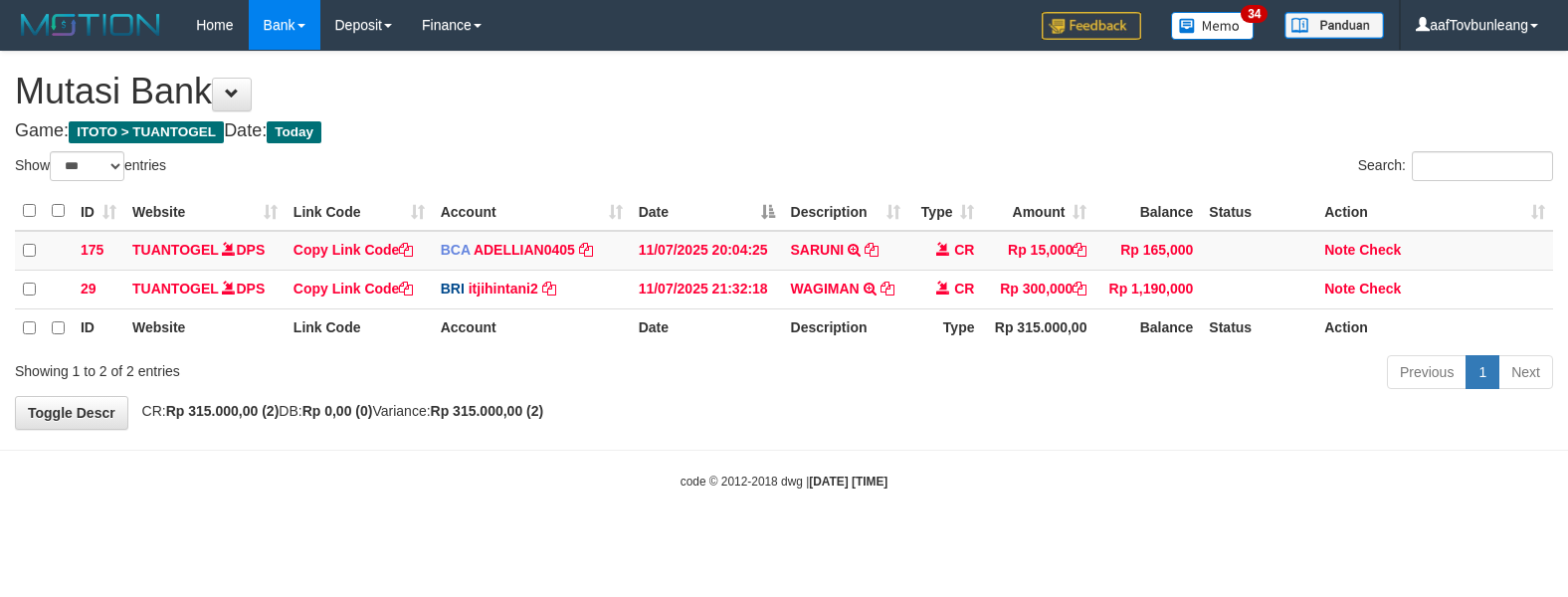 scroll, scrollTop: 0, scrollLeft: 0, axis: both 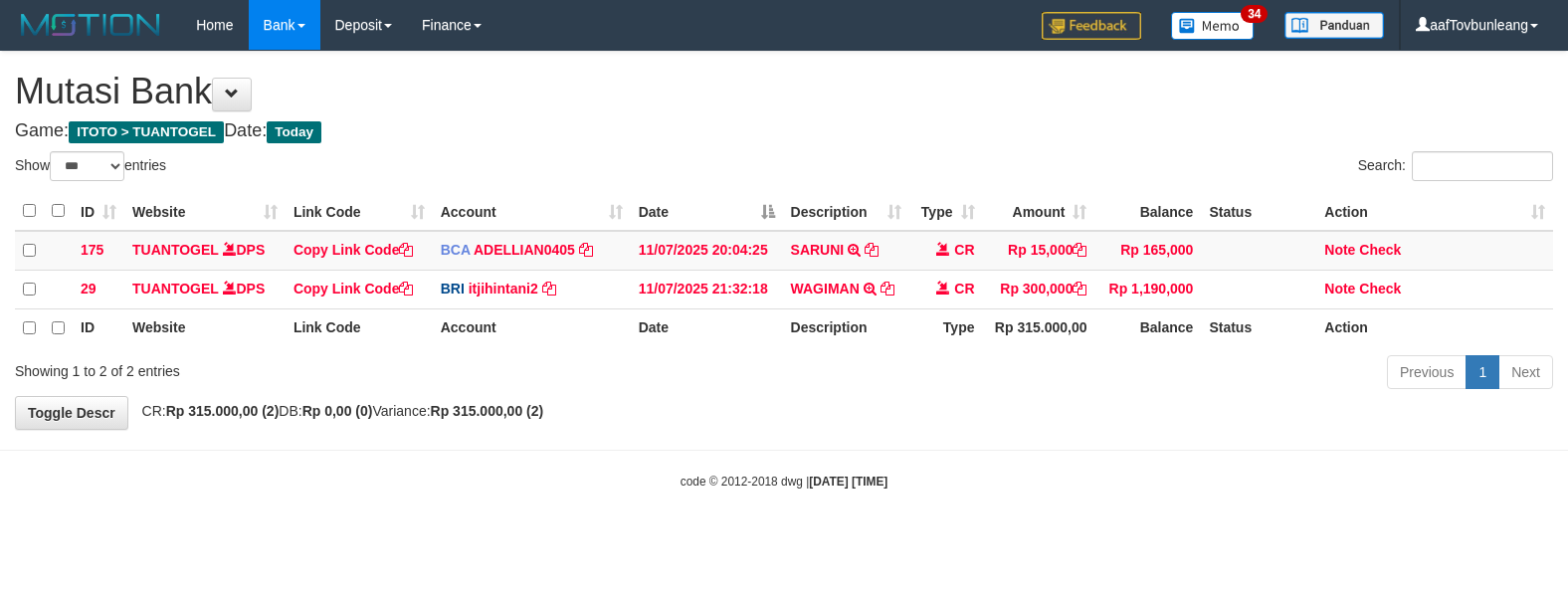 select on "***" 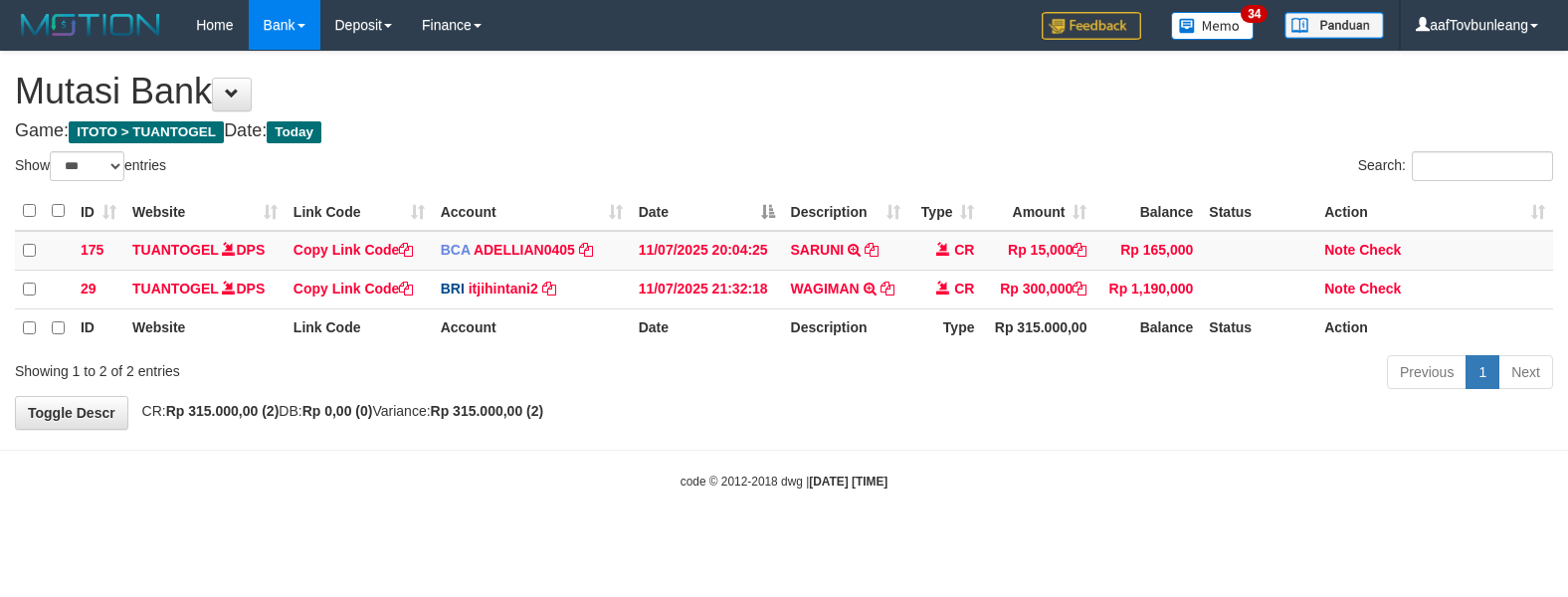 scroll, scrollTop: 0, scrollLeft: 0, axis: both 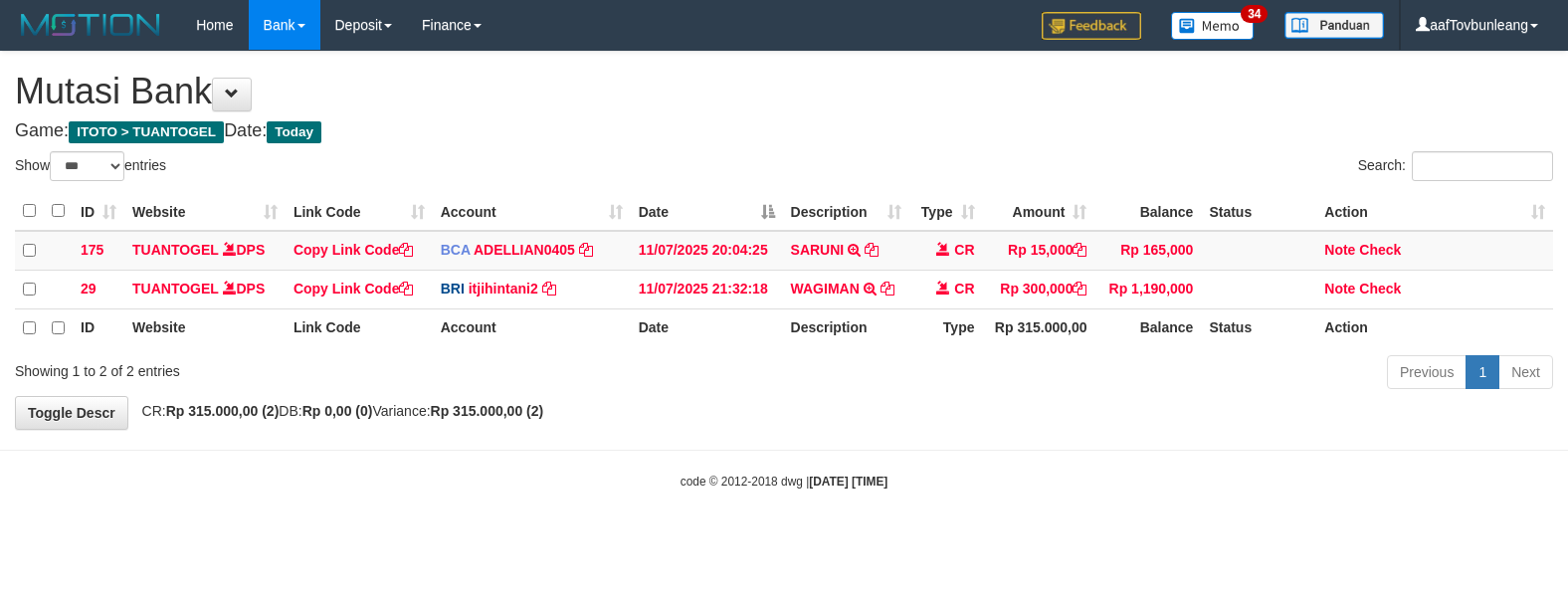 select on "***" 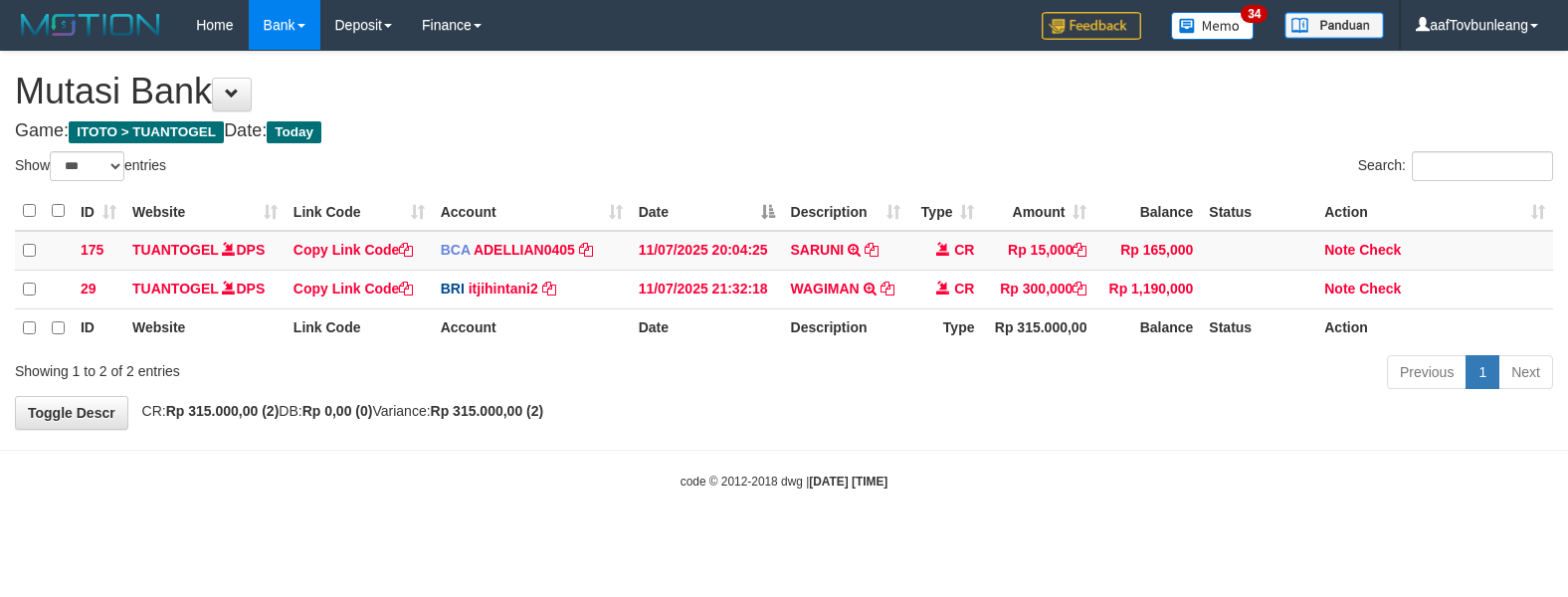 scroll, scrollTop: 0, scrollLeft: 0, axis: both 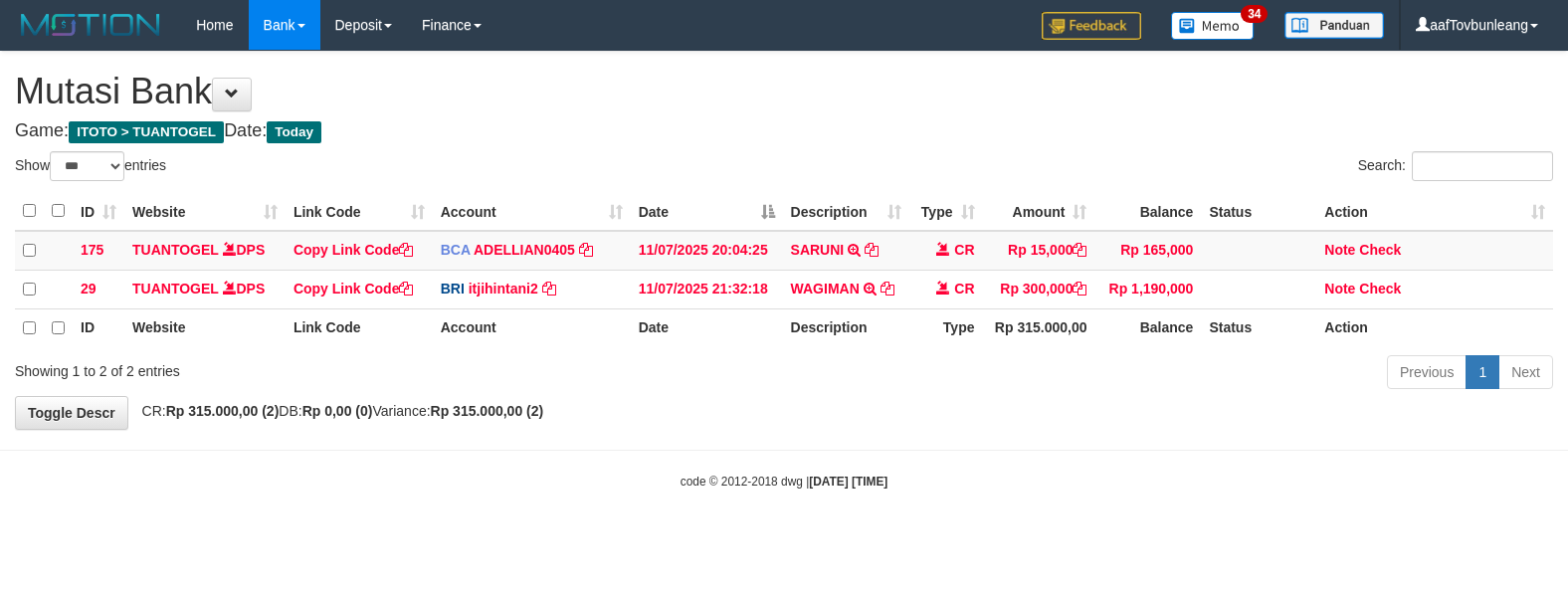 select on "***" 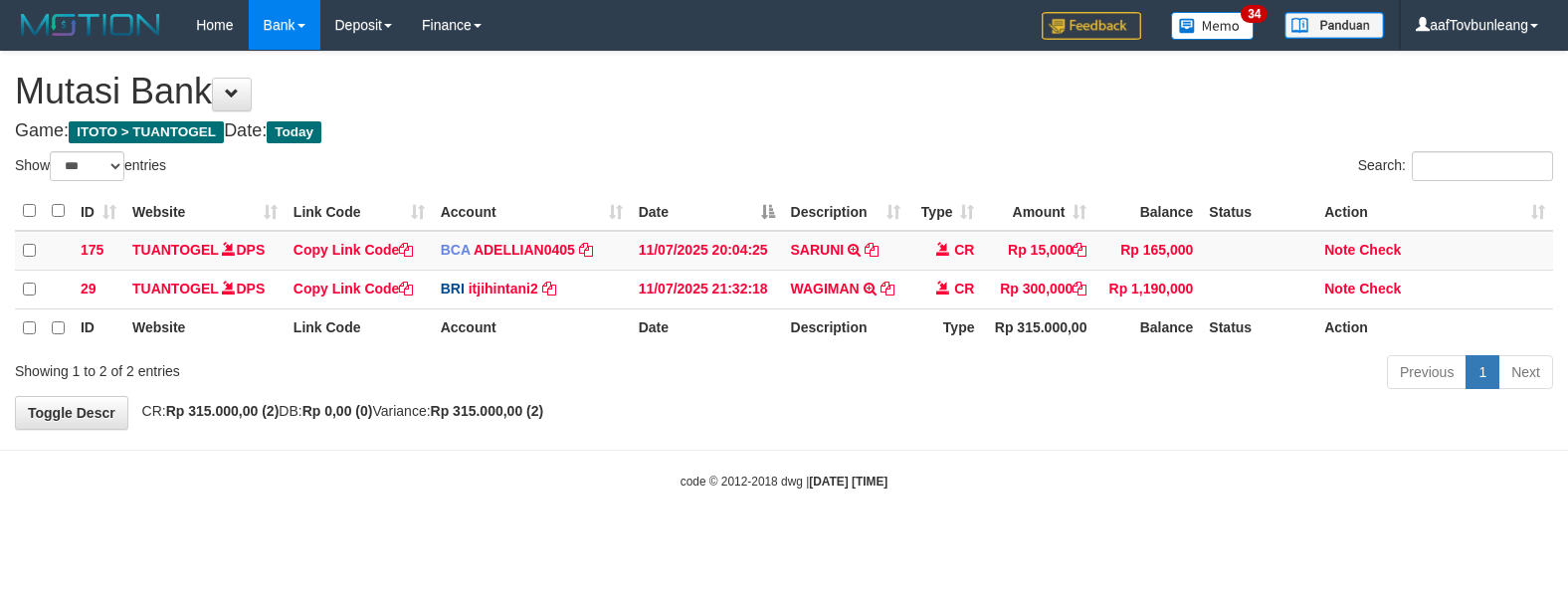 scroll, scrollTop: 0, scrollLeft: 0, axis: both 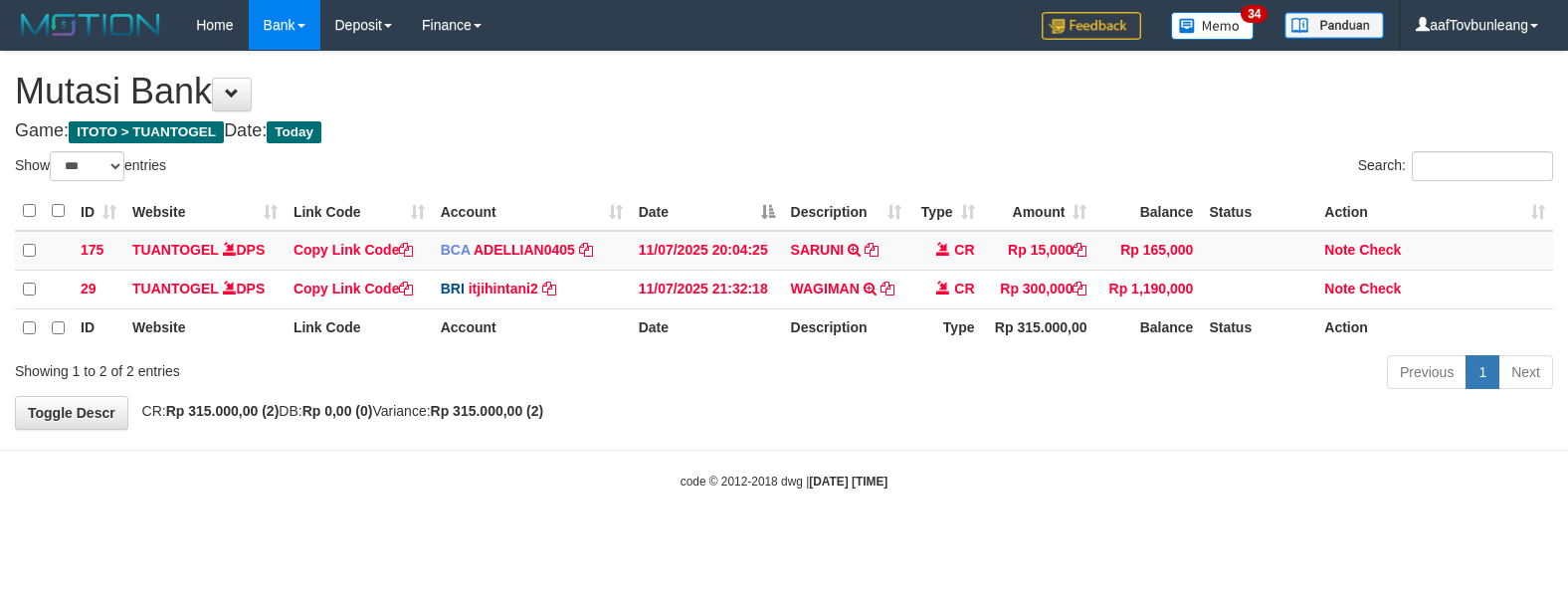 select on "***" 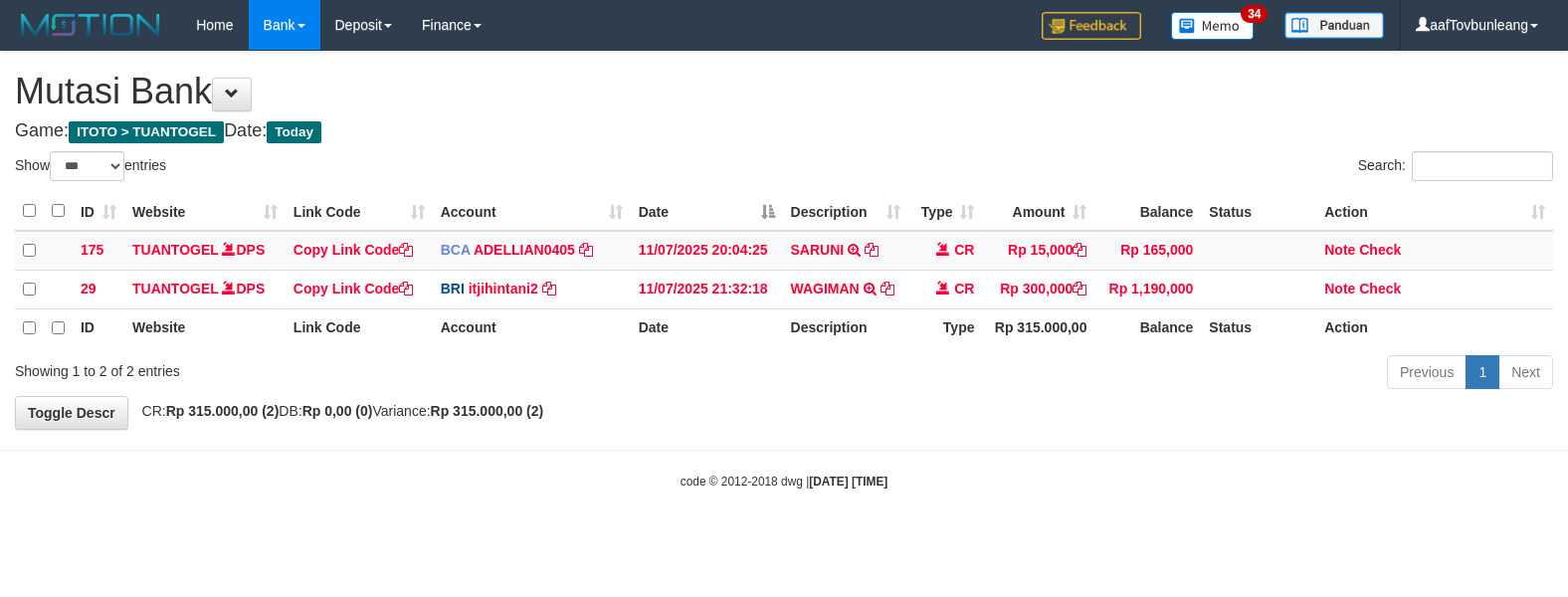 scroll, scrollTop: 0, scrollLeft: 0, axis: both 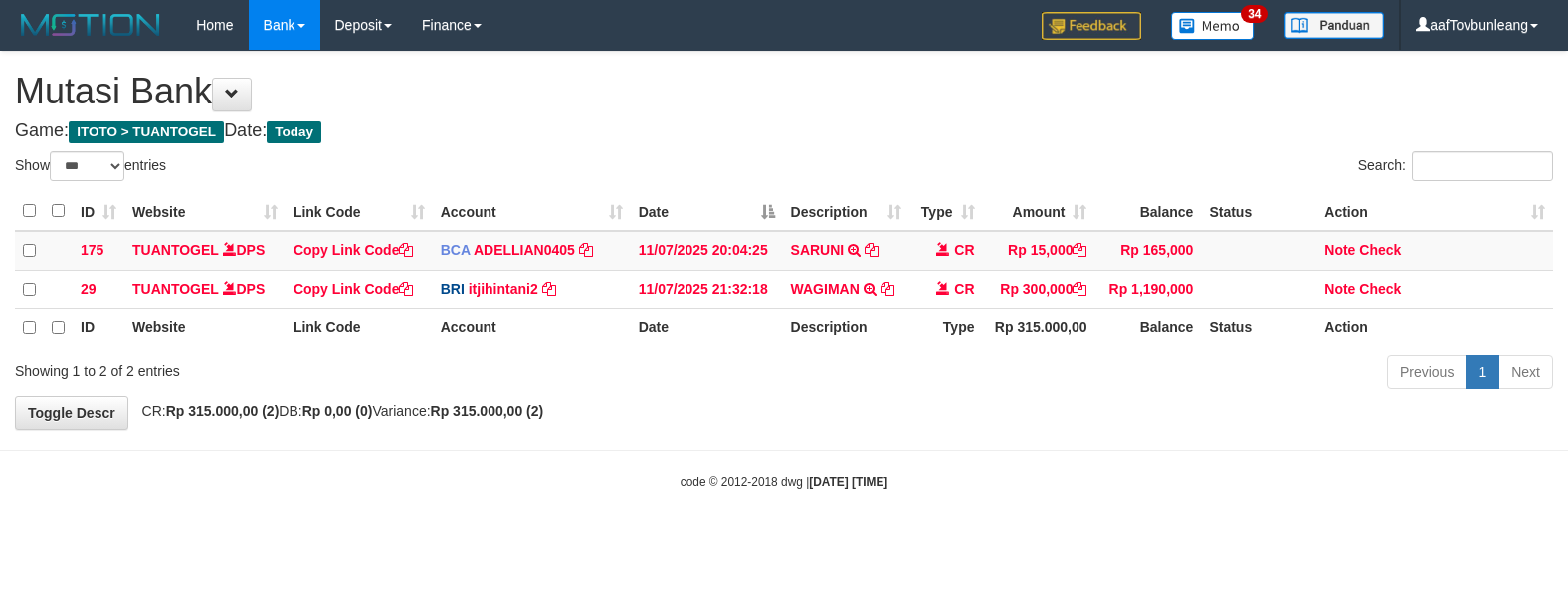 select on "***" 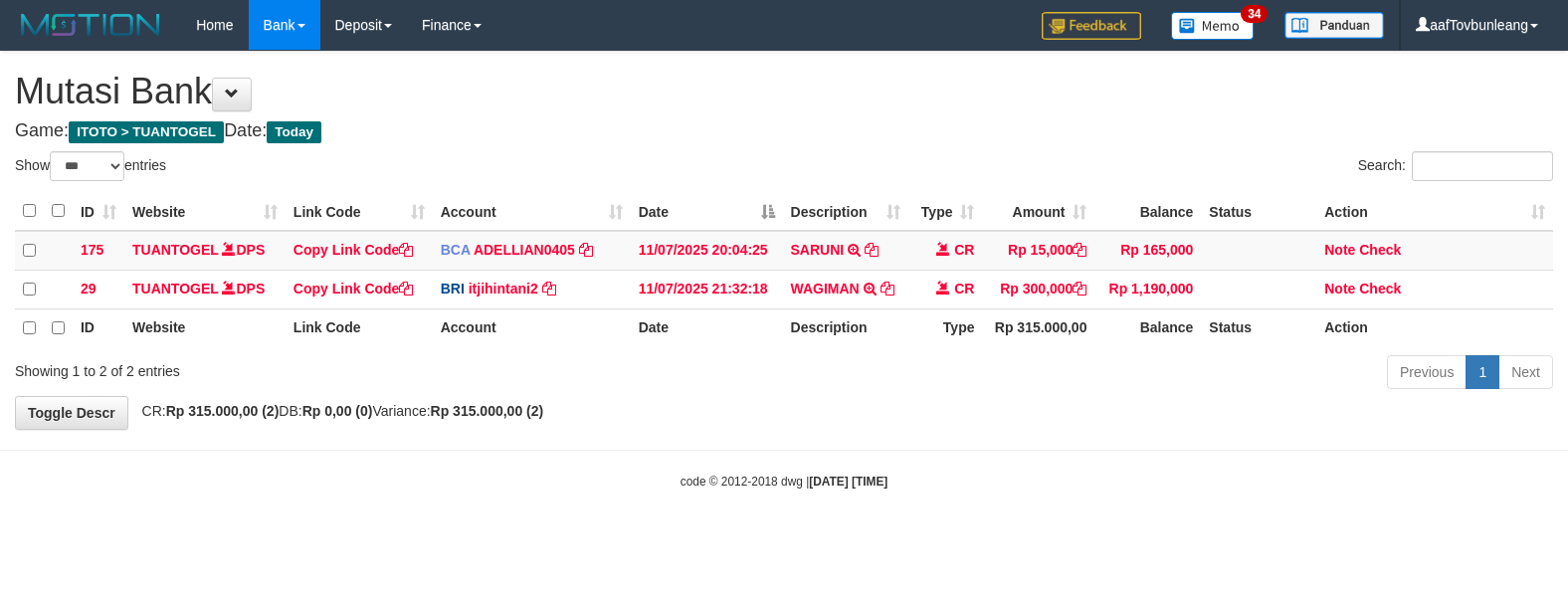 scroll, scrollTop: 0, scrollLeft: 0, axis: both 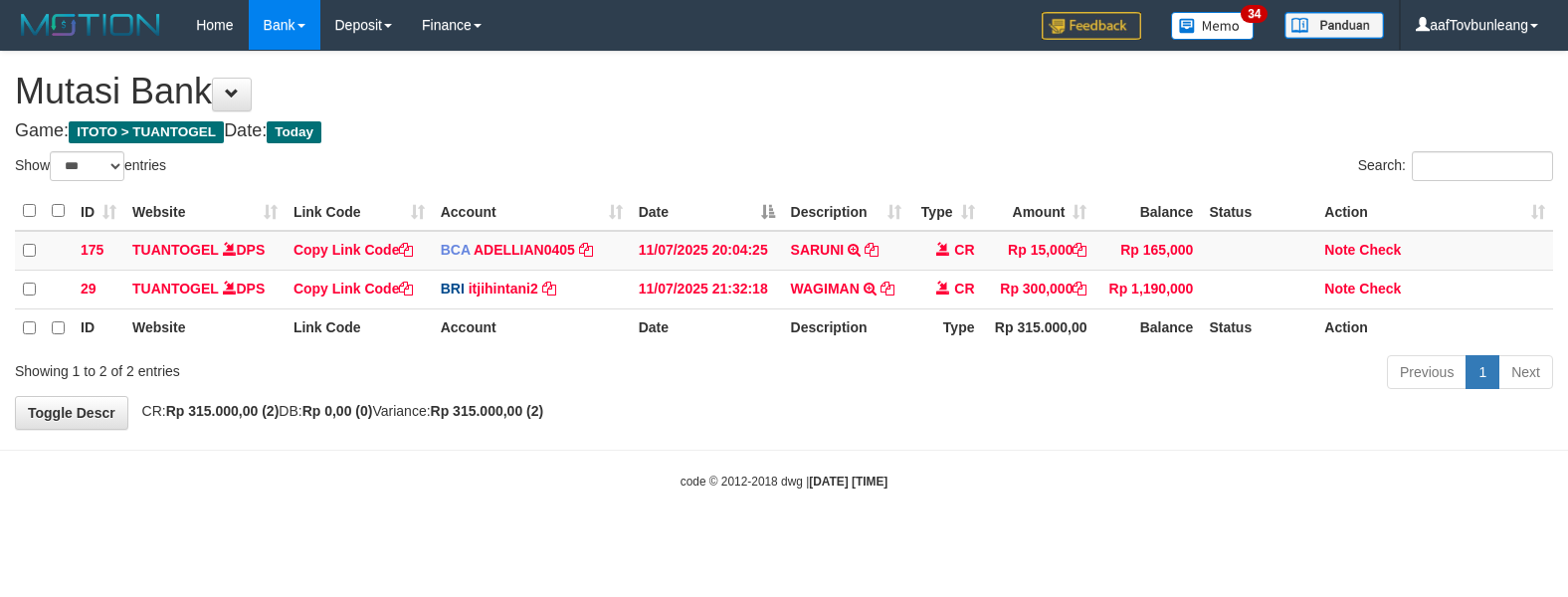 select on "***" 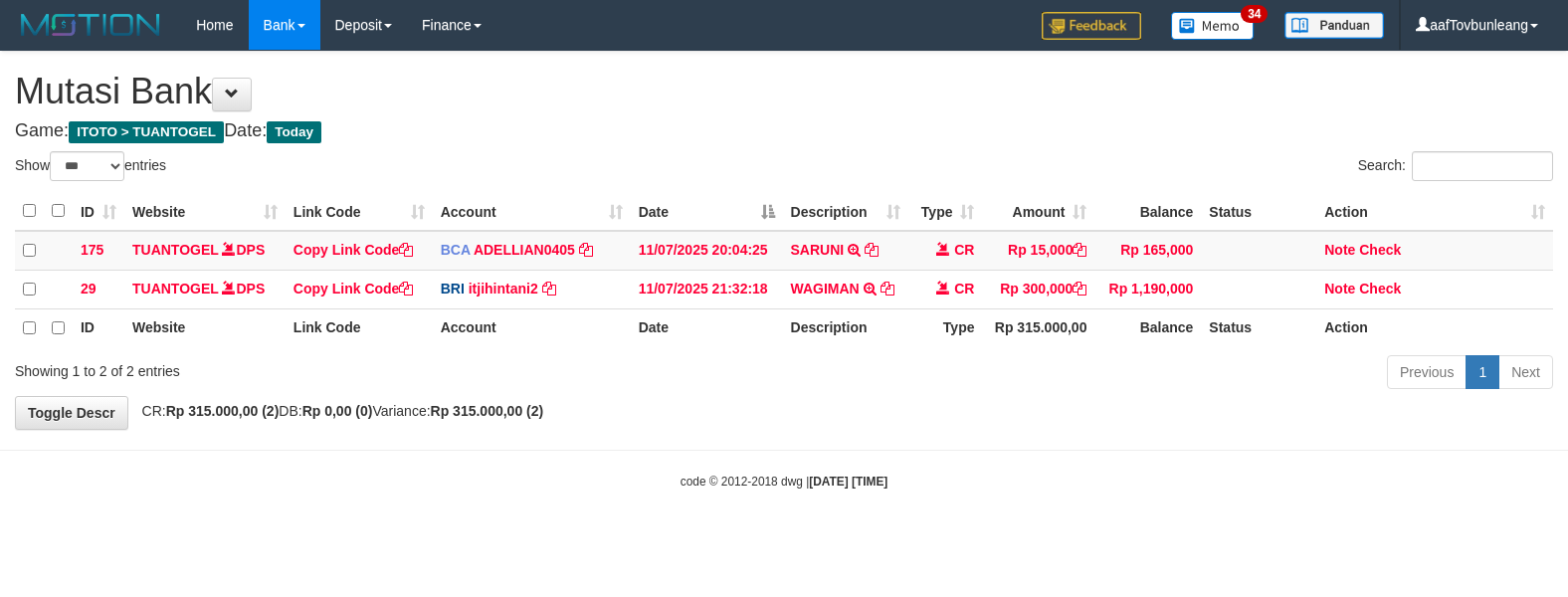 scroll, scrollTop: 0, scrollLeft: 0, axis: both 